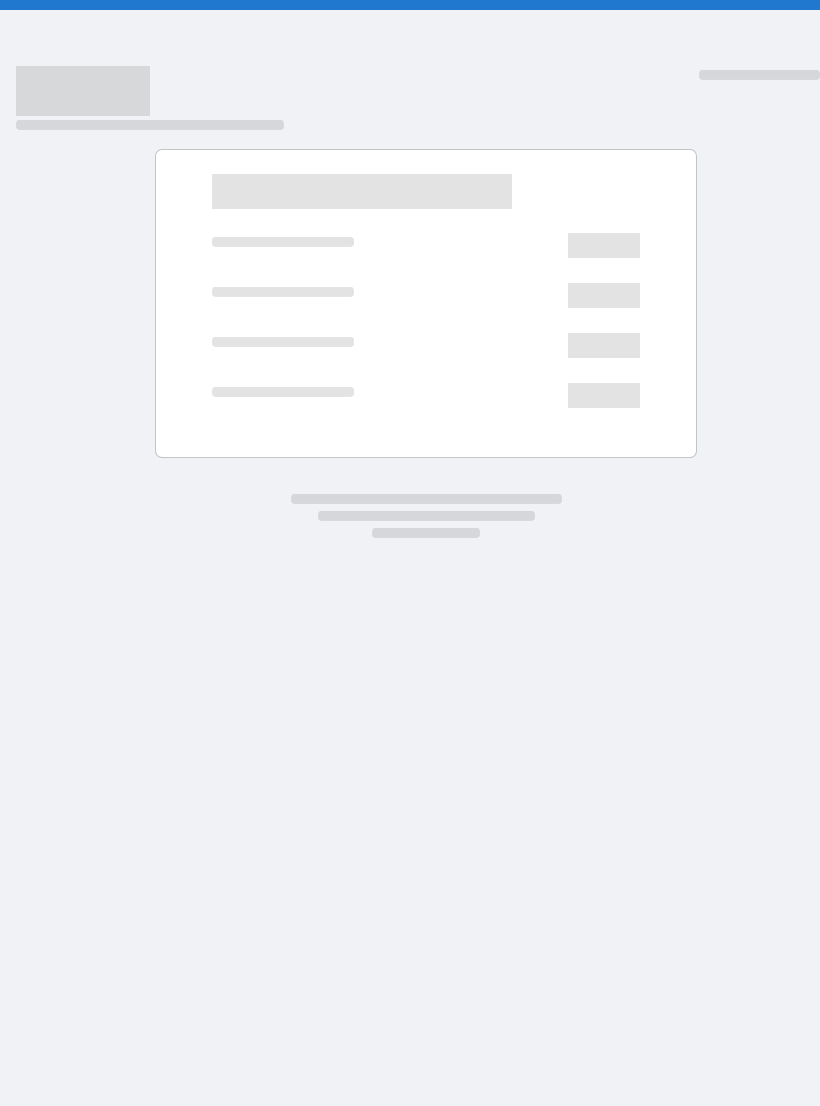scroll, scrollTop: 0, scrollLeft: 0, axis: both 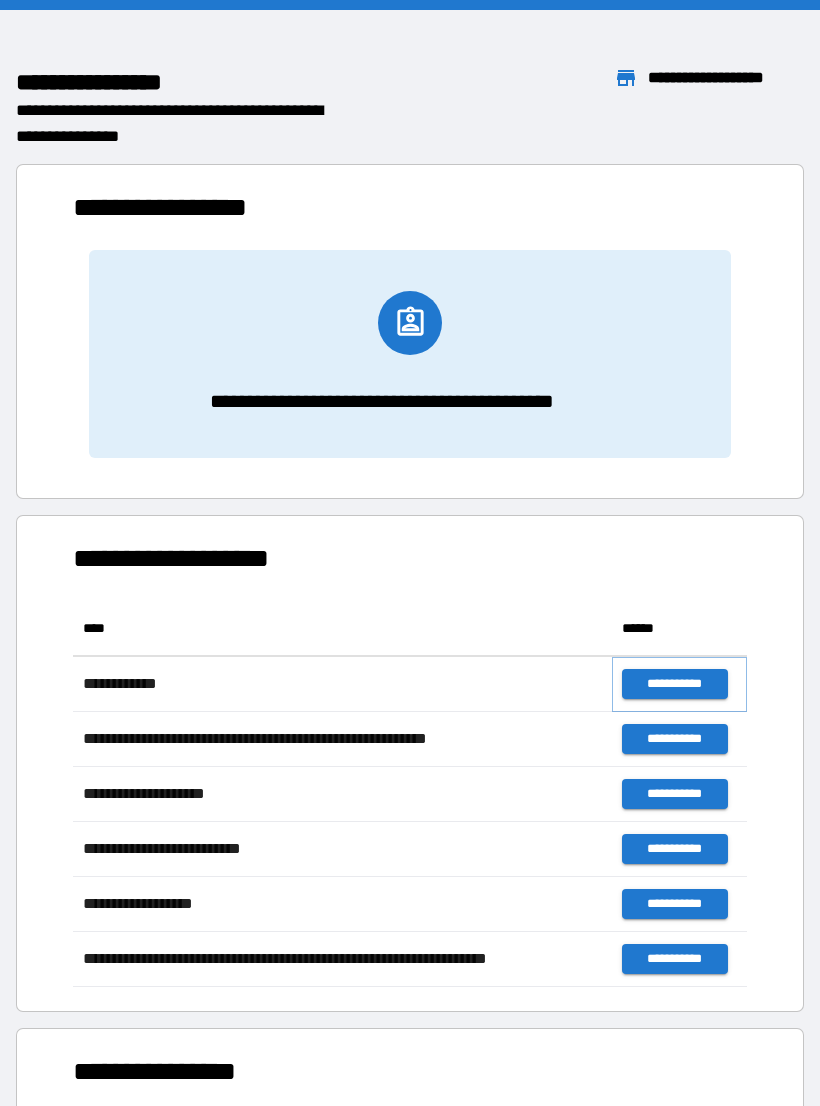 click on "**********" at bounding box center [674, 684] 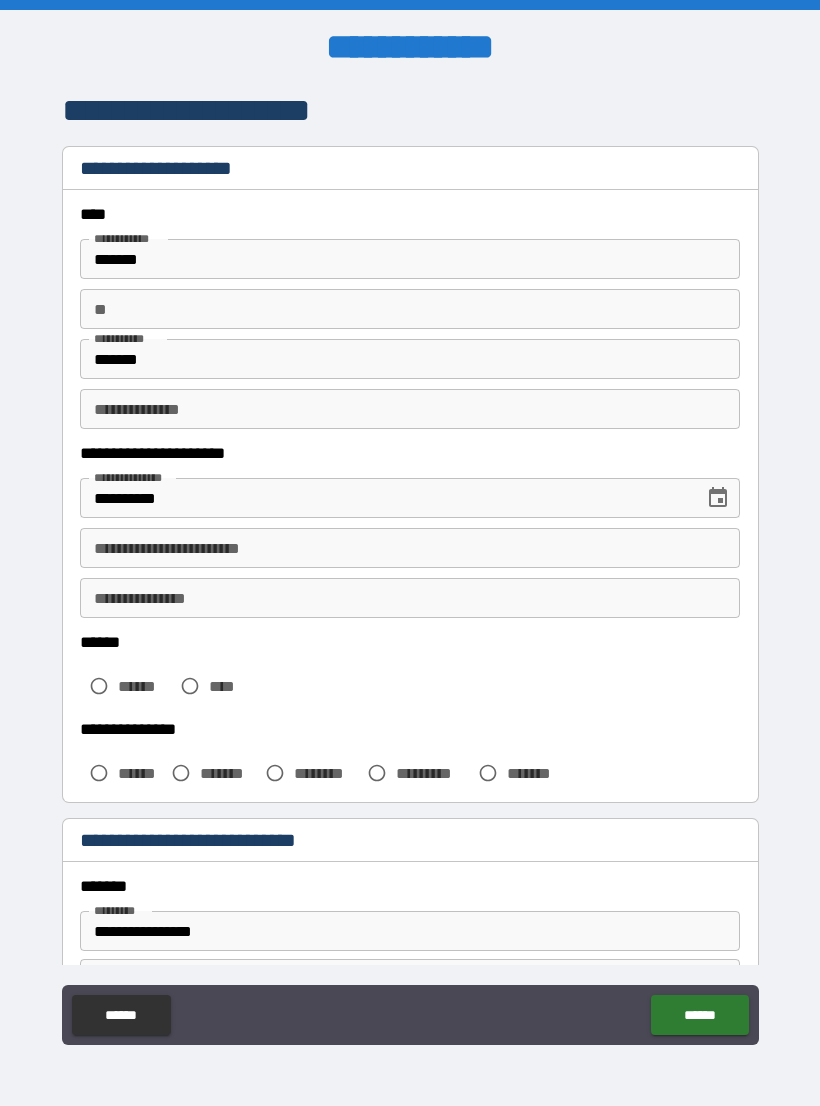 click on "**" at bounding box center (410, 309) 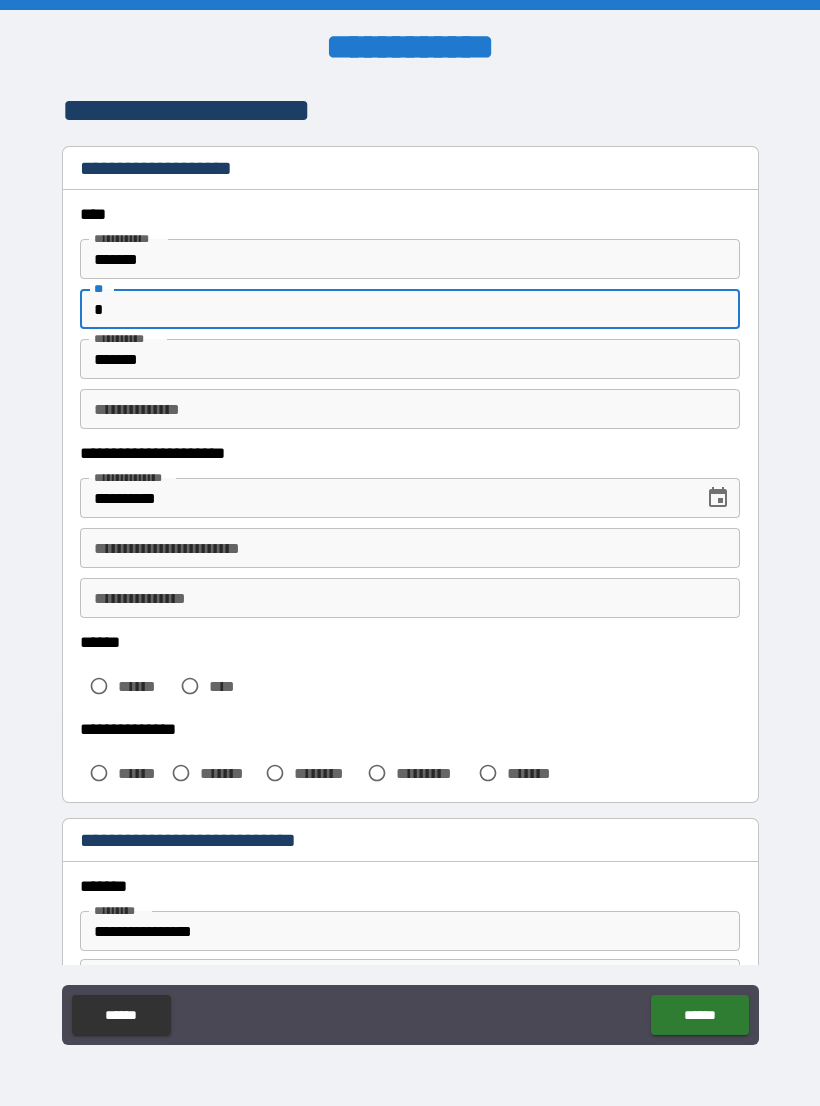 type on "*" 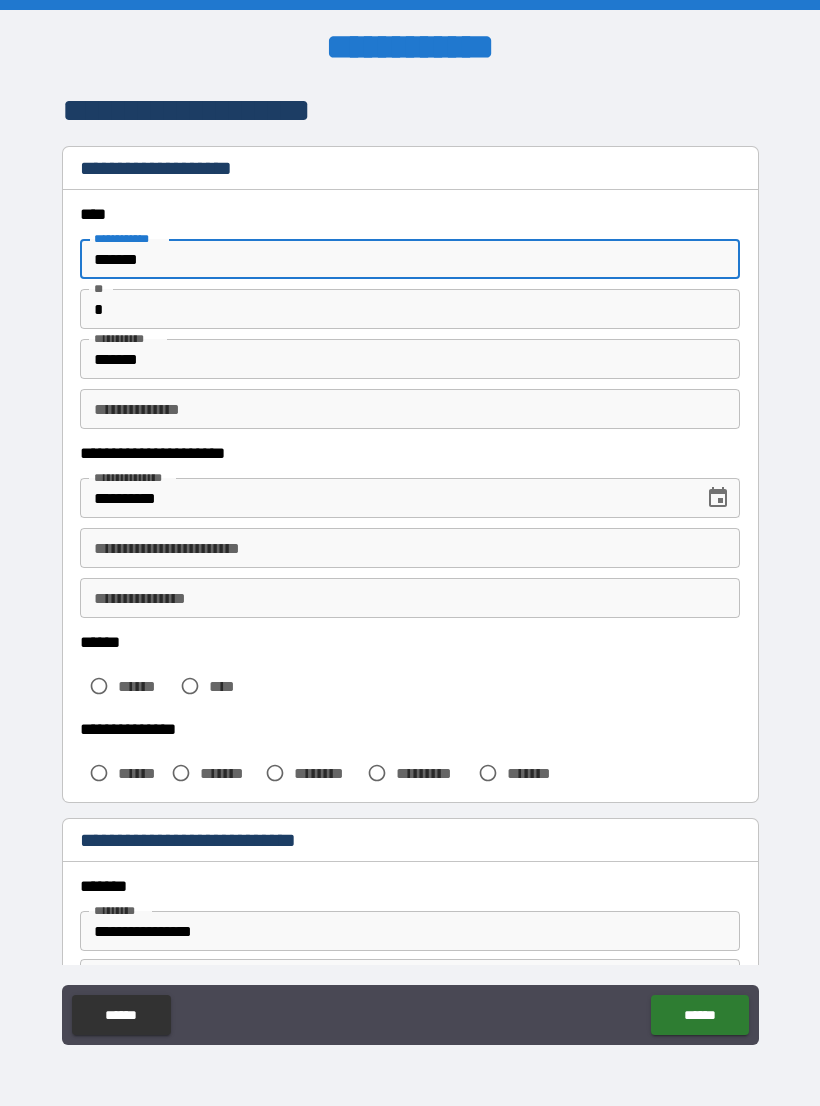 click on "*******" at bounding box center [410, 259] 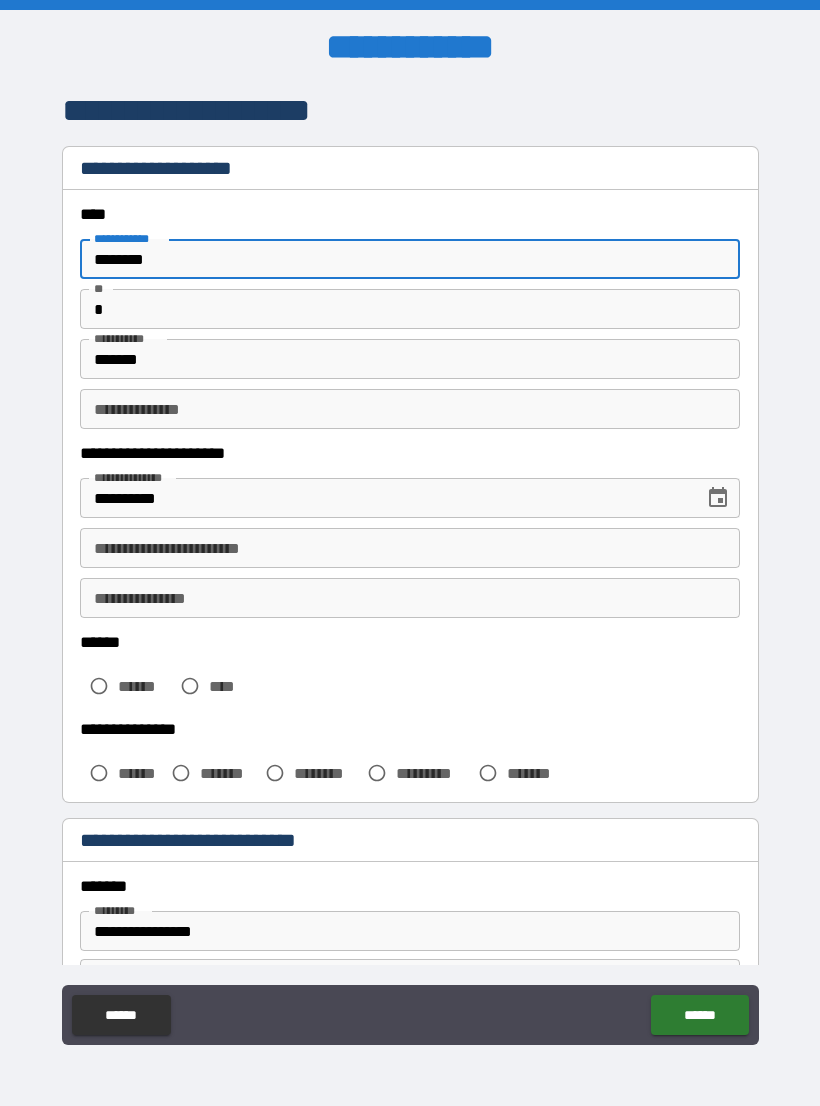 type on "********" 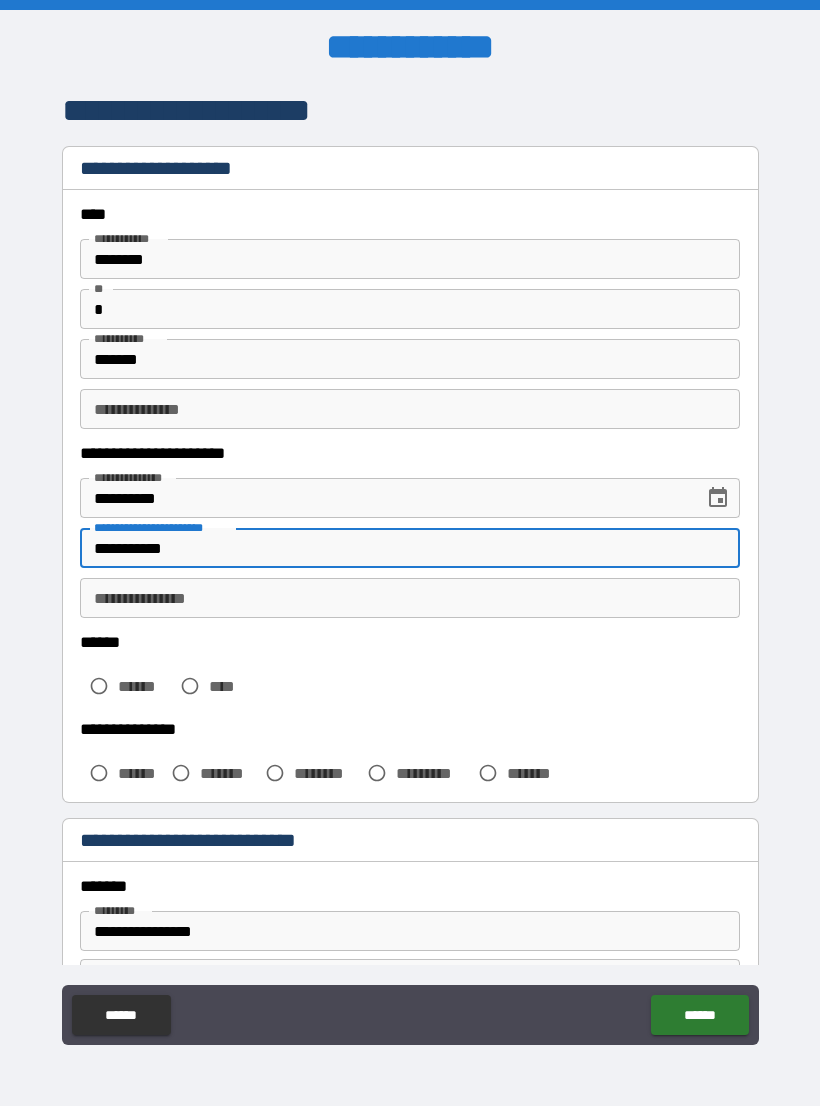 type on "**********" 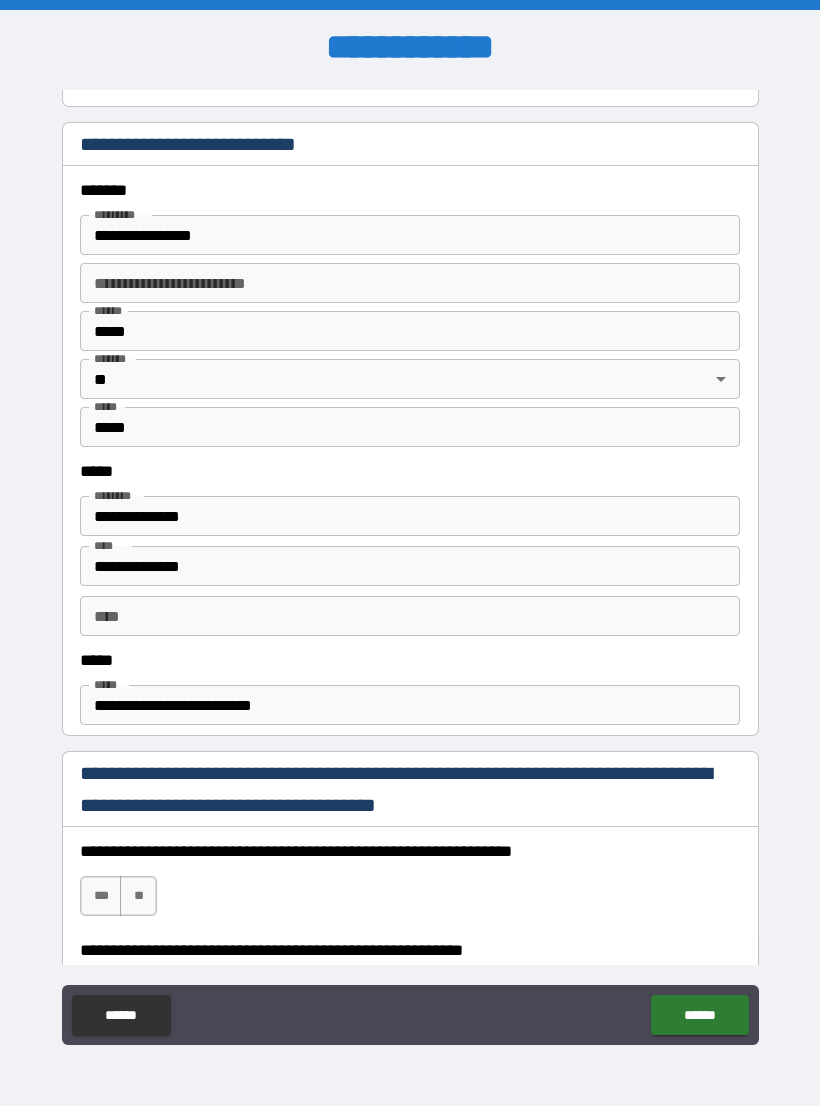 scroll, scrollTop: 700, scrollLeft: 0, axis: vertical 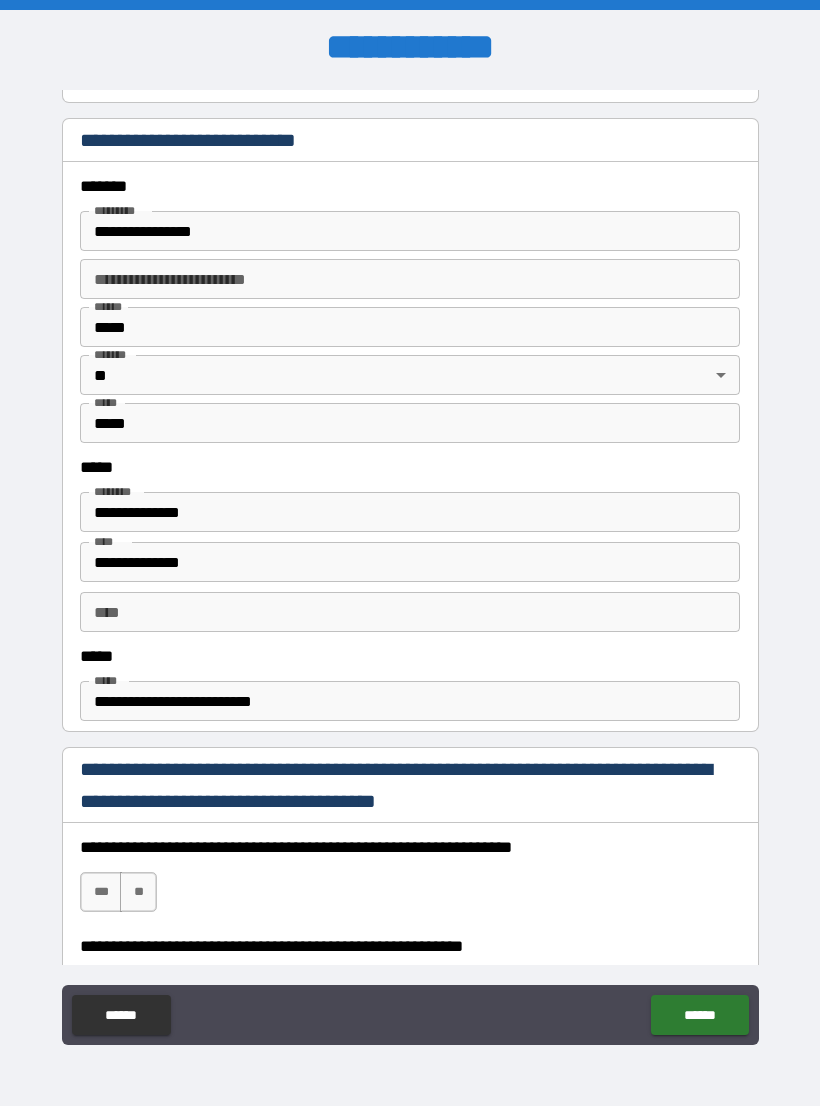 click on "******" at bounding box center (699, 1015) 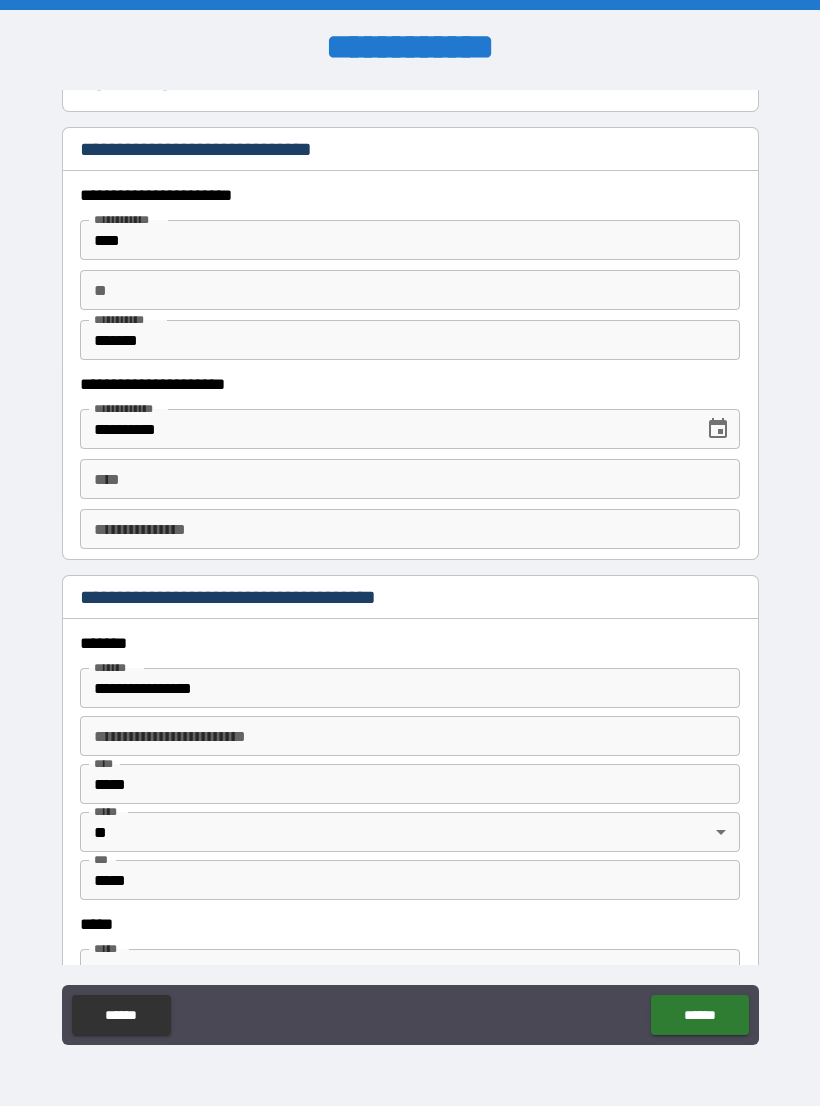 scroll, scrollTop: 1880, scrollLeft: 0, axis: vertical 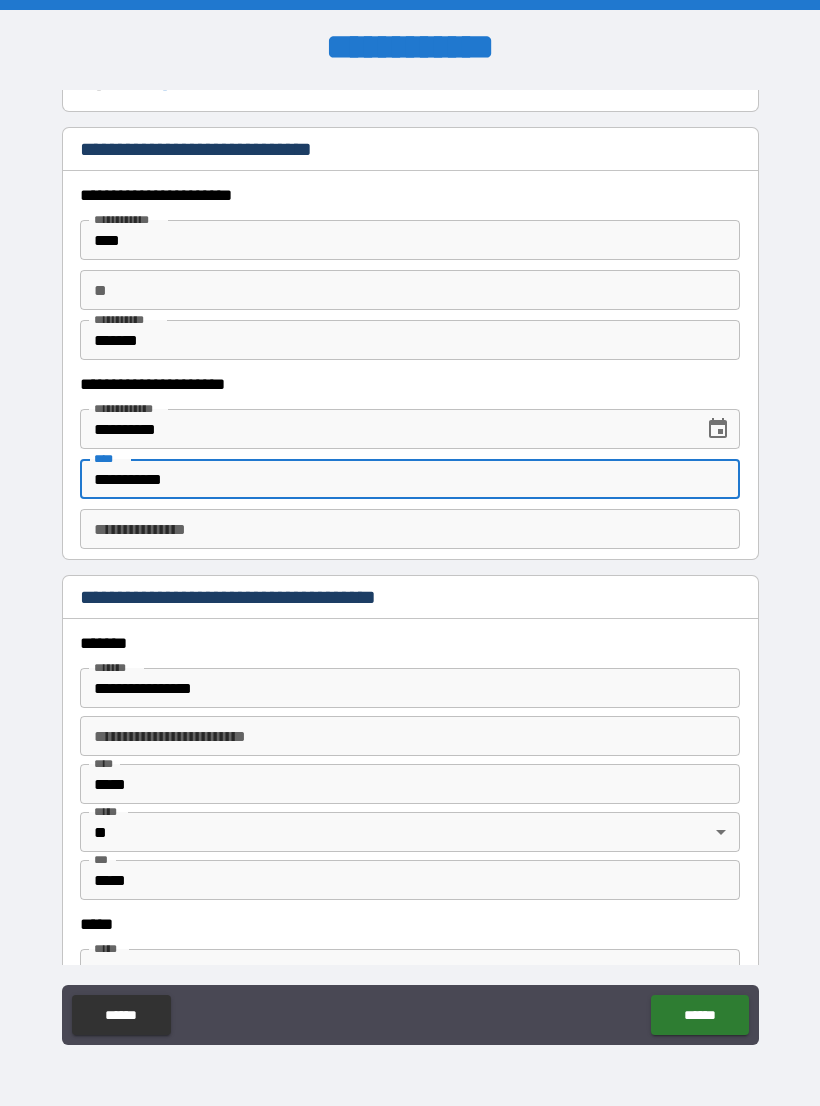 type on "**********" 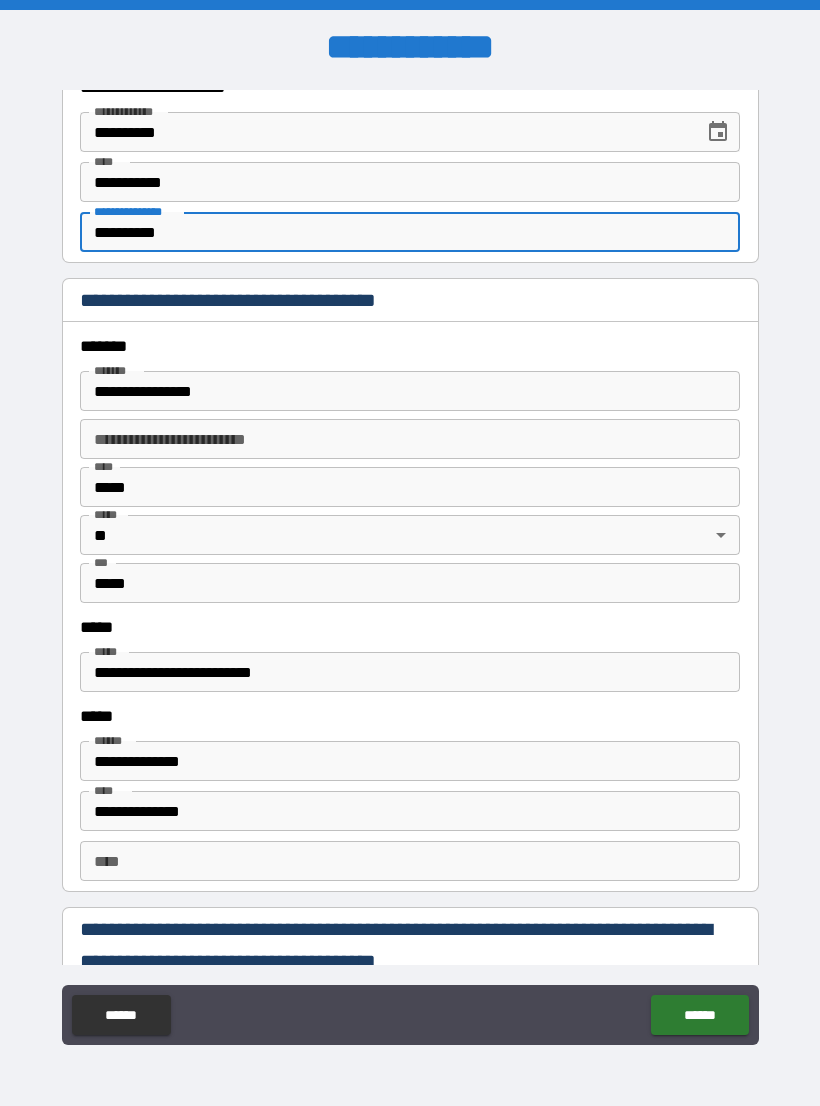scroll, scrollTop: 2191, scrollLeft: 0, axis: vertical 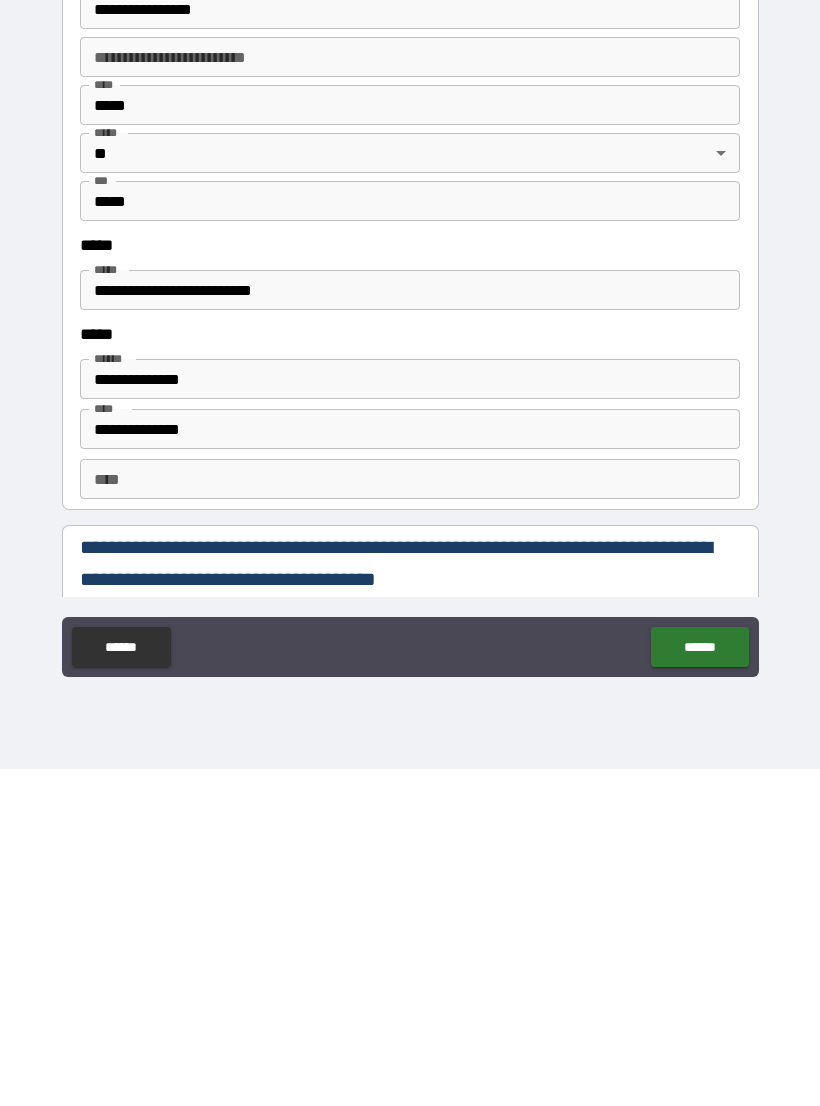 type on "**********" 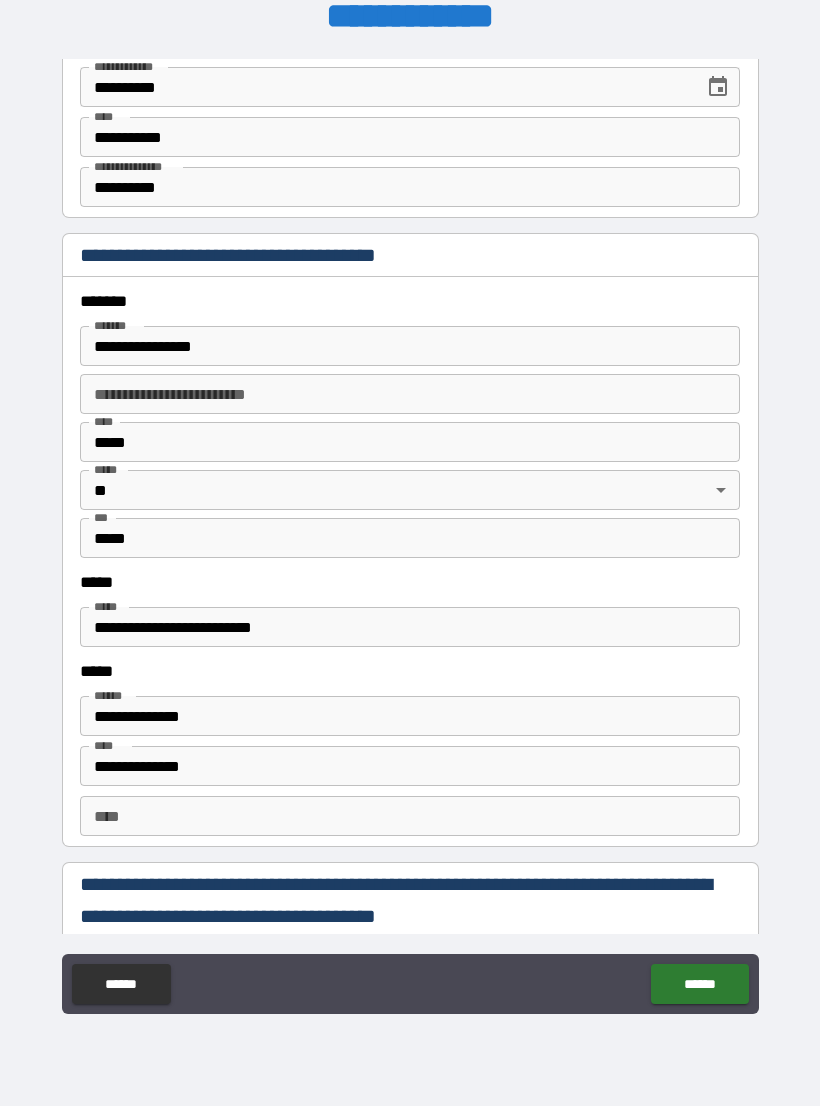 click on "******" at bounding box center (699, 984) 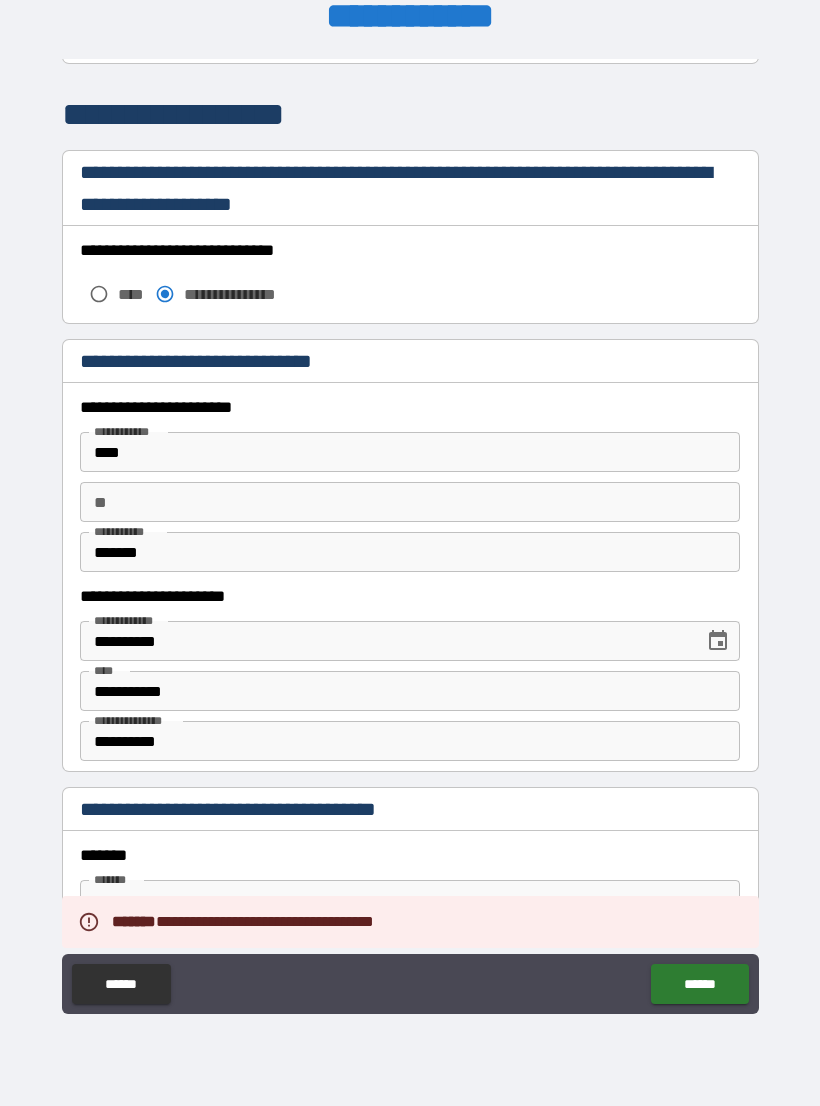 scroll, scrollTop: 1615, scrollLeft: 0, axis: vertical 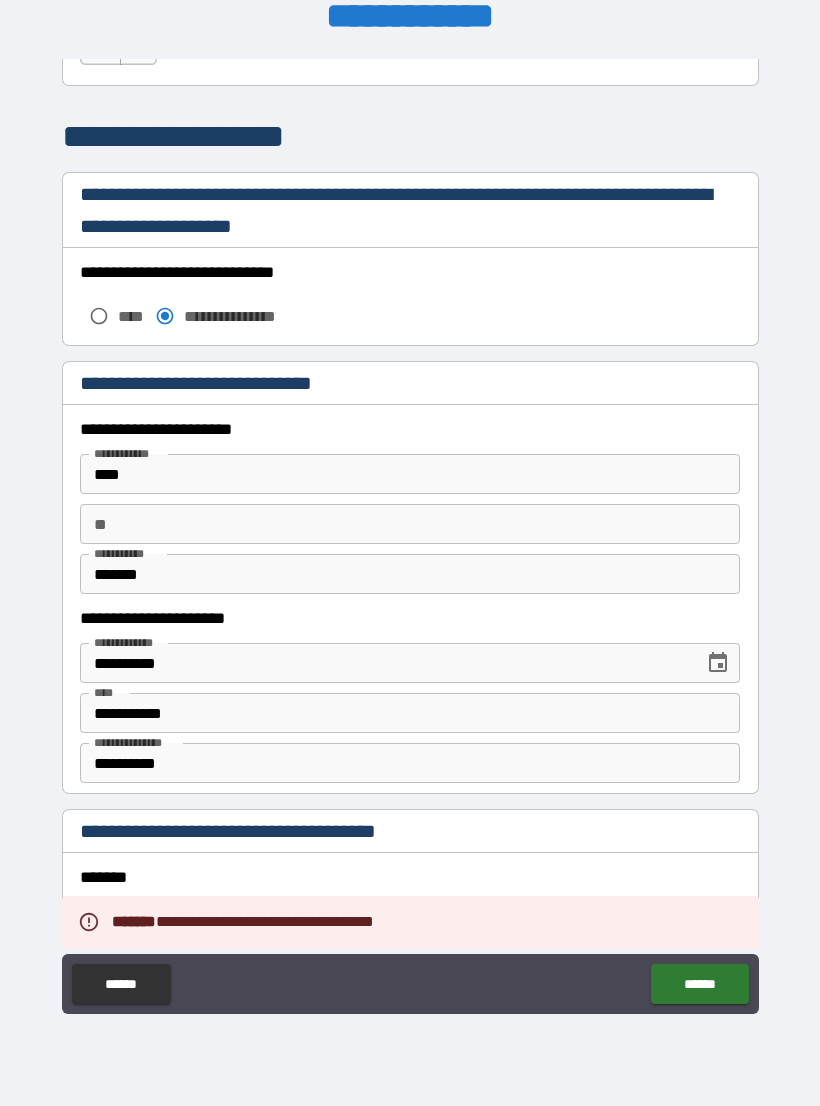 click on "**" at bounding box center [410, 524] 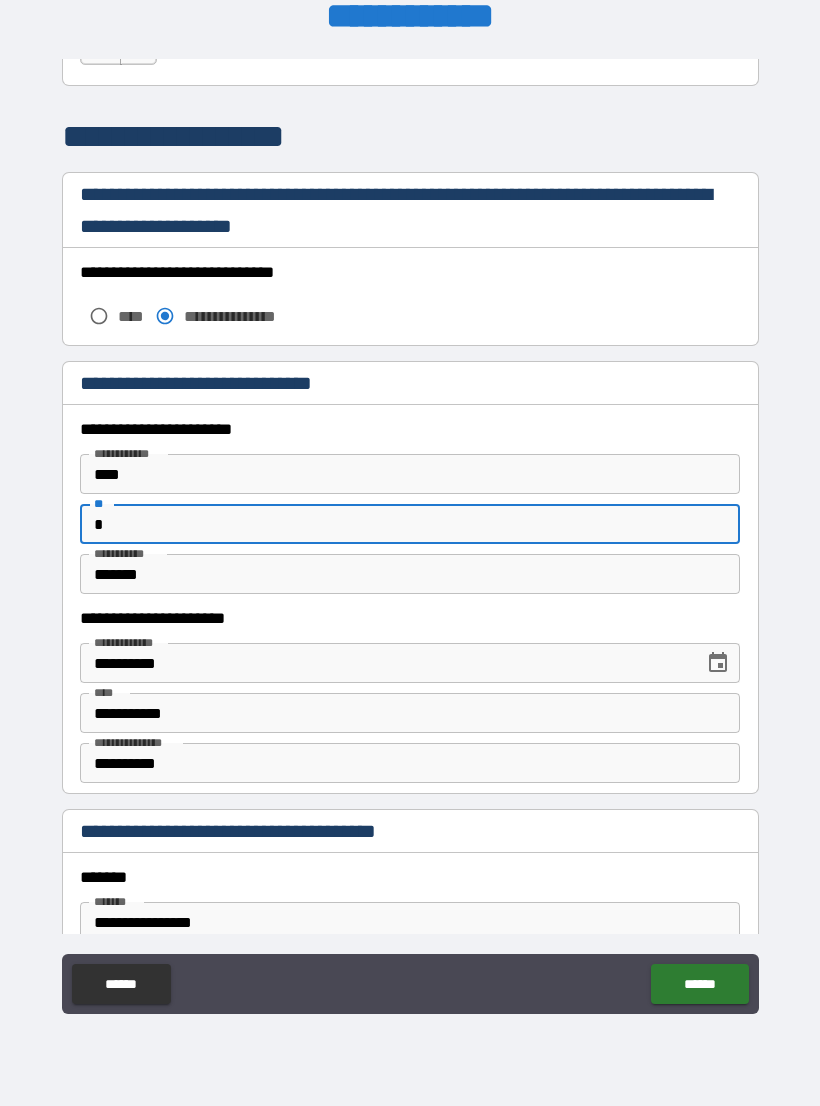 scroll, scrollTop: 0, scrollLeft: 0, axis: both 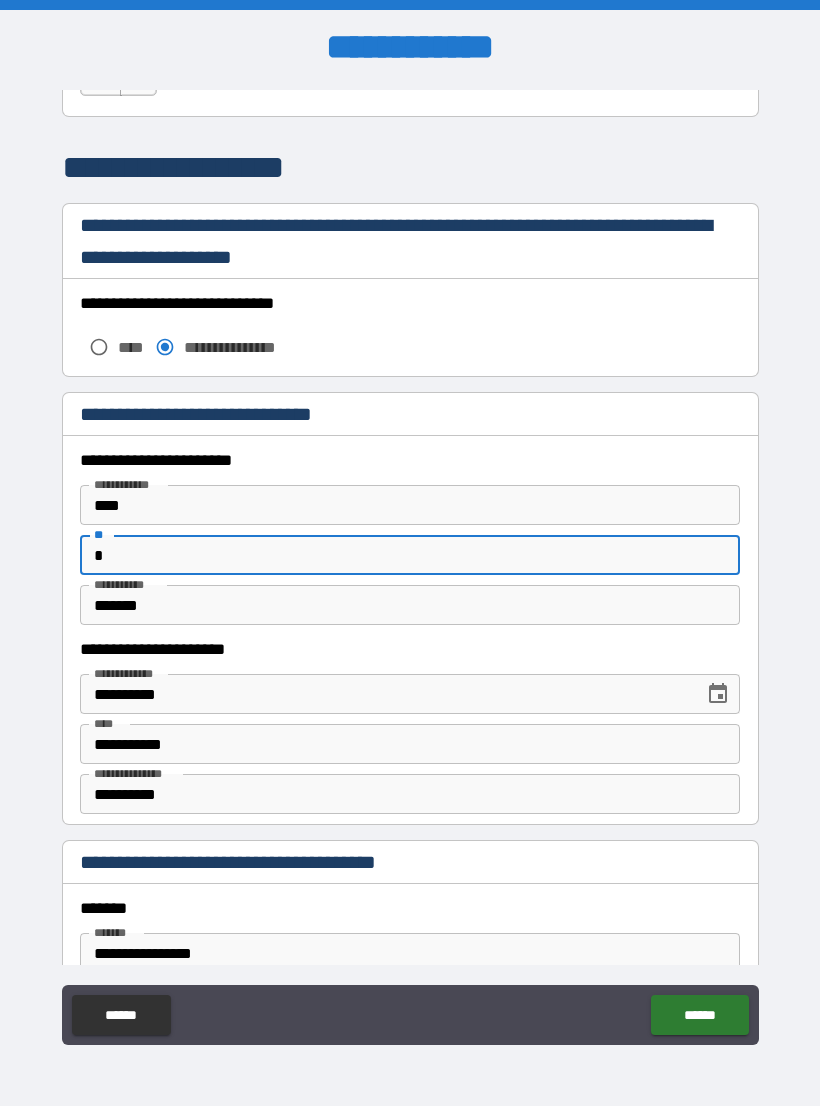 type on "*" 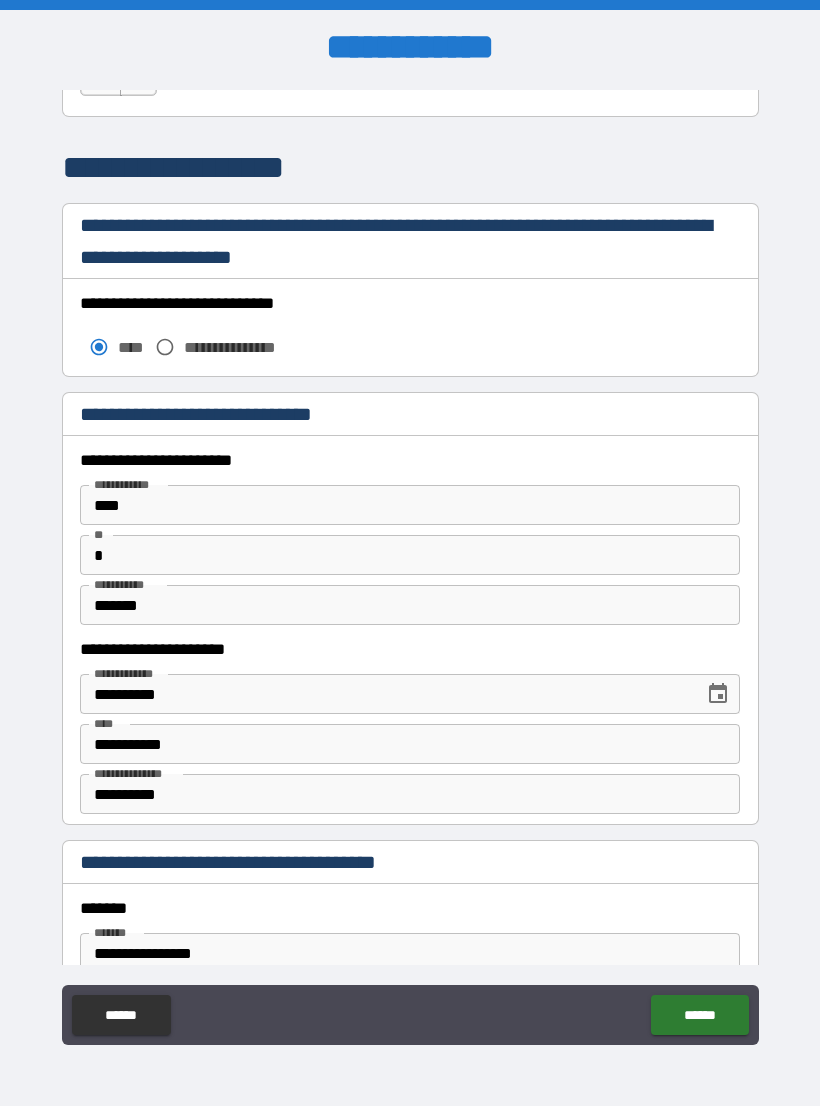 click on "**********" at bounding box center [242, 347] 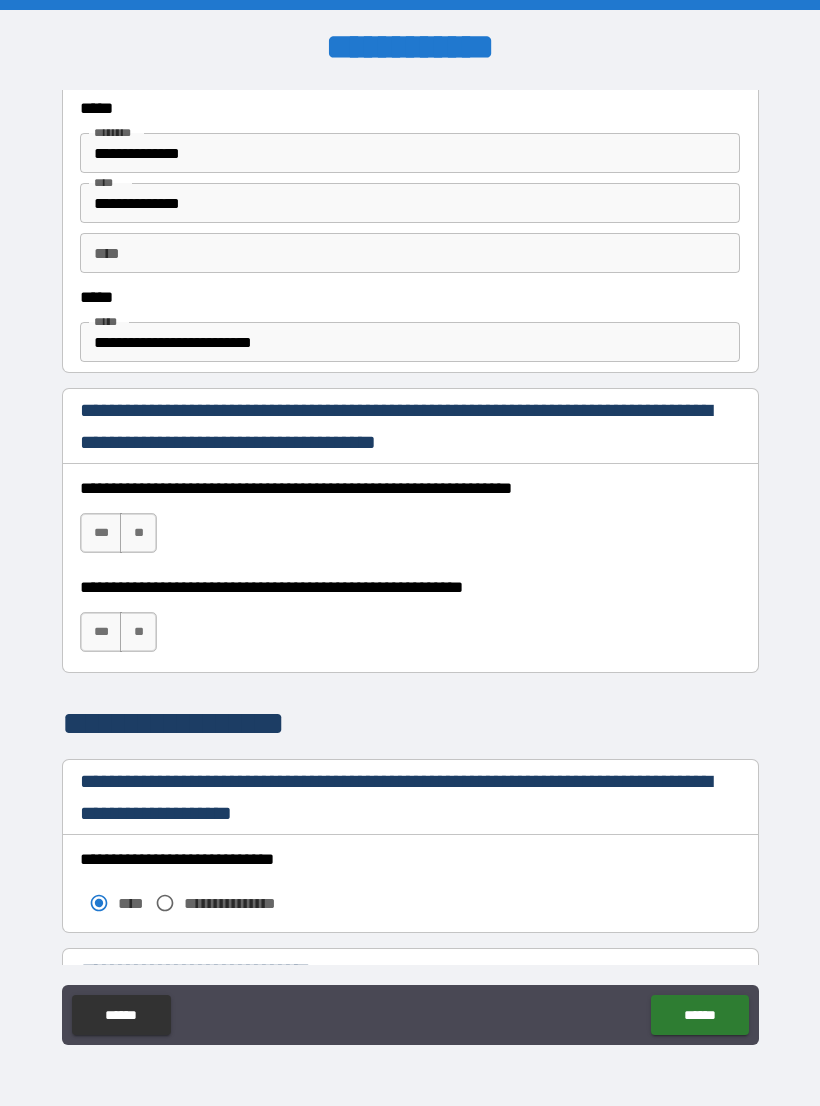 scroll, scrollTop: 1052, scrollLeft: 0, axis: vertical 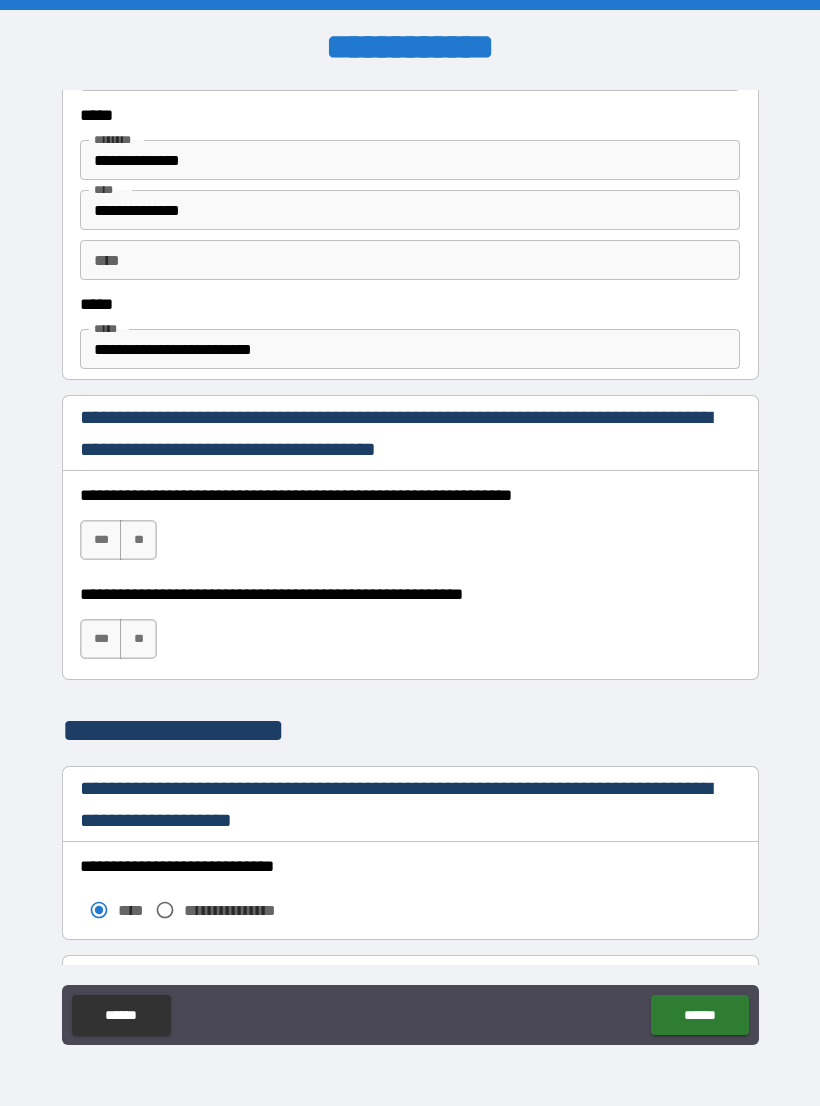 click on "***" at bounding box center (101, 540) 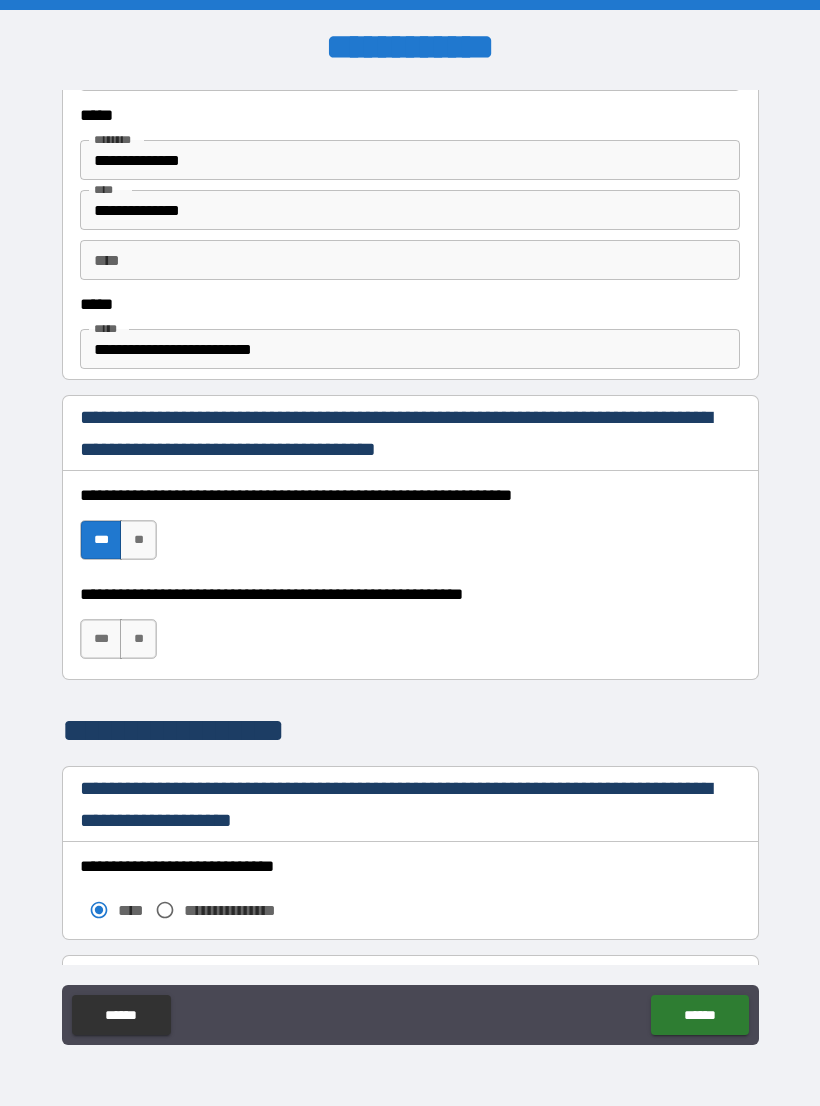 click on "***" at bounding box center (101, 639) 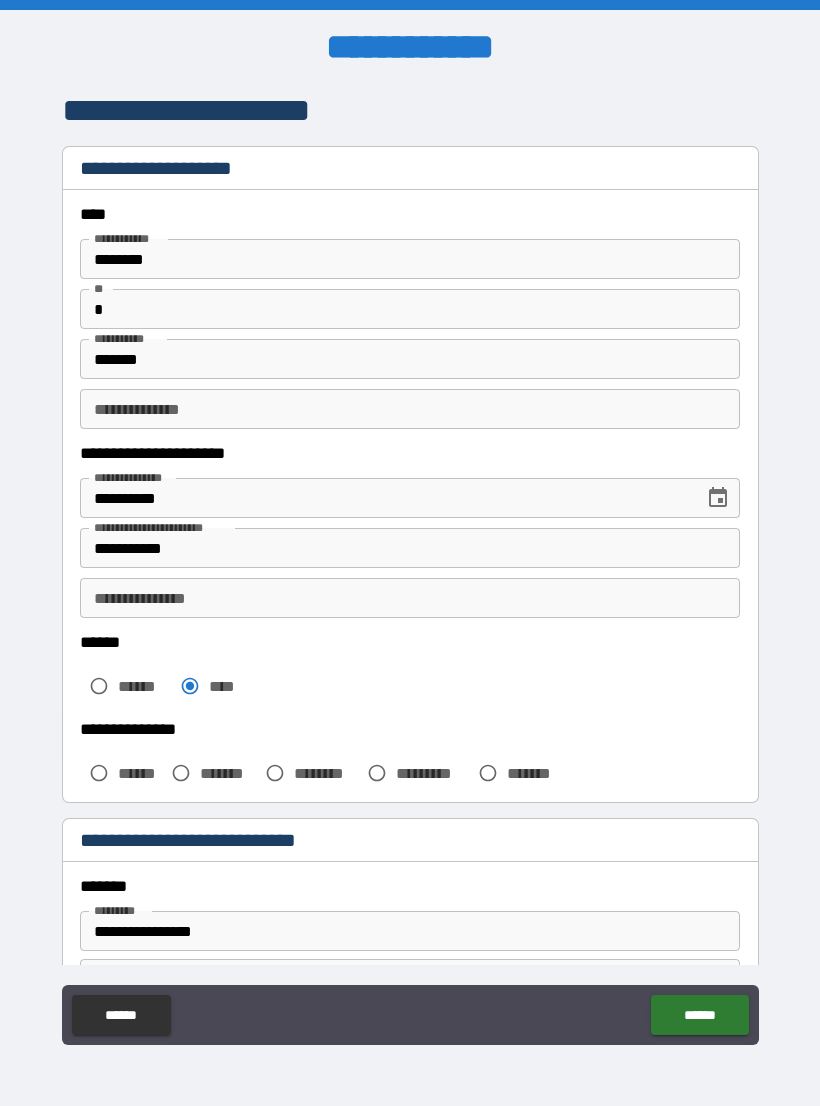 scroll, scrollTop: 0, scrollLeft: 0, axis: both 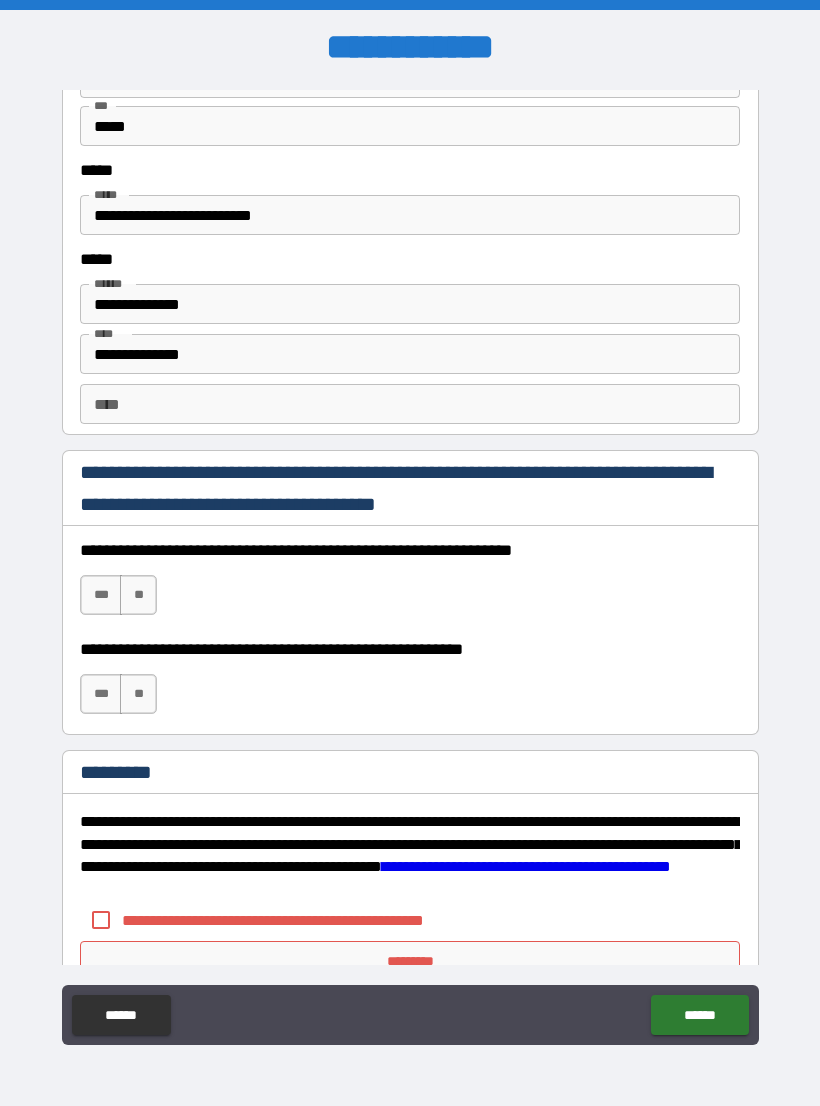 click on "***" at bounding box center (101, 595) 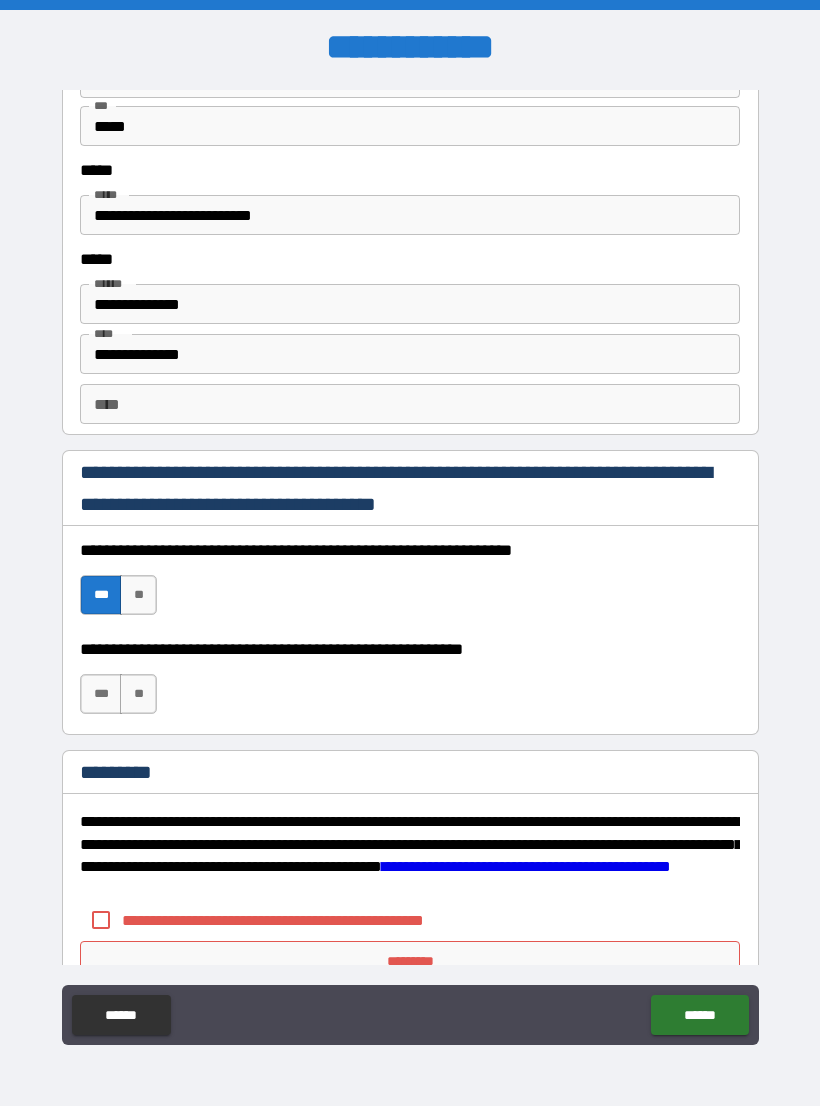 click on "***" at bounding box center [101, 694] 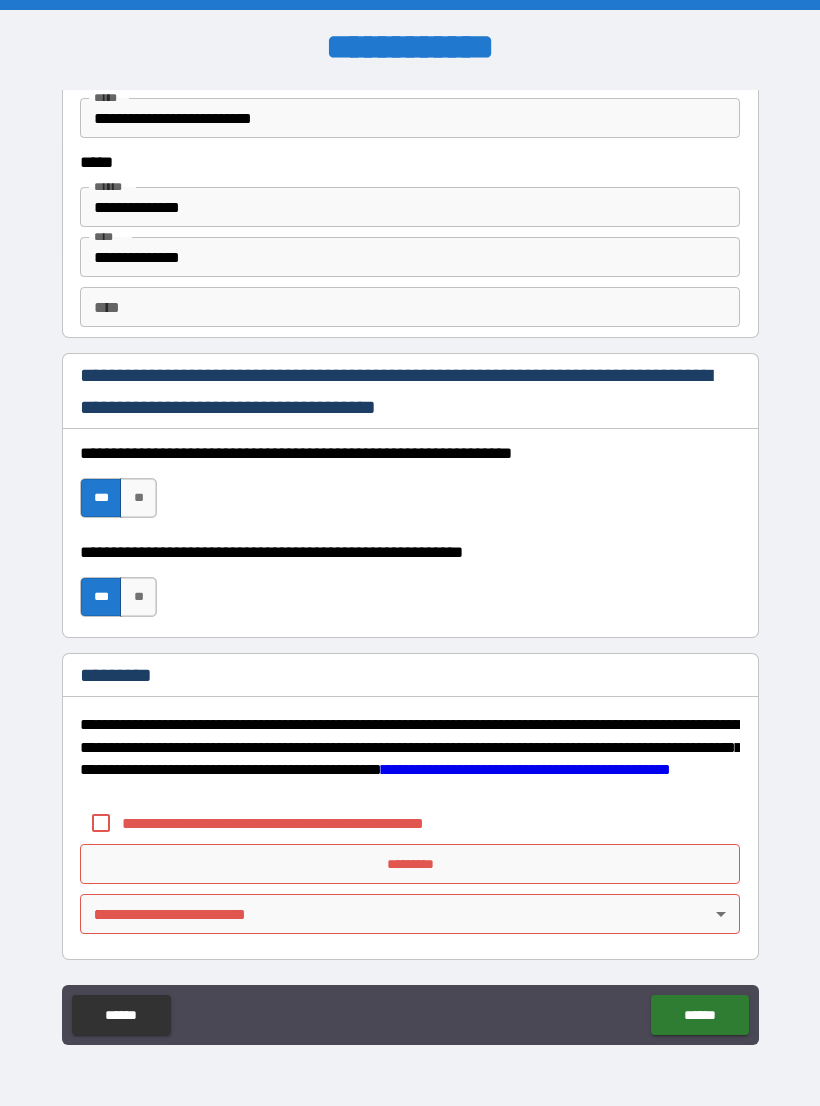 scroll, scrollTop: 2731, scrollLeft: 0, axis: vertical 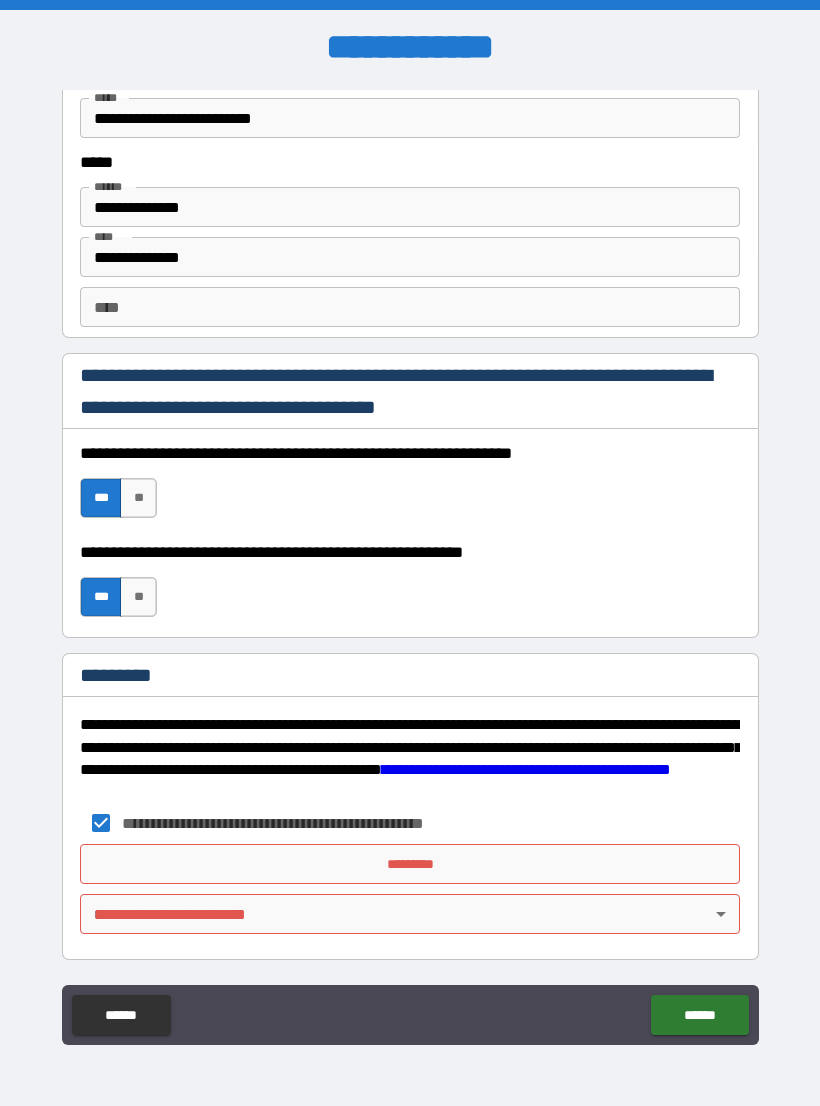 click on "*********" at bounding box center (410, 864) 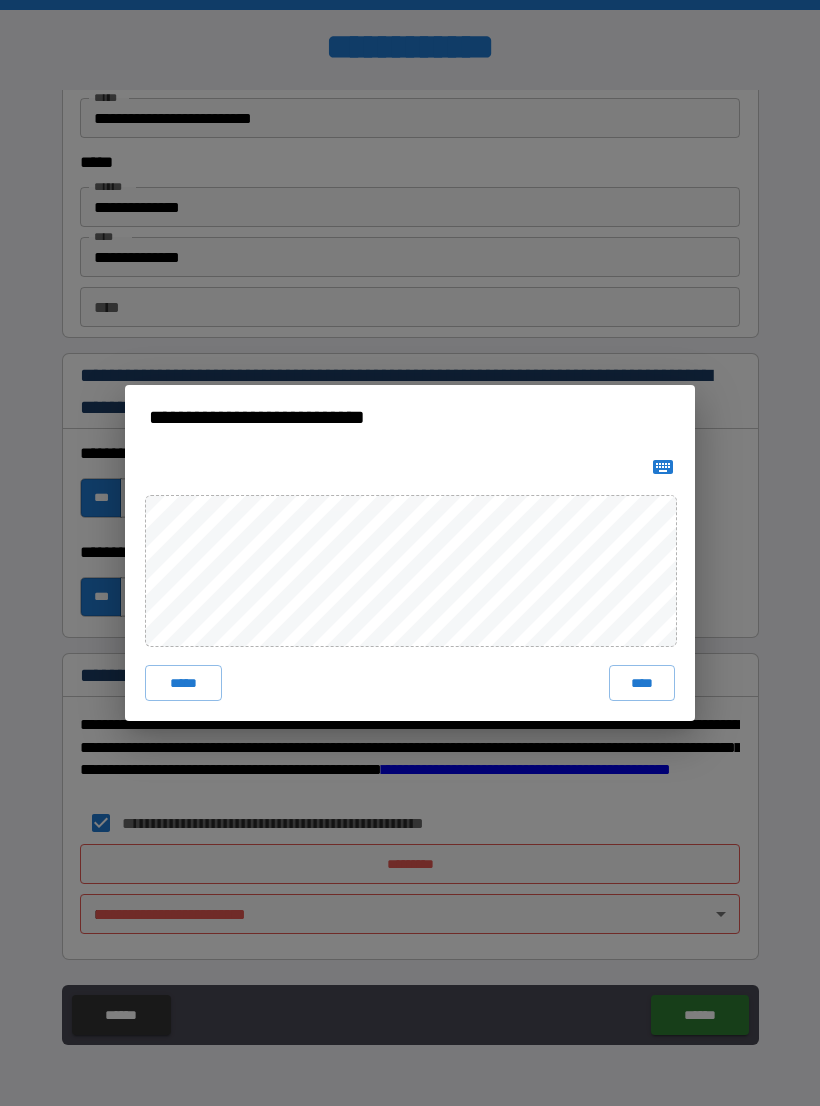 click on "****" at bounding box center (642, 683) 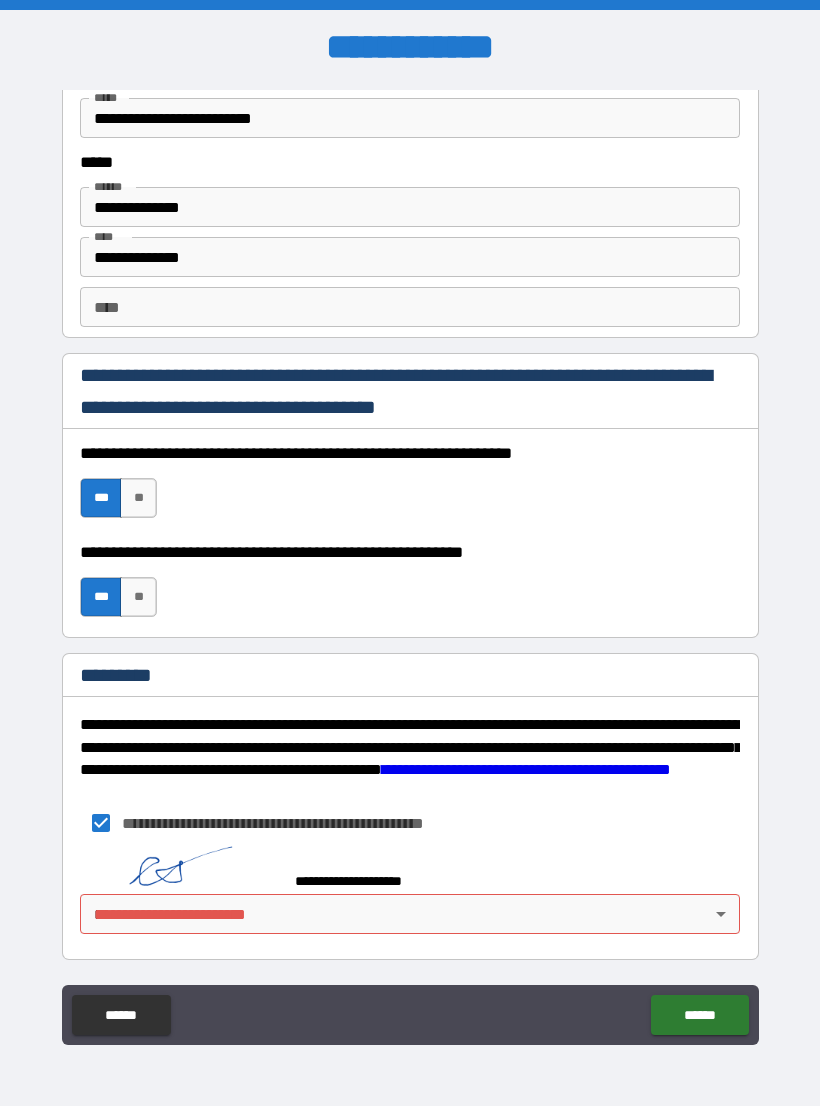 scroll, scrollTop: 2721, scrollLeft: 0, axis: vertical 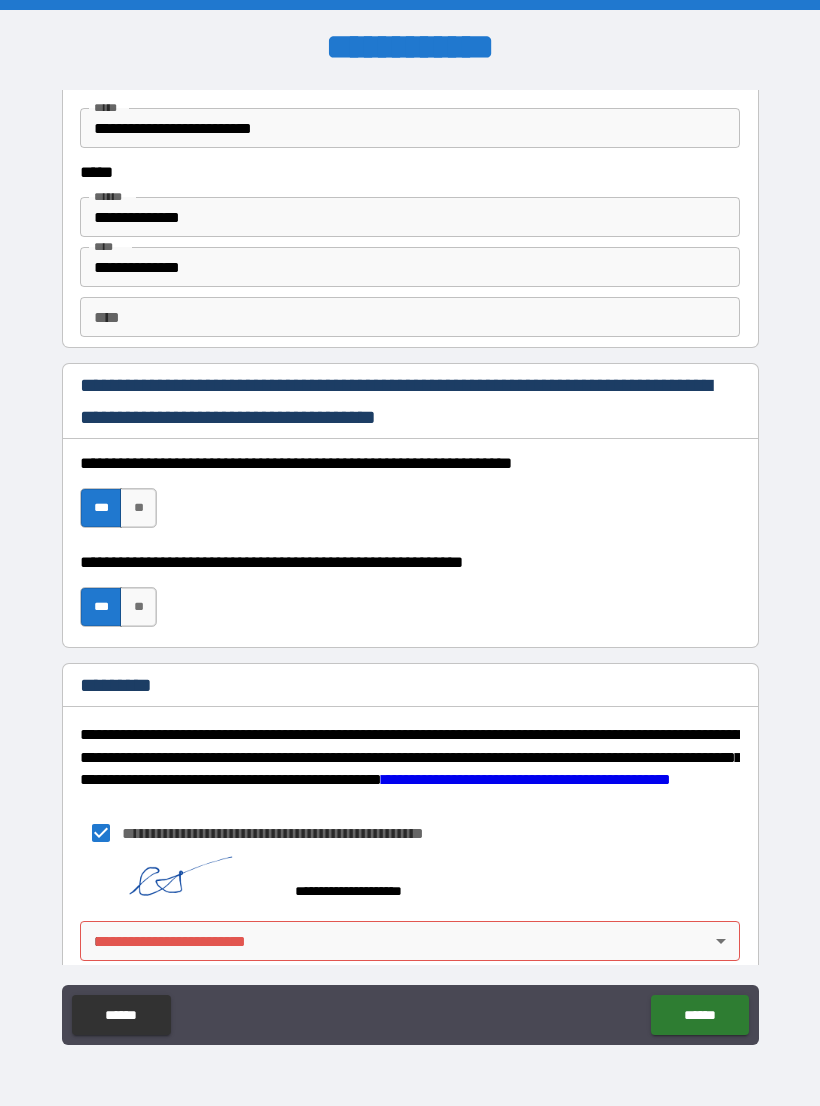 click on "**********" at bounding box center [410, 568] 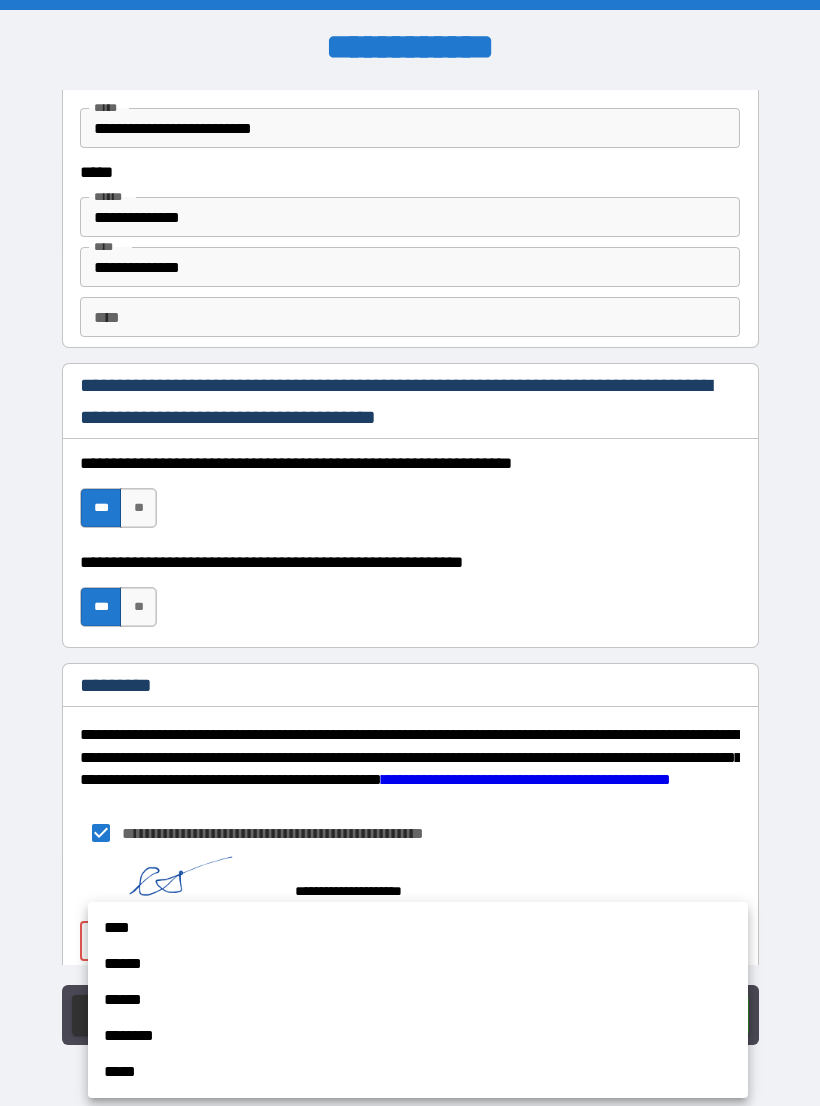 click on "******" at bounding box center [418, 964] 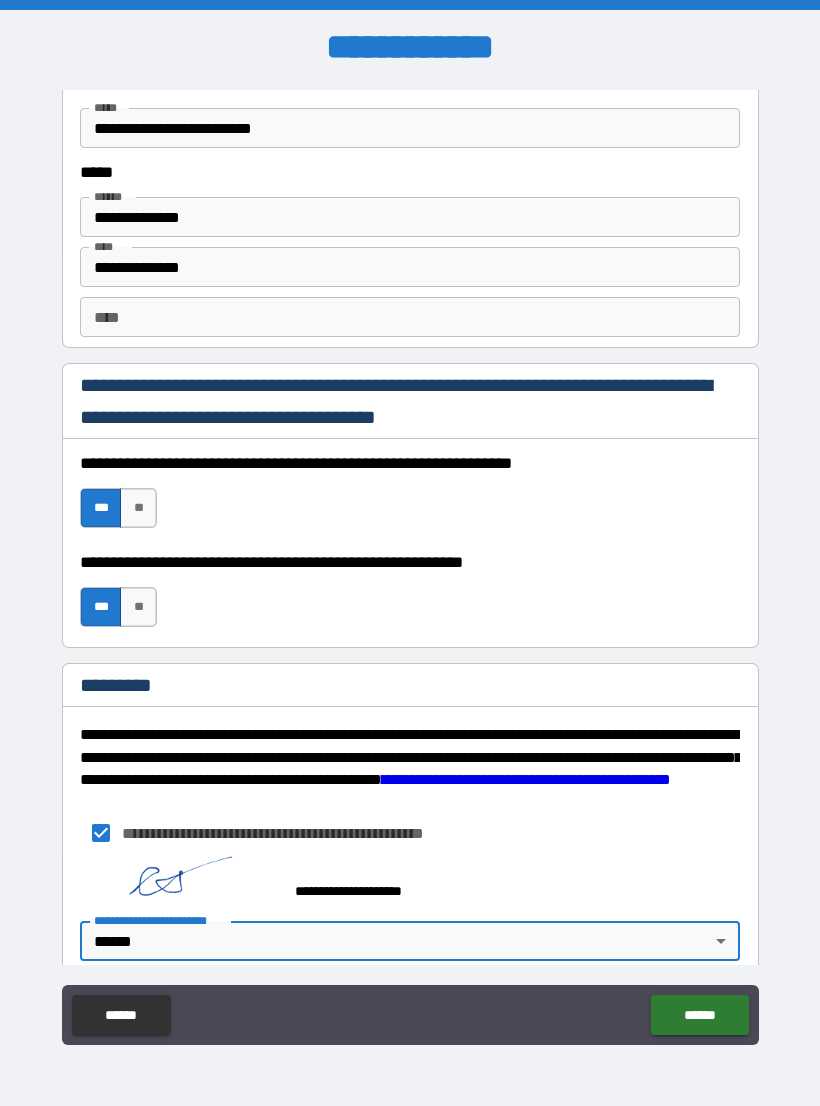 click on "******" at bounding box center (699, 1015) 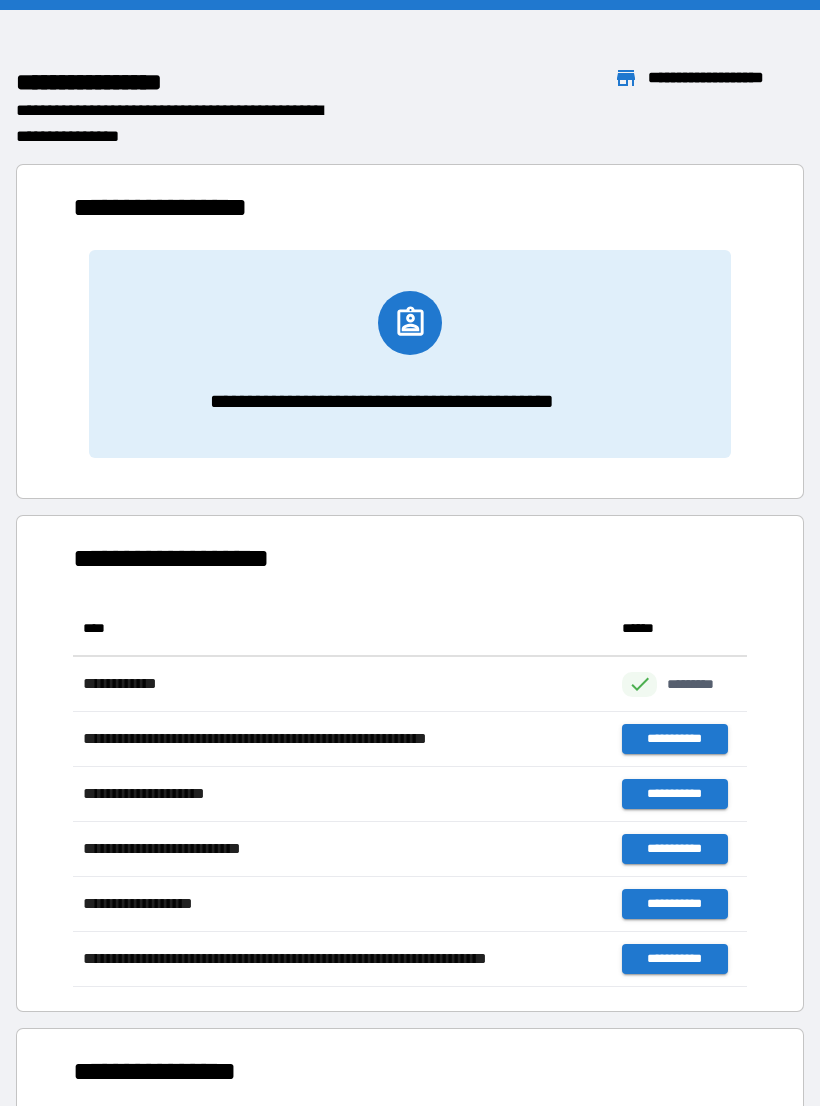 scroll, scrollTop: 1, scrollLeft: 1, axis: both 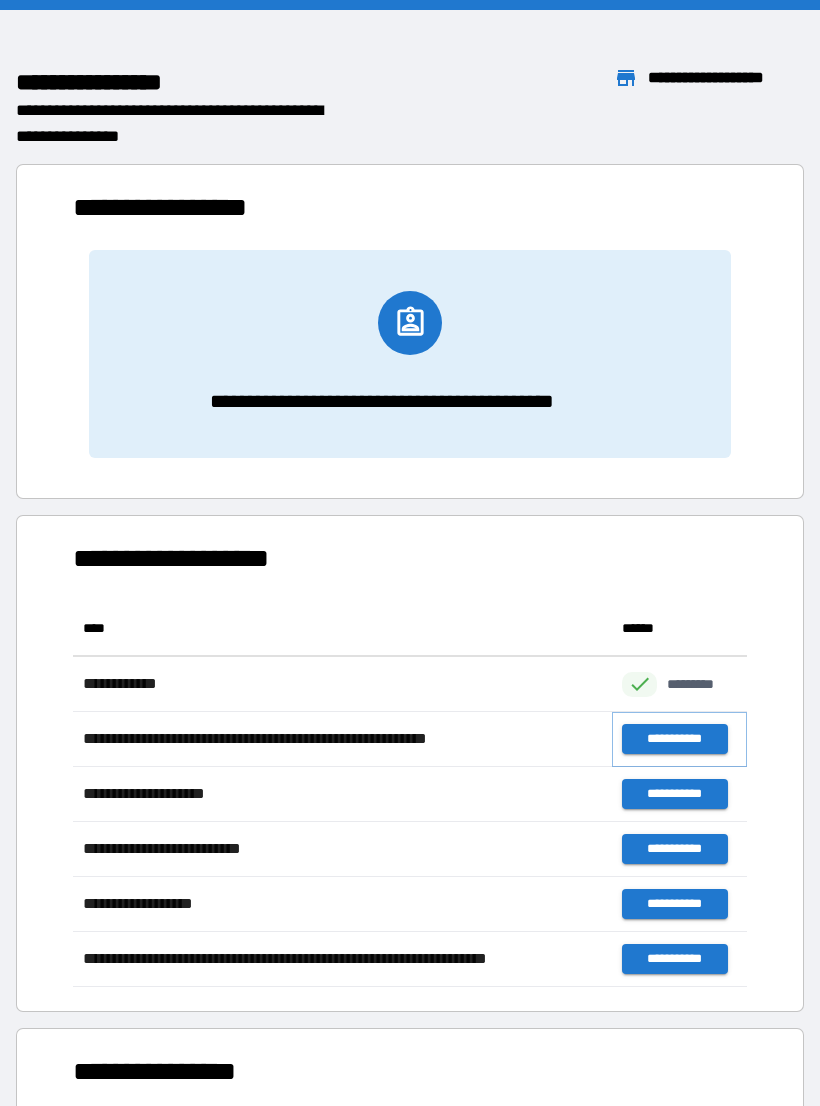 click on "**********" at bounding box center (674, 739) 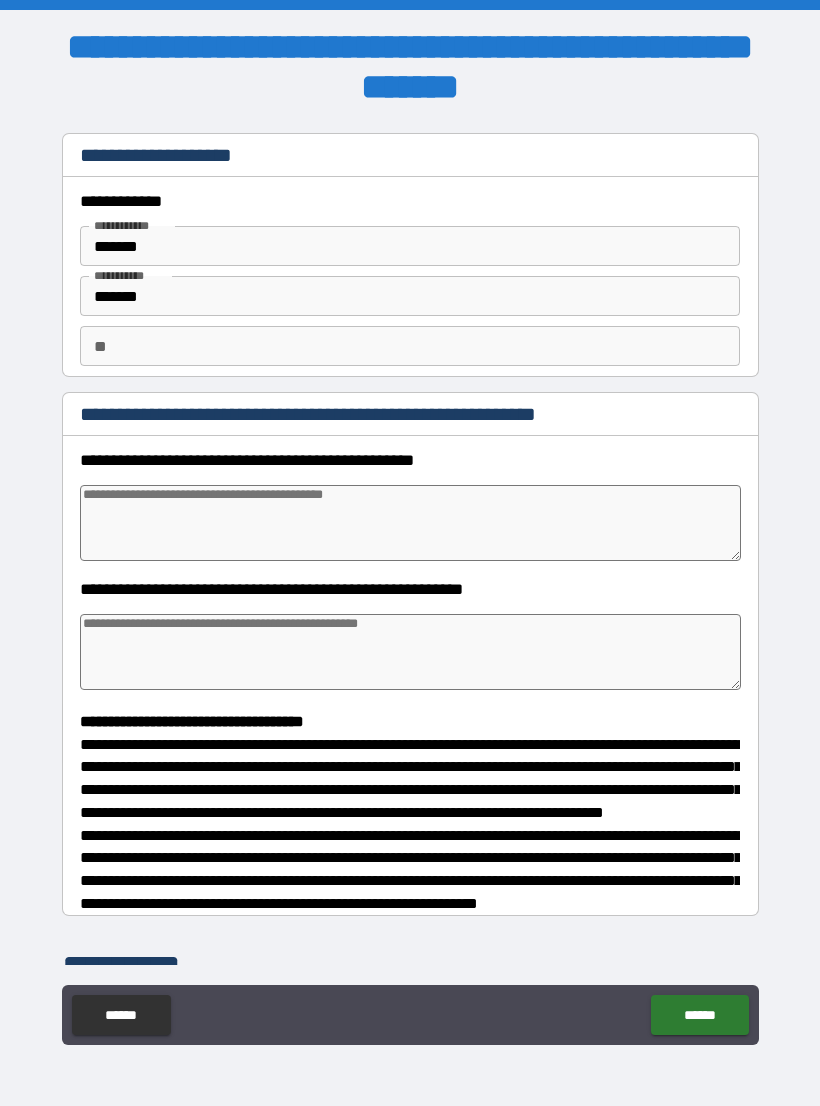type on "*" 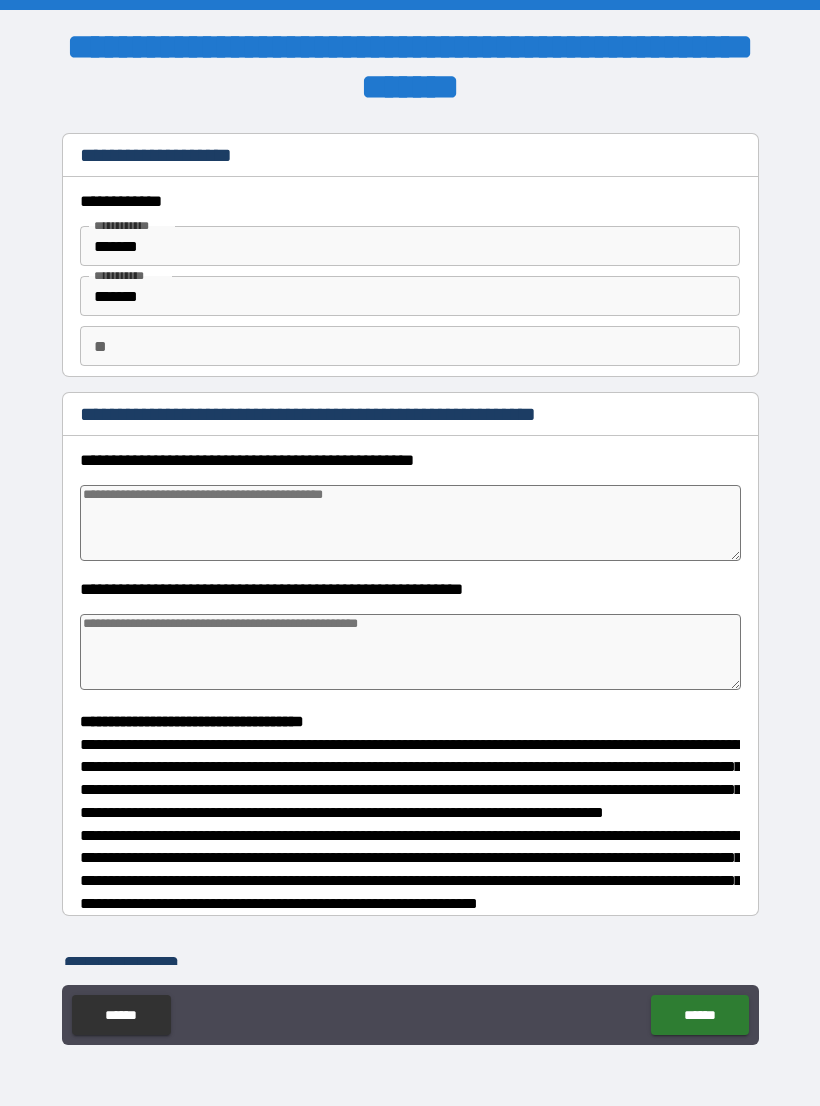 type on "*" 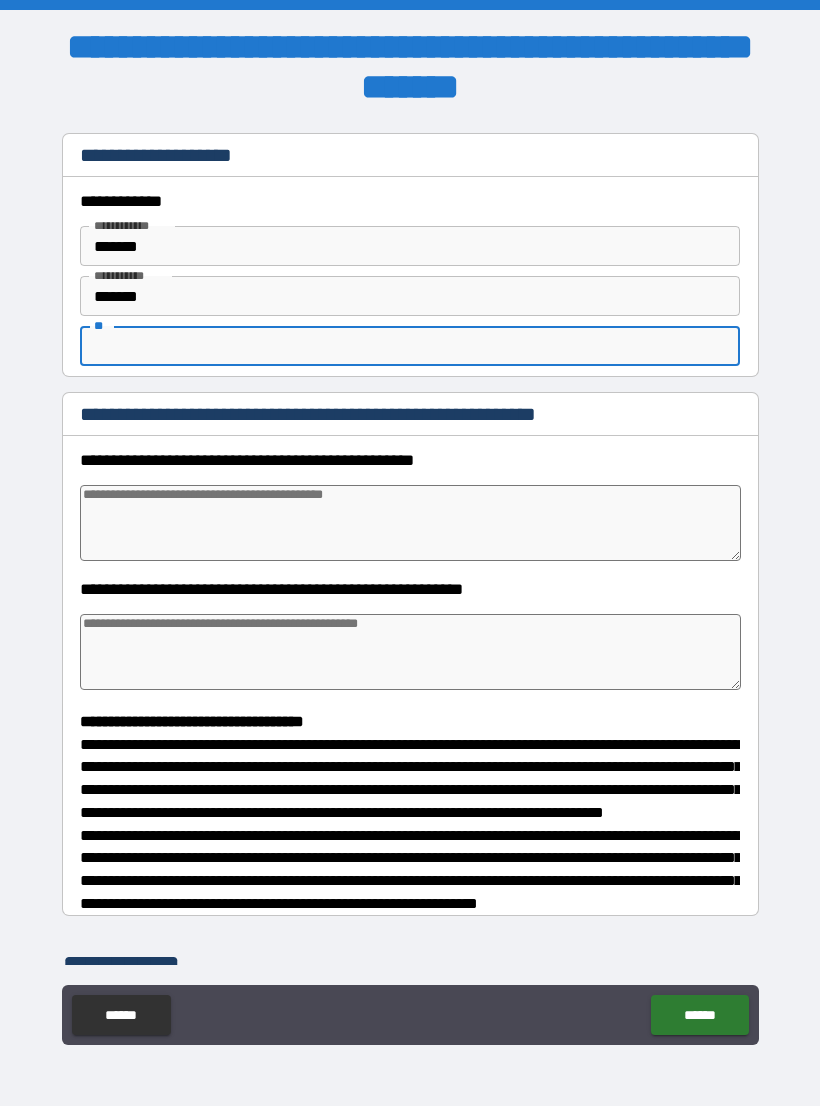 type on "*" 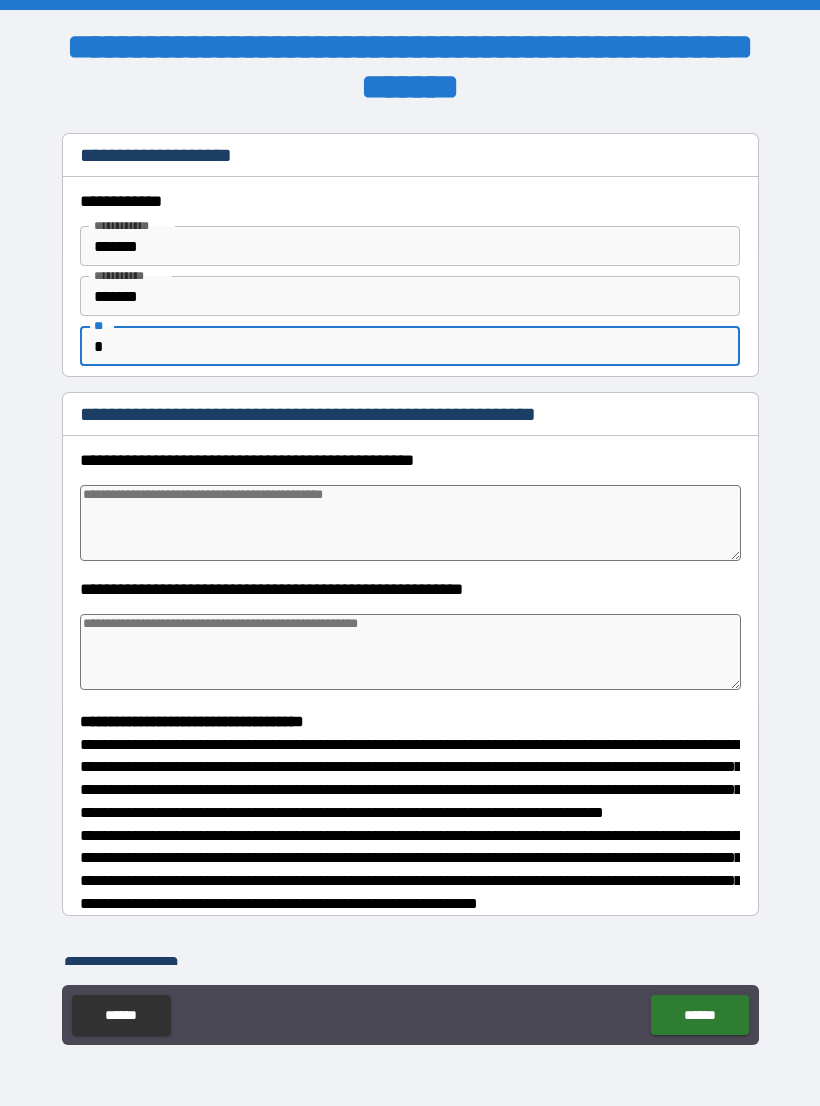 type on "*" 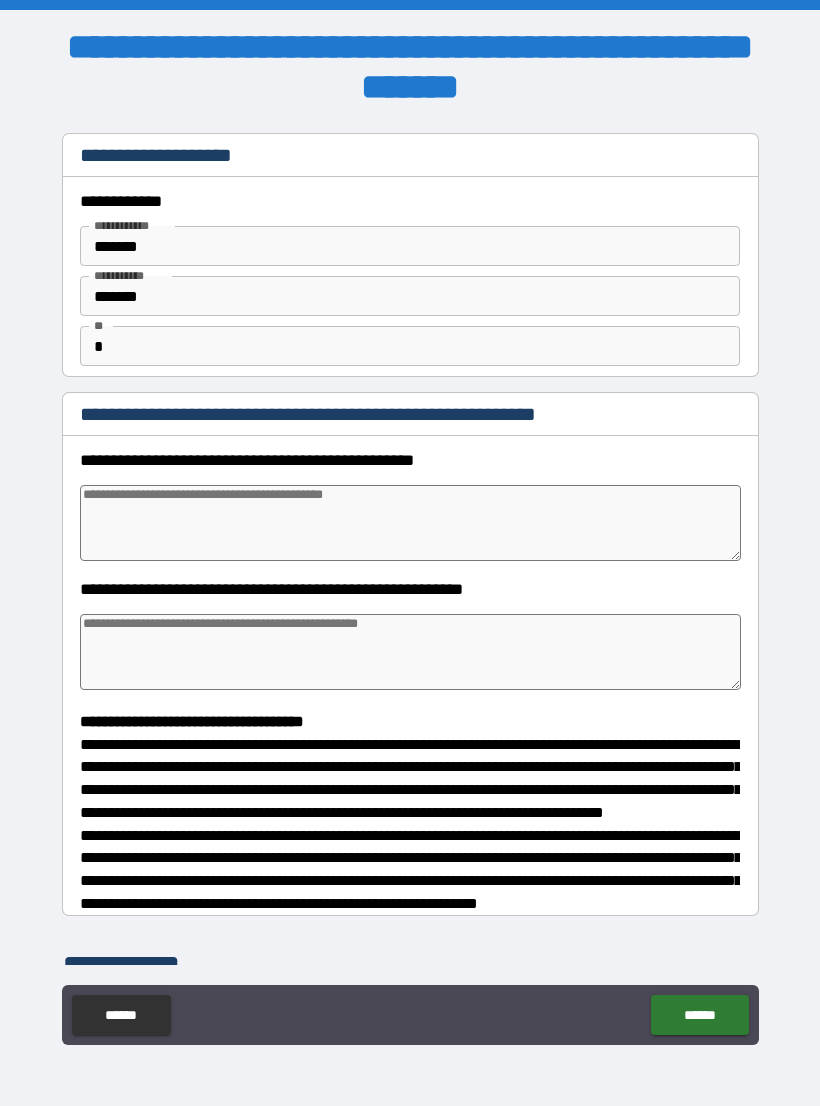 type on "*" 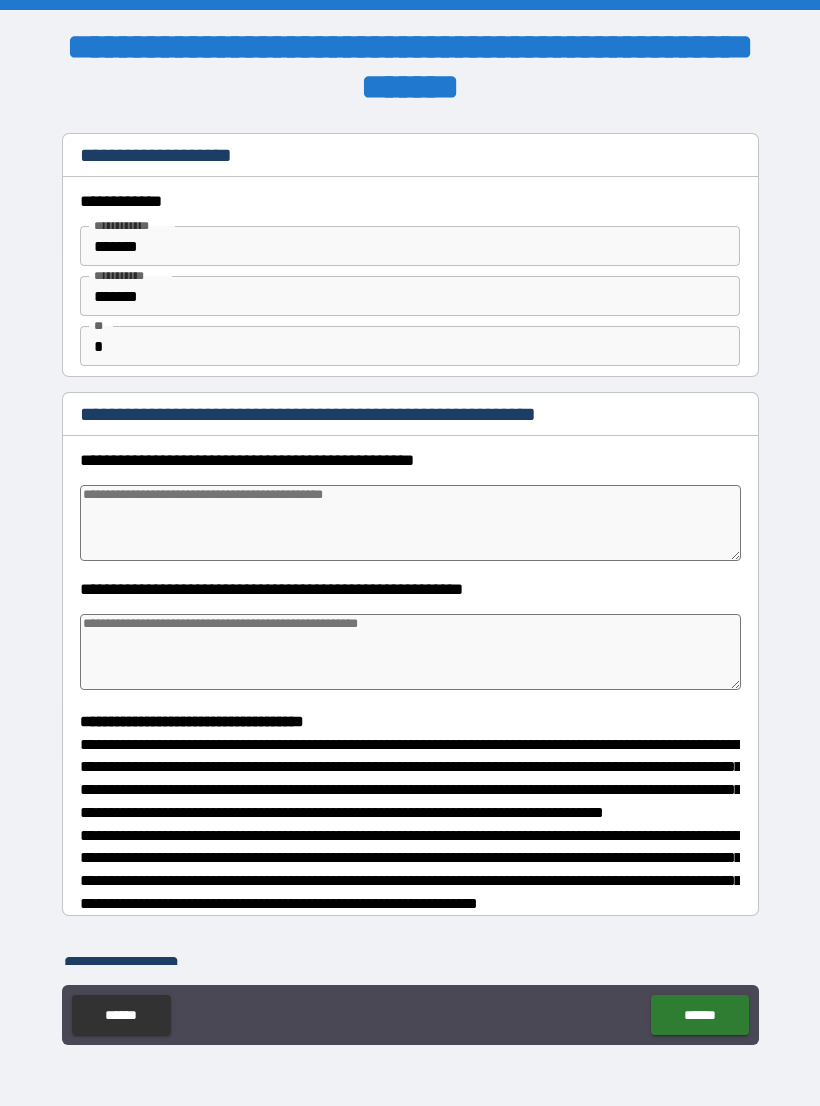 type on "*" 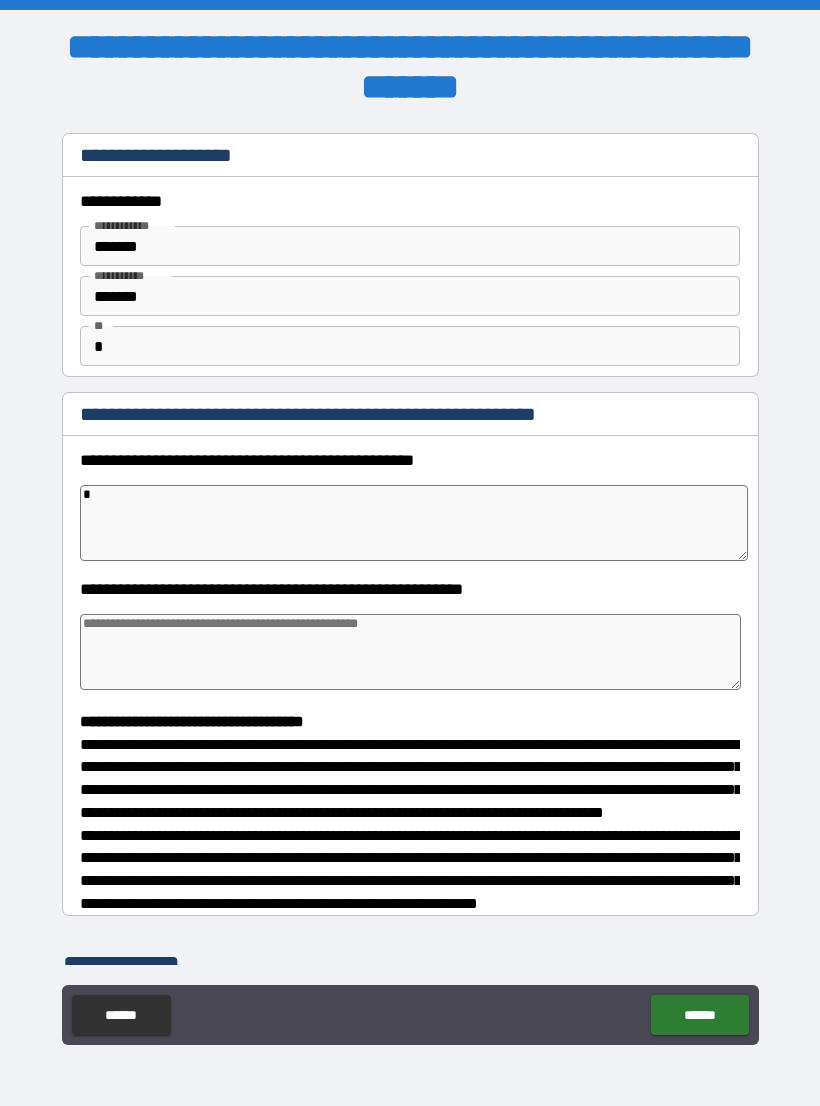 type on "*" 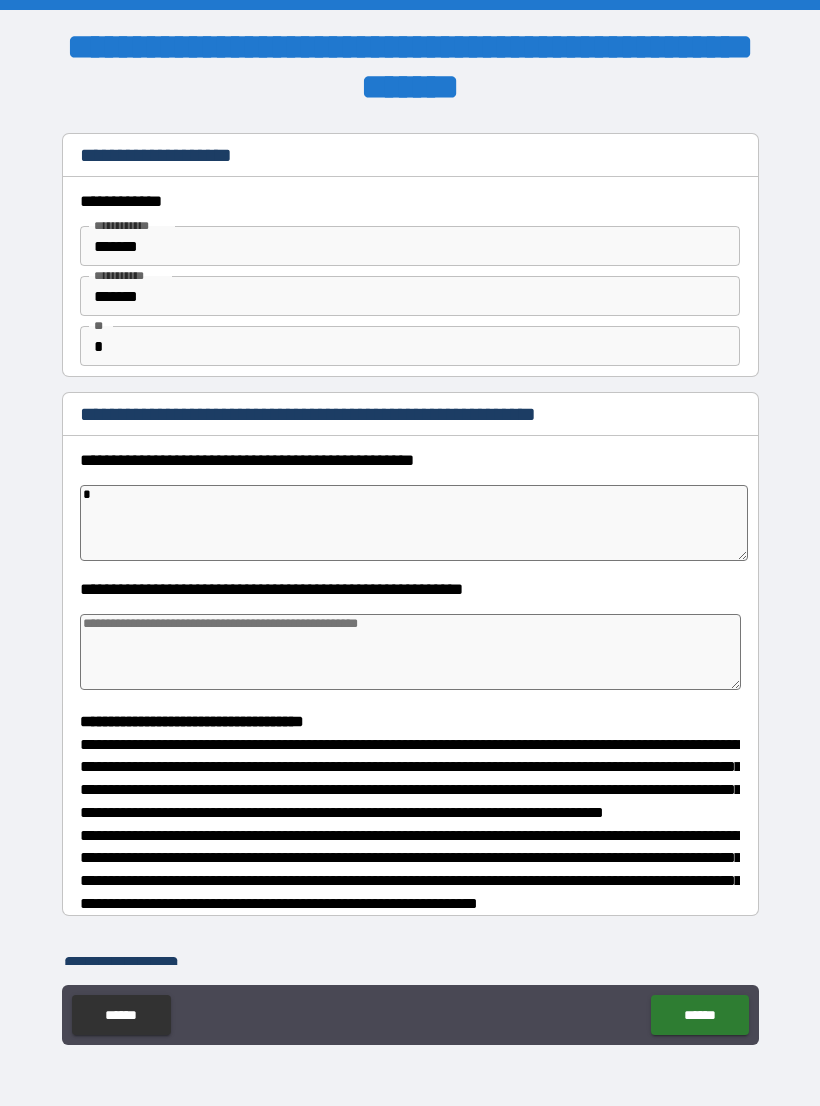 type on "*" 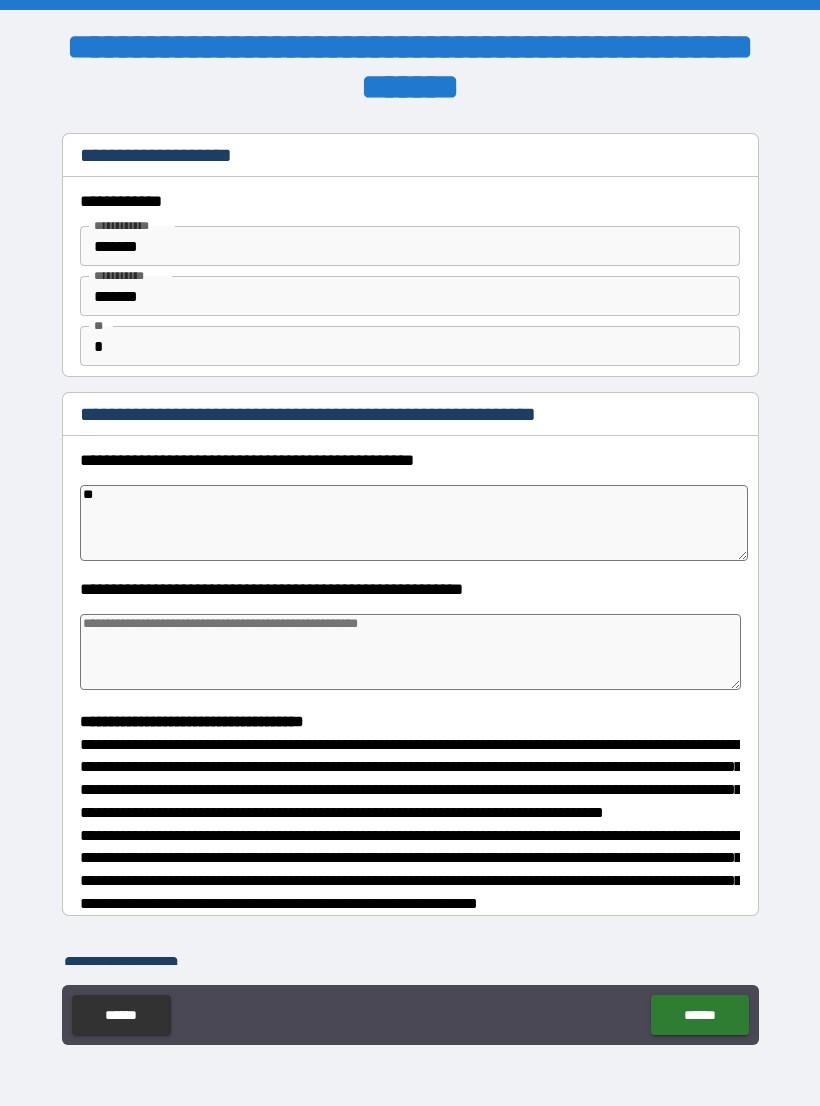 type on "*" 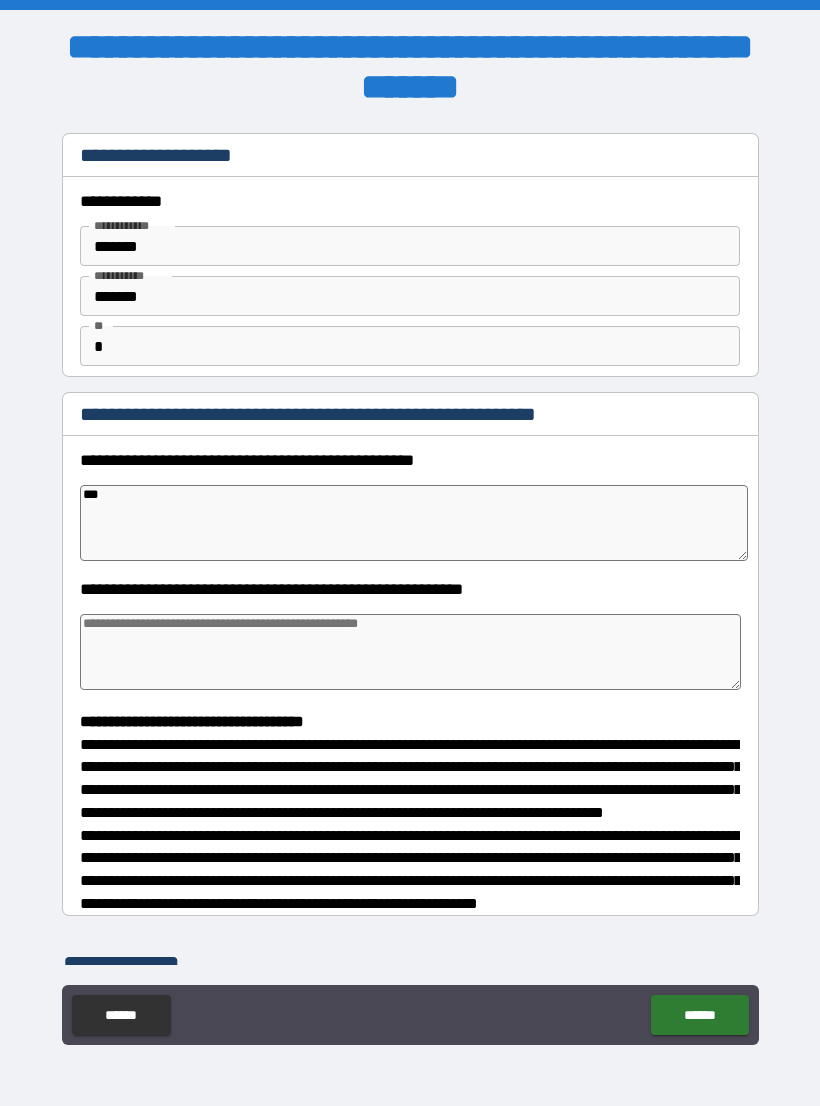 type on "*" 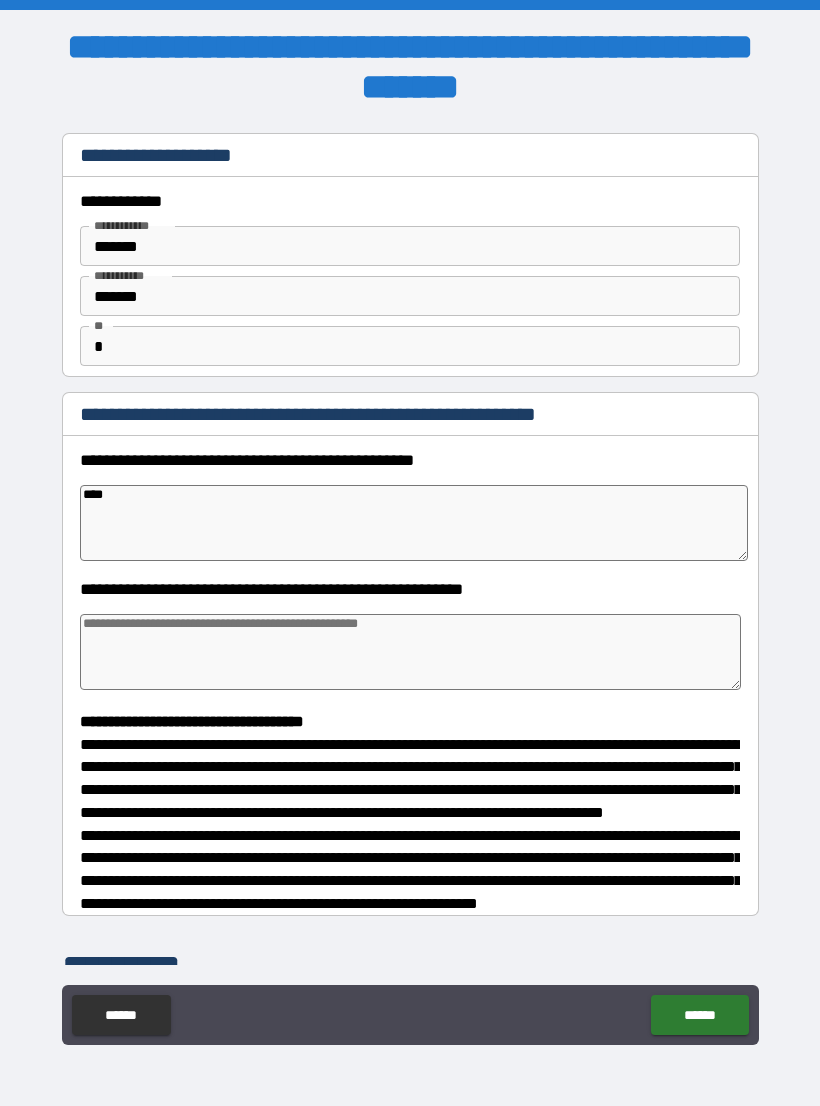 type on "*" 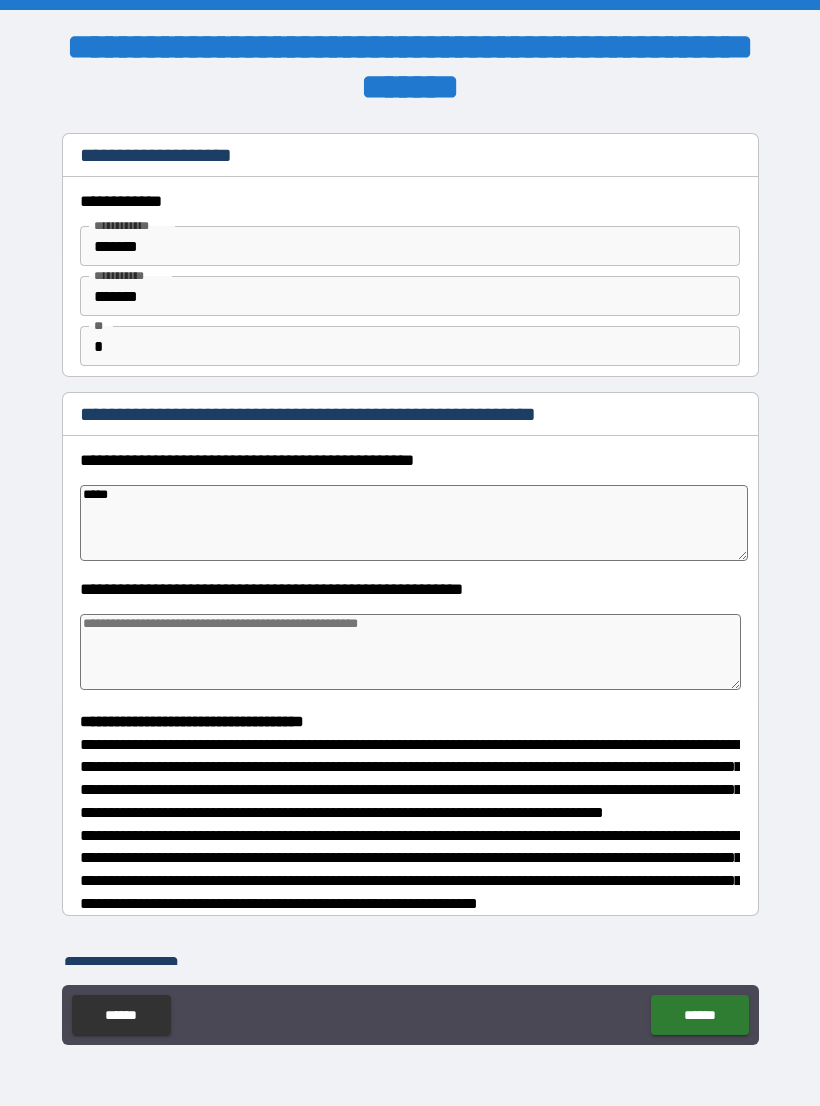 type on "*" 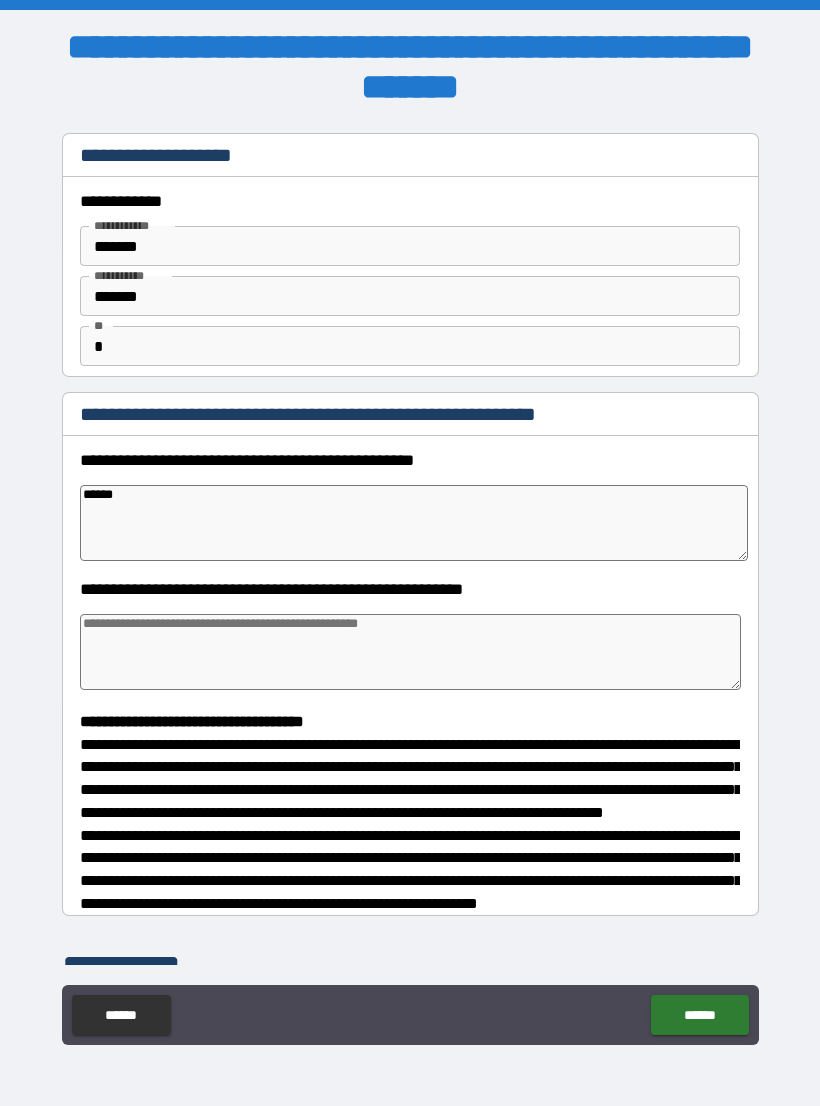 type on "*" 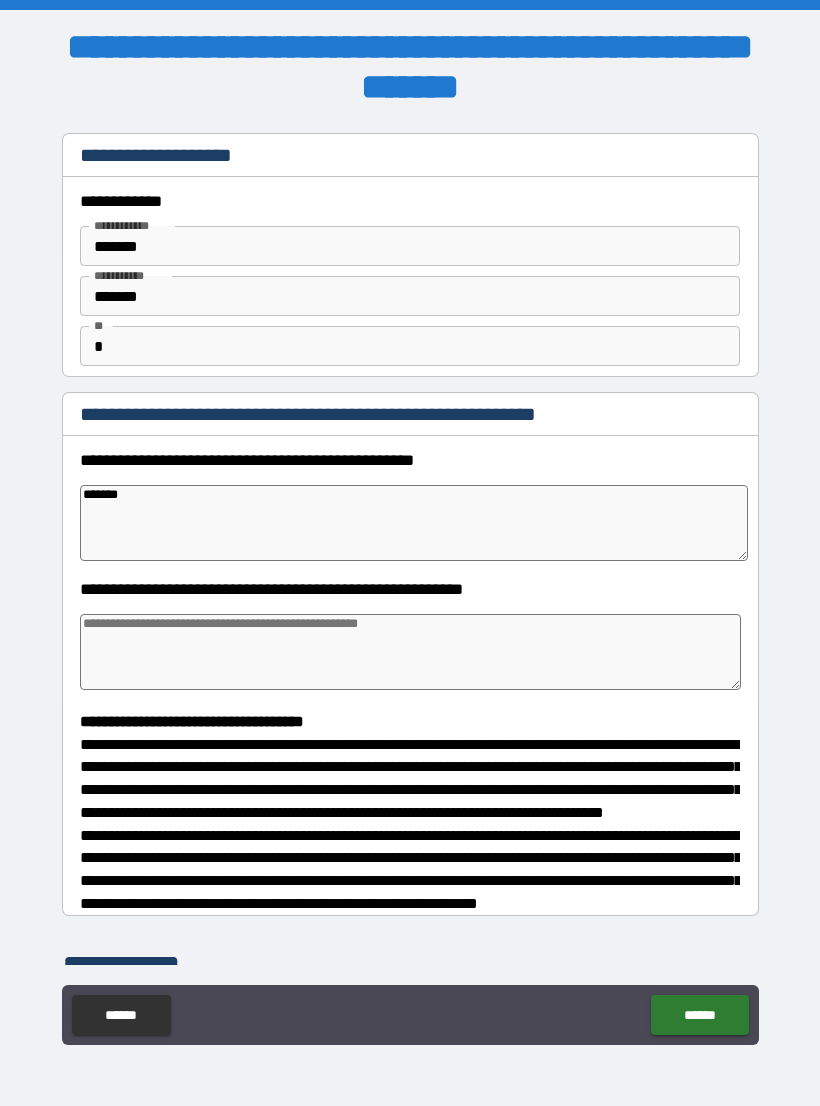 type on "*" 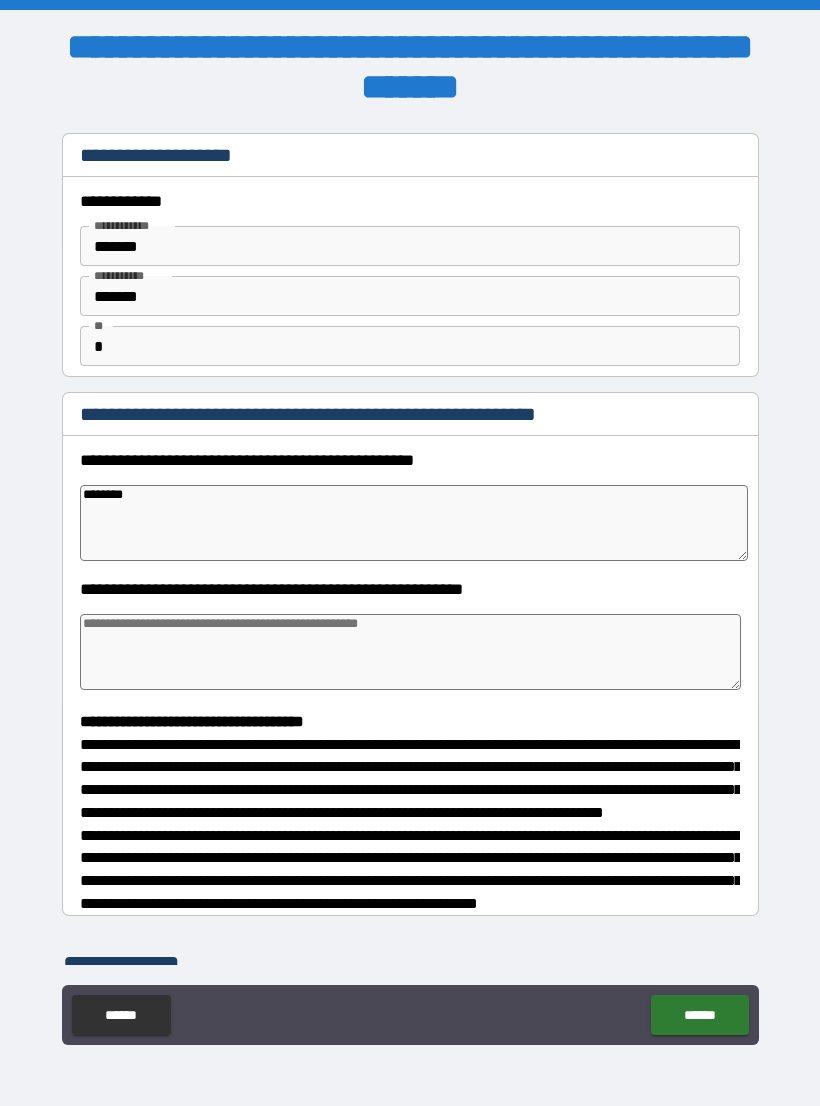 type on "*" 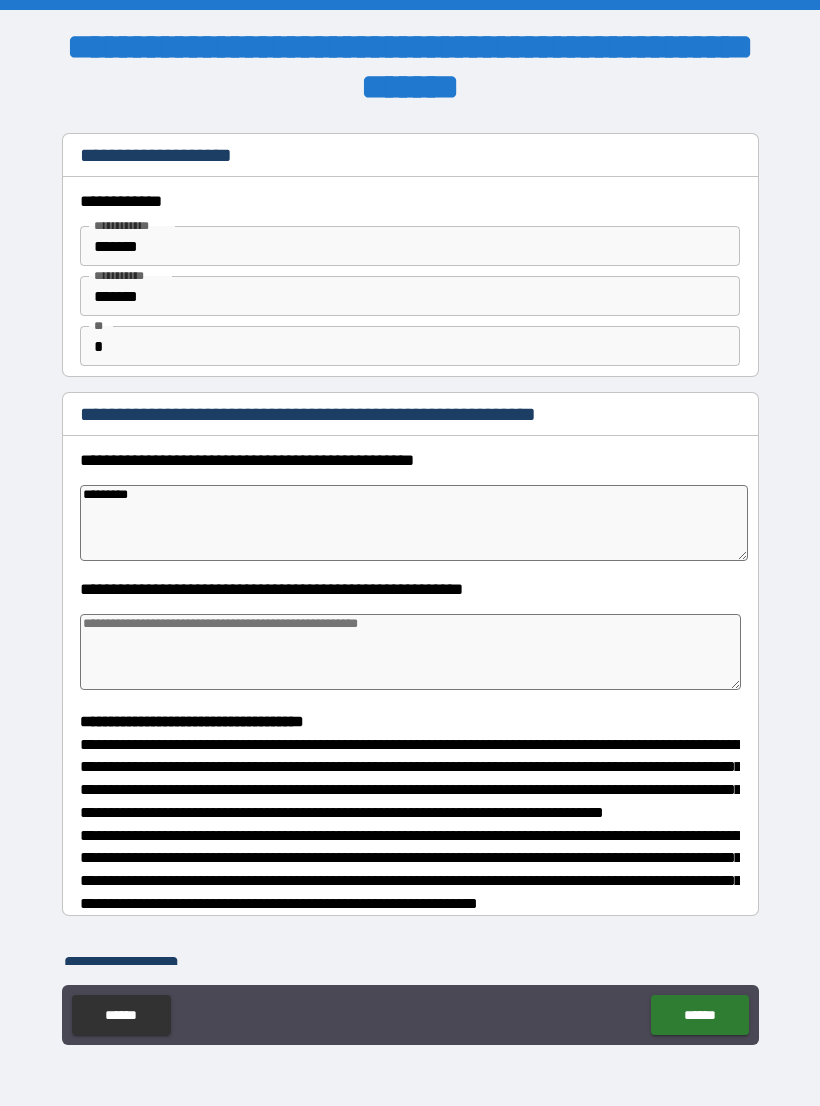 type on "*" 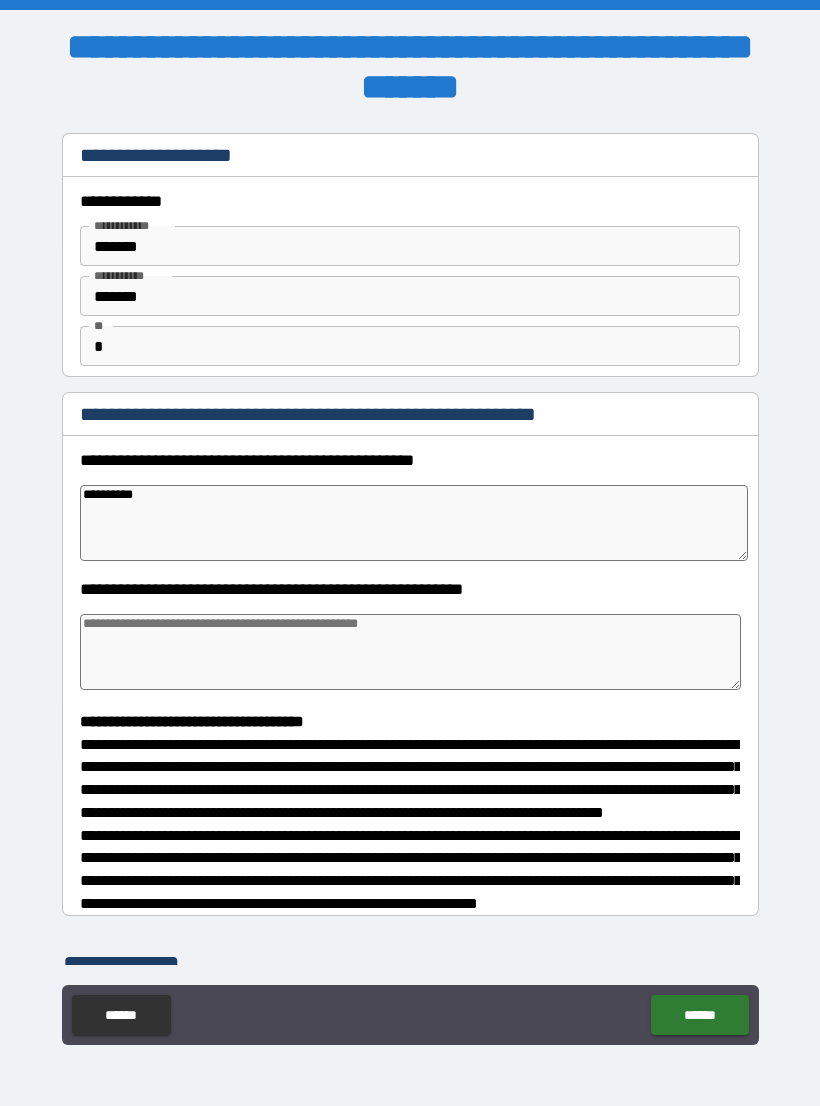 type on "*" 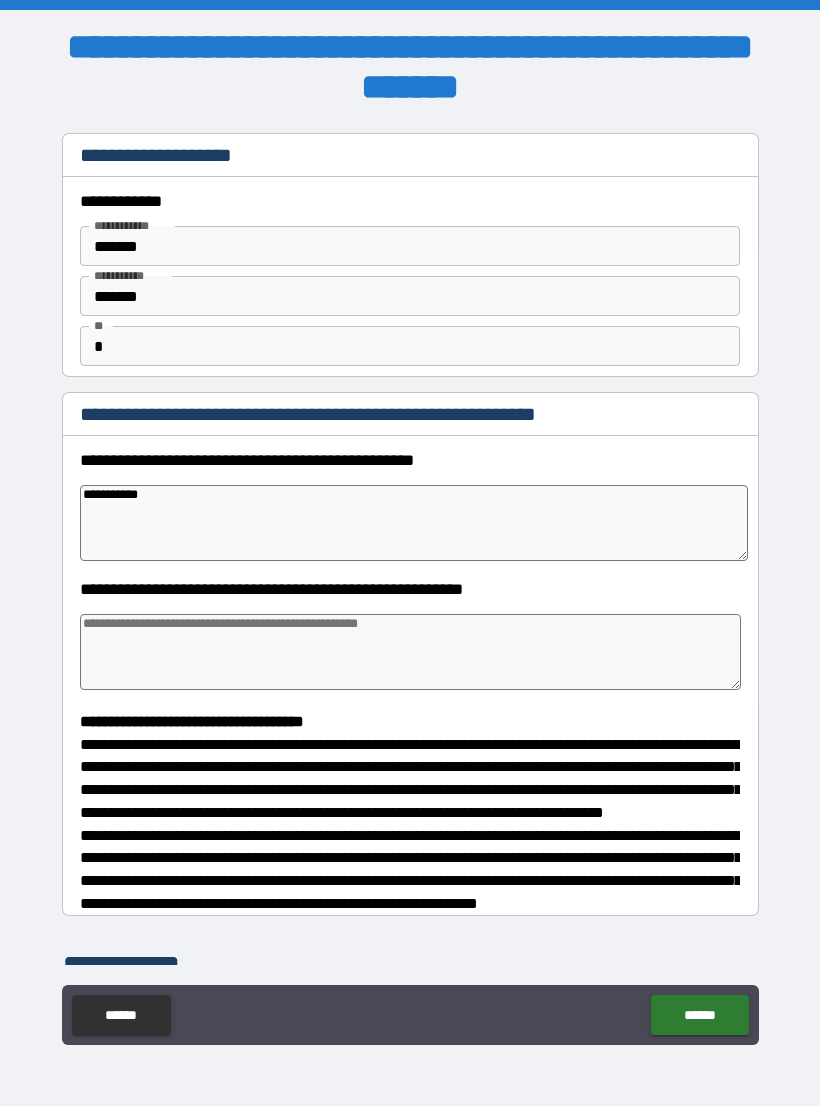 type on "*" 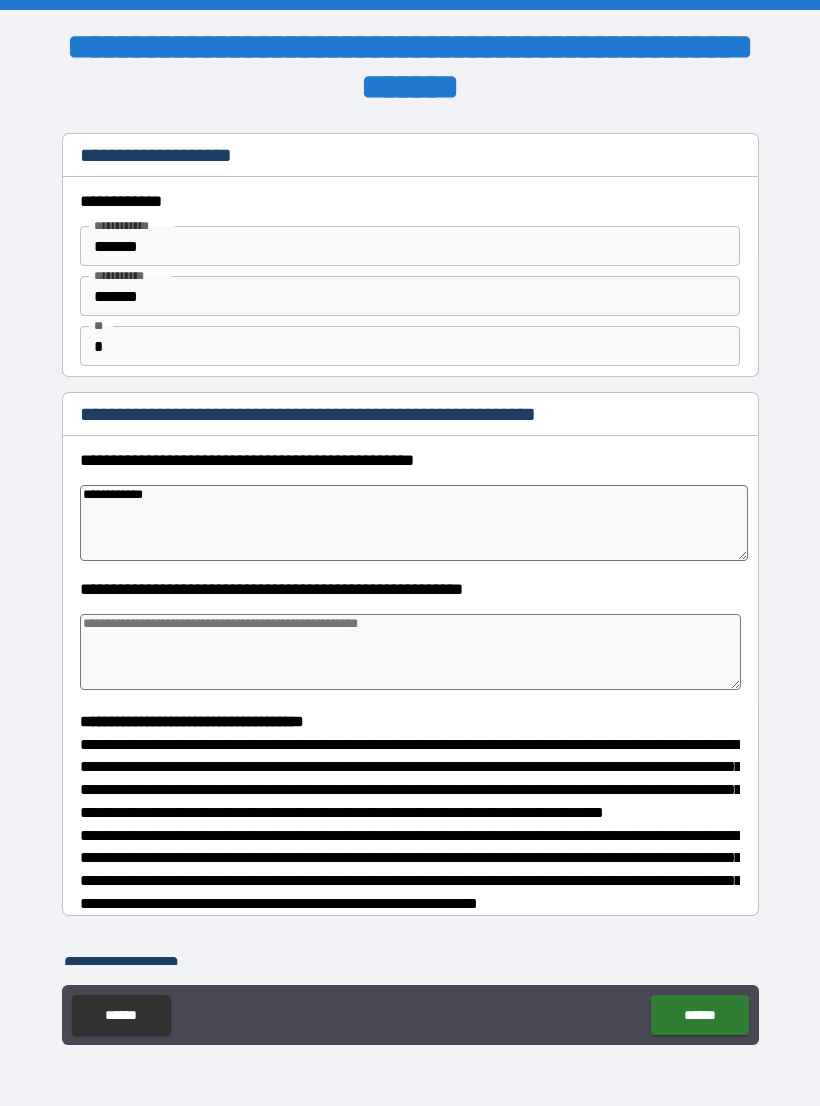 type on "*" 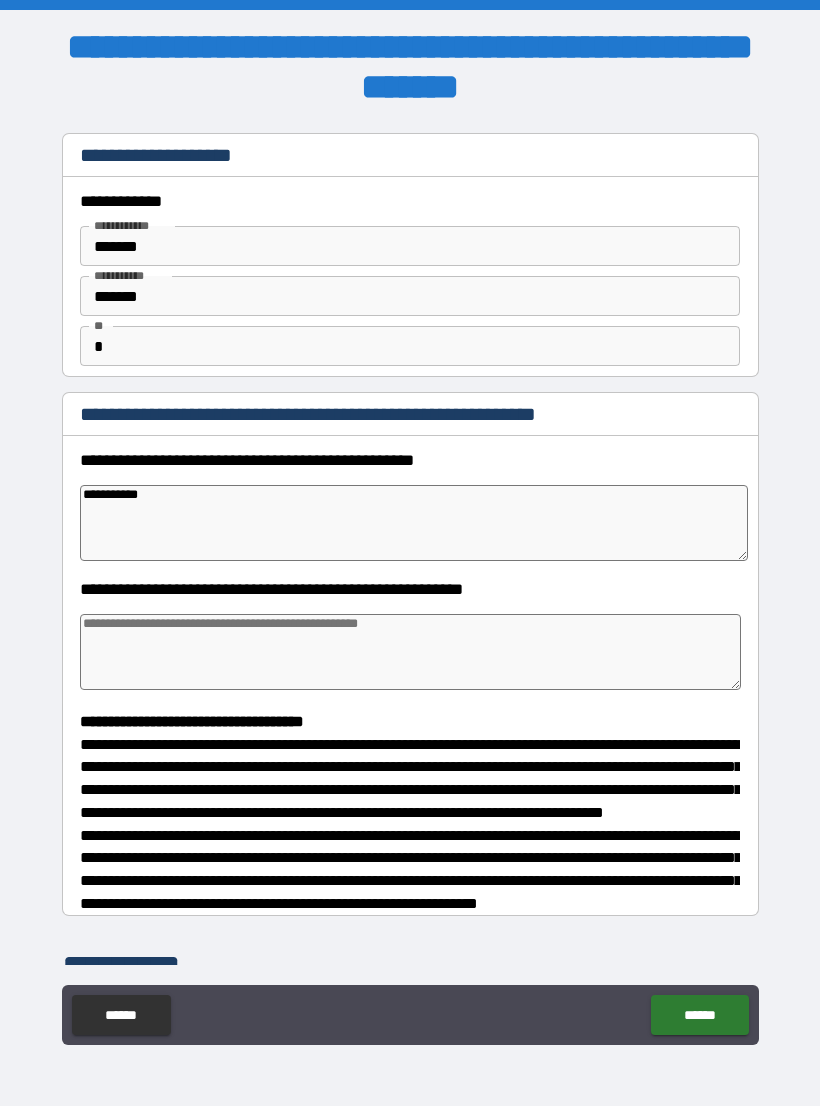 type on "*" 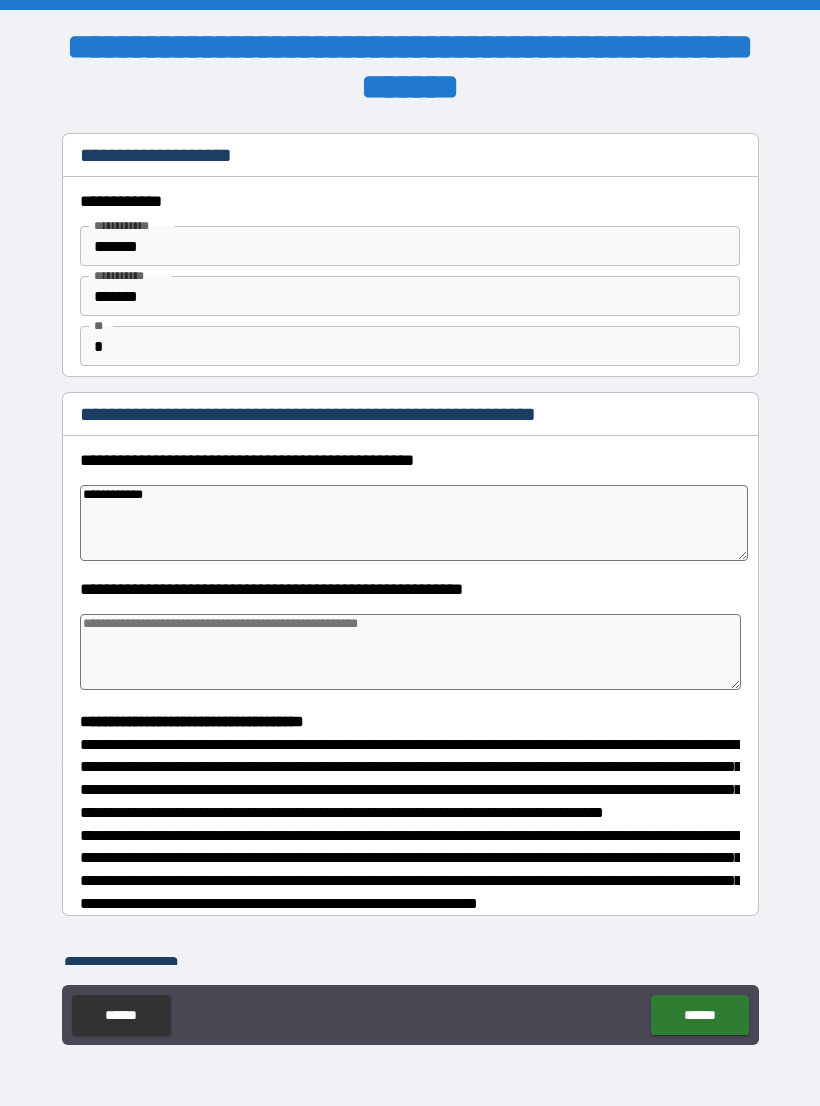 type on "*" 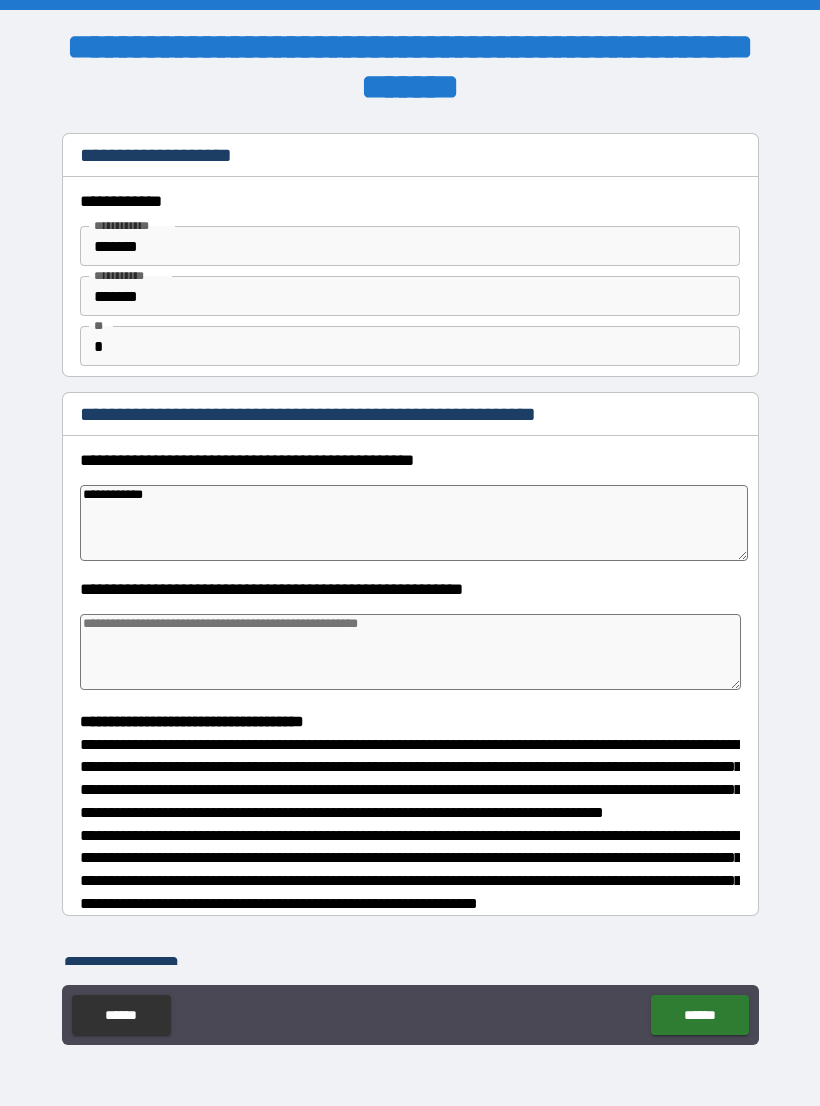 type on "**********" 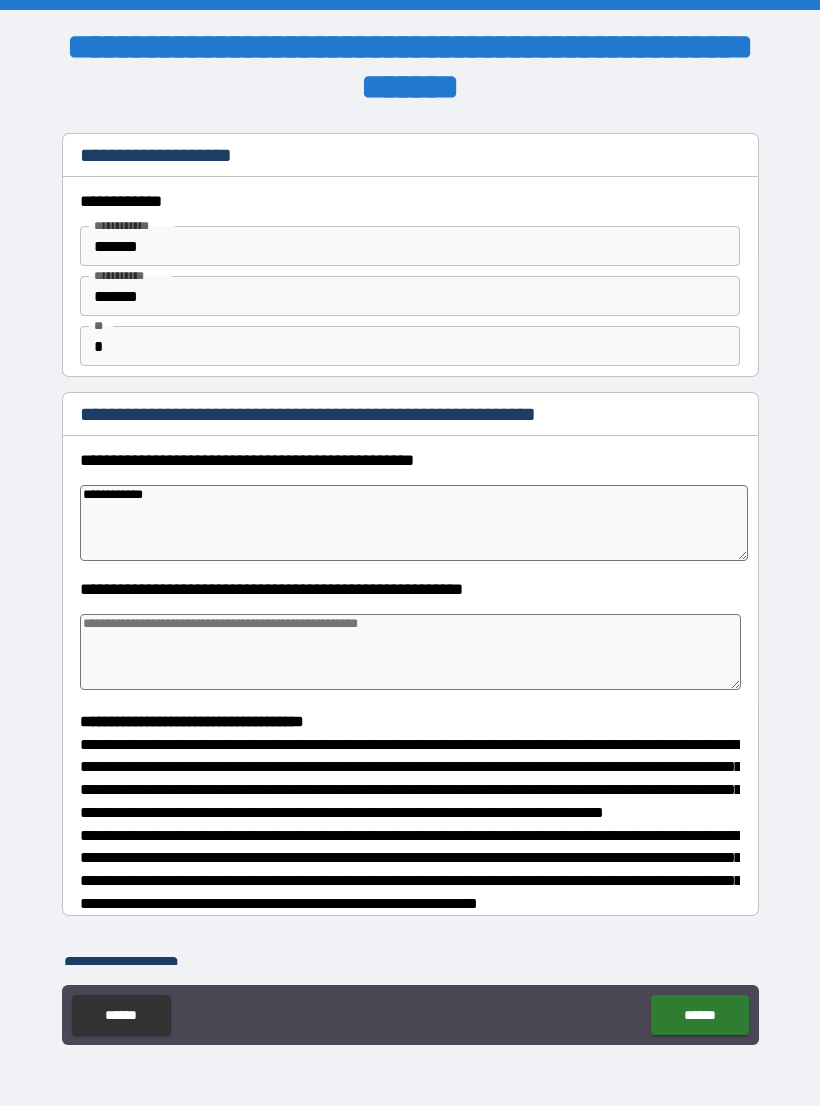 type on "*" 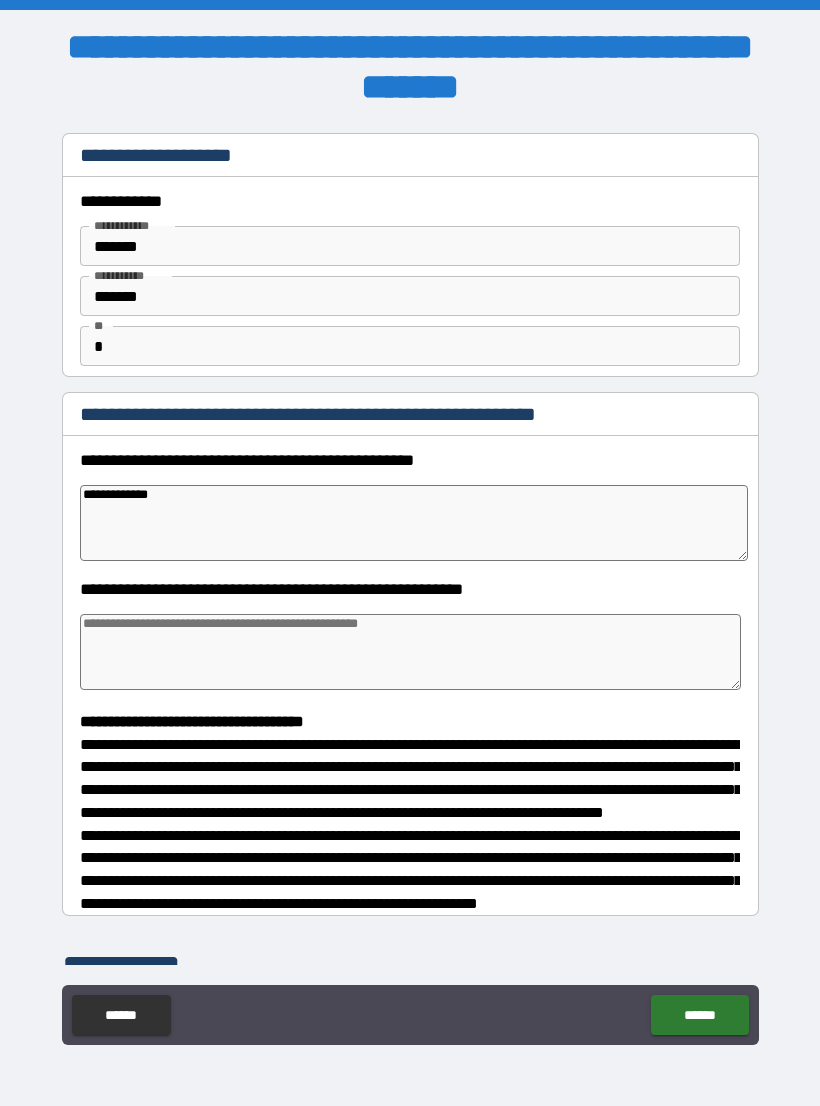 type on "*" 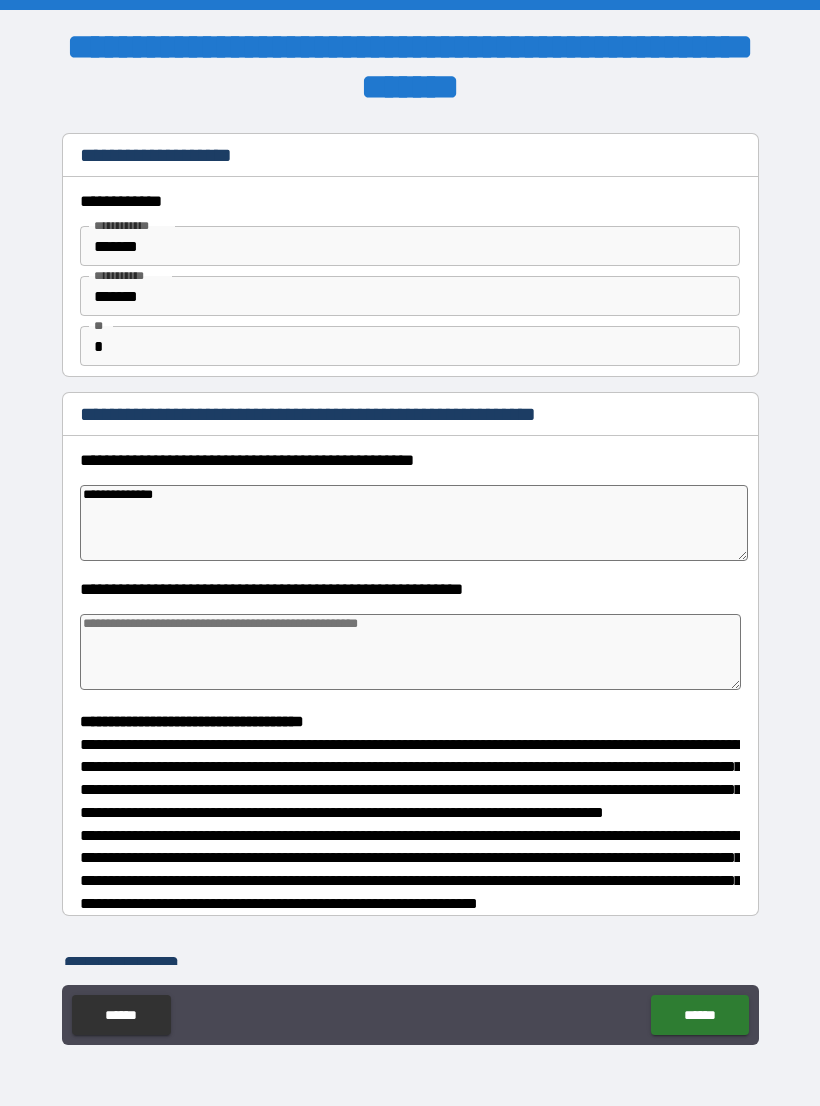 type on "*" 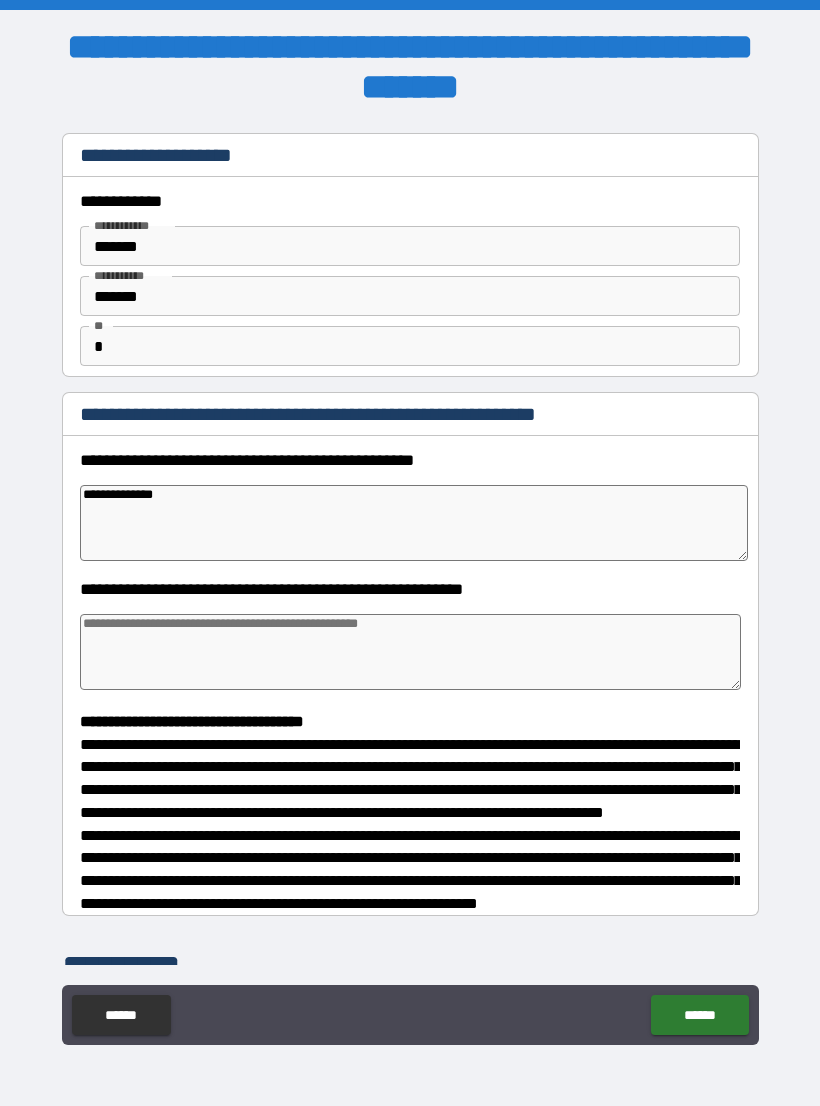 type on "**********" 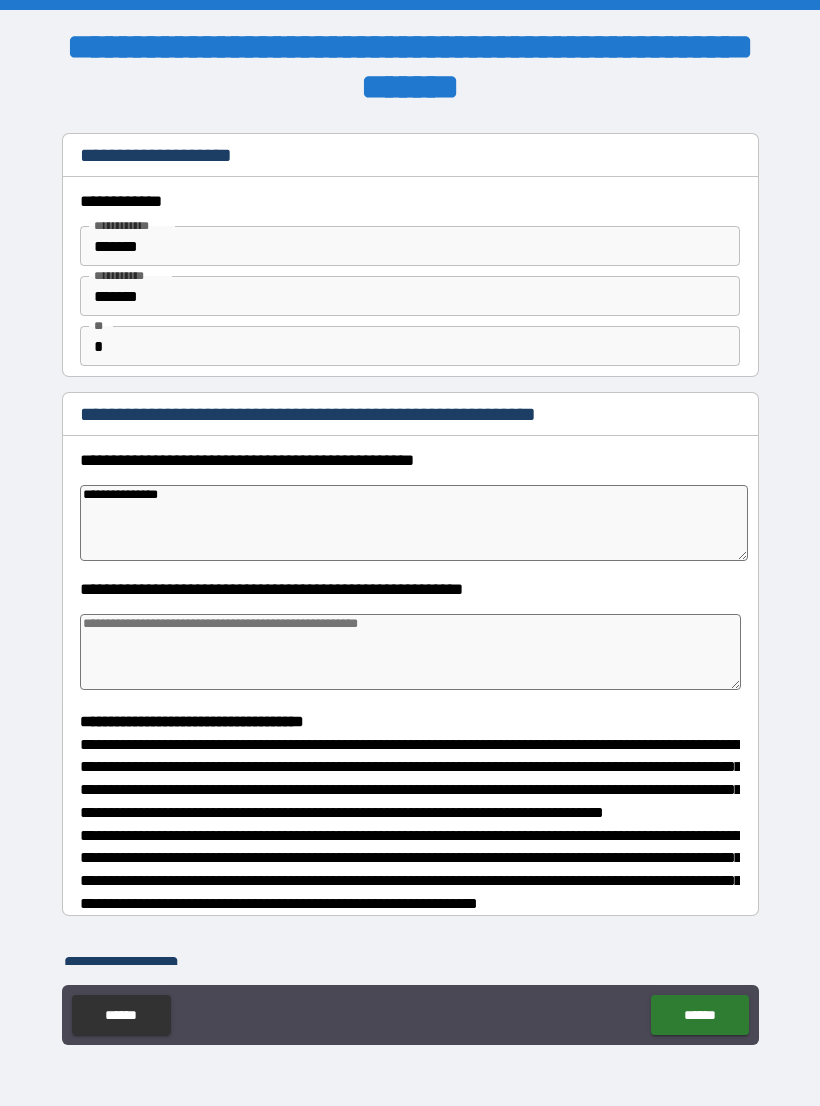 type on "*" 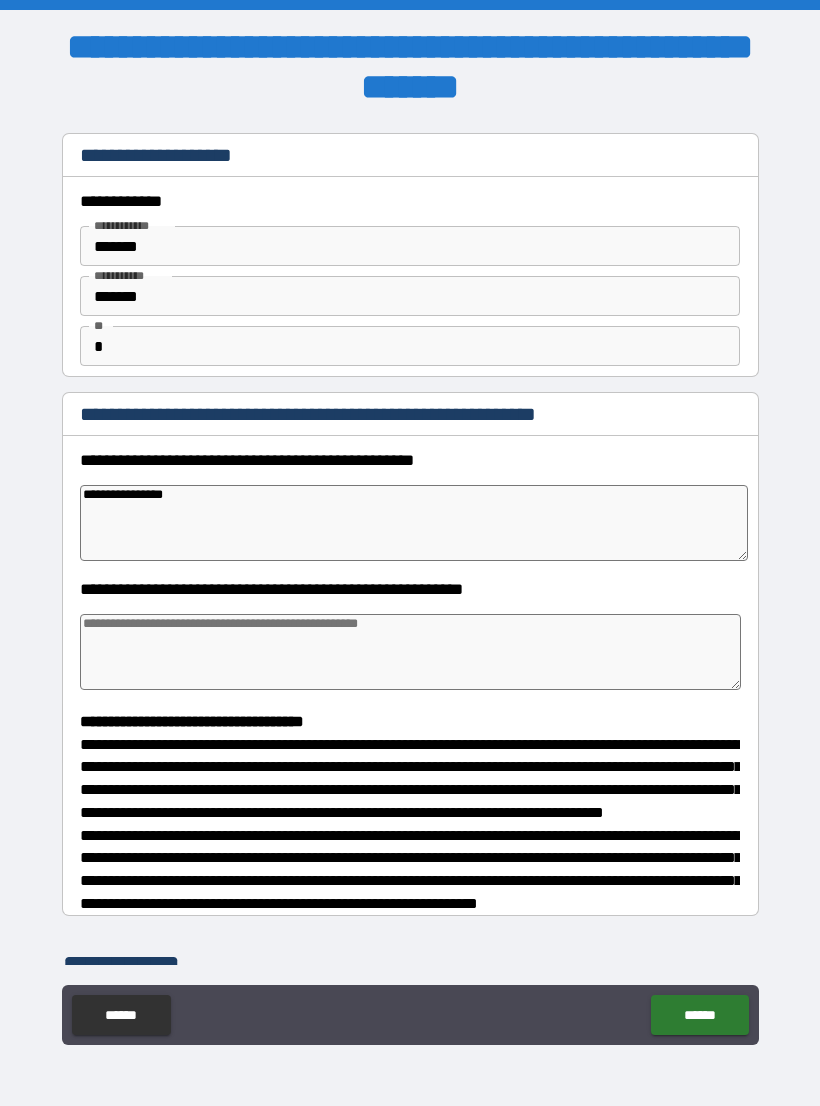 type on "*" 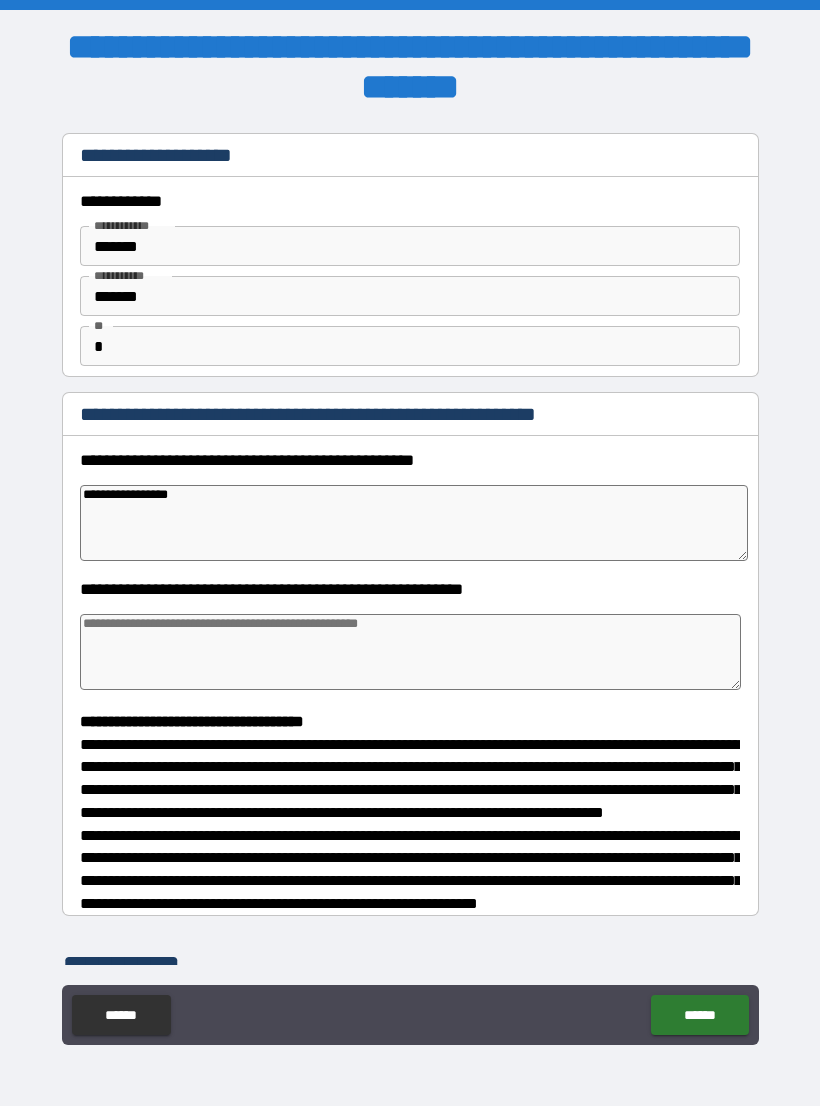 type on "*" 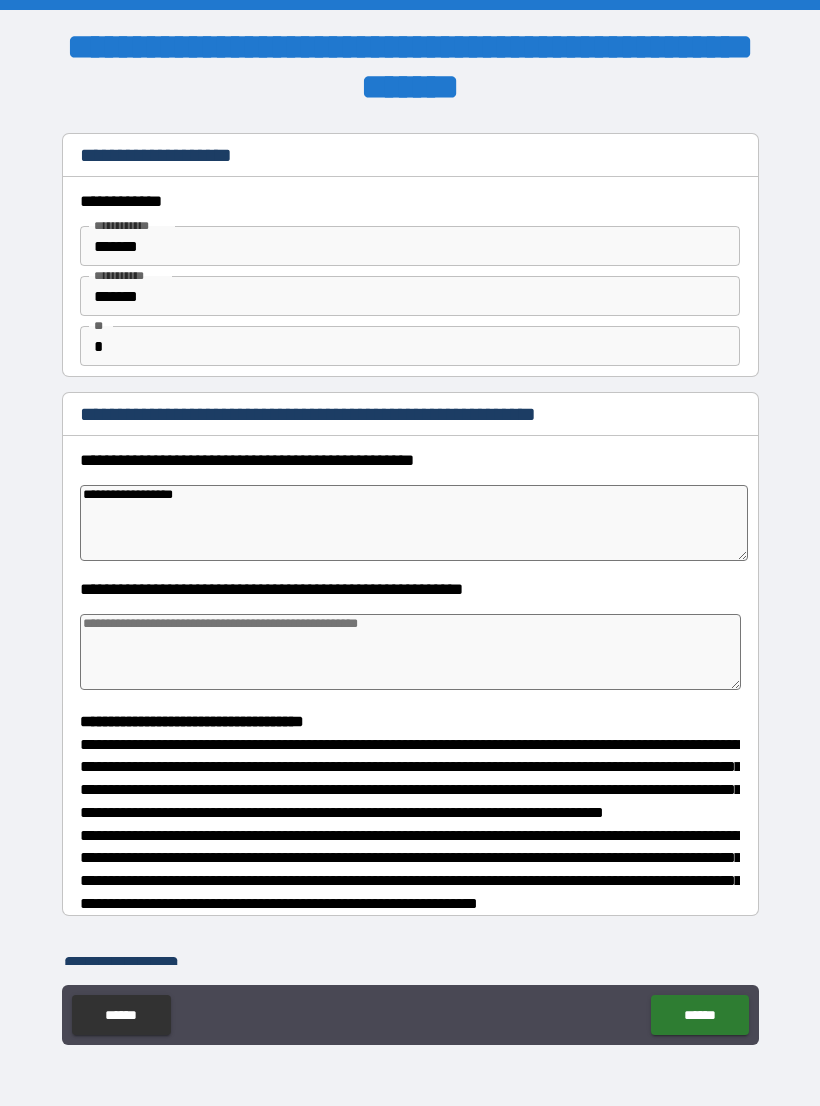 type on "*" 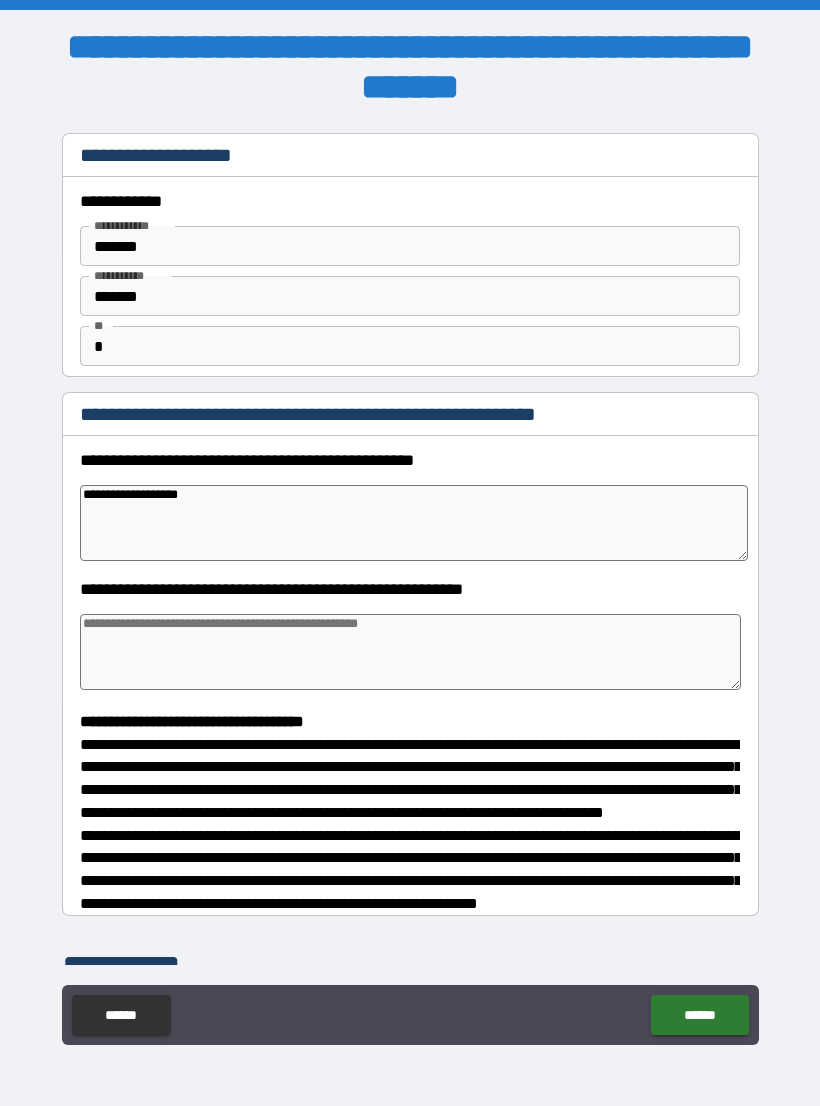 type on "*" 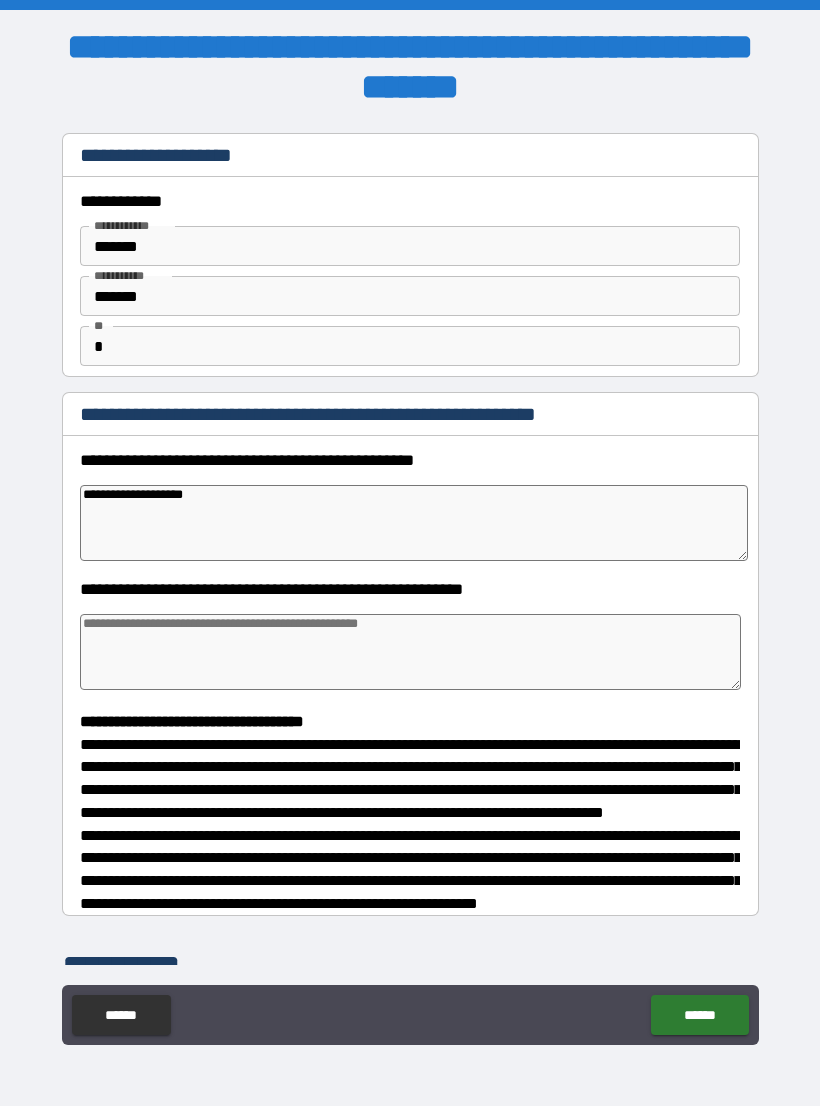 type on "*" 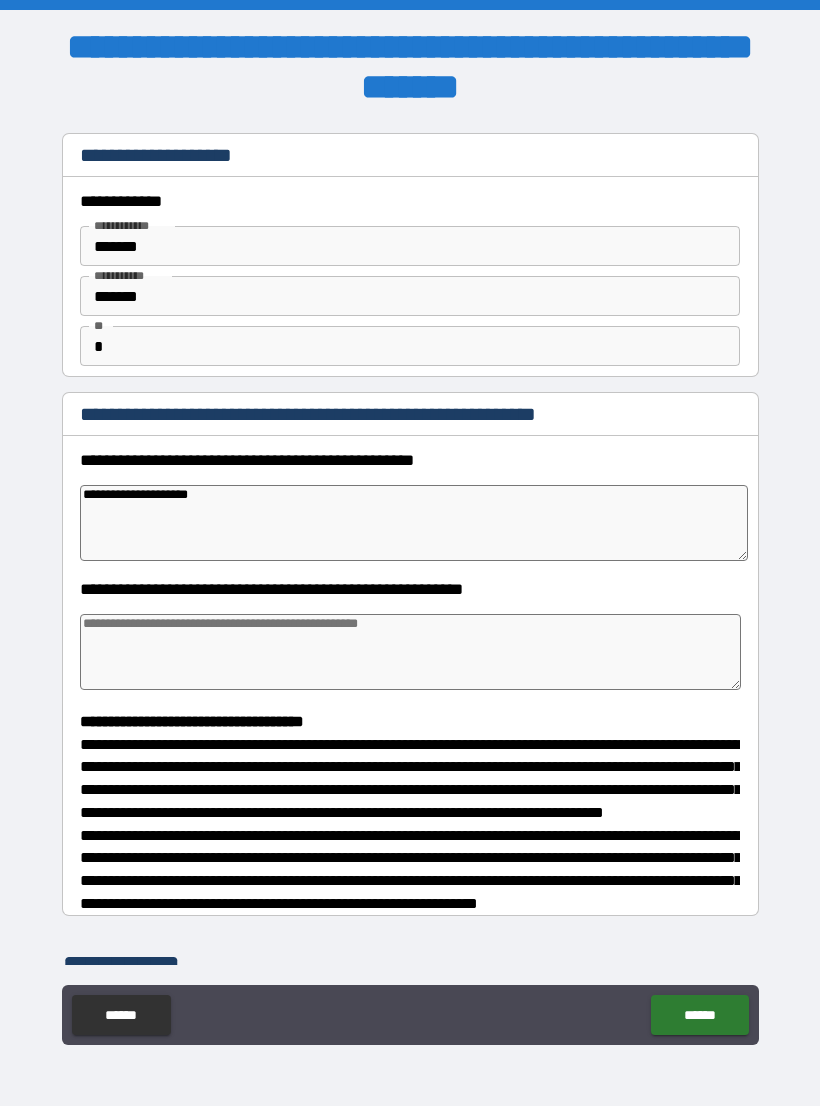 type on "*" 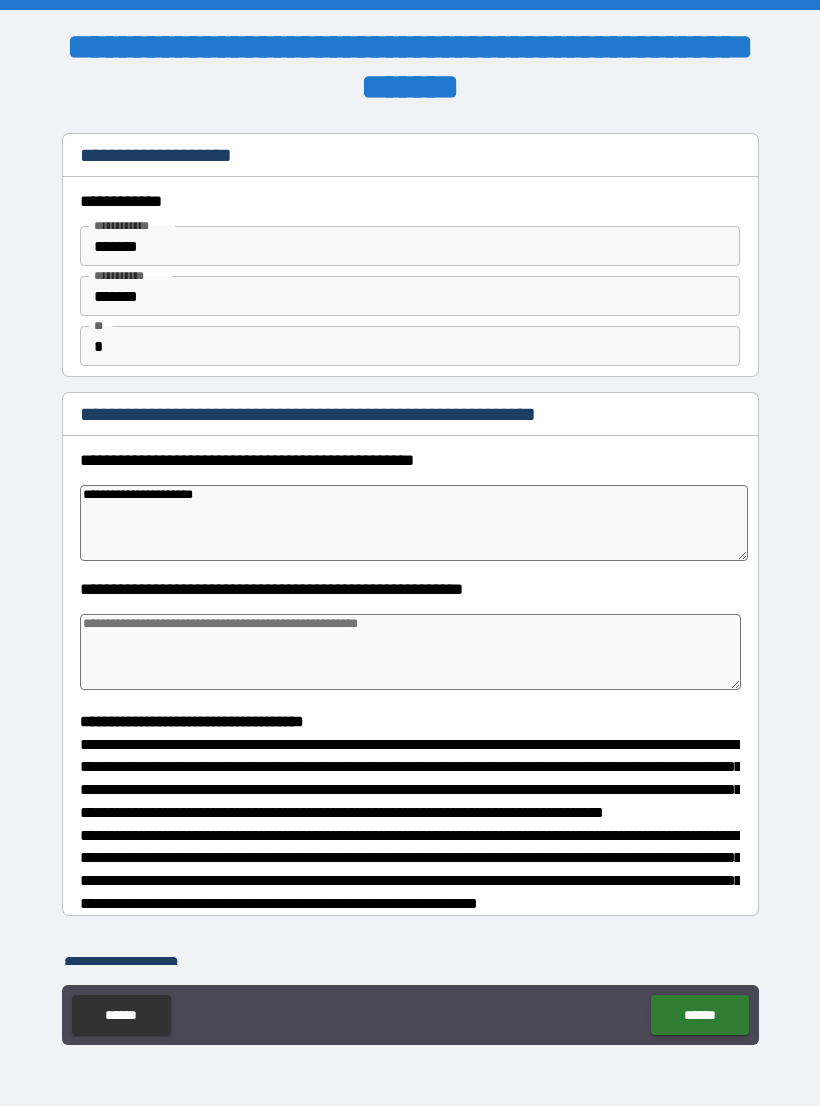 type on "*" 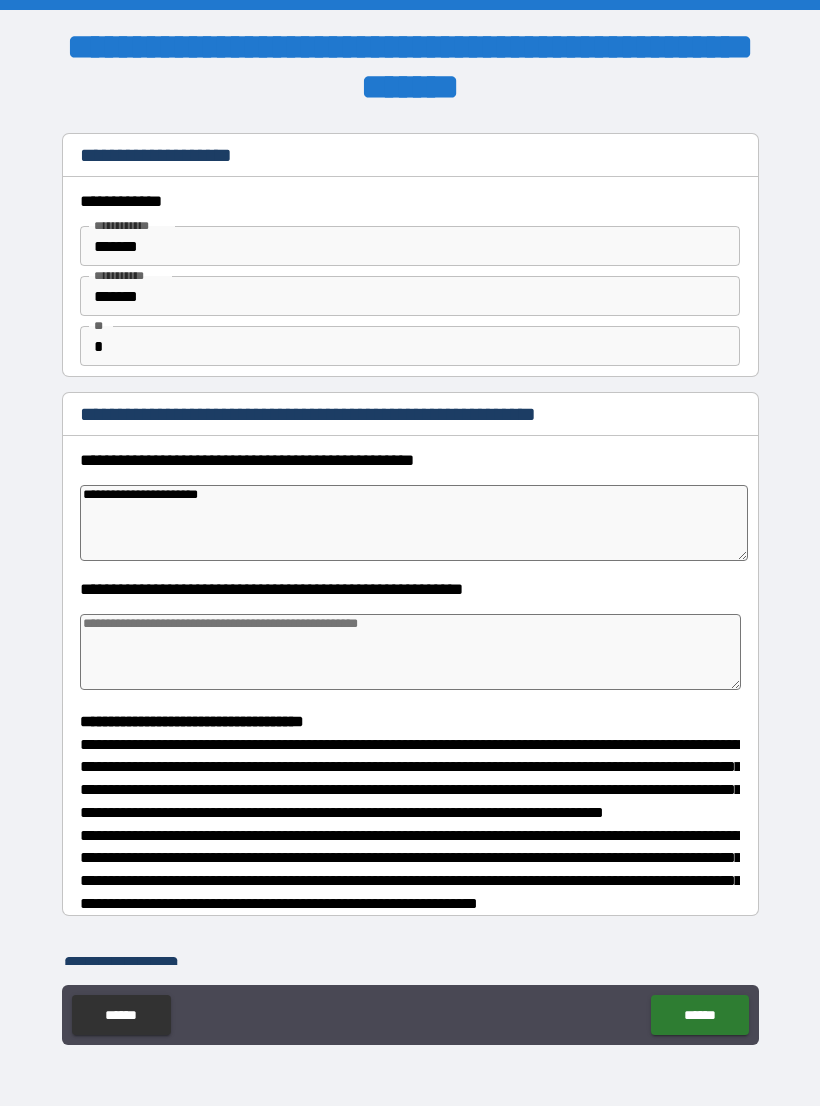 type on "*" 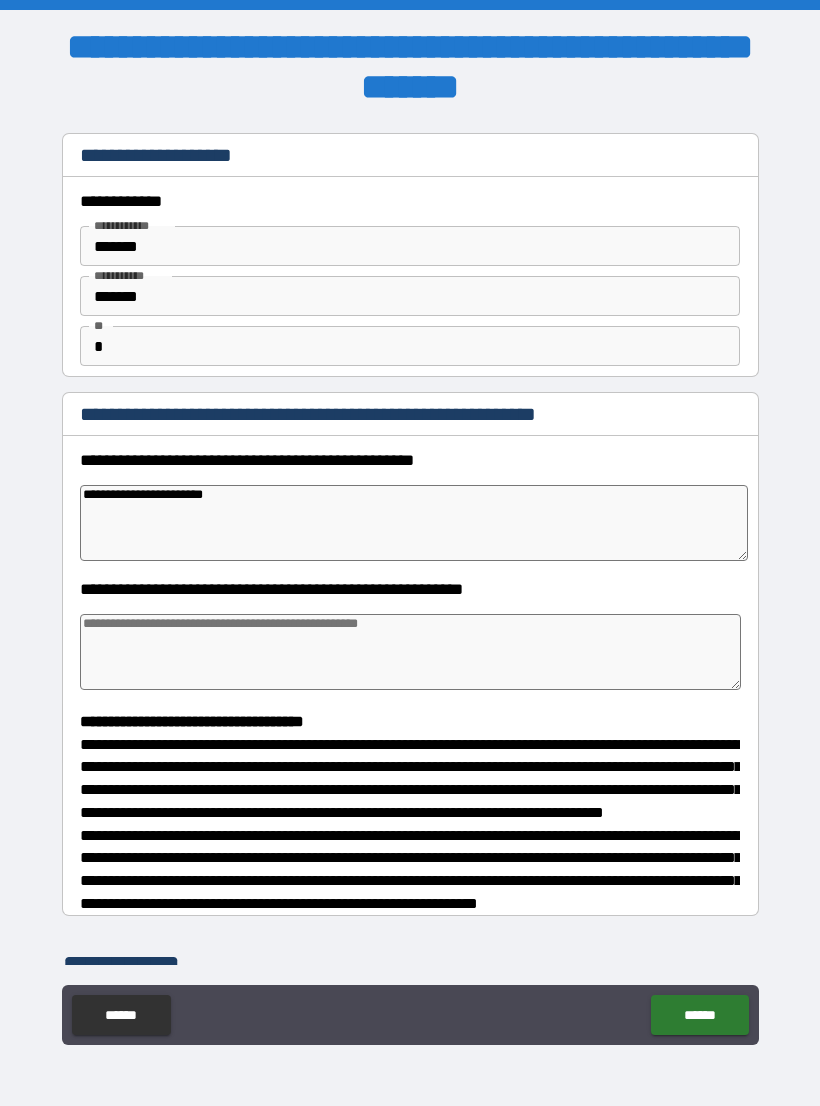 type on "*" 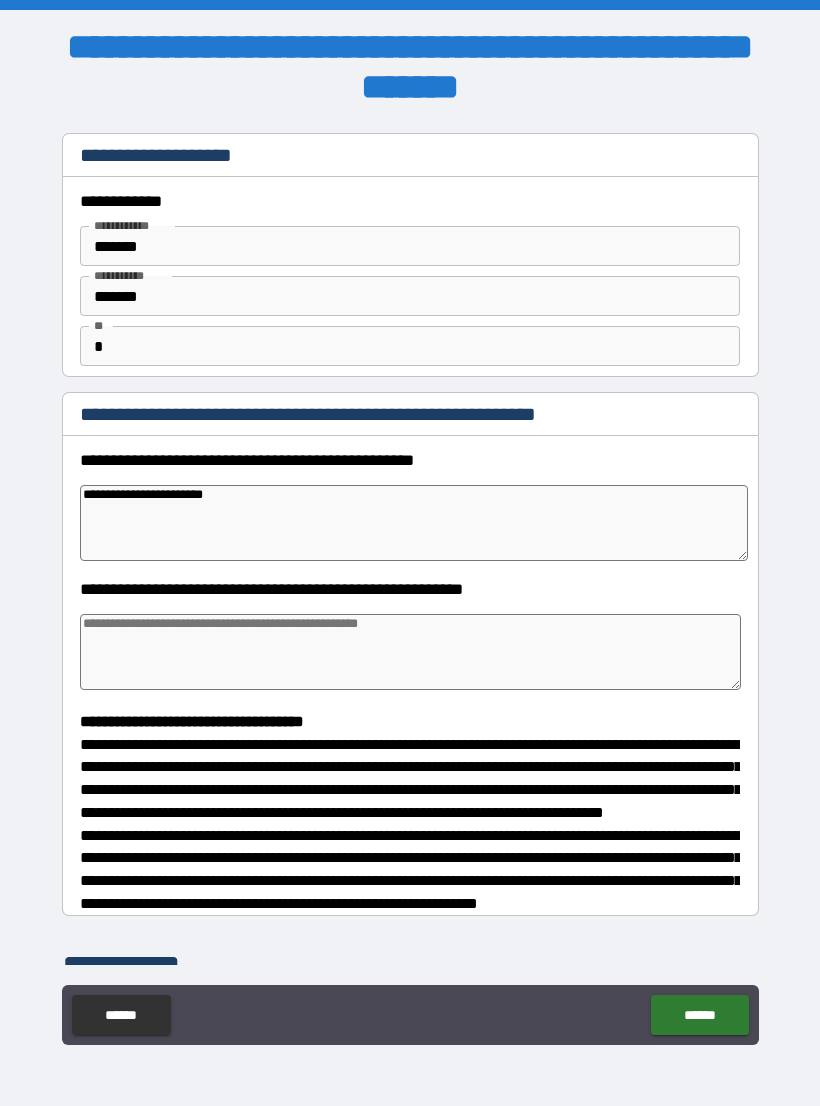 type on "**********" 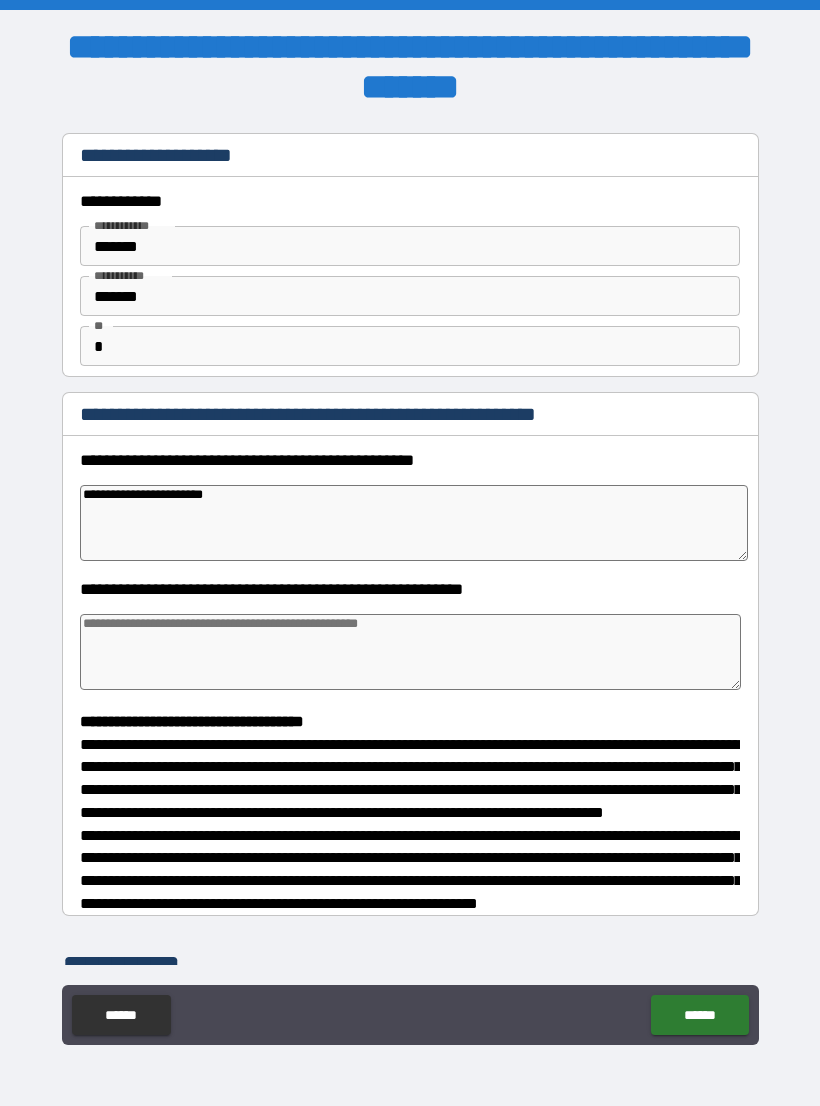type on "*" 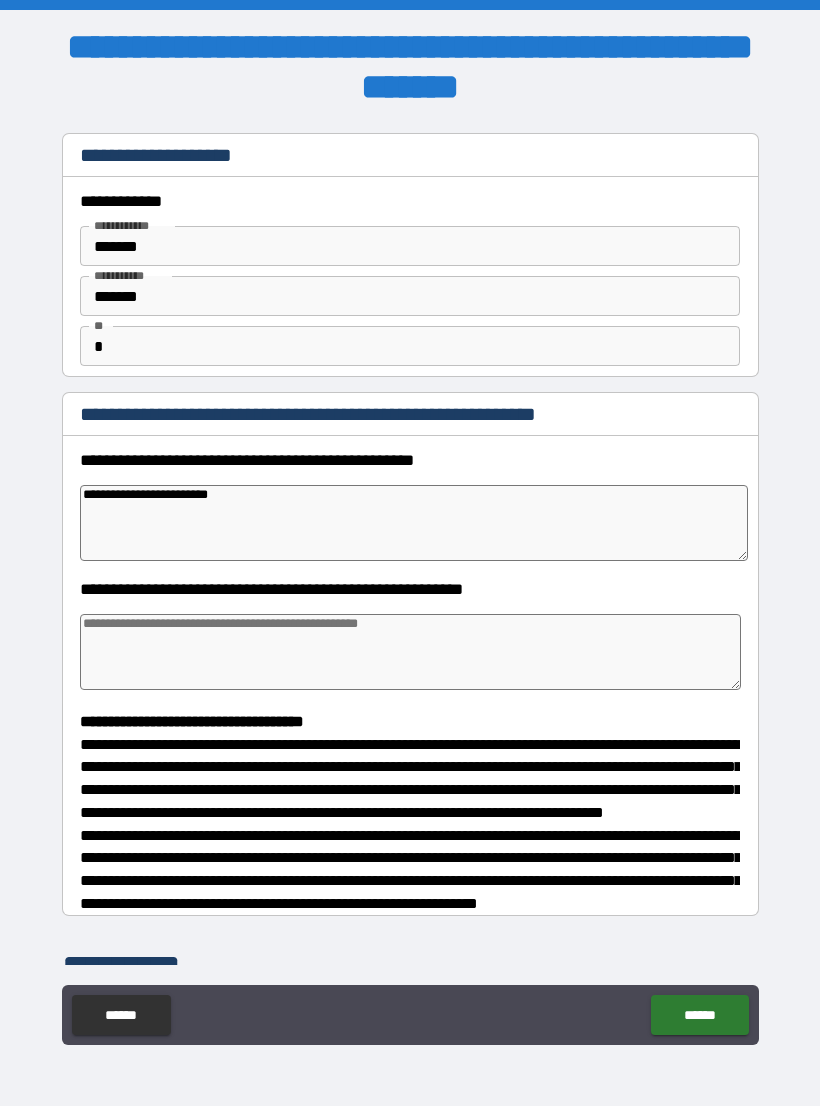 type on "*" 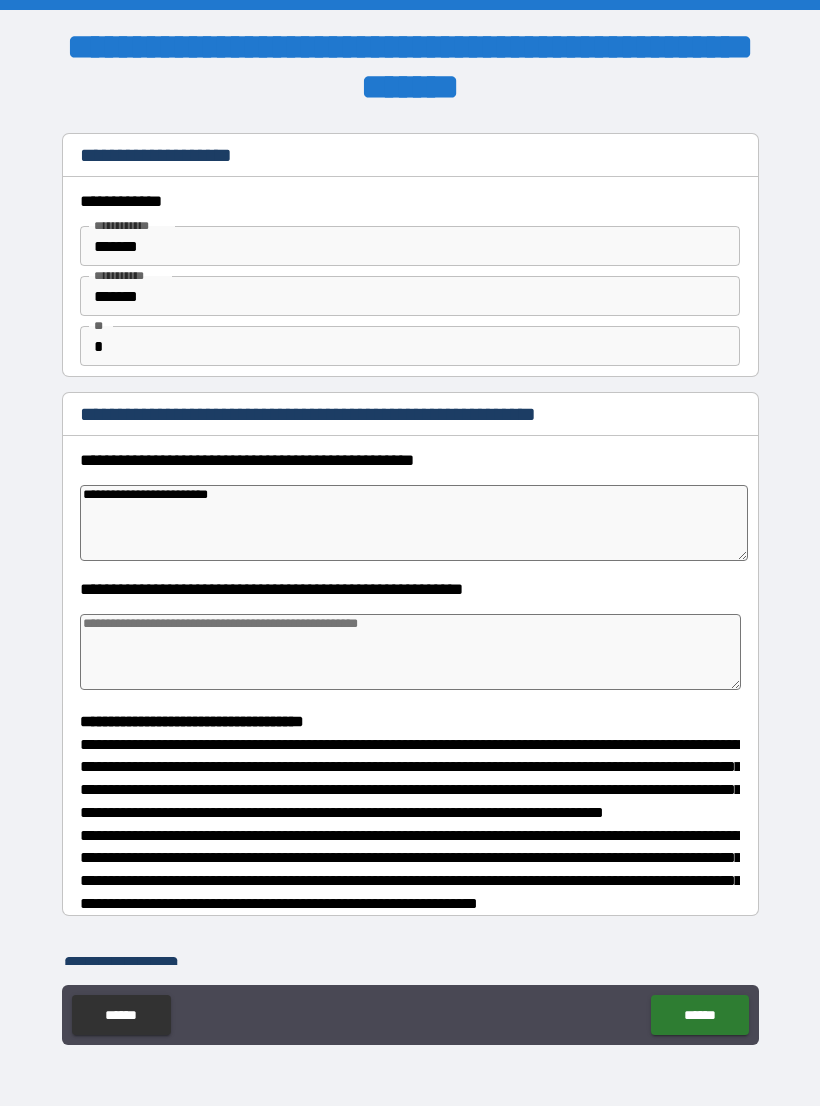 type on "**********" 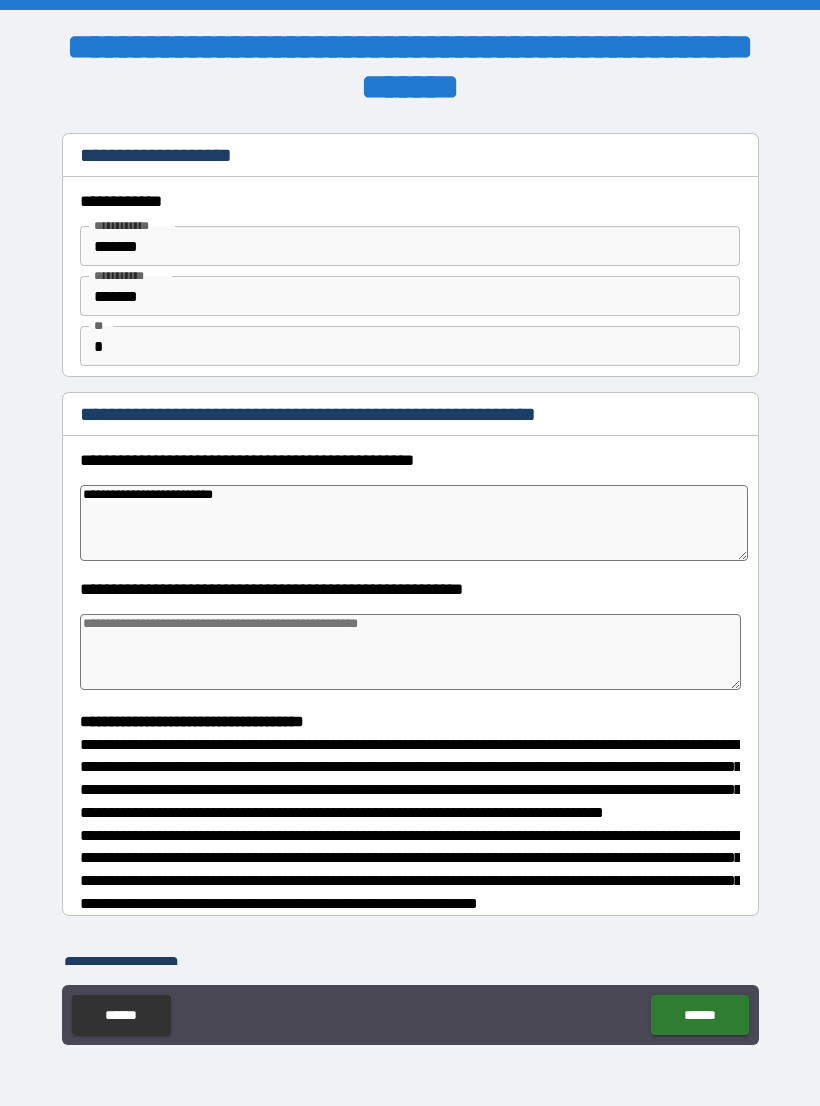 type on "*" 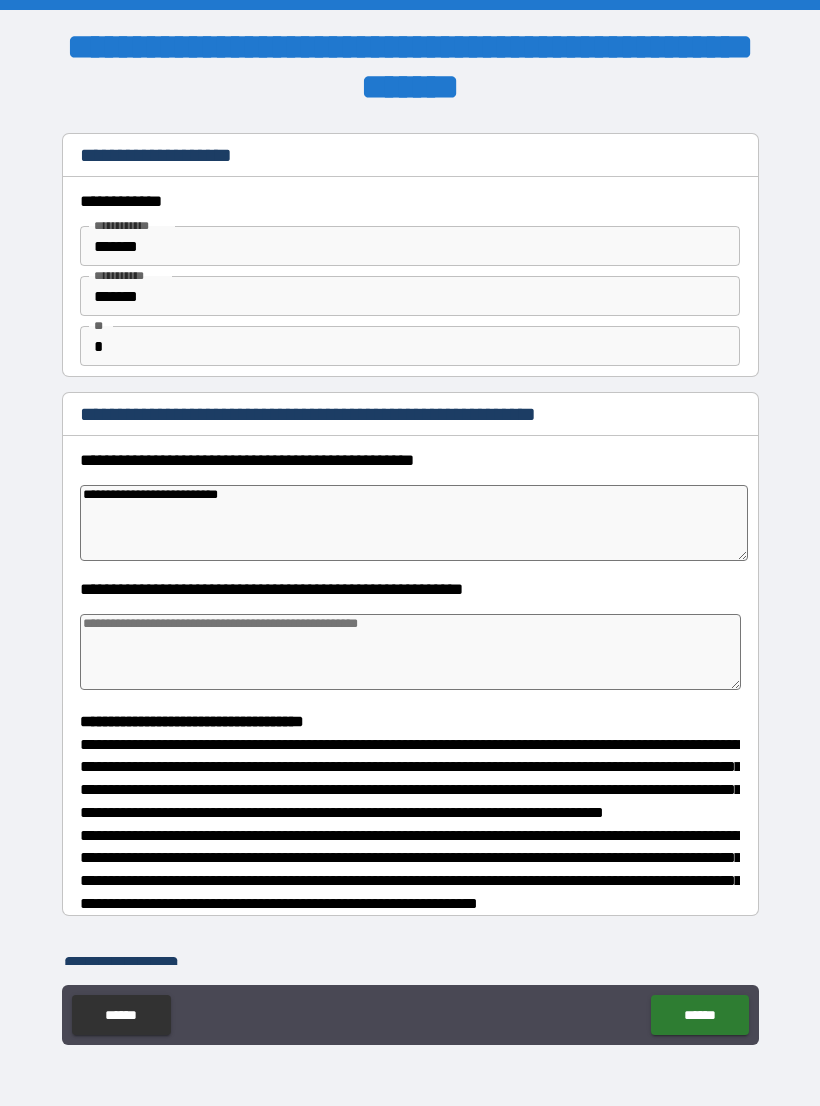 type on "*" 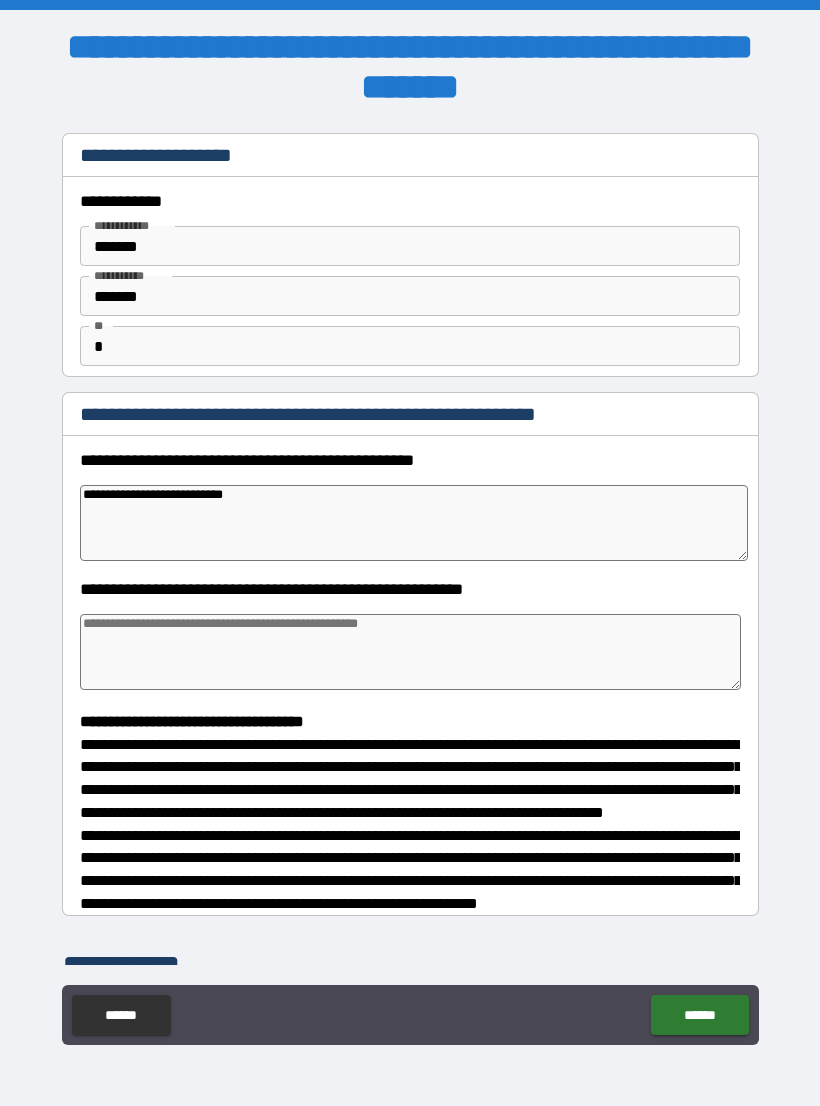 type on "*" 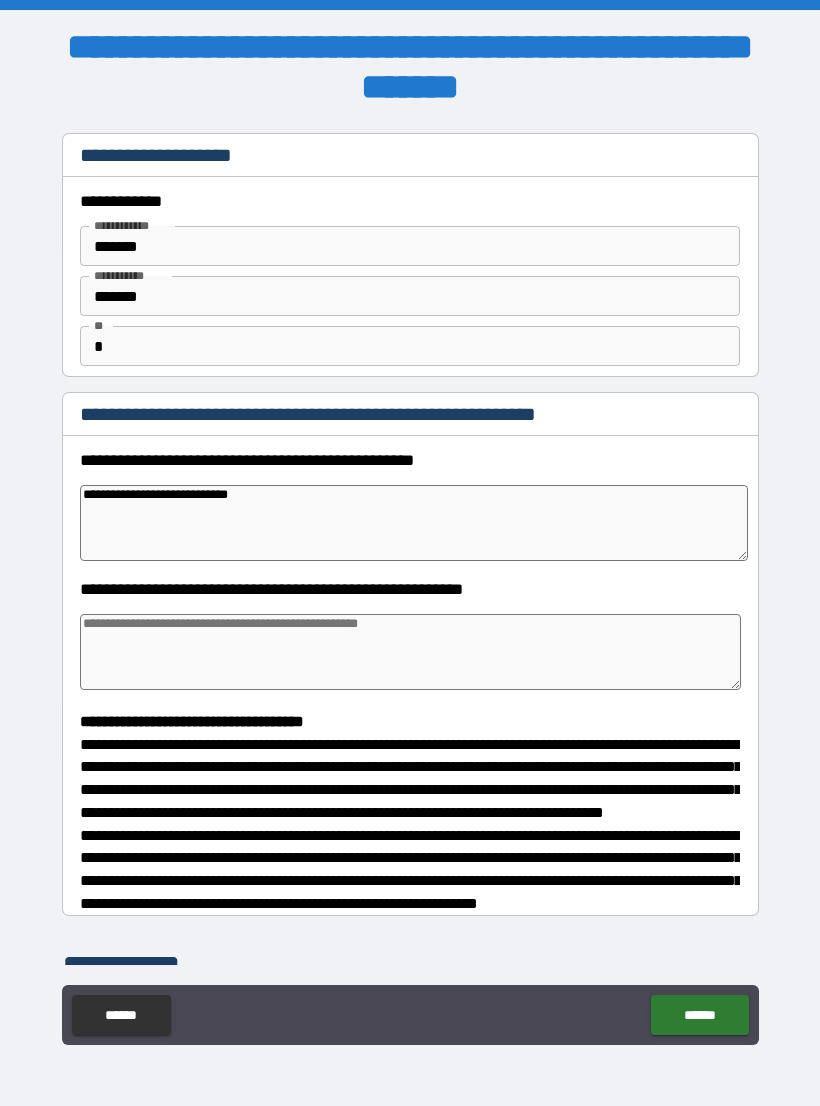 type on "**********" 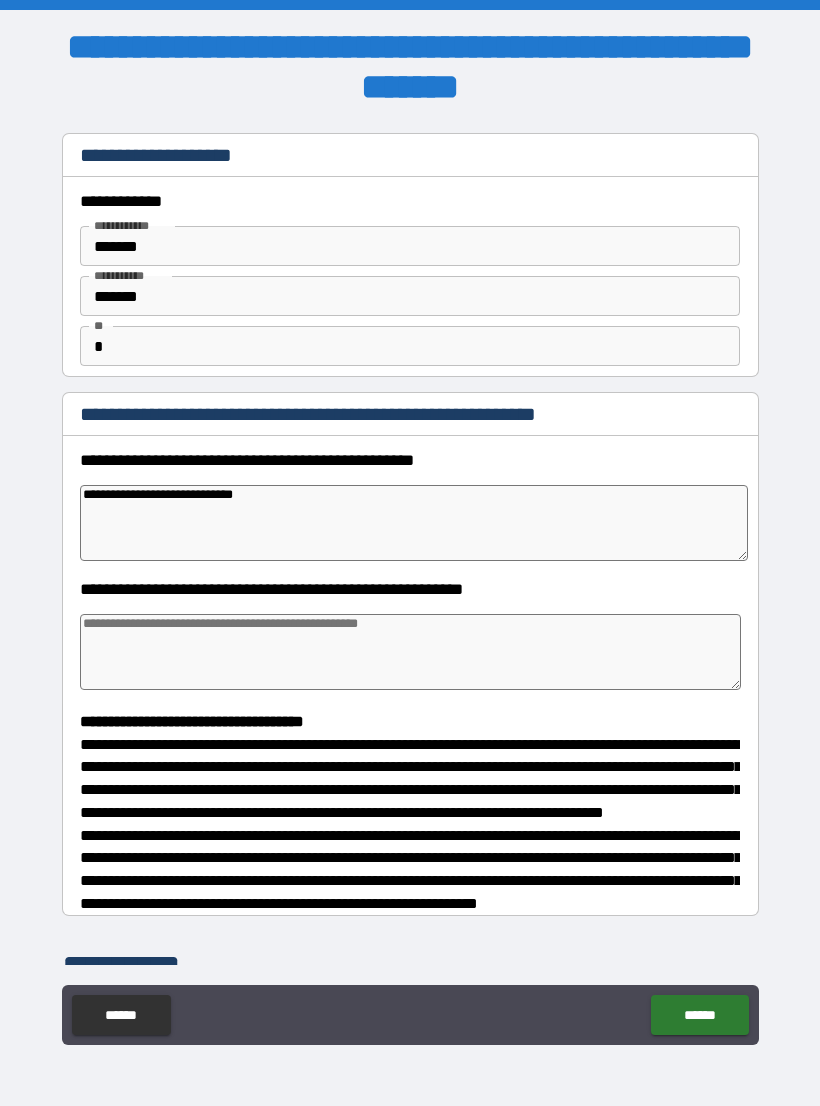 type on "*" 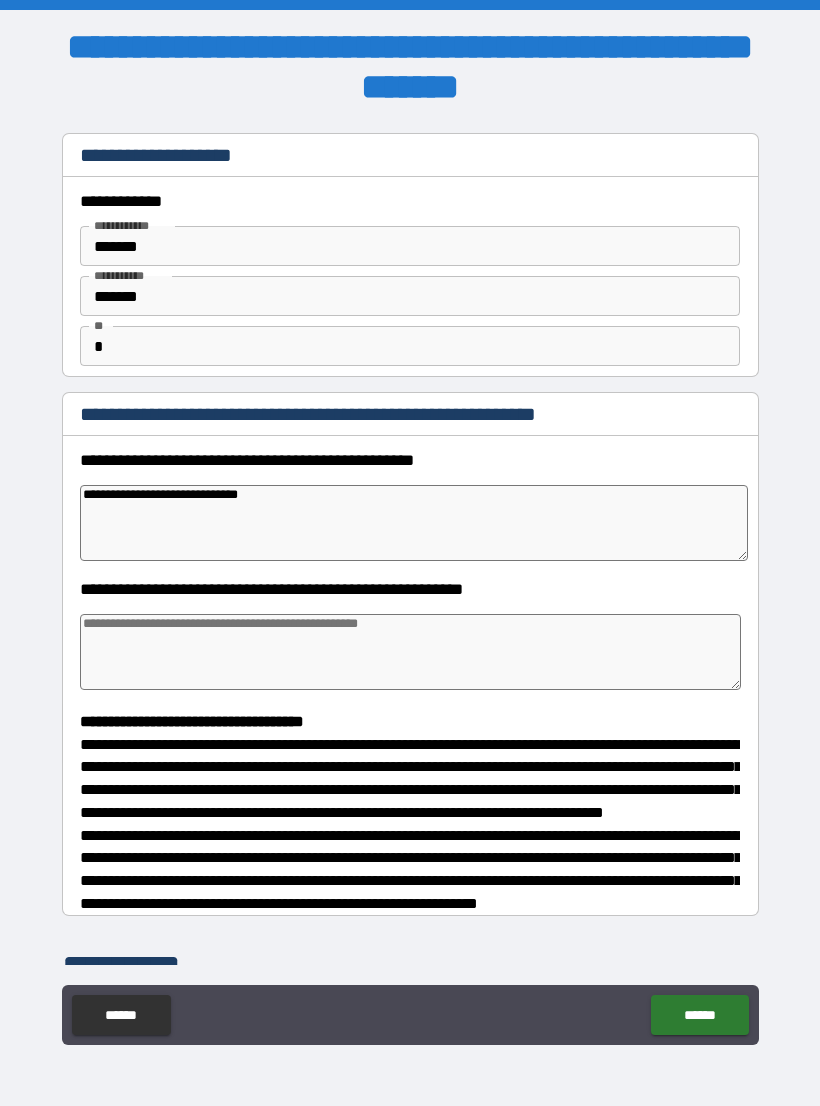 type on "*" 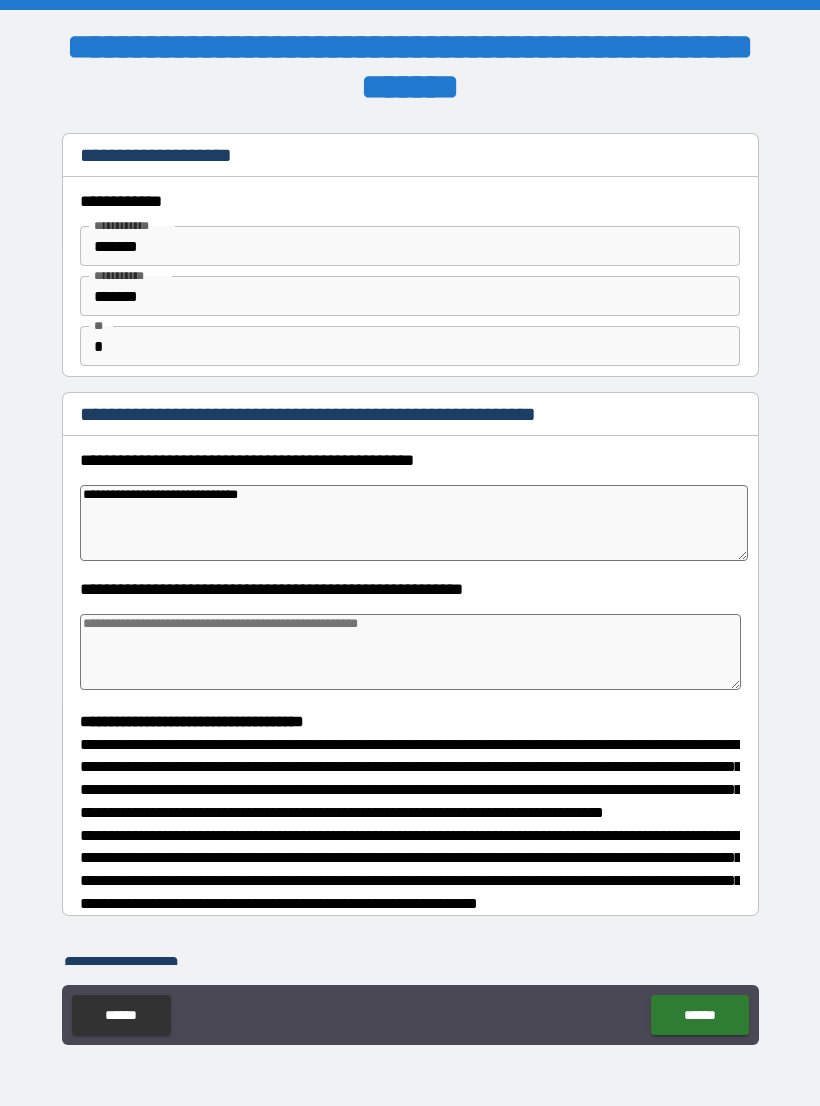 type on "*" 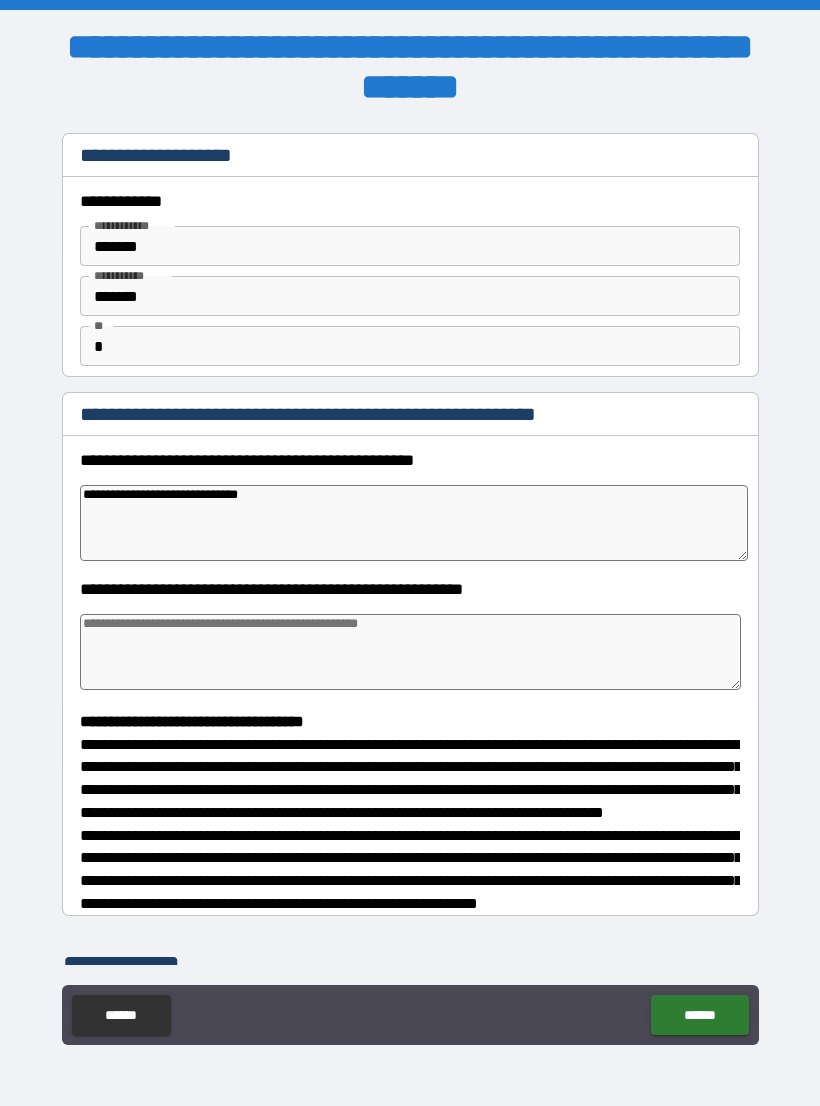 type on "*" 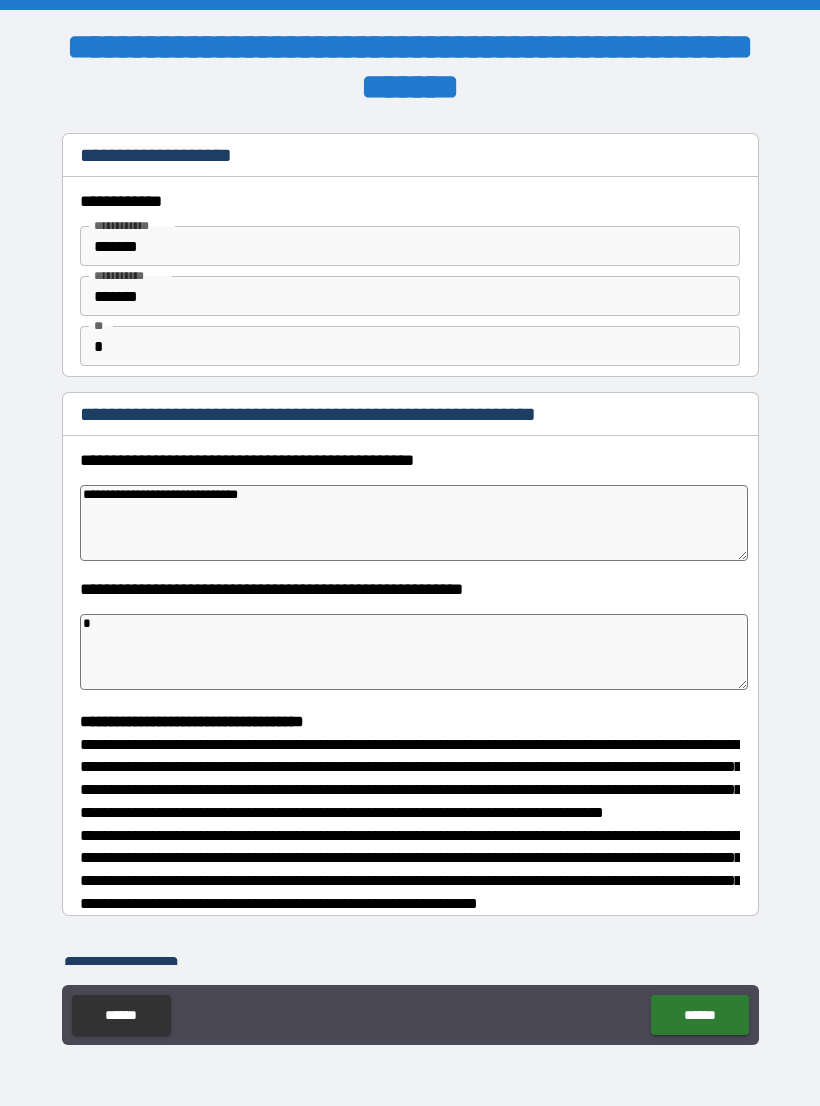 type on "*" 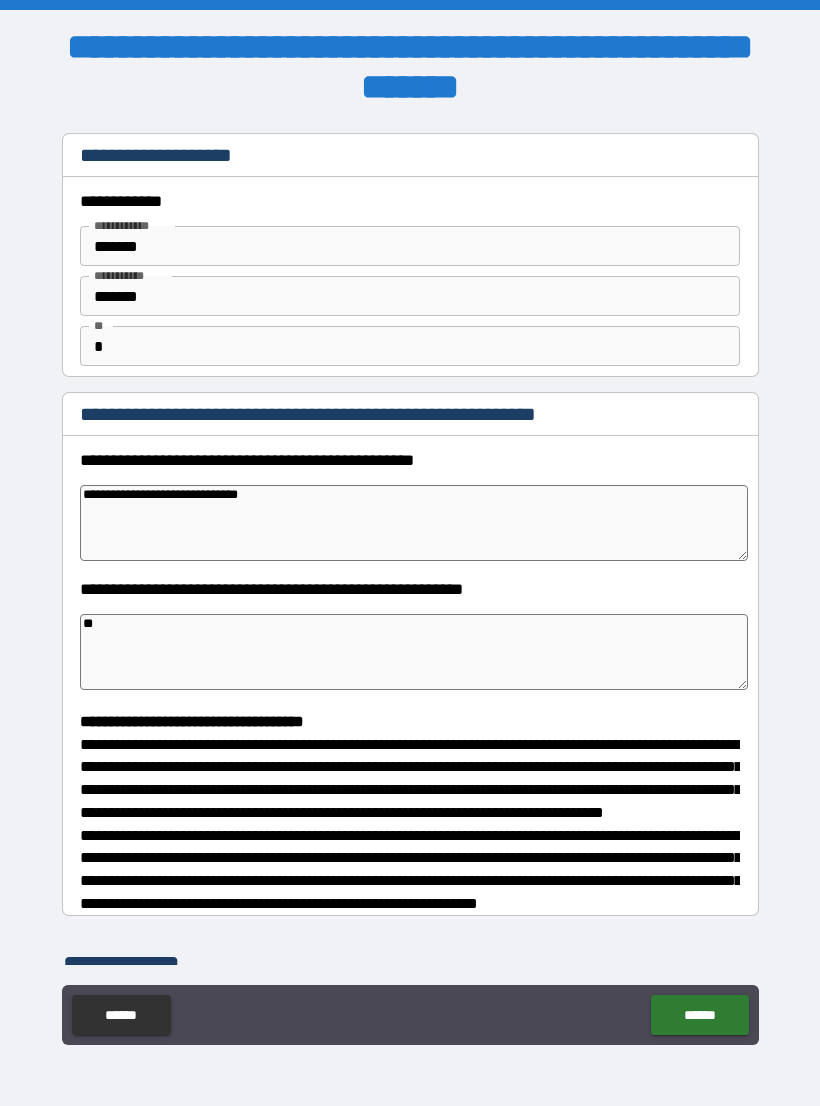 type on "*" 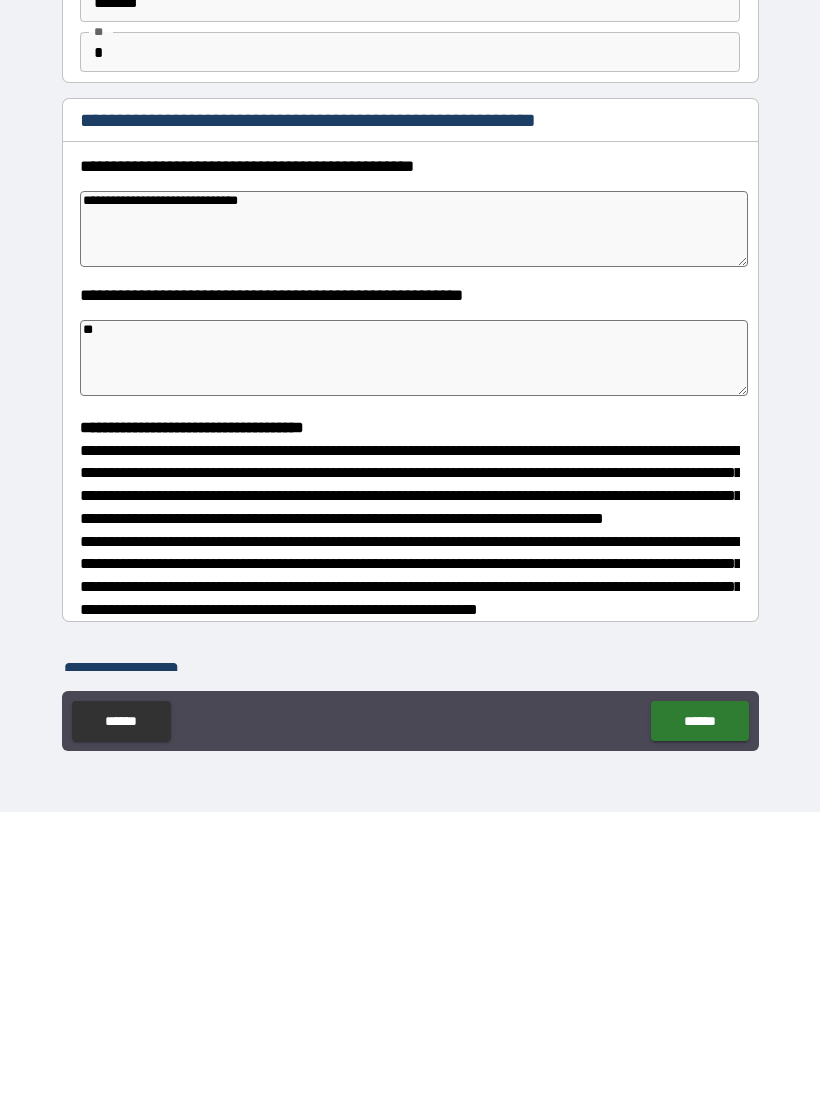 type on "**" 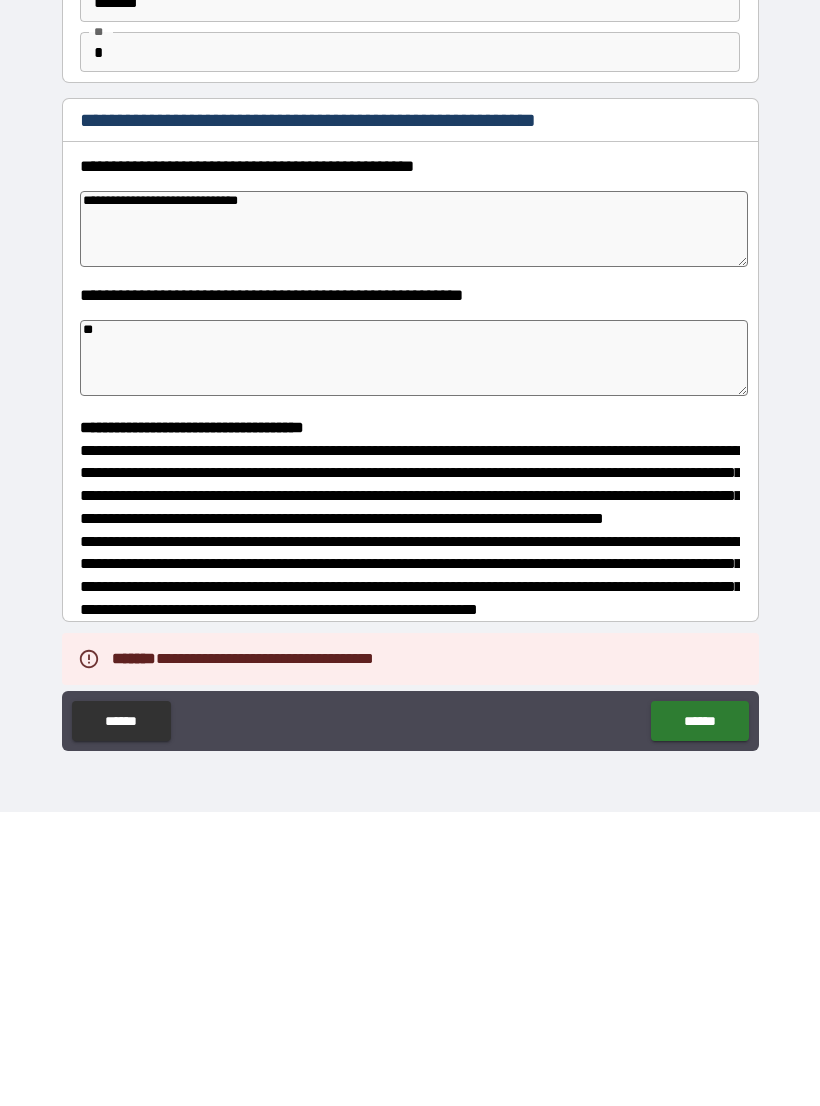 scroll, scrollTop: 31, scrollLeft: 0, axis: vertical 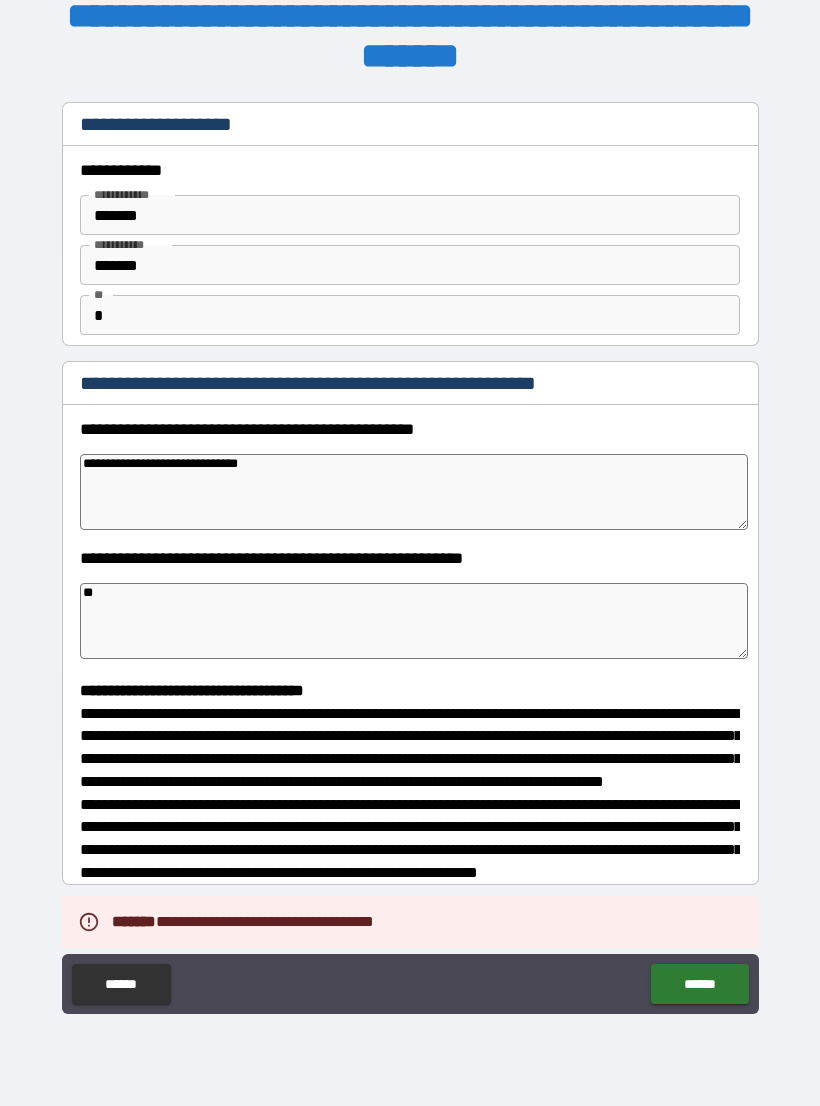 type on "*" 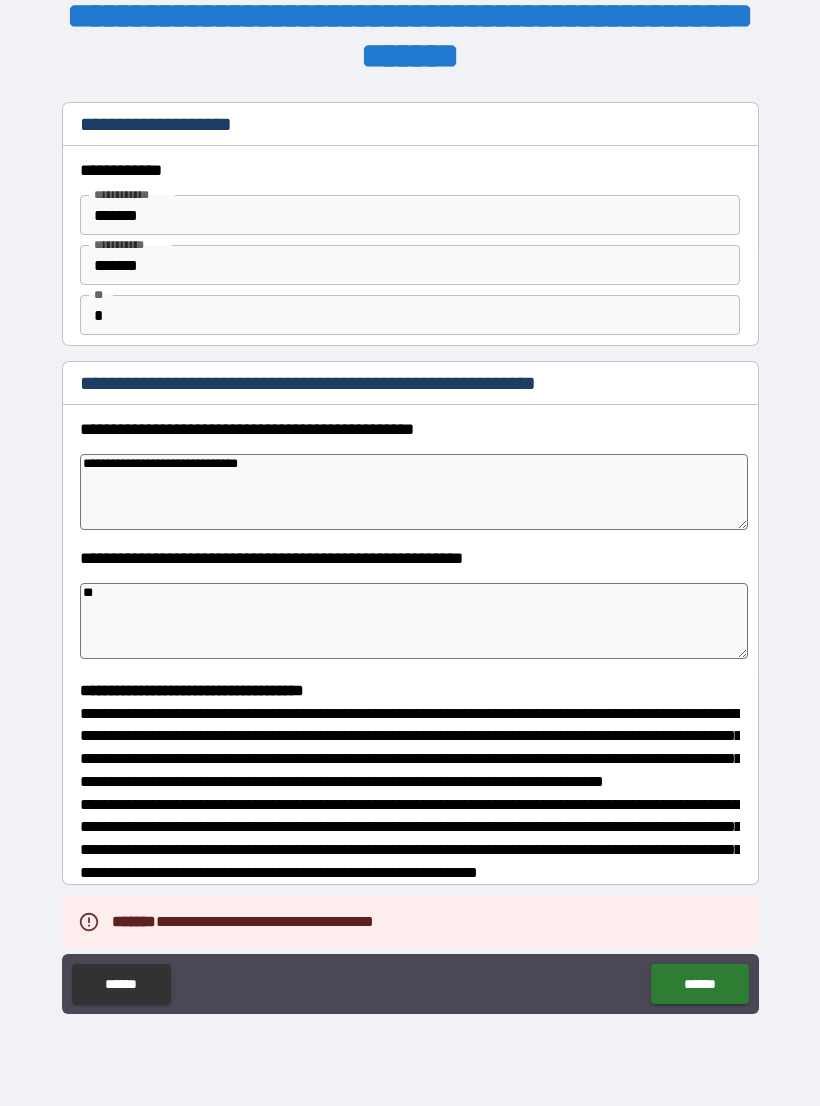 type on "*" 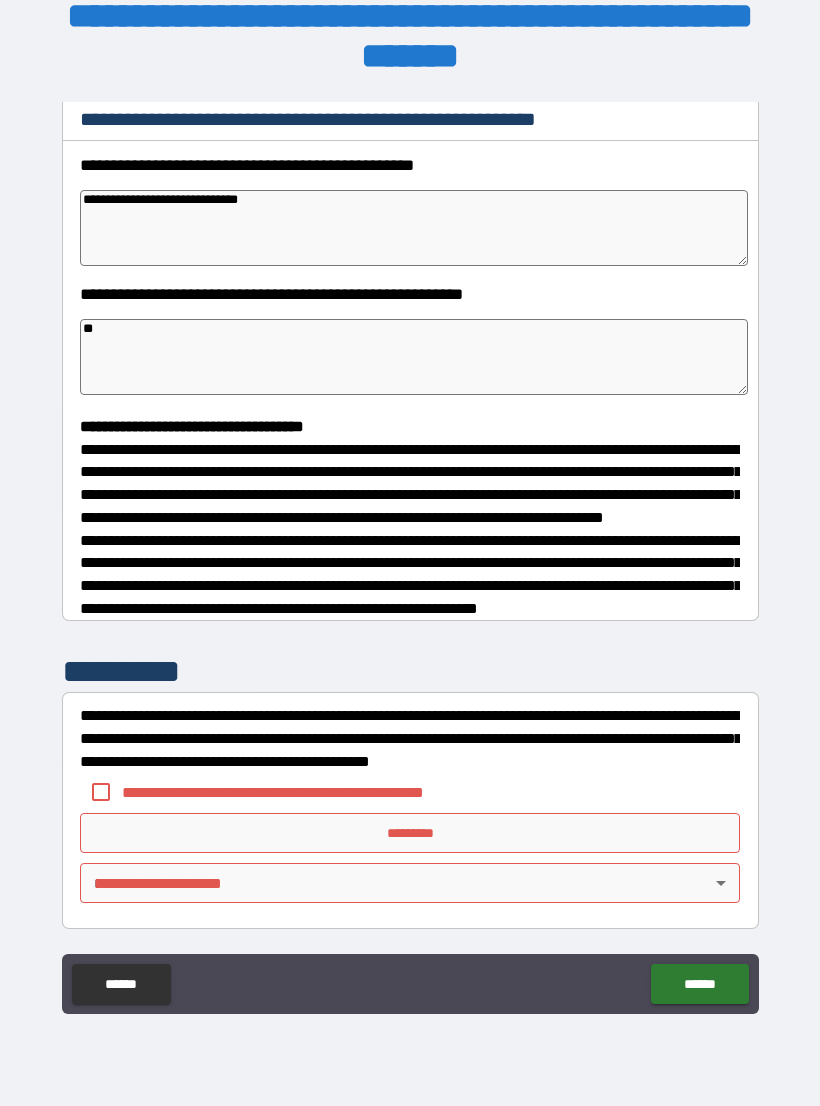 scroll, scrollTop: 302, scrollLeft: 0, axis: vertical 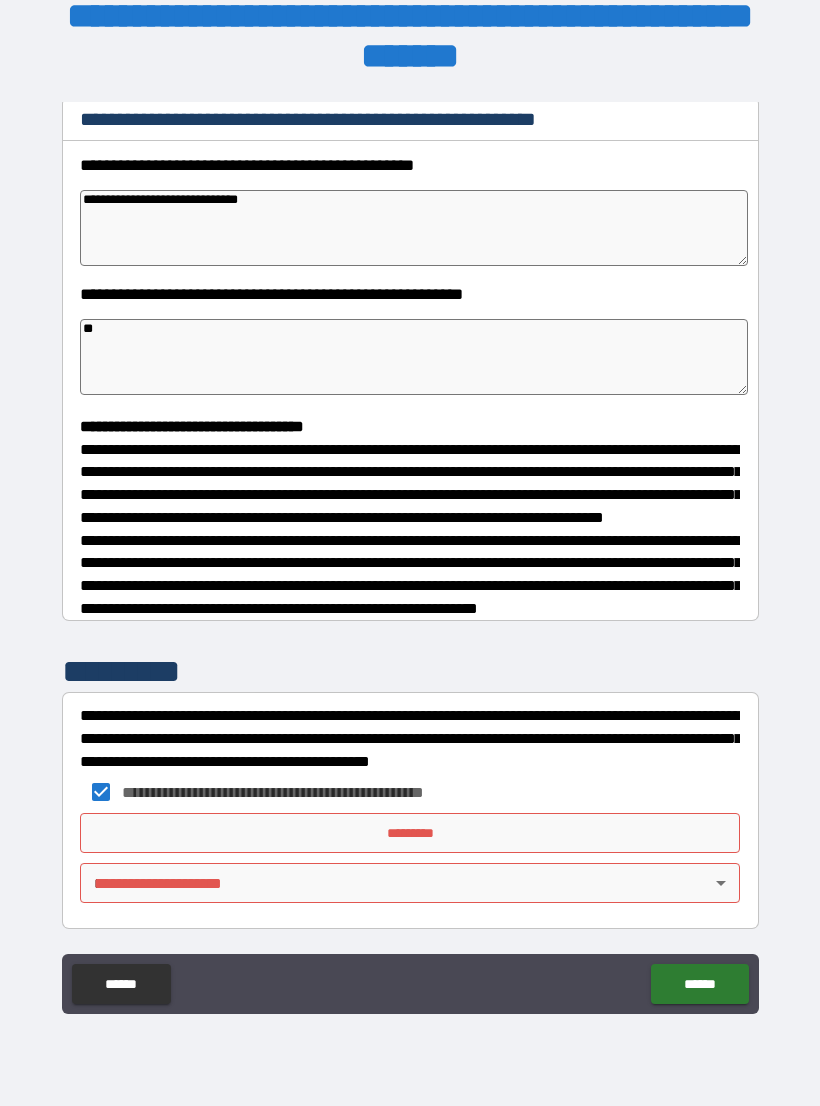 type on "*" 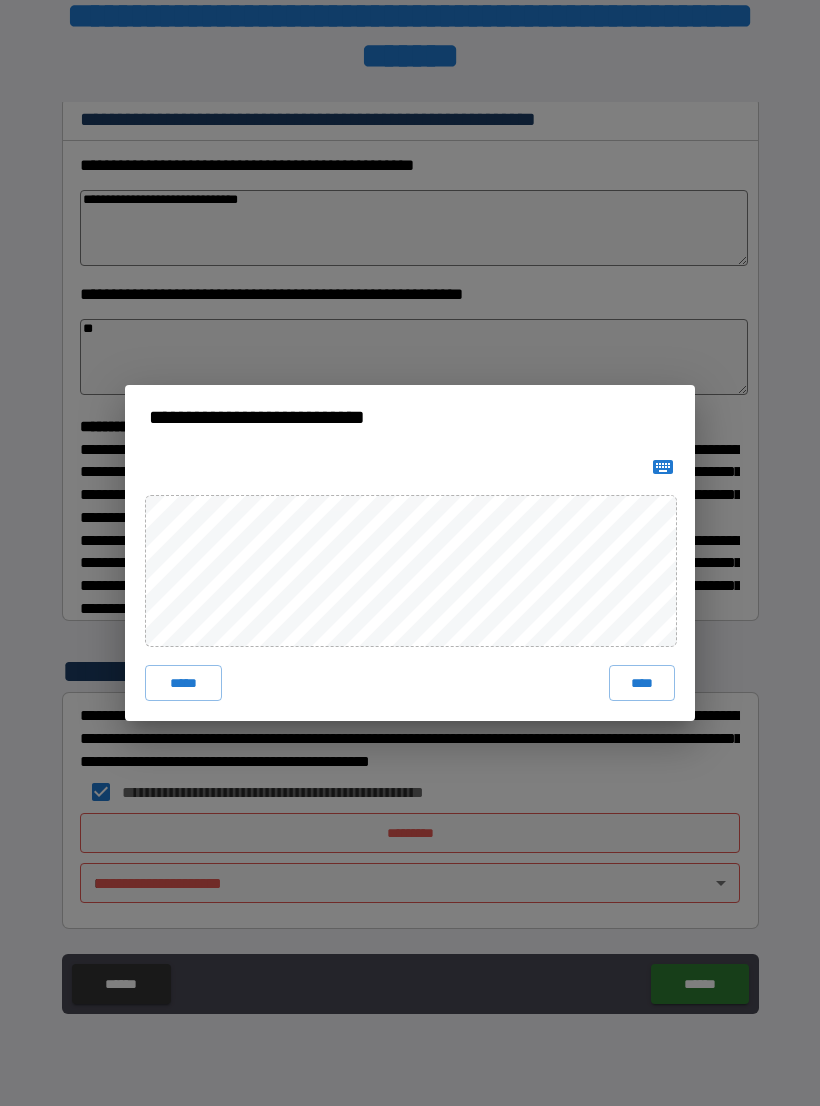 click on "****" at bounding box center (642, 683) 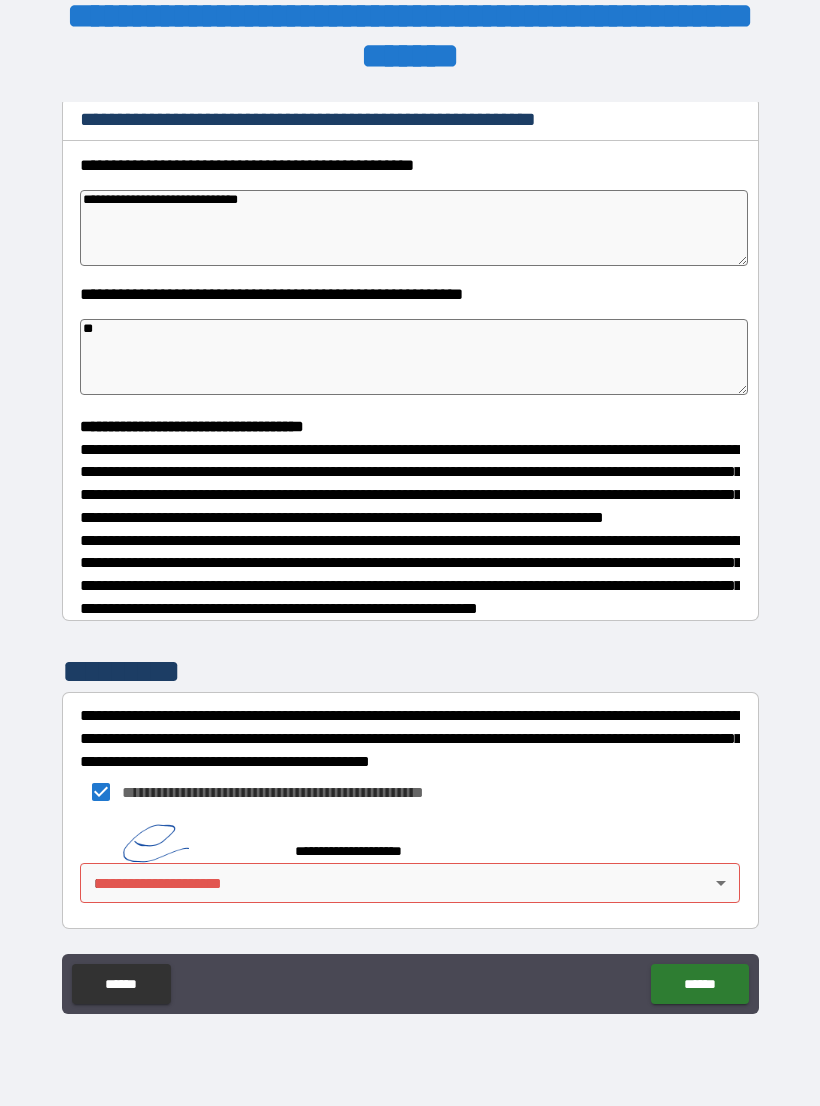 scroll, scrollTop: 292, scrollLeft: 0, axis: vertical 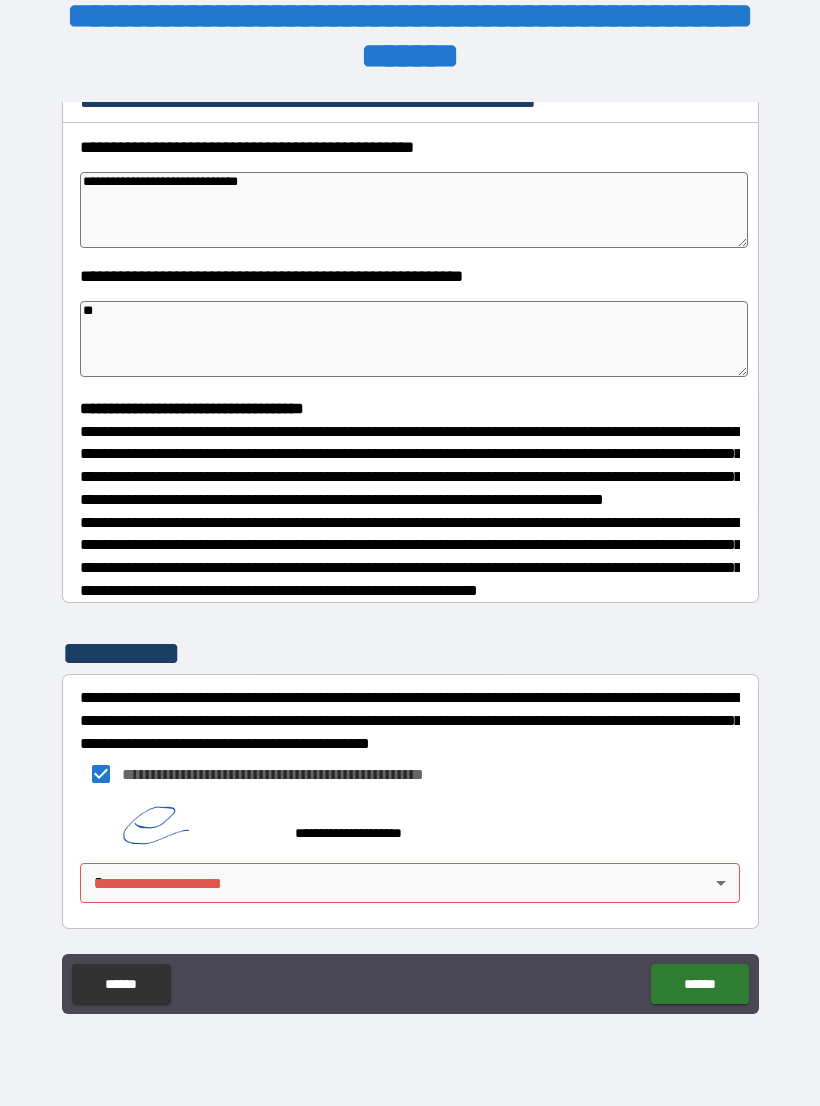 click on "**********" at bounding box center (410, 537) 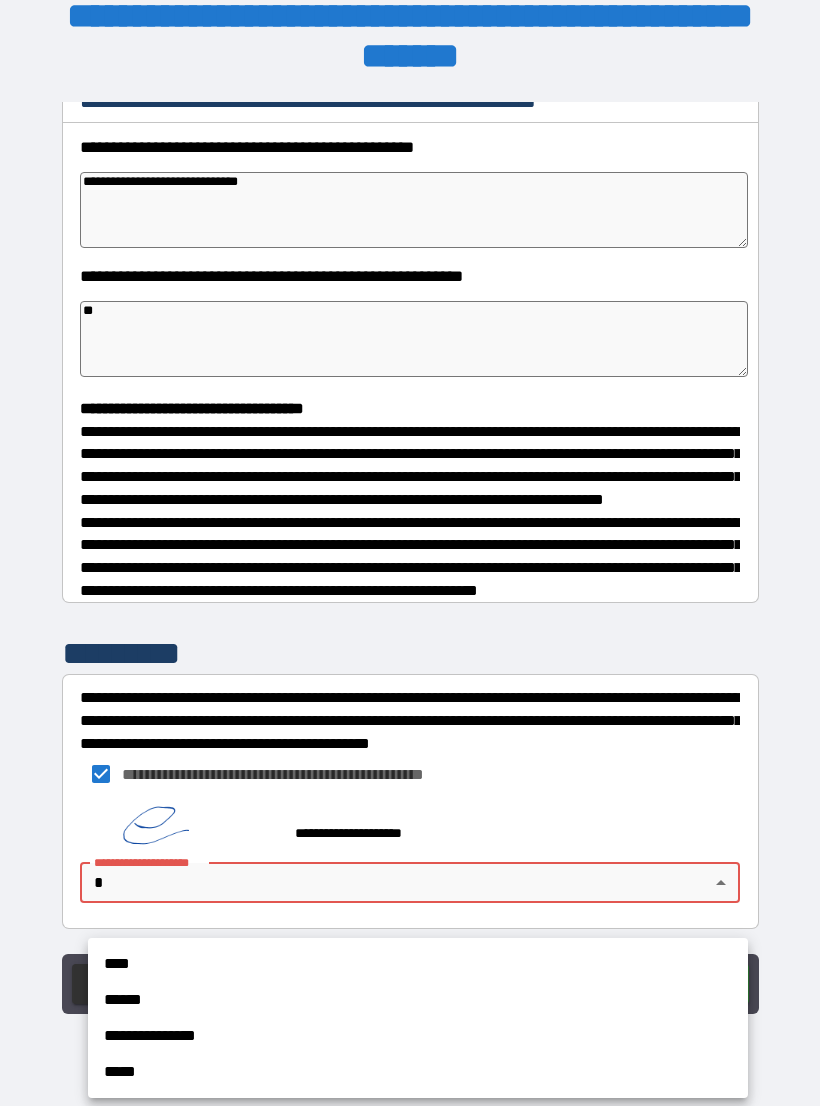 click on "**********" at bounding box center [418, 1036] 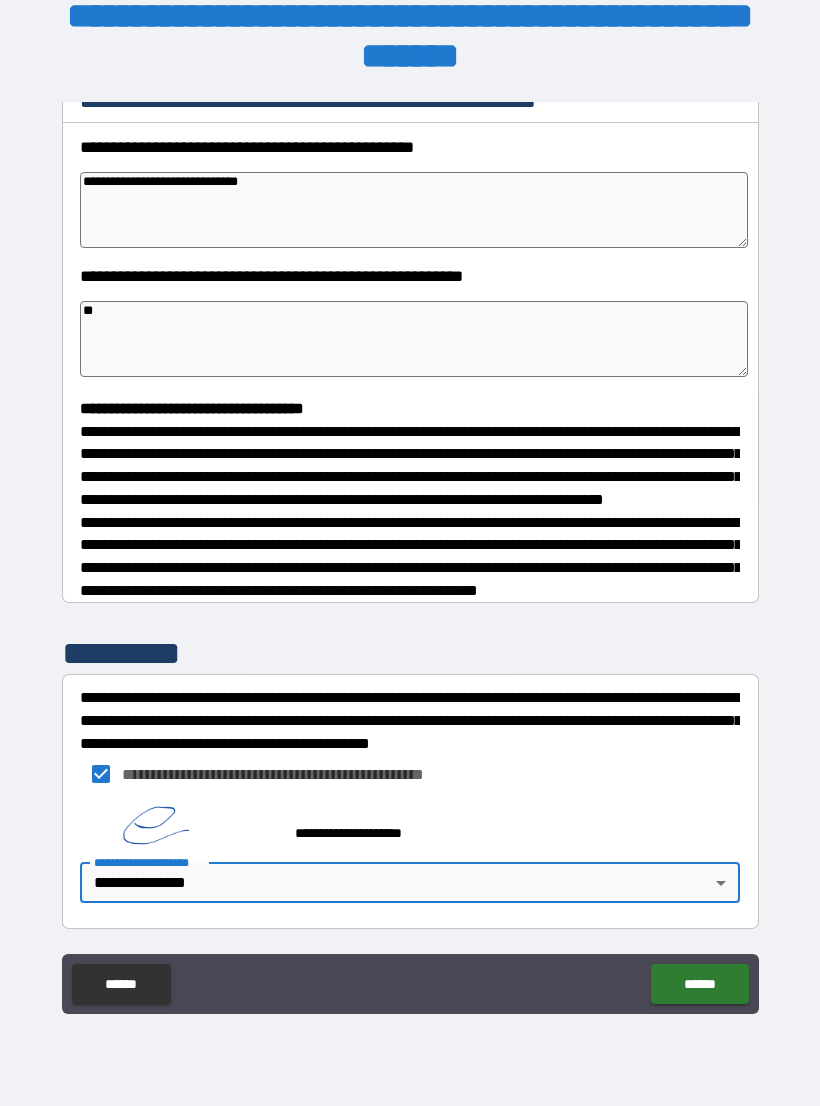 click on "******" at bounding box center (699, 984) 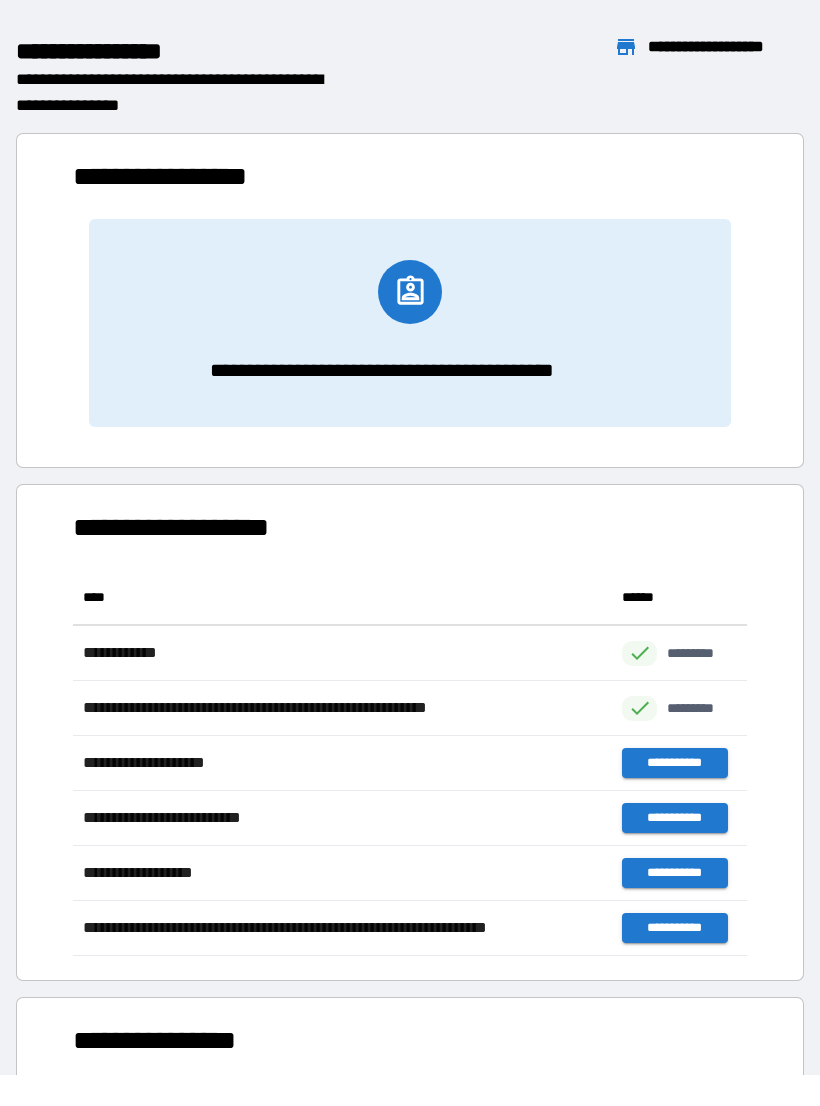 scroll, scrollTop: 1, scrollLeft: 1, axis: both 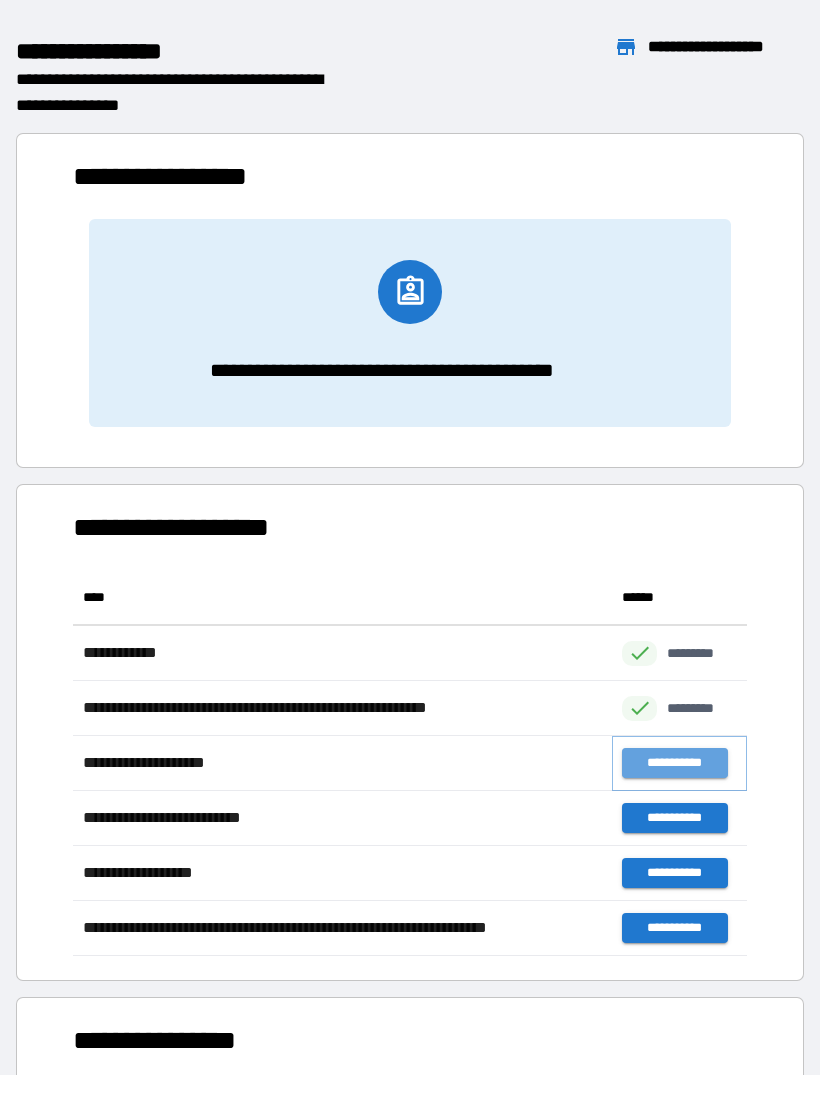 click on "**********" at bounding box center [674, 763] 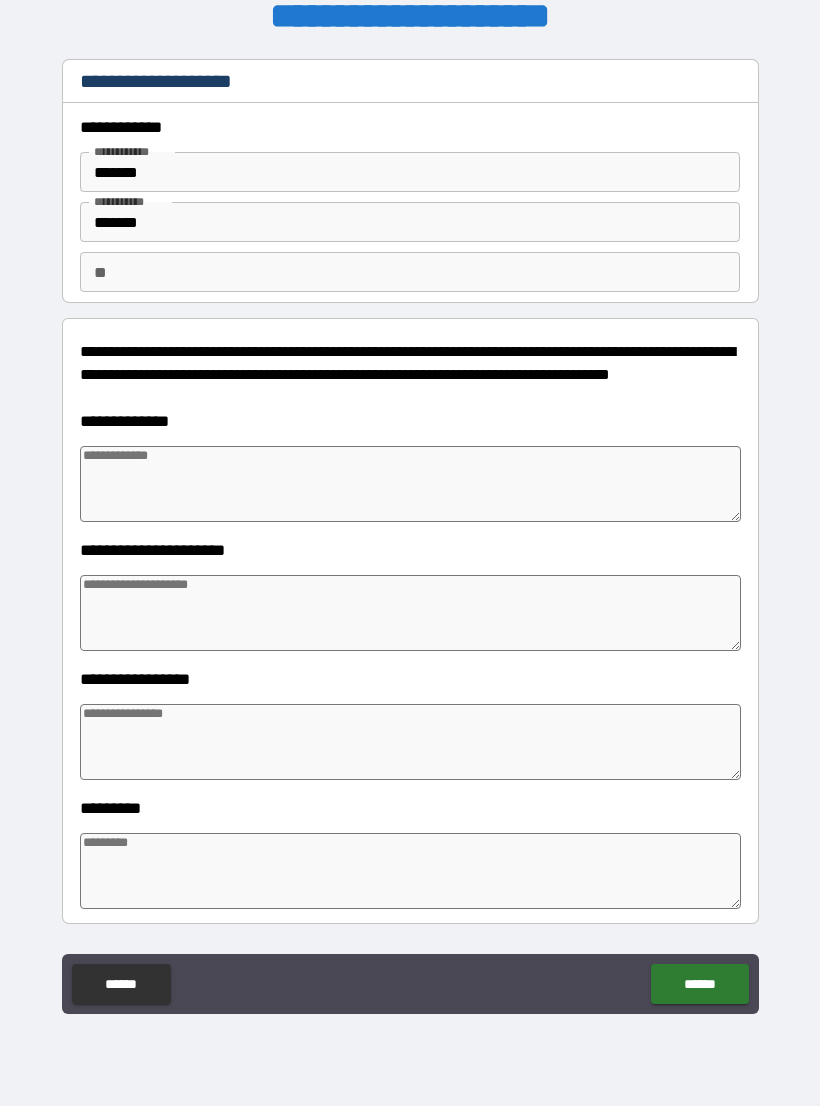 click at bounding box center (410, 484) 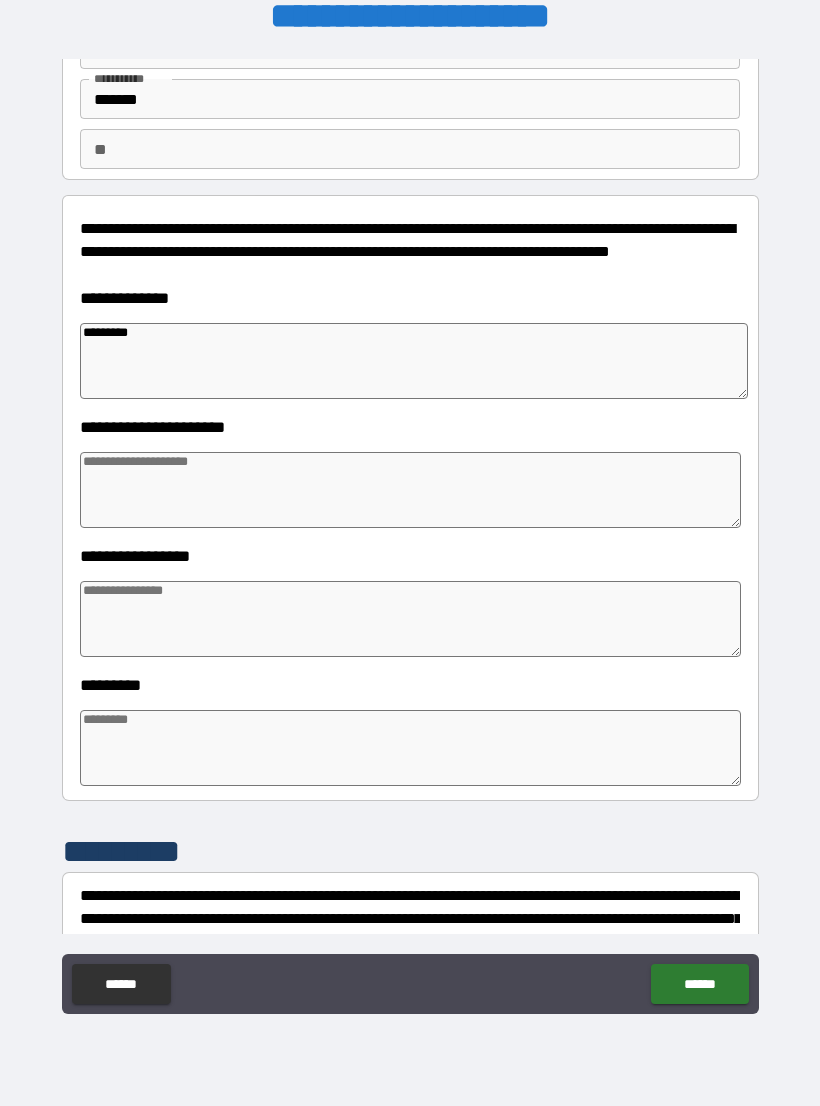 scroll, scrollTop: 137, scrollLeft: 0, axis: vertical 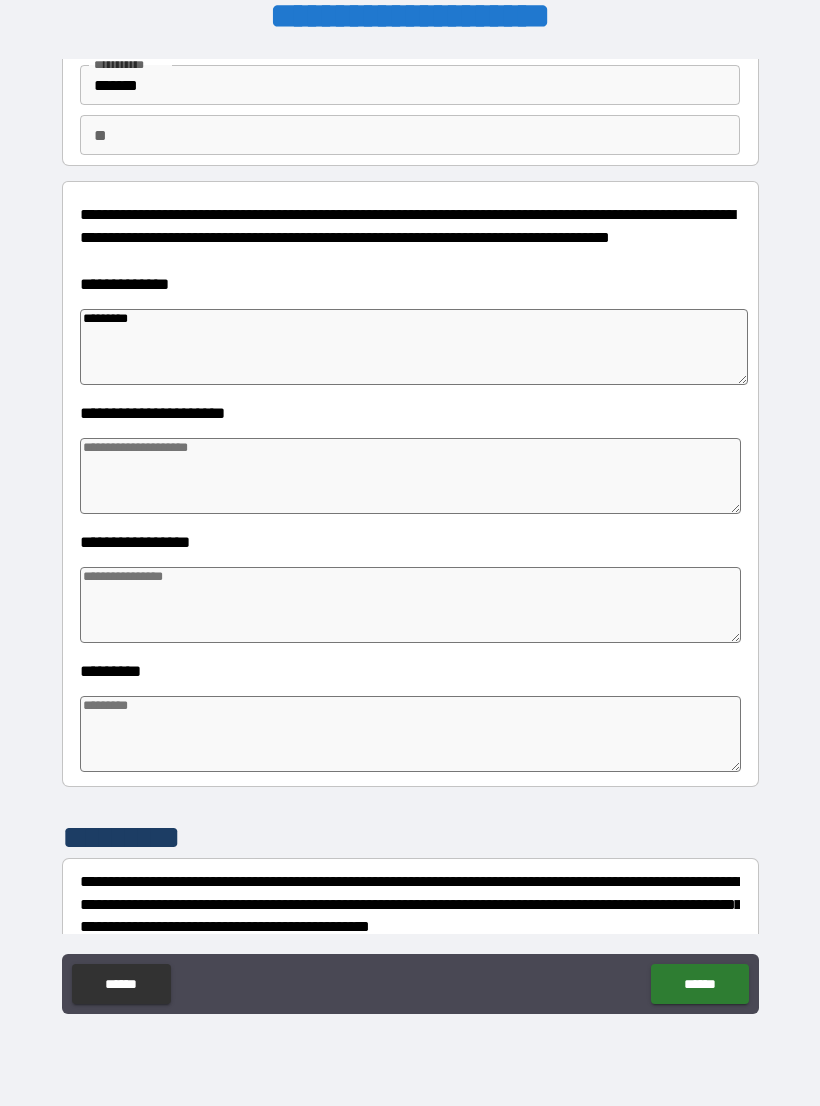click at bounding box center (410, 476) 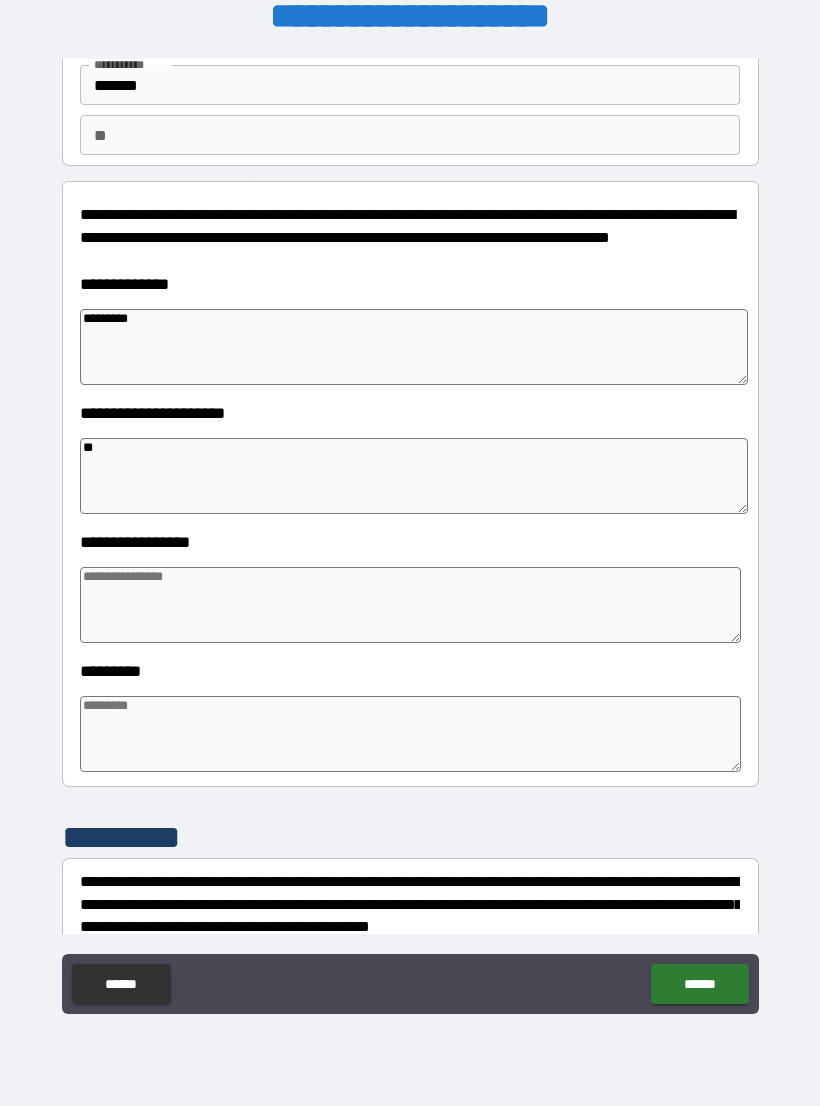 click at bounding box center [410, 605] 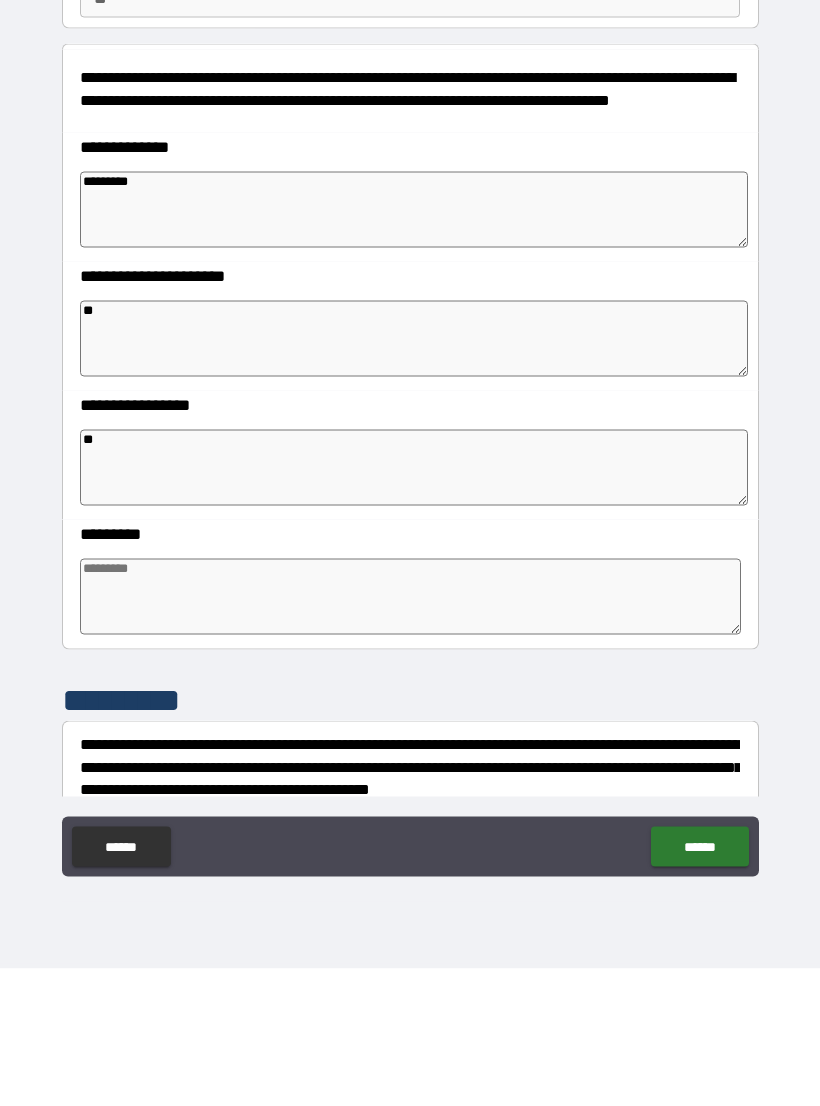 click at bounding box center [410, 734] 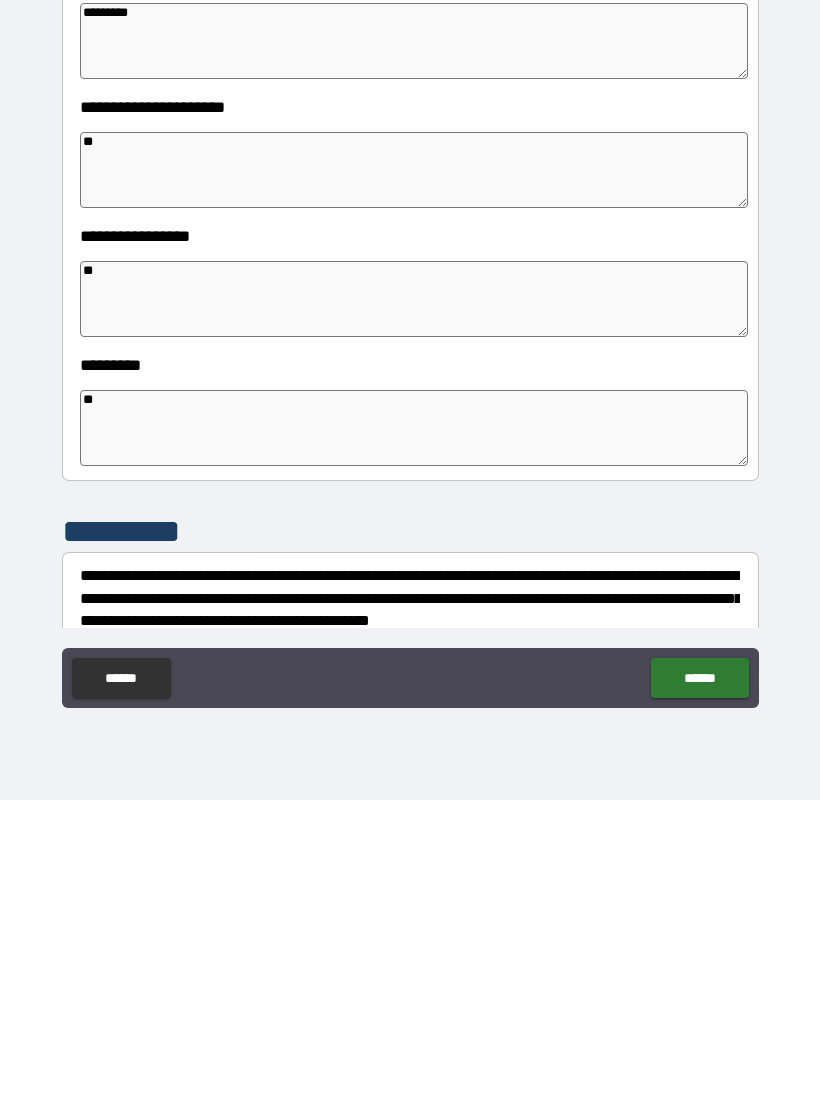 click on "******" at bounding box center (699, 984) 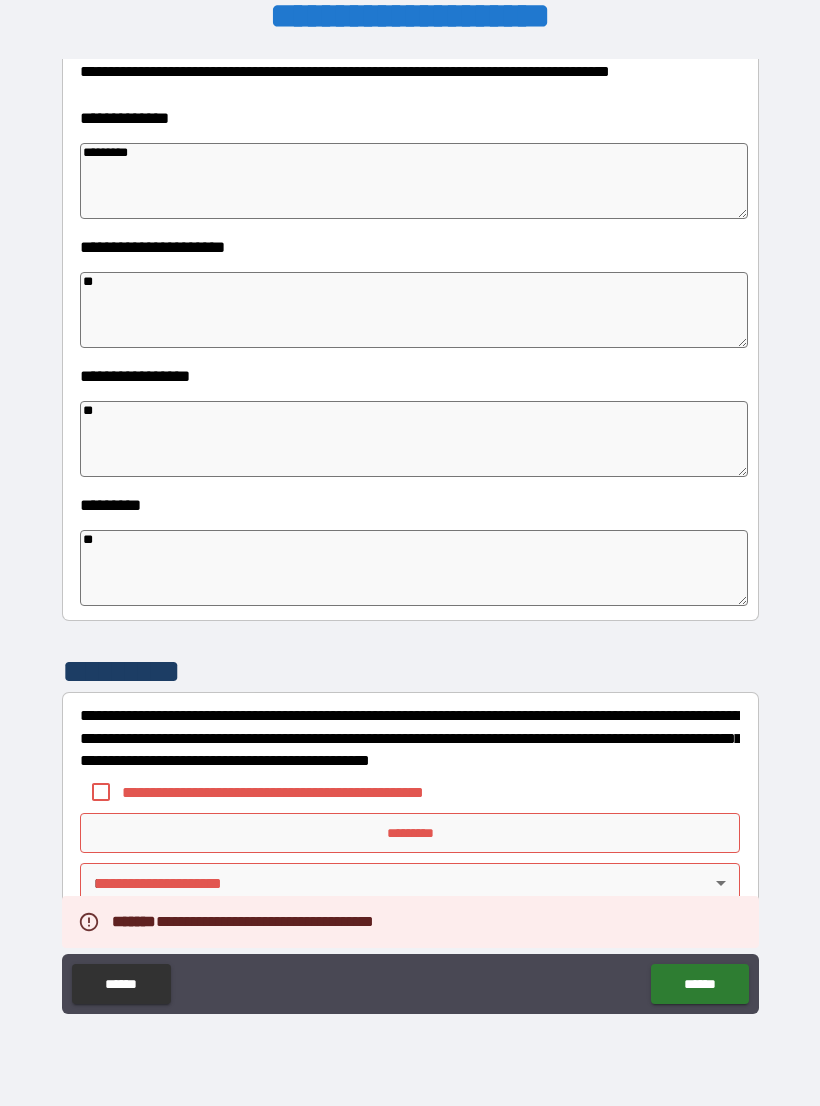scroll, scrollTop: 303, scrollLeft: 0, axis: vertical 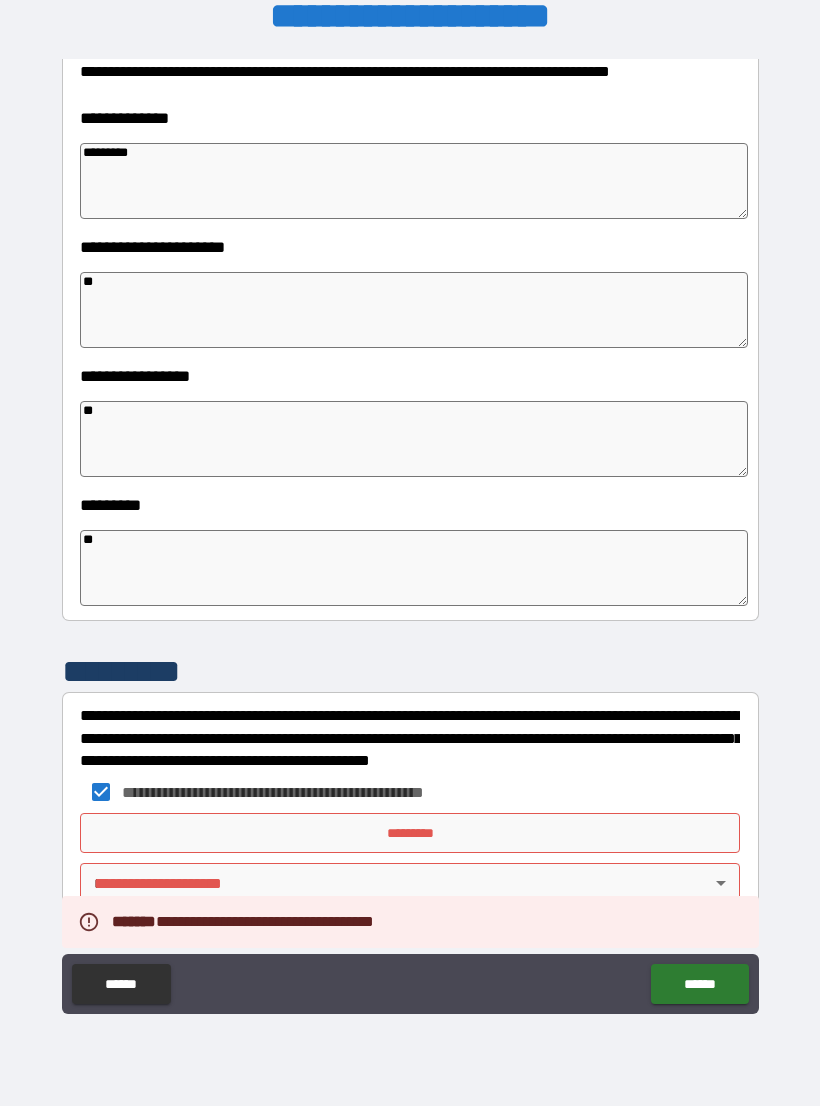 click on "*********" at bounding box center (410, 833) 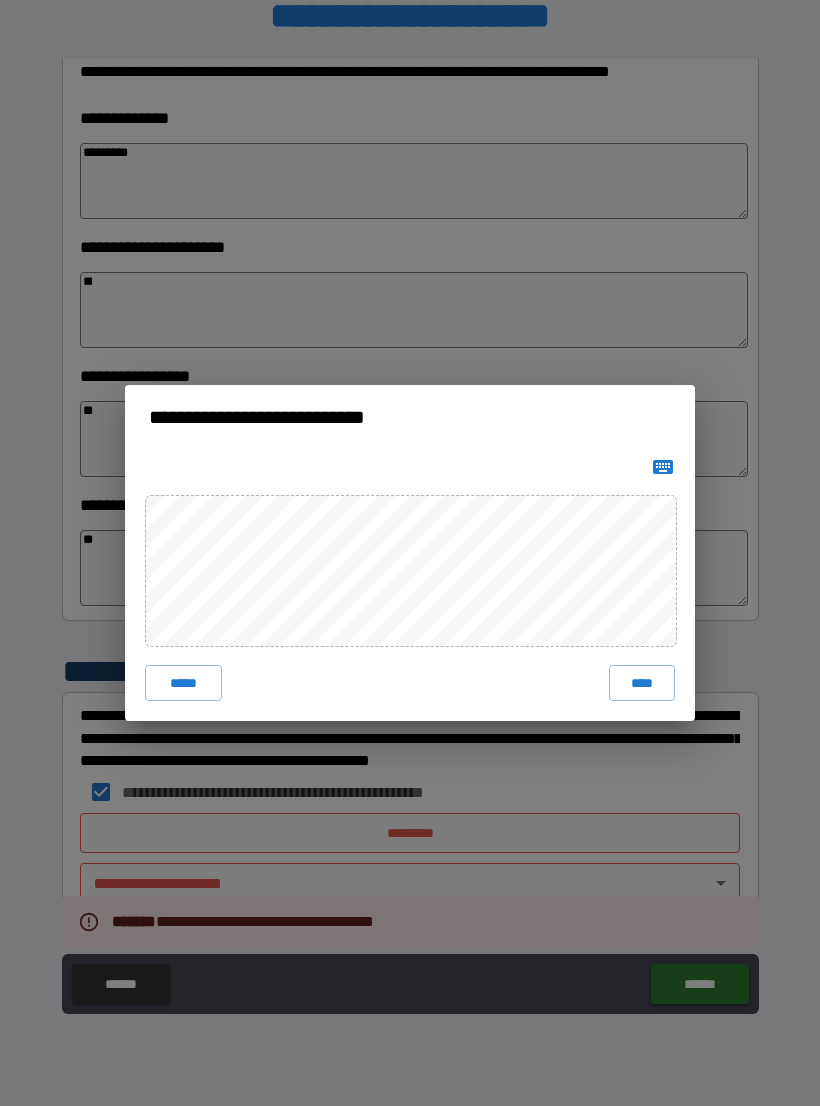 click on "****" at bounding box center [642, 683] 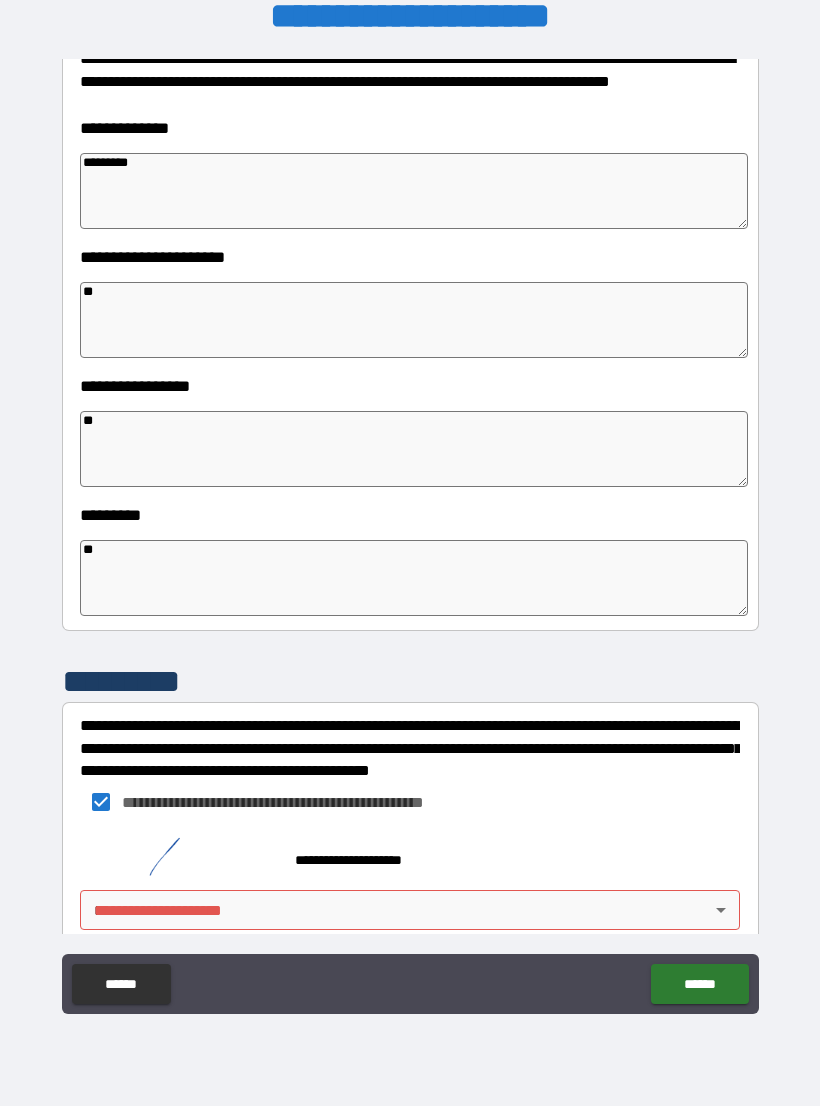 click on "**********" at bounding box center (410, 537) 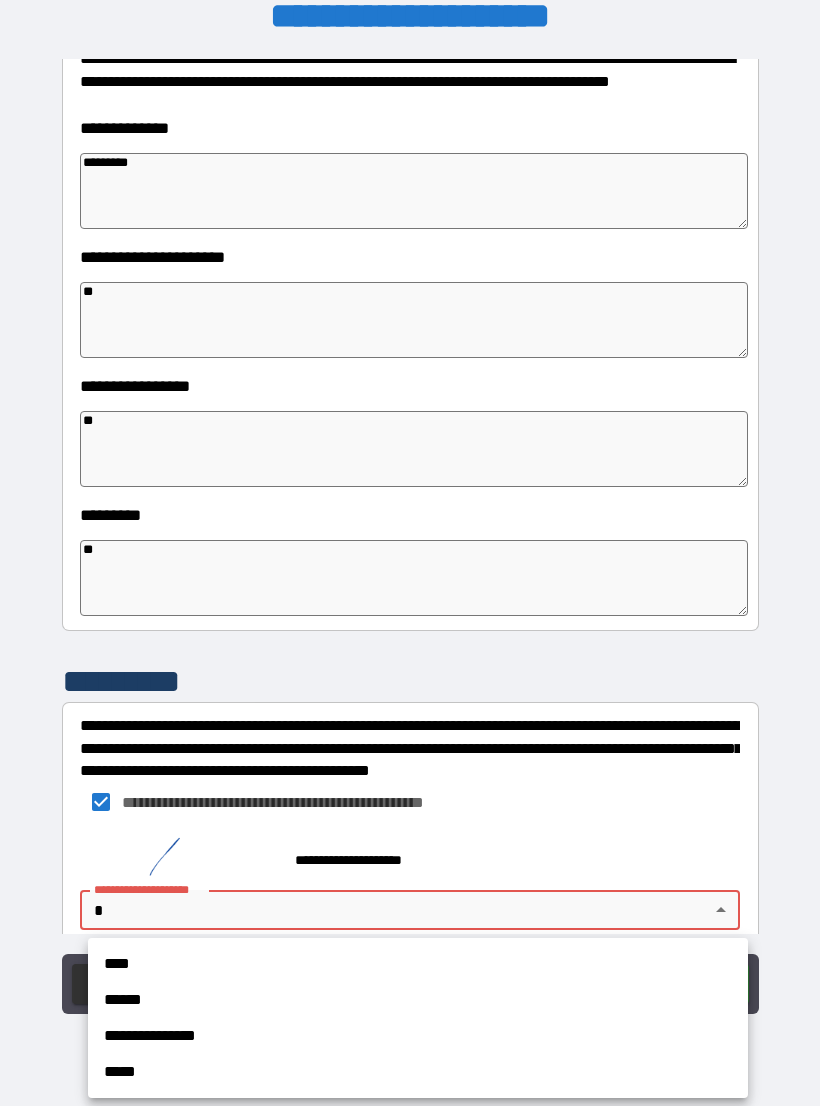 click on "**********" at bounding box center [418, 1036] 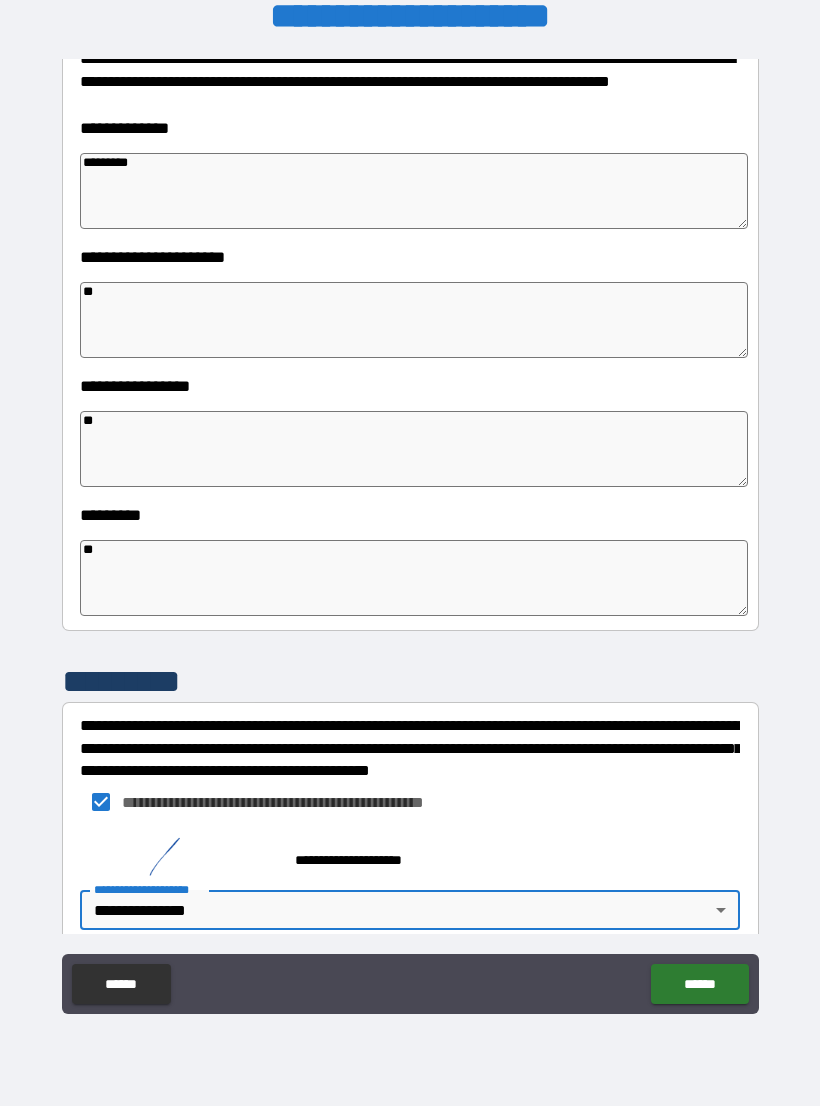 click on "******" at bounding box center (699, 984) 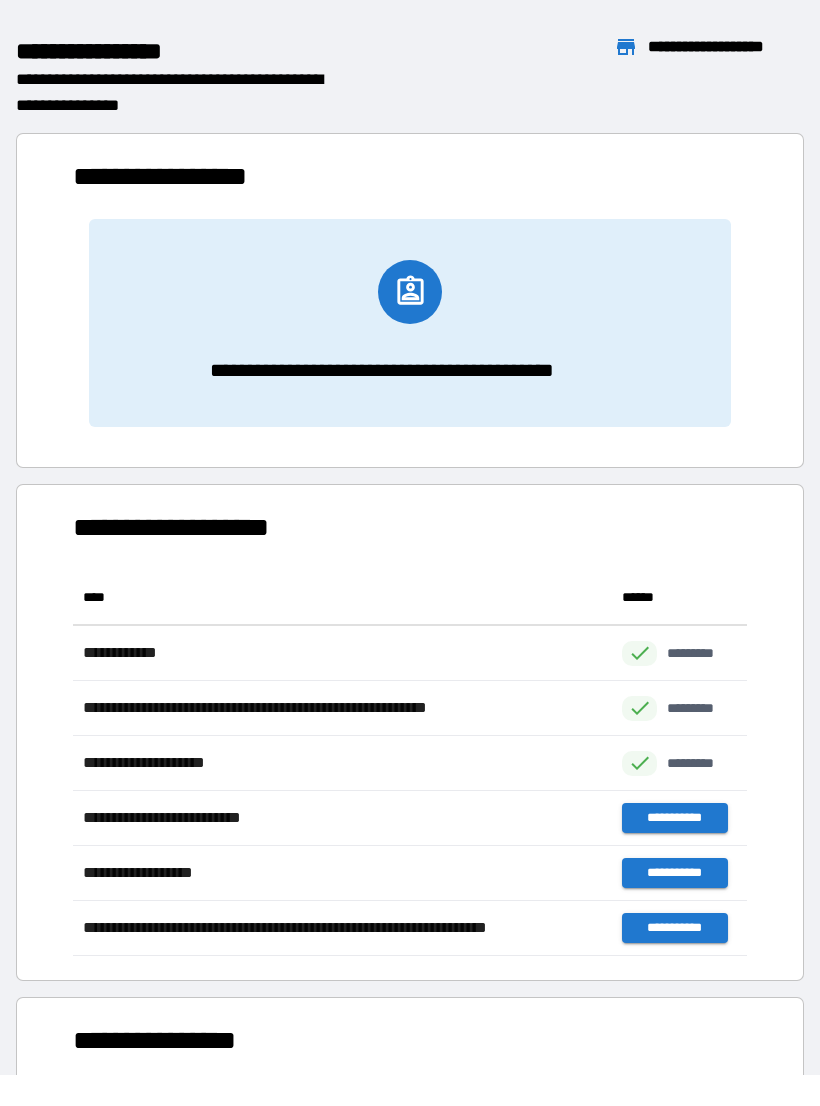 scroll, scrollTop: 1, scrollLeft: 1, axis: both 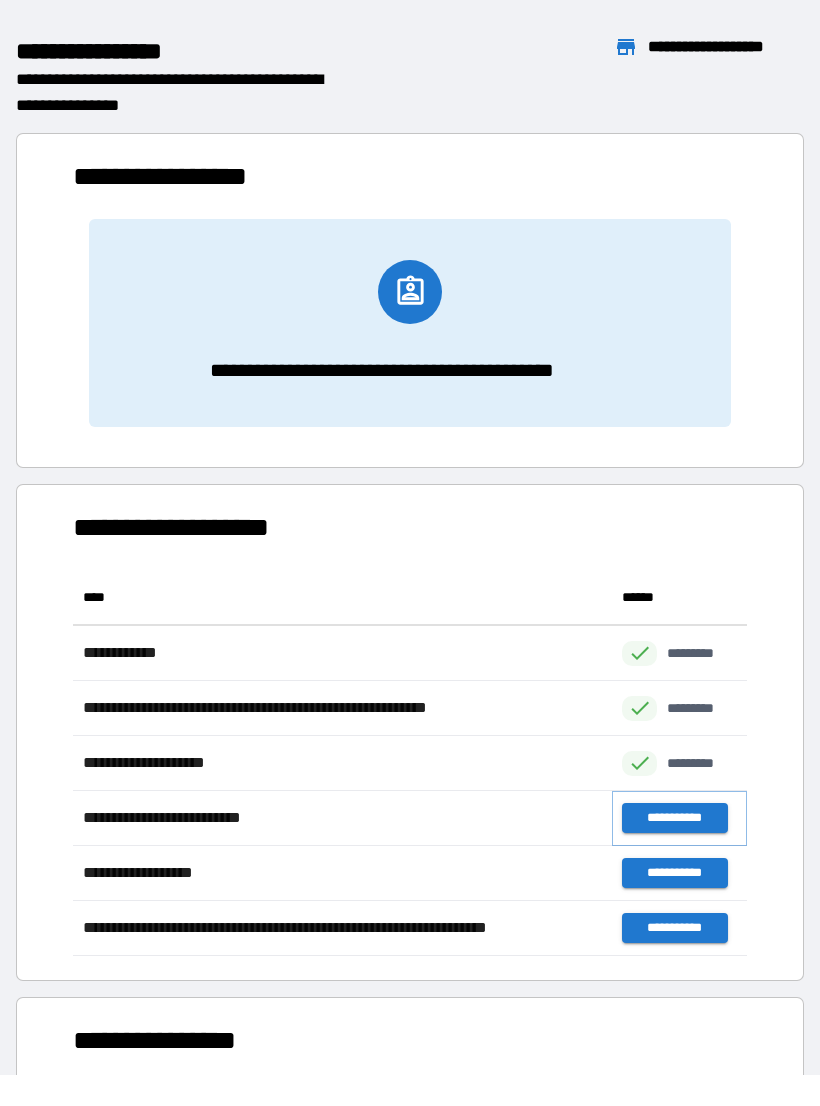 click on "**********" at bounding box center (674, 818) 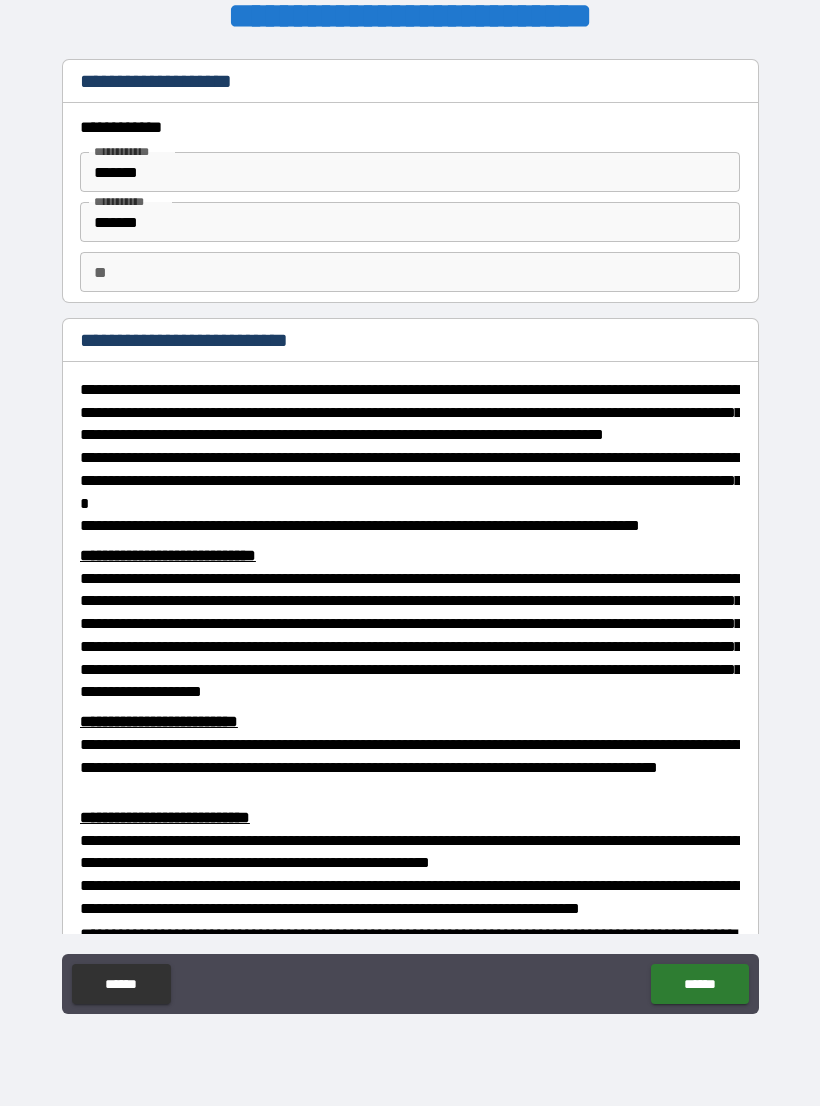 click on "**" at bounding box center [410, 272] 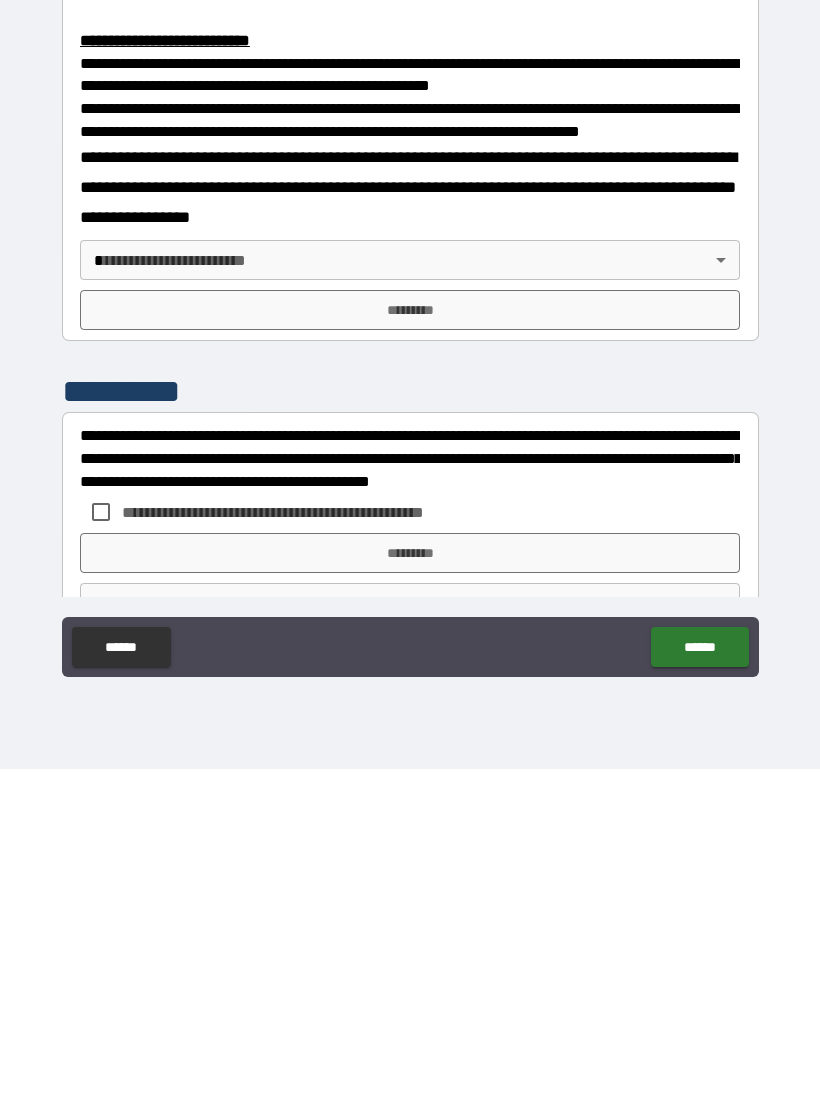 scroll, scrollTop: 441, scrollLeft: 0, axis: vertical 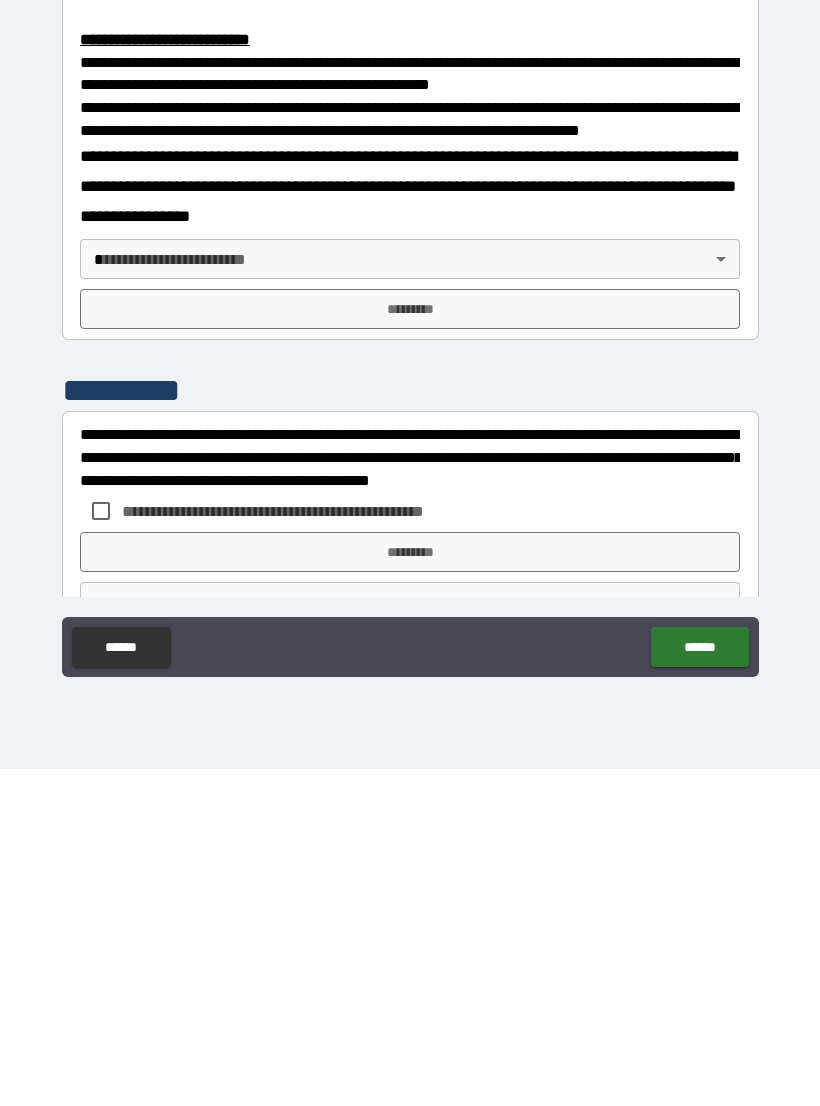 click on "**********" at bounding box center (410, 537) 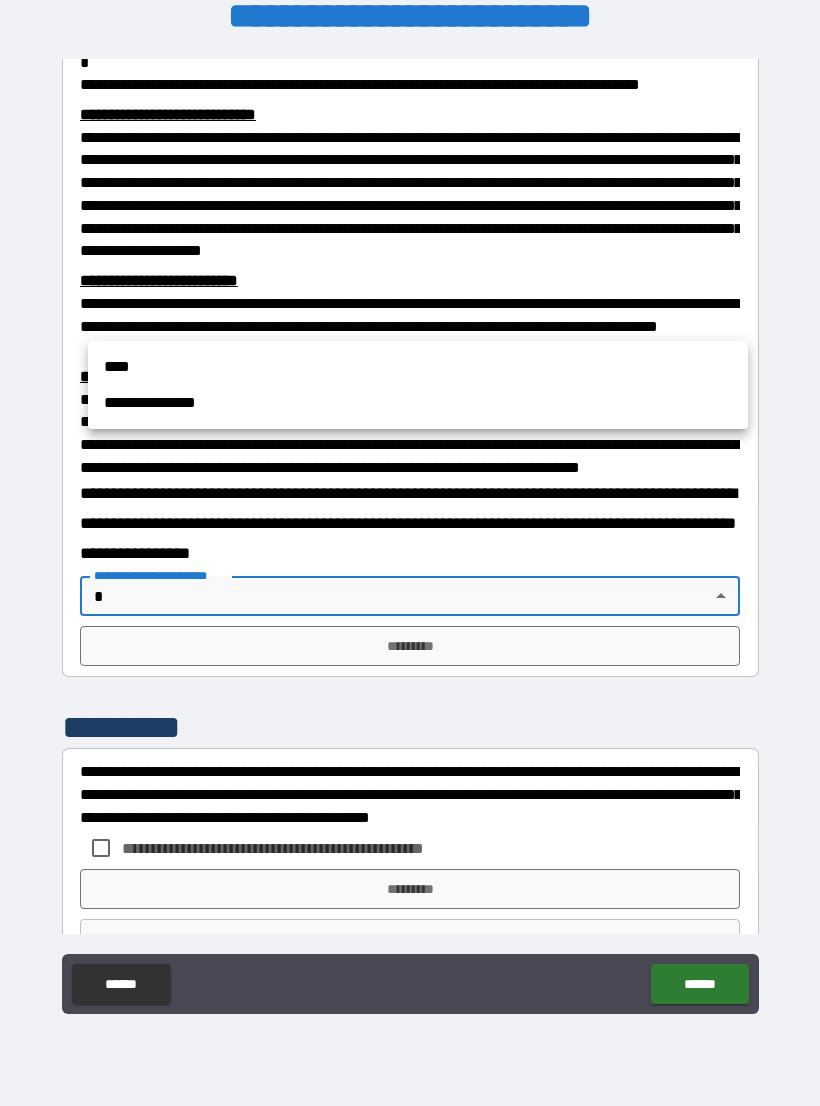 click on "**********" at bounding box center [418, 403] 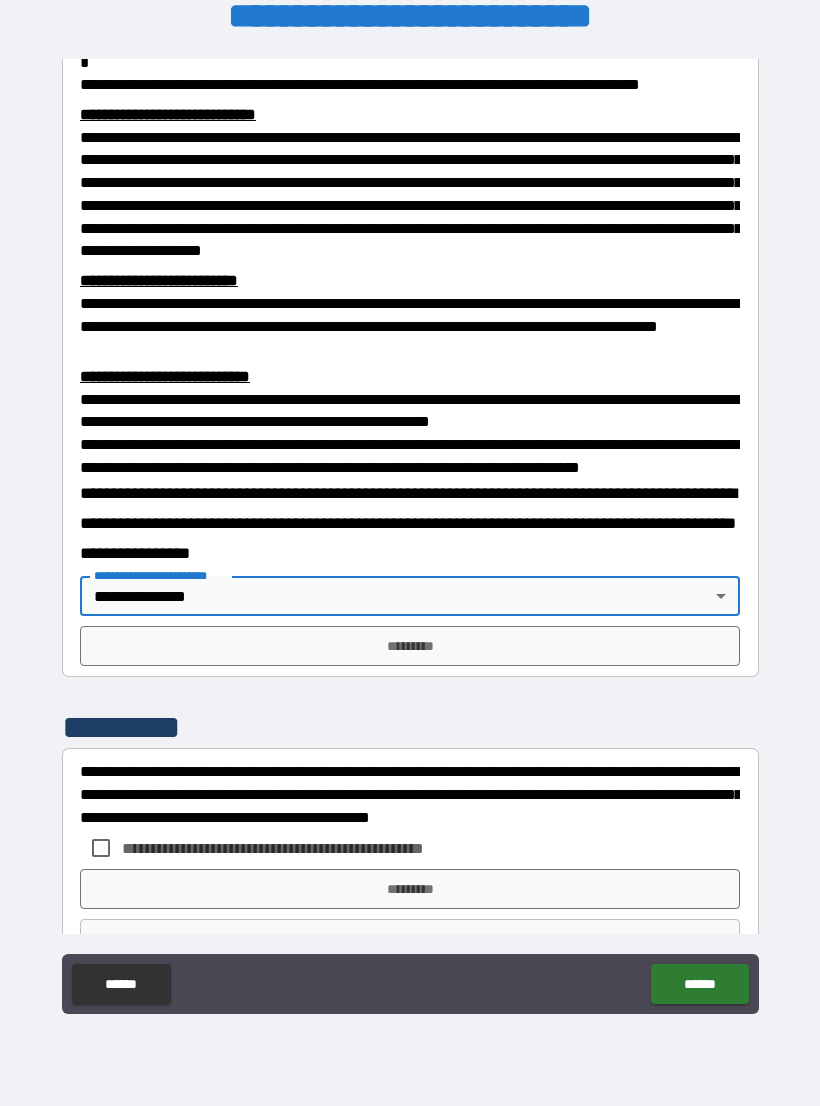 click on "*********" at bounding box center [410, 646] 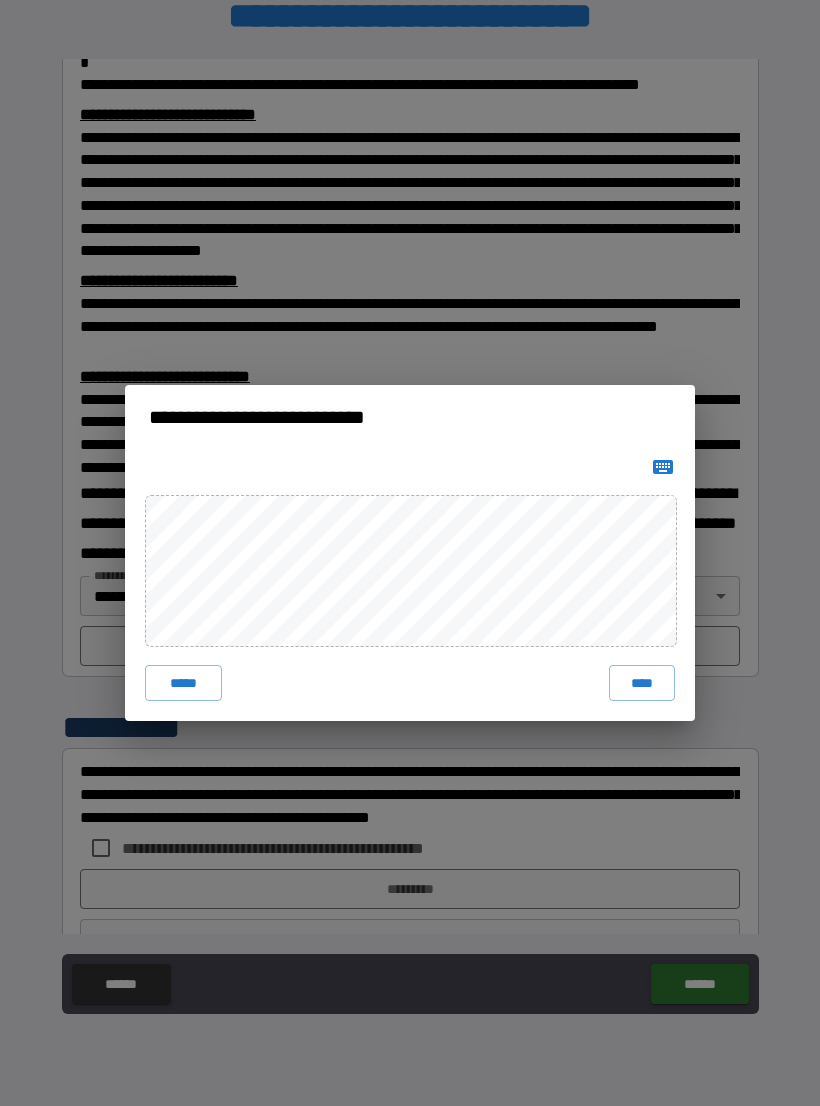 click on "****" at bounding box center [642, 683] 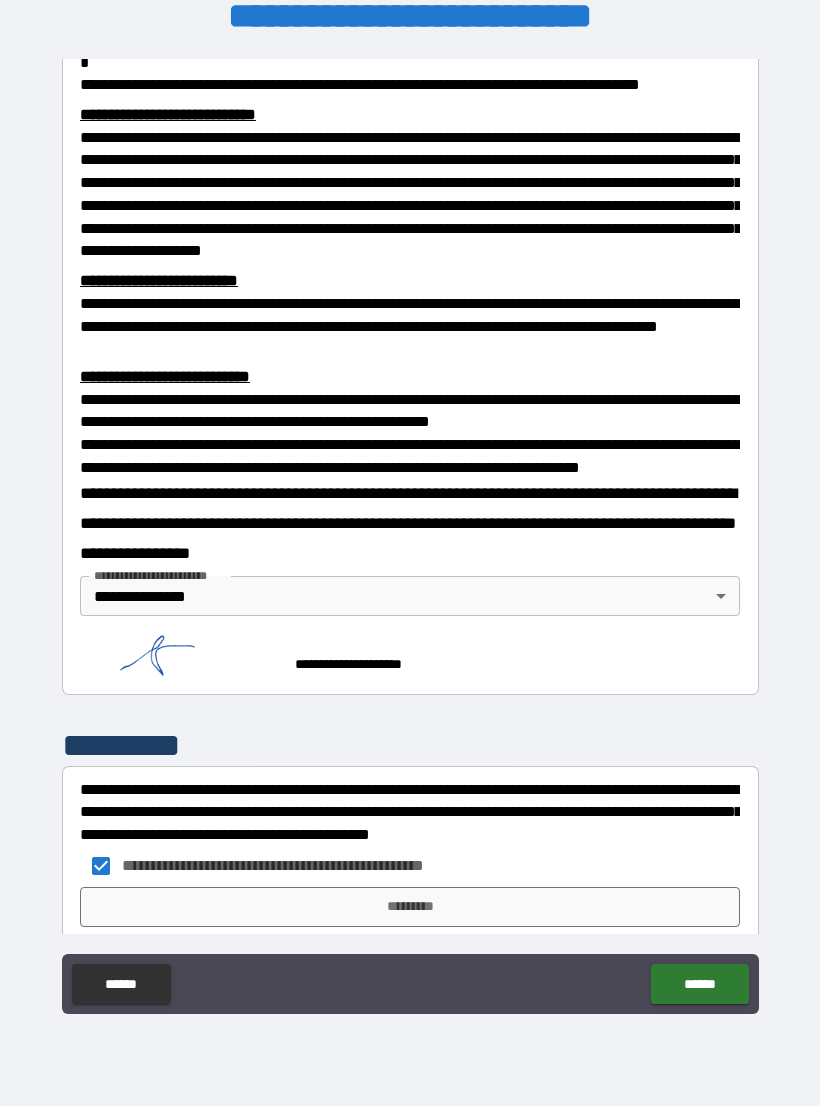 click on "******" at bounding box center [699, 984] 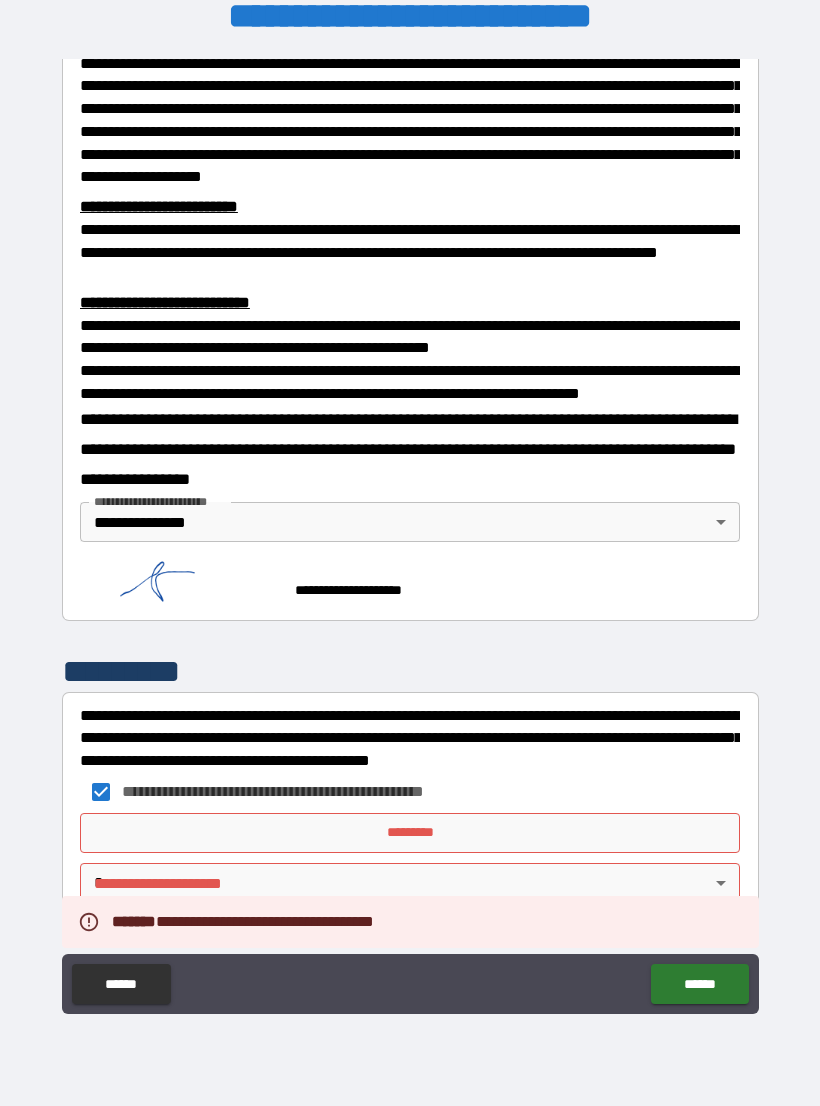 scroll, scrollTop: 566, scrollLeft: 0, axis: vertical 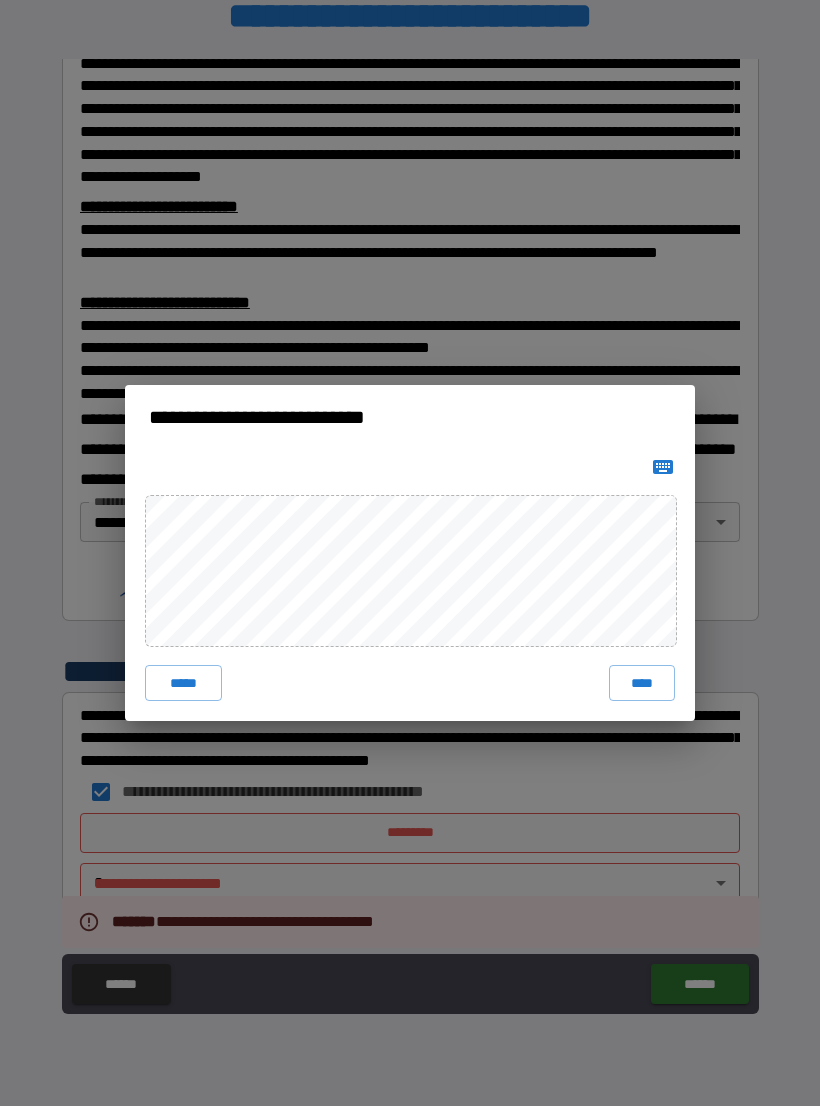 click on "****" at bounding box center [642, 683] 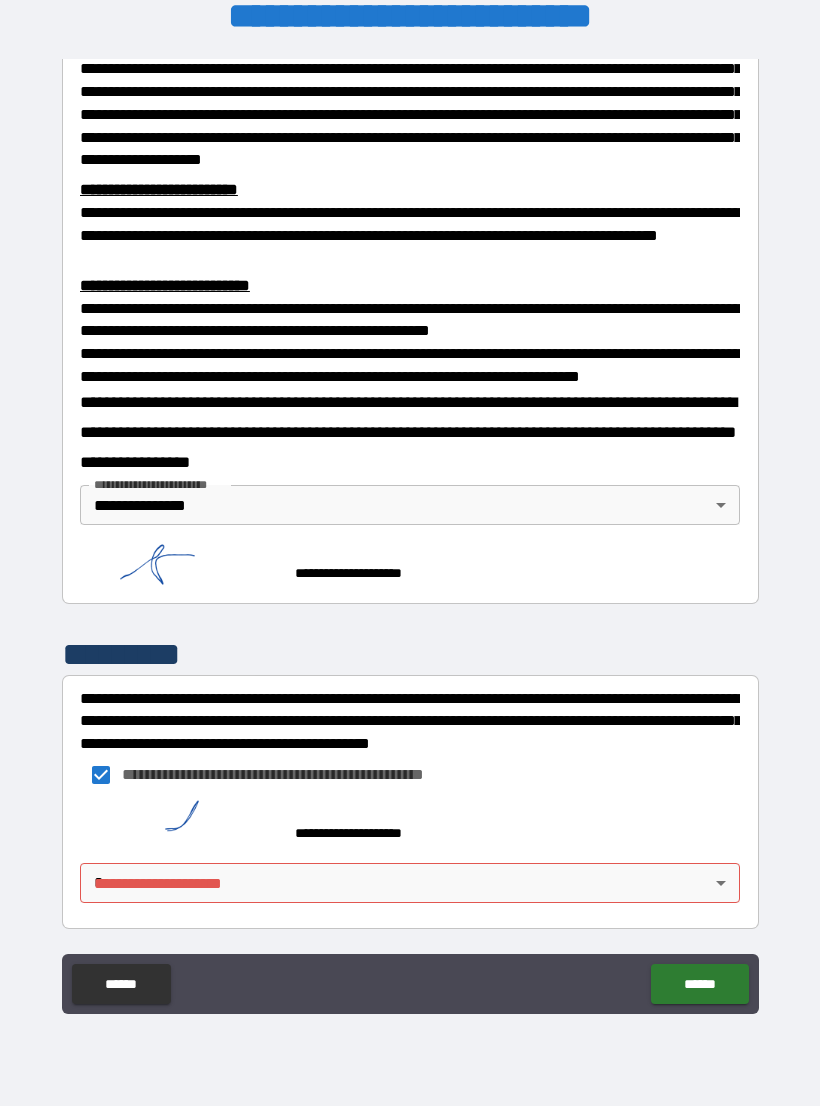 scroll, scrollTop: 583, scrollLeft: 0, axis: vertical 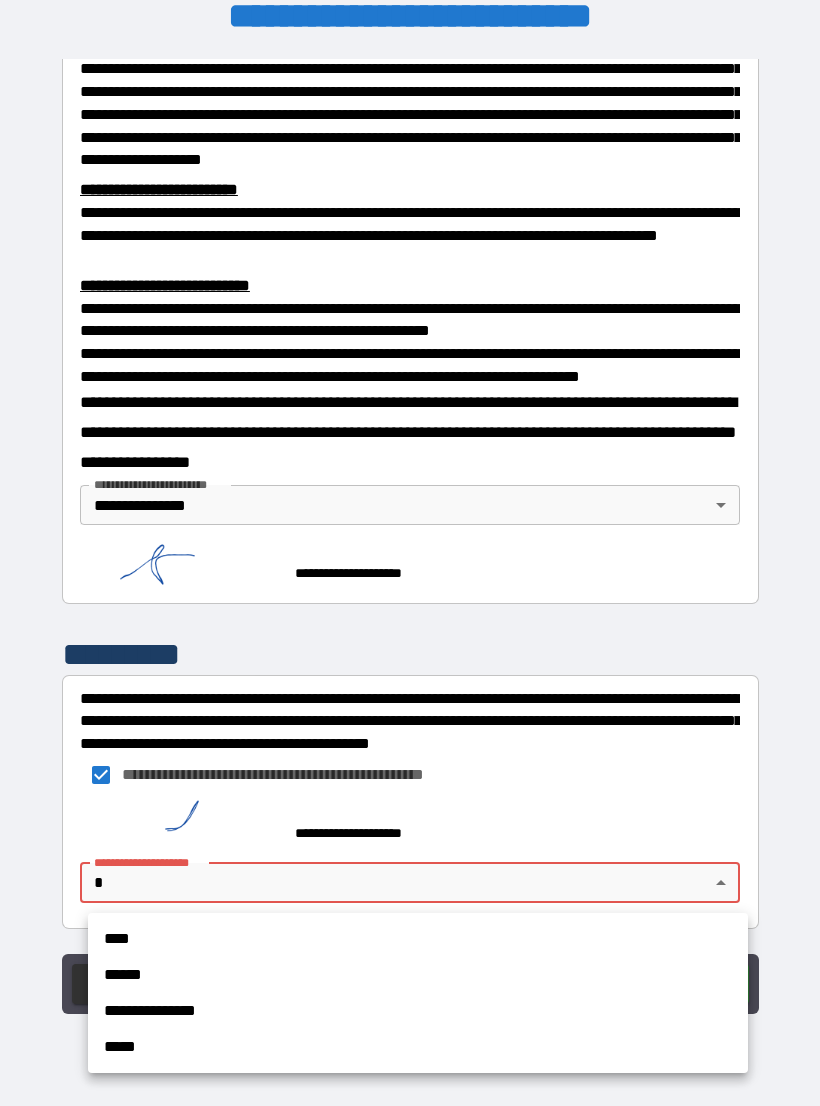 click on "**********" at bounding box center (418, 1011) 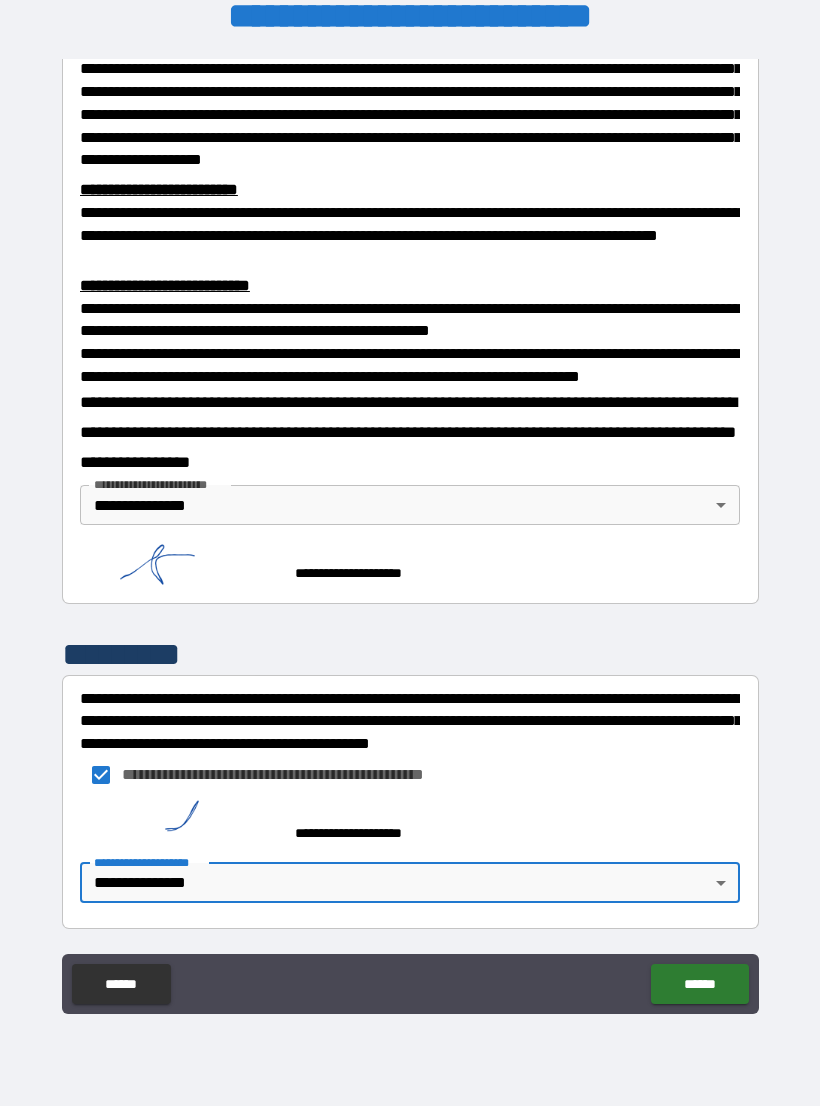 click on "******" at bounding box center [699, 984] 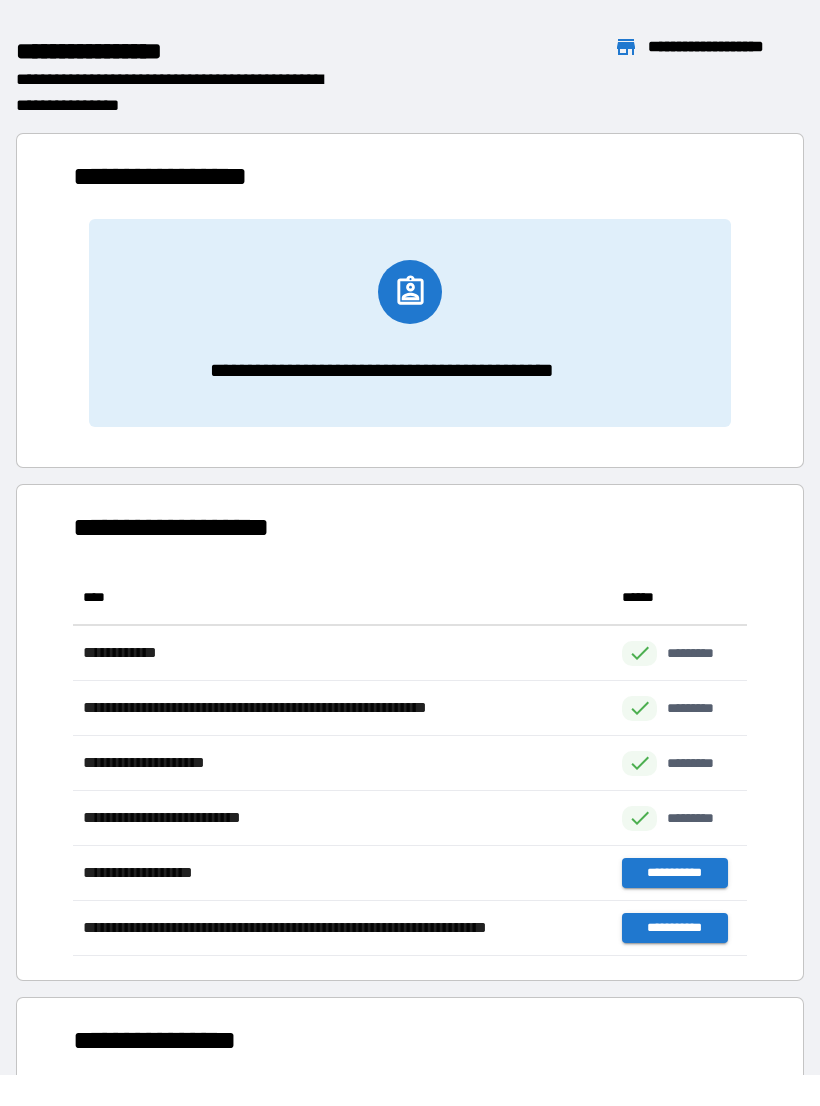 scroll, scrollTop: 1, scrollLeft: 1, axis: both 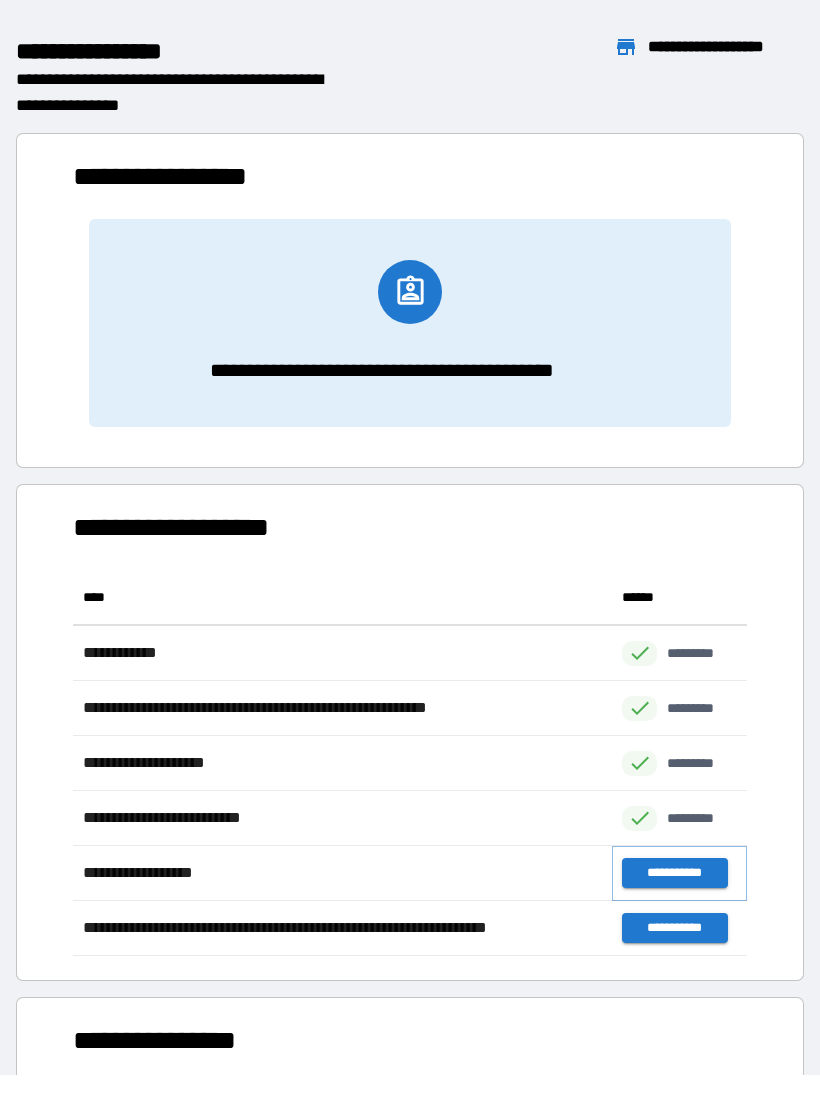 click on "**********" at bounding box center [674, 873] 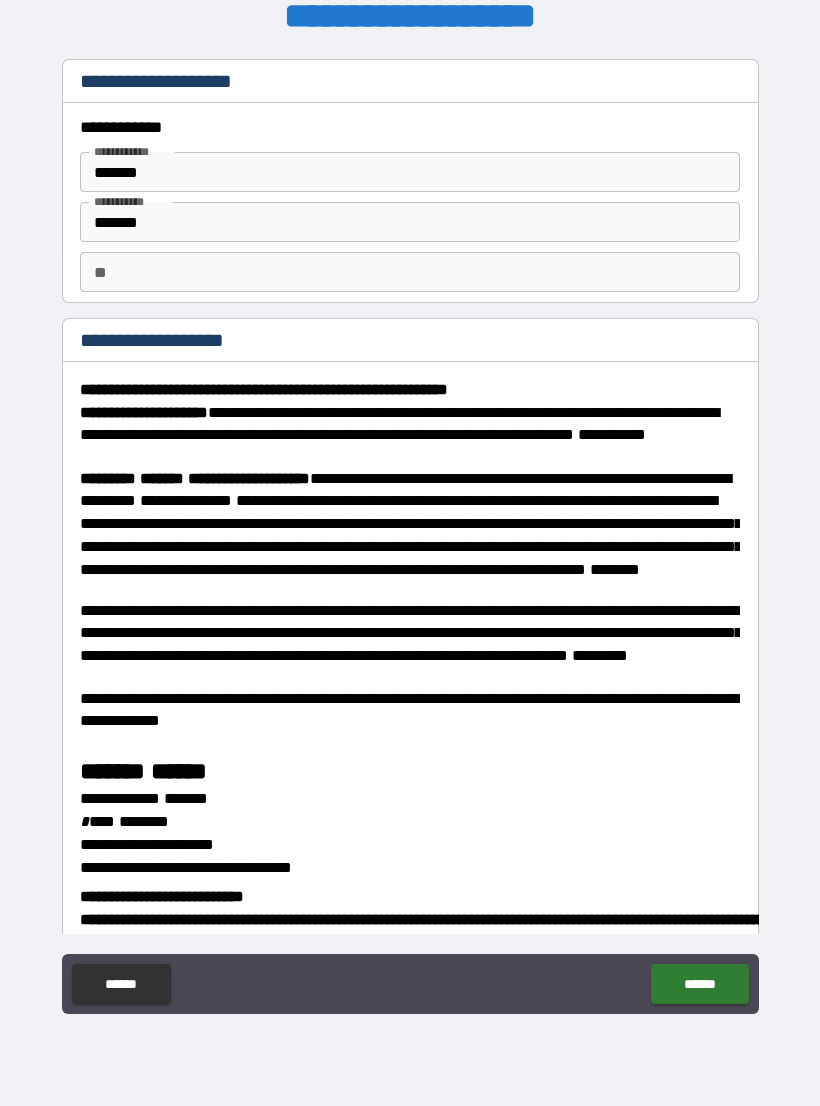 click on "**" at bounding box center (410, 272) 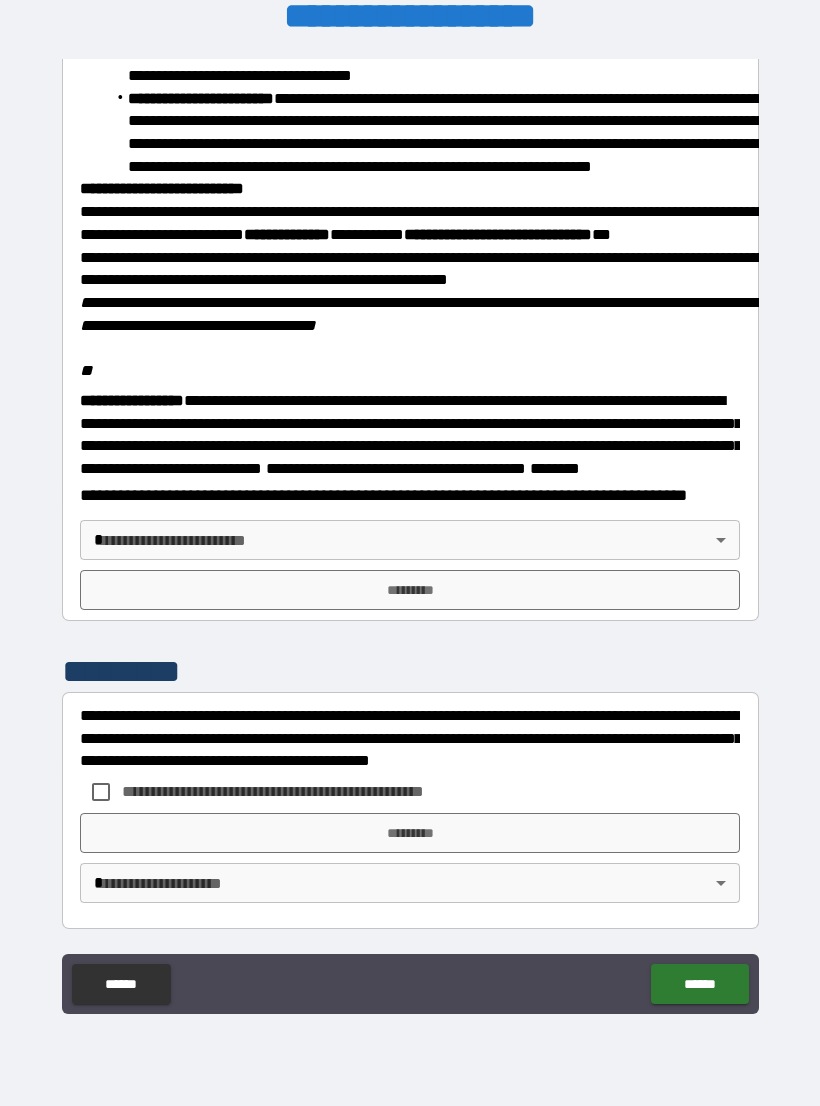 scroll, scrollTop: 2234, scrollLeft: 0, axis: vertical 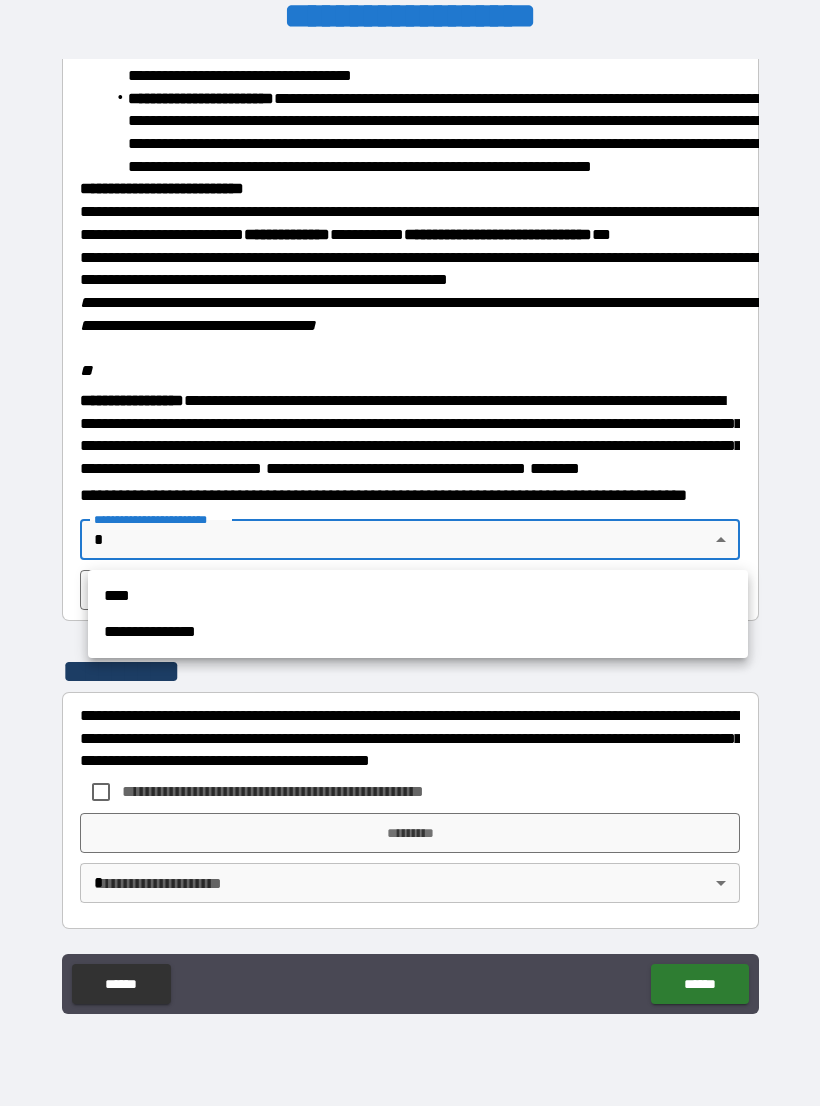 click on "**********" at bounding box center (418, 632) 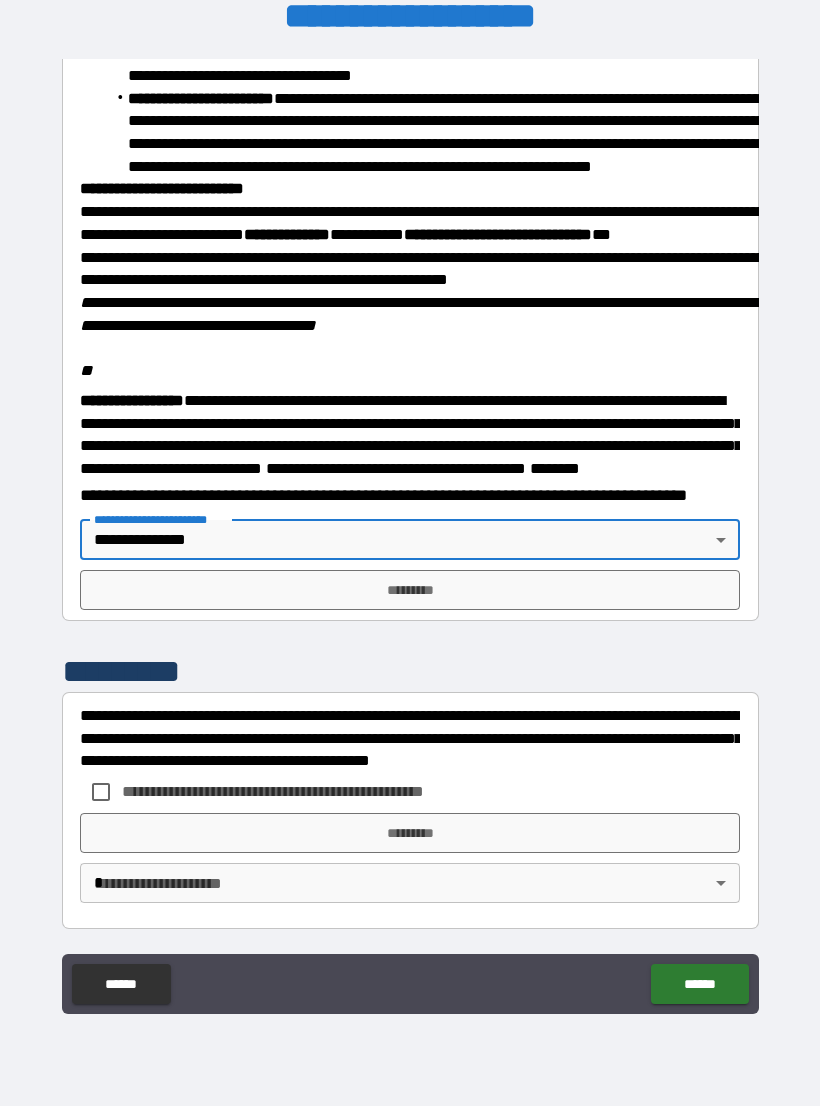 click on "*********" at bounding box center (410, 590) 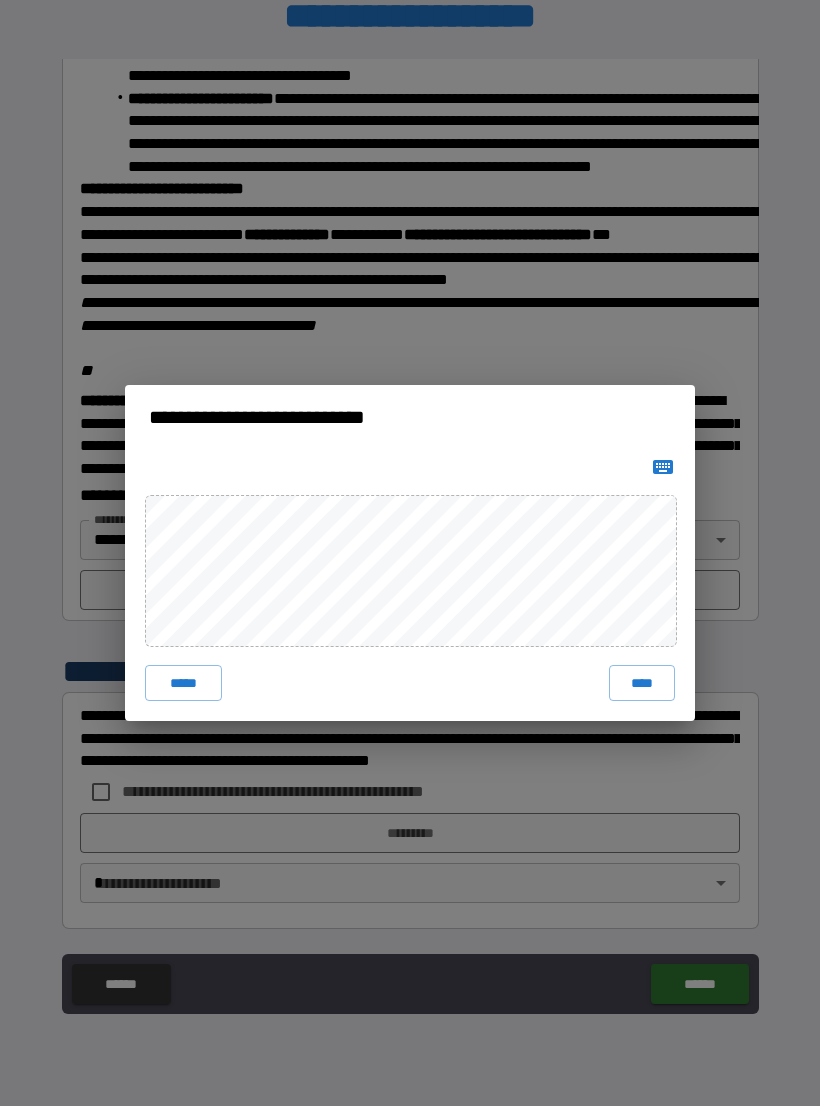 click on "****" at bounding box center [642, 683] 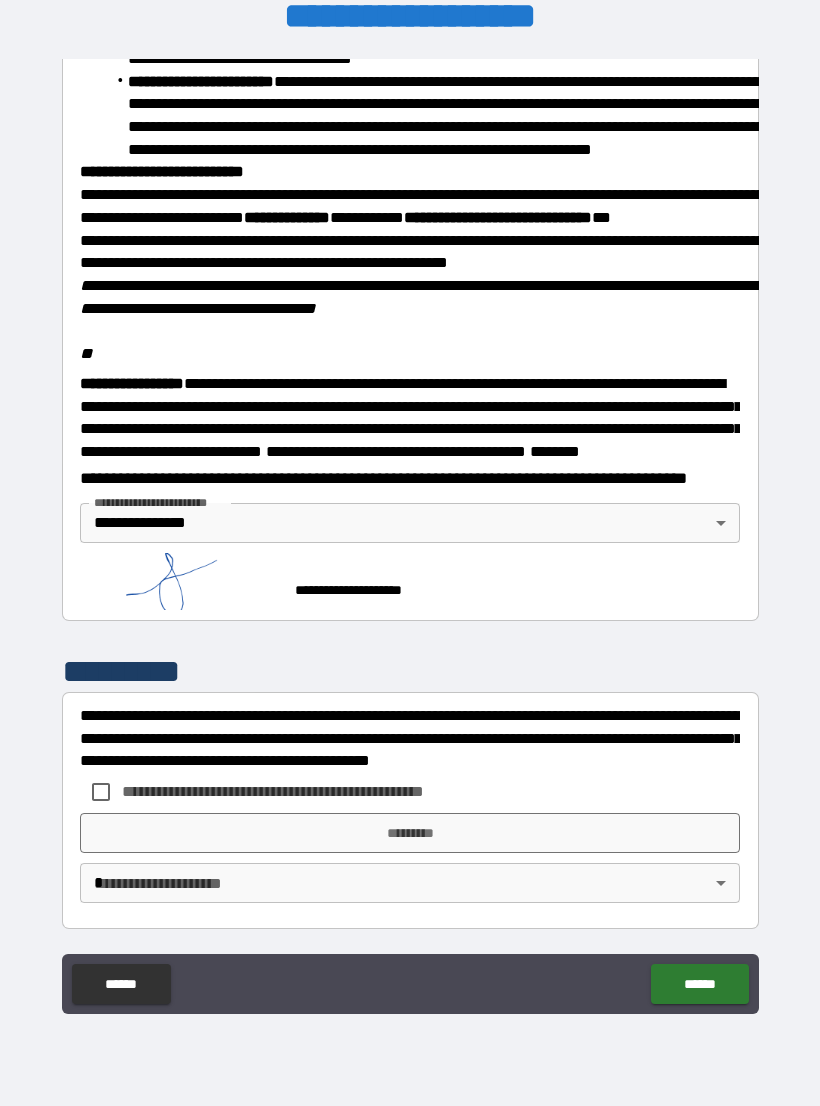 scroll, scrollTop: 2251, scrollLeft: 0, axis: vertical 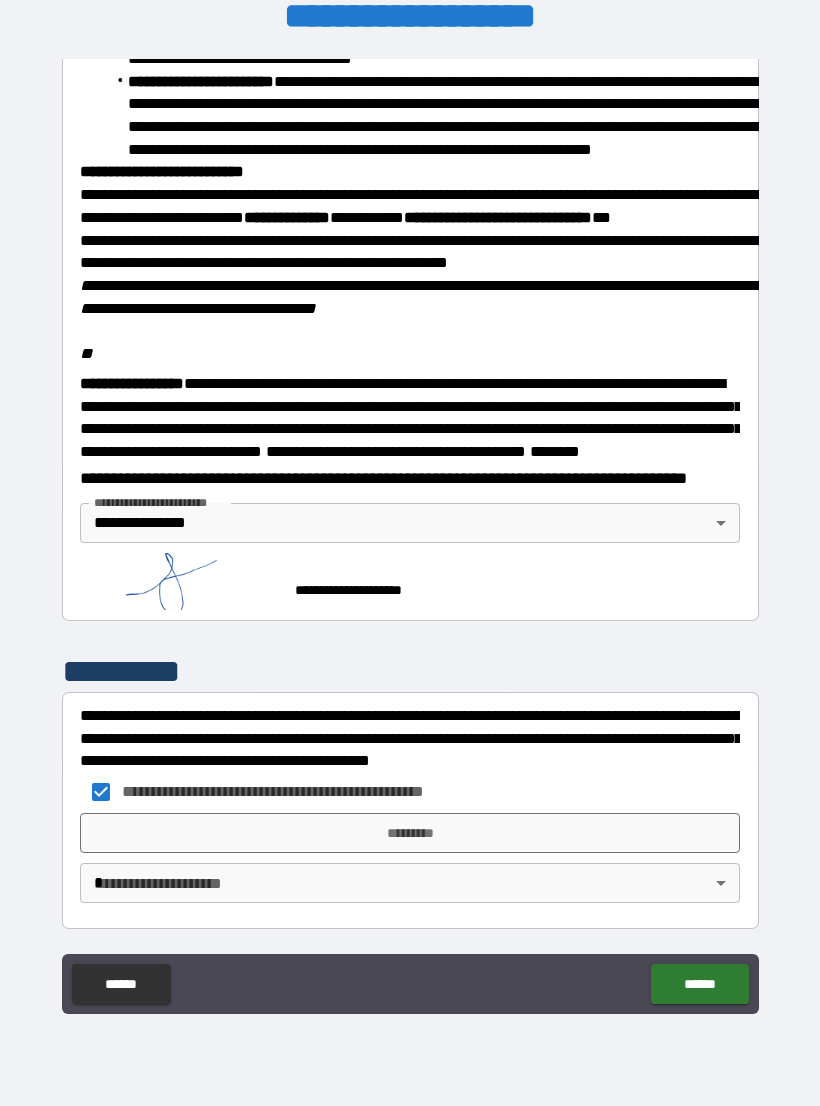 click on "*********" at bounding box center [410, 833] 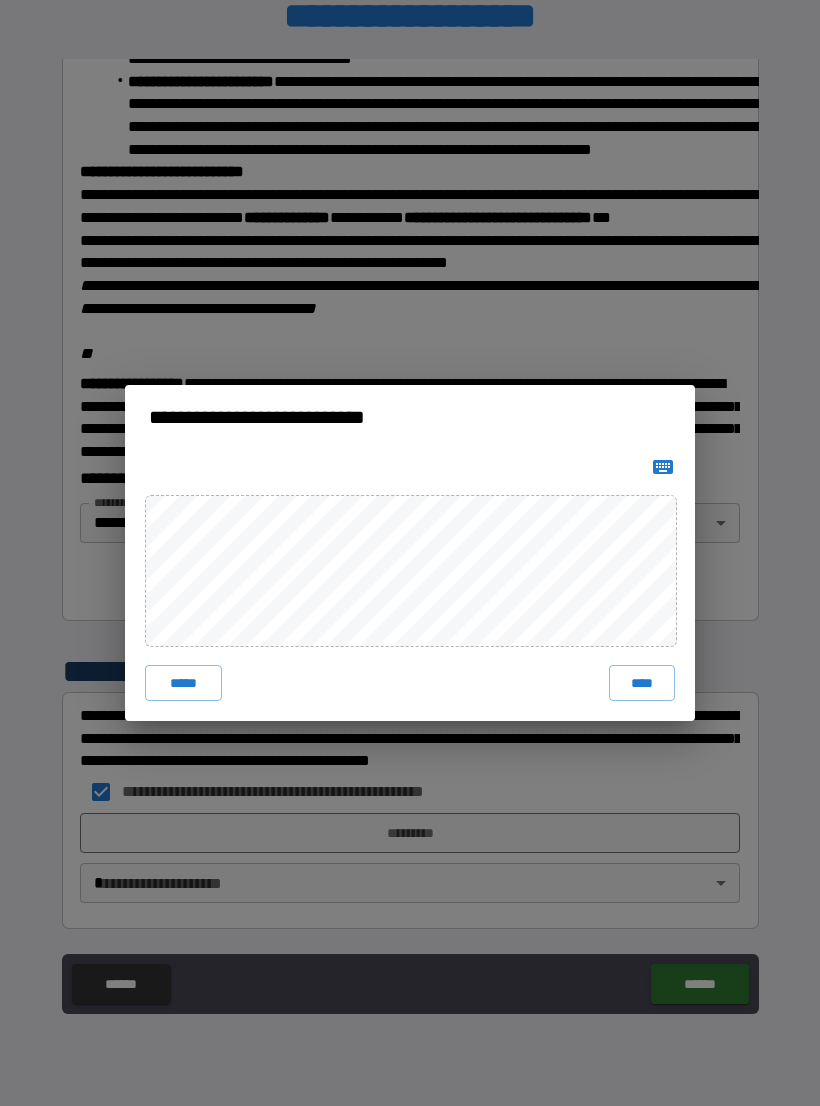 click on "****" at bounding box center (642, 683) 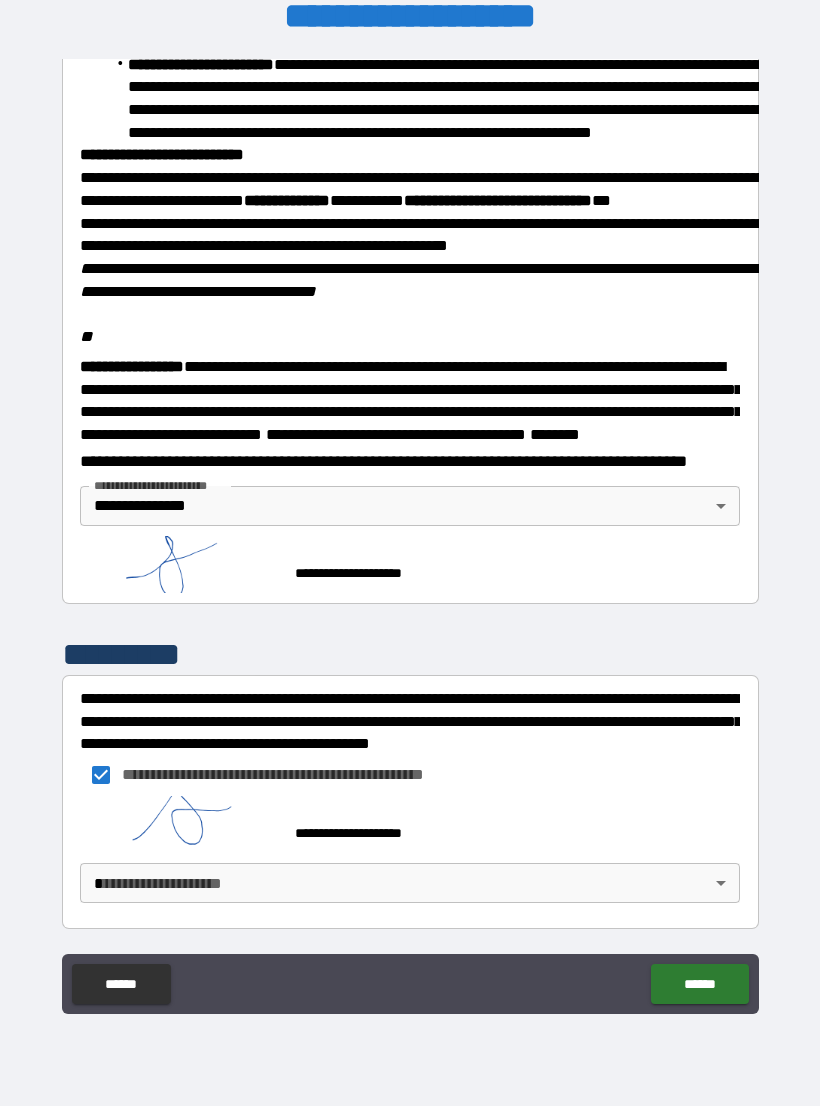click on "**********" at bounding box center (410, 537) 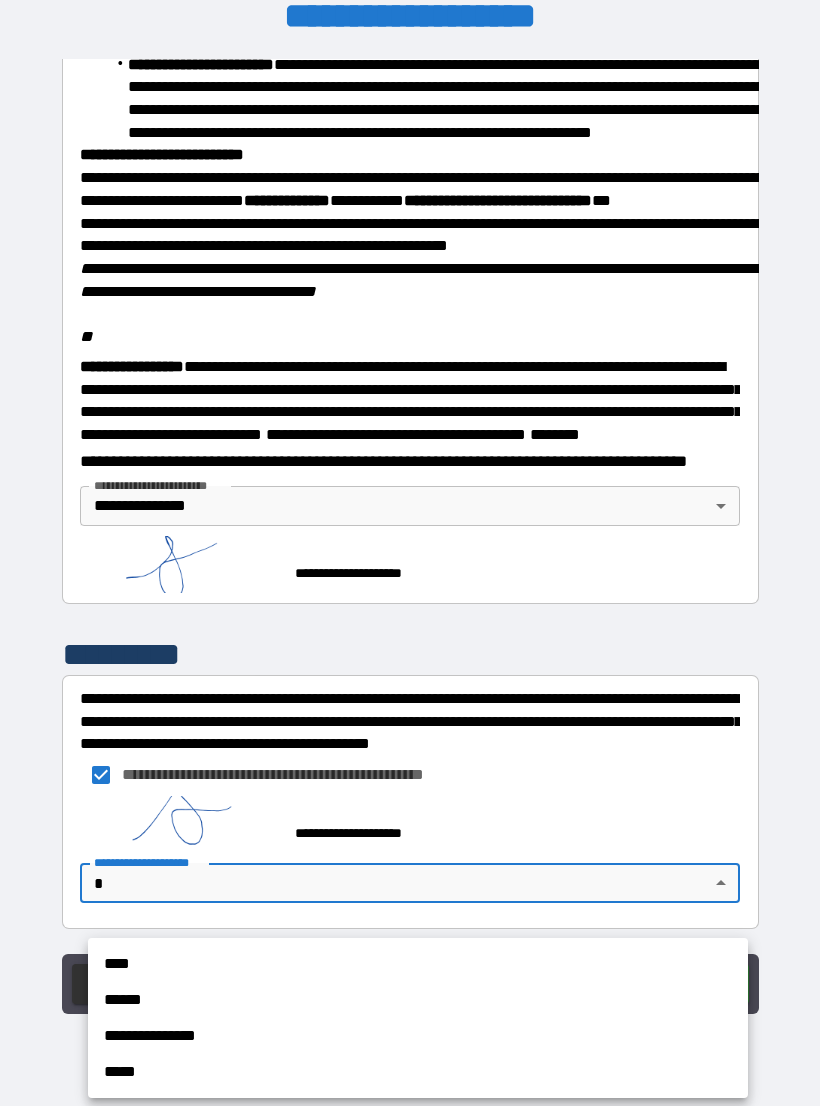 click on "**********" at bounding box center [418, 1036] 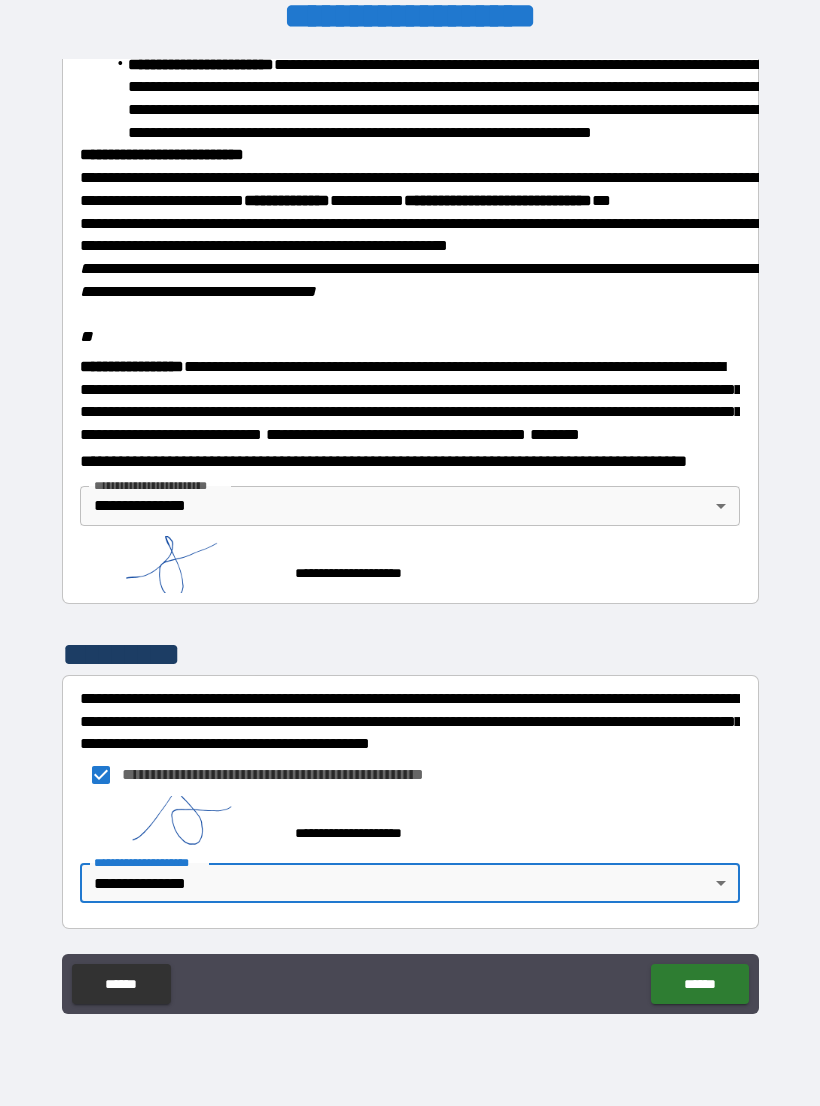 click on "******" at bounding box center (699, 984) 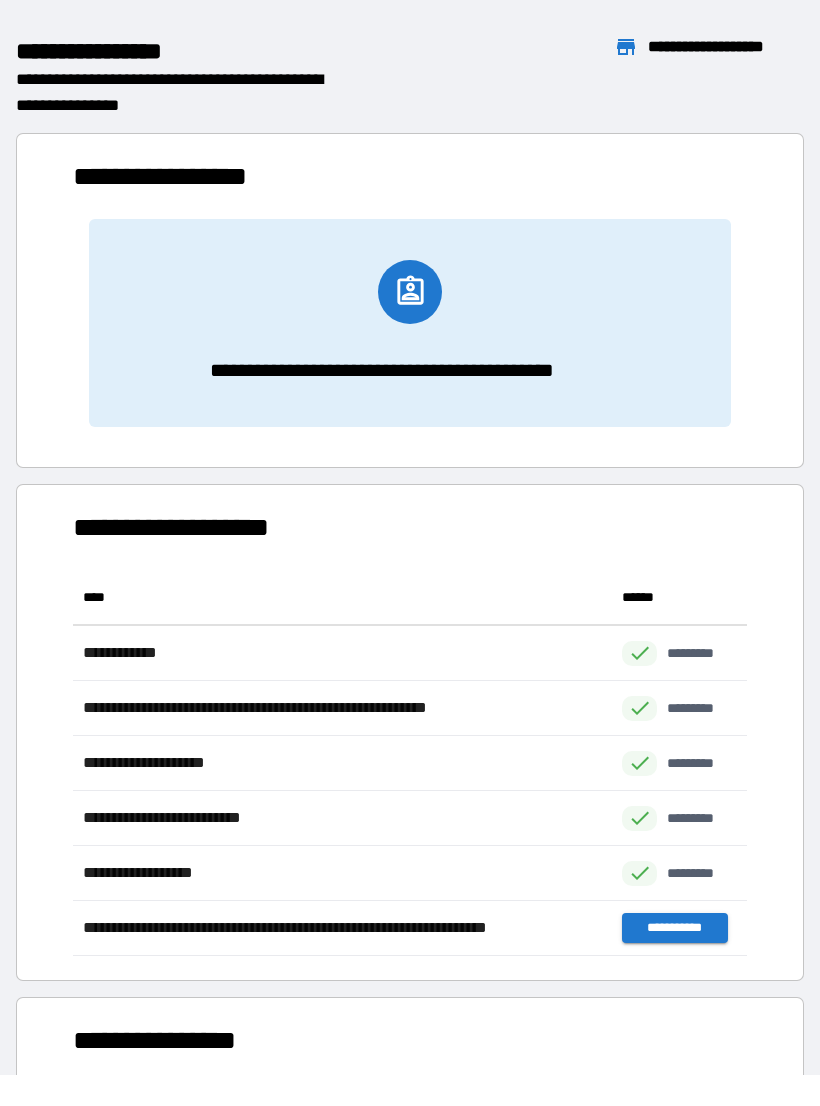 scroll, scrollTop: 386, scrollLeft: 674, axis: both 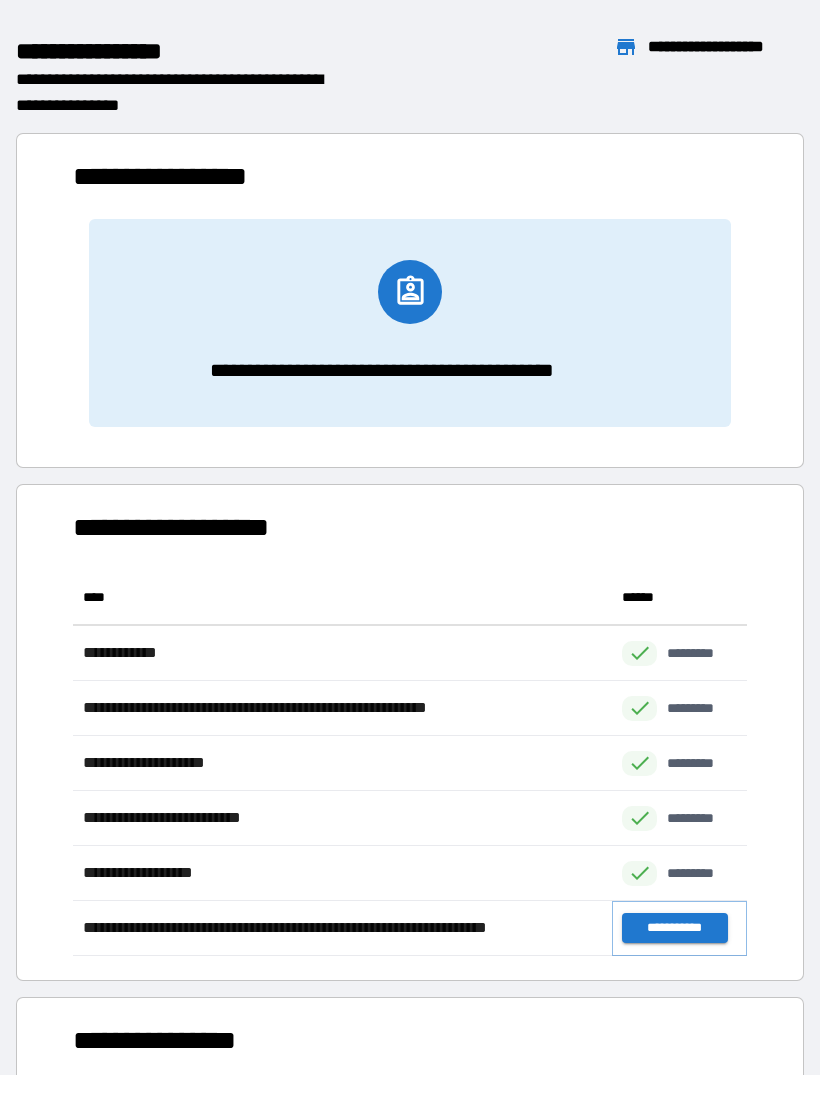 click on "**********" at bounding box center [674, 928] 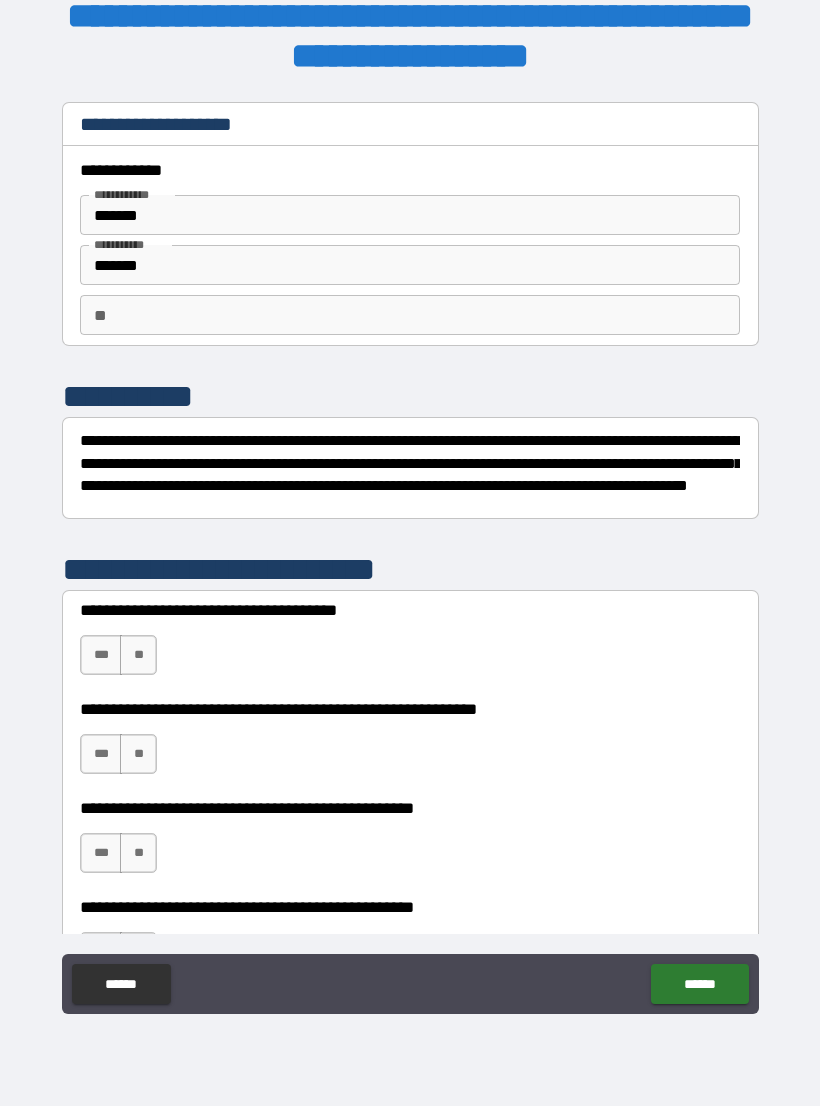 click on "** **" at bounding box center [410, 315] 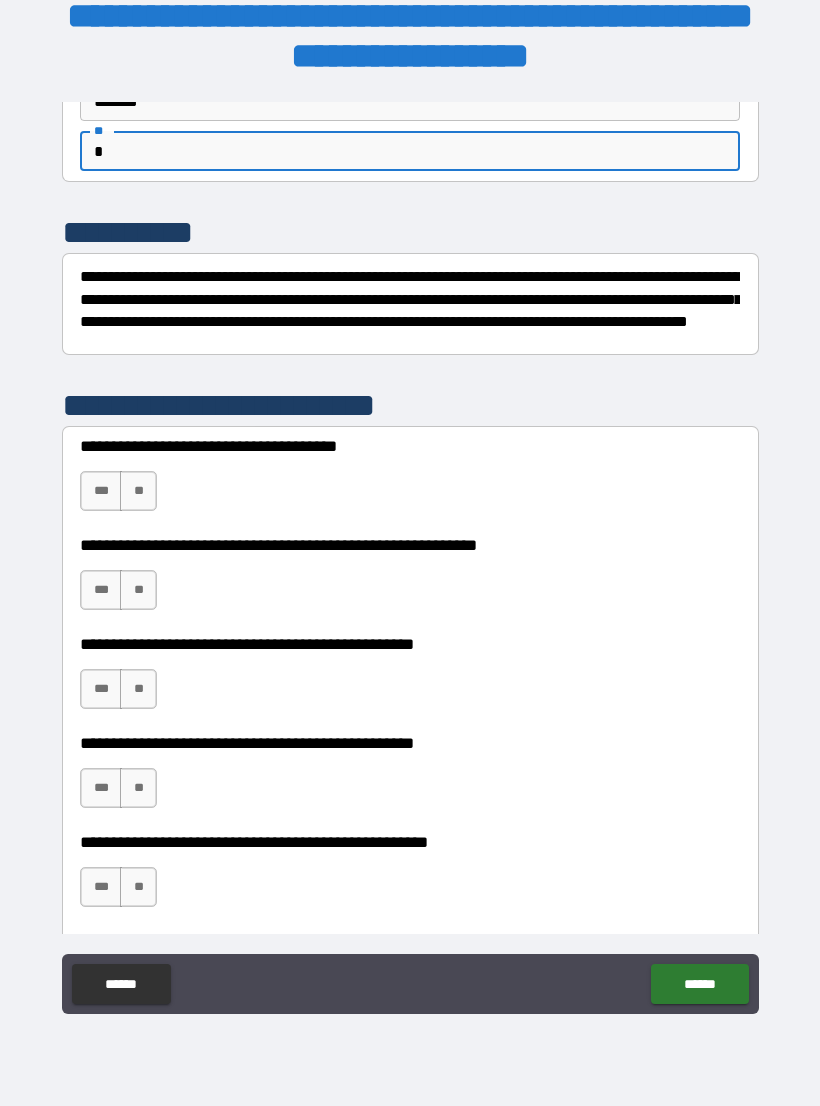 scroll, scrollTop: 227, scrollLeft: 0, axis: vertical 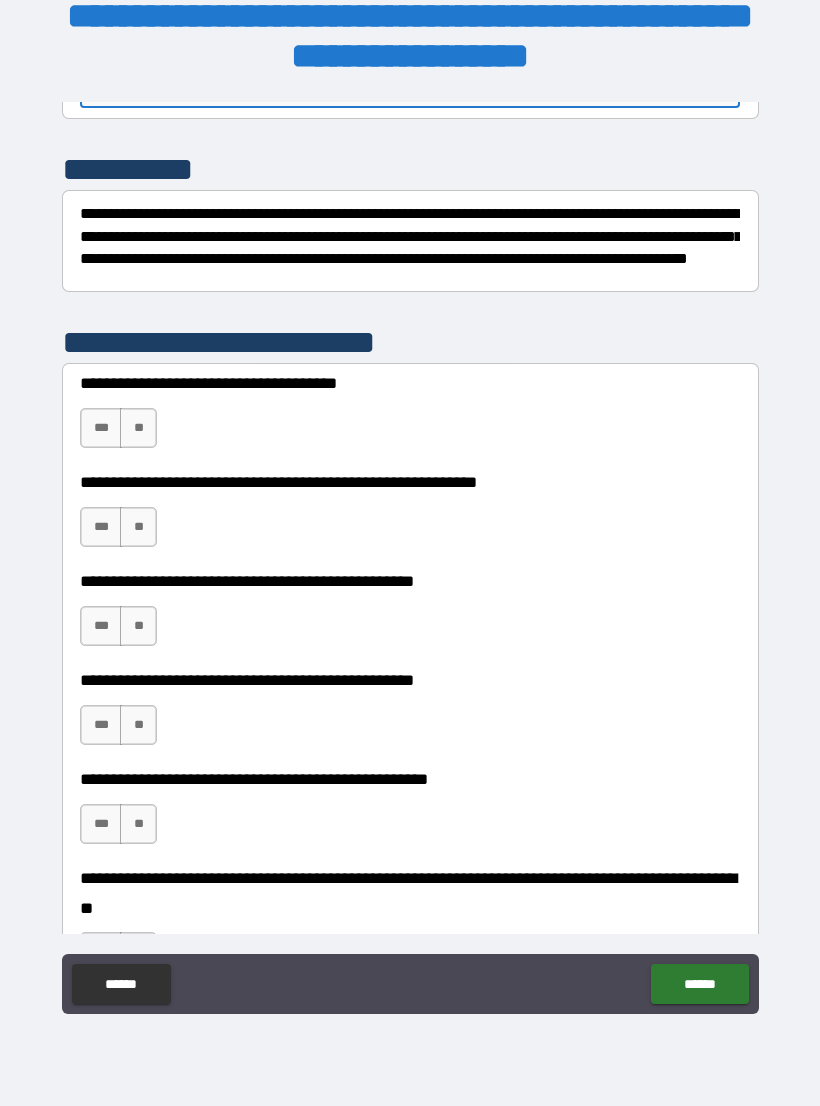 click on "***" at bounding box center (101, 428) 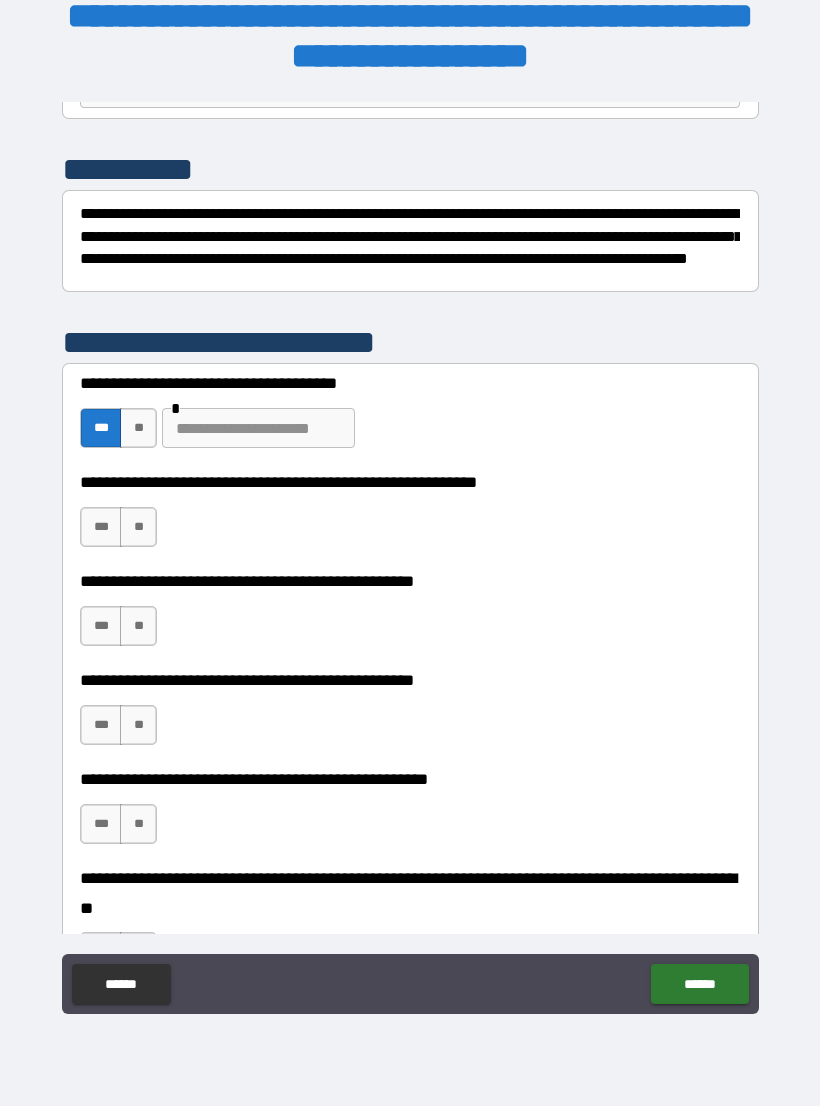 click on "**" at bounding box center [138, 527] 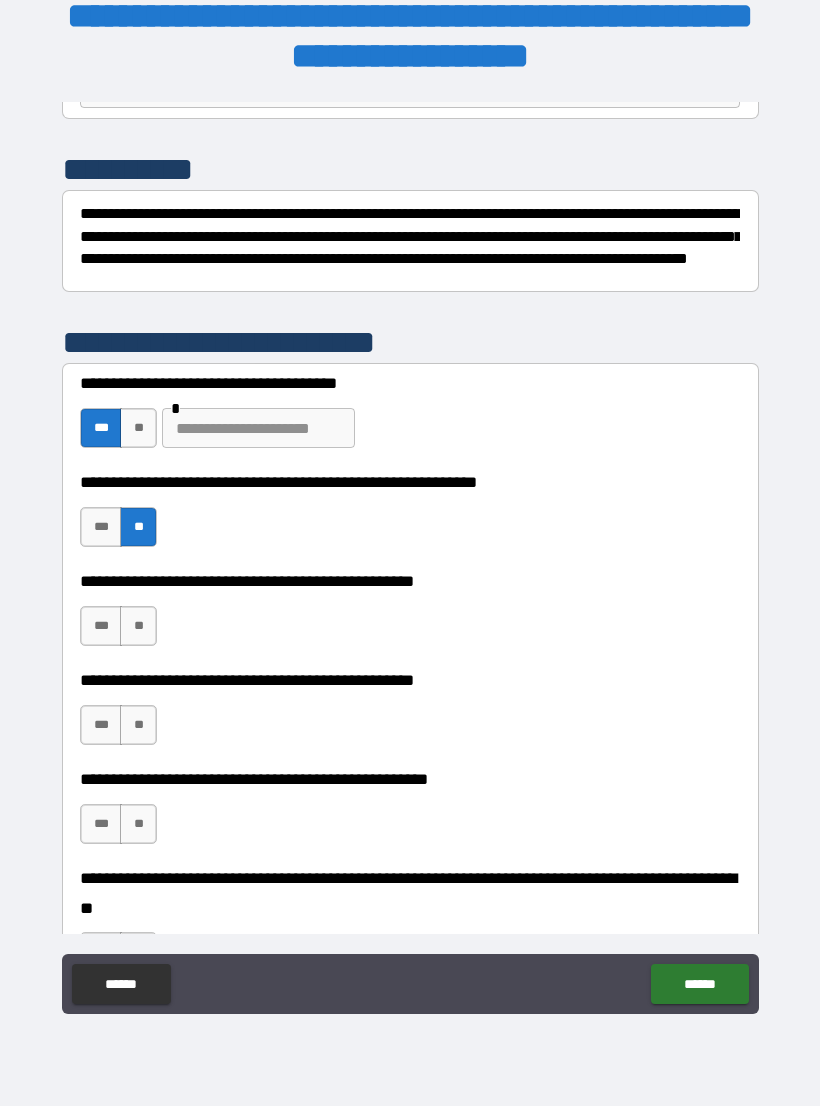 click on "**" at bounding box center [138, 626] 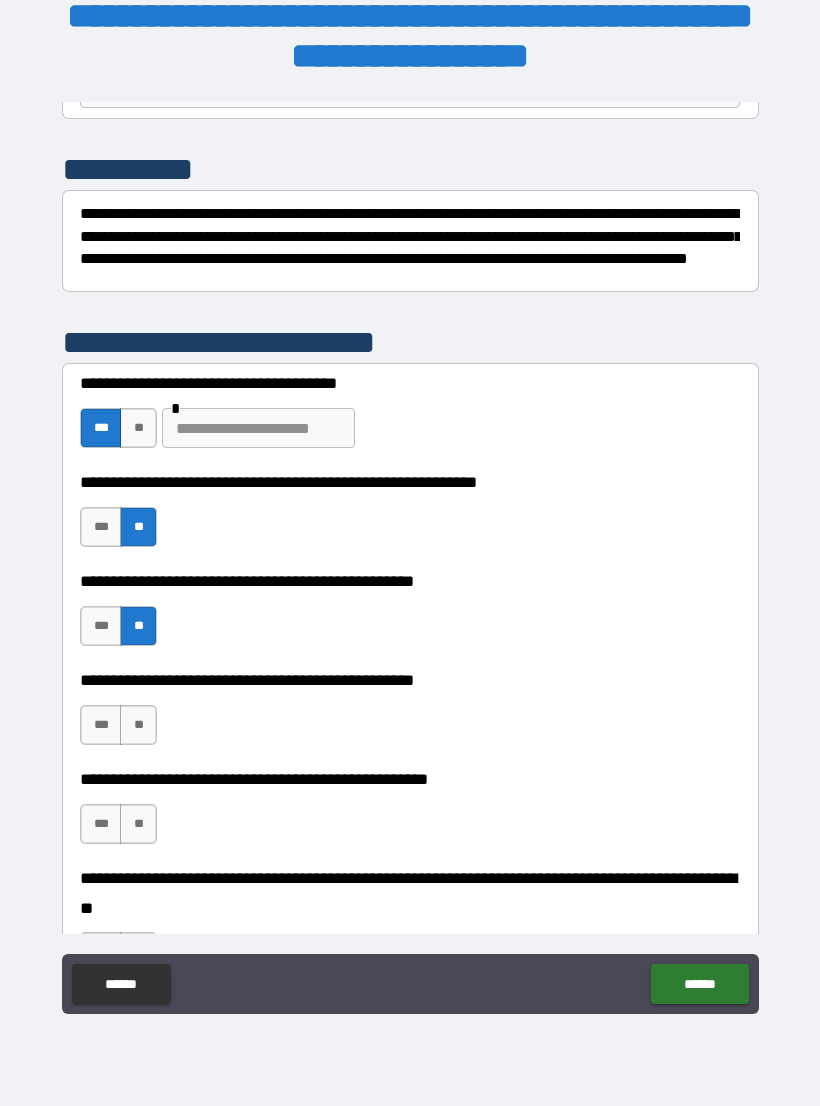 click on "**" at bounding box center [138, 725] 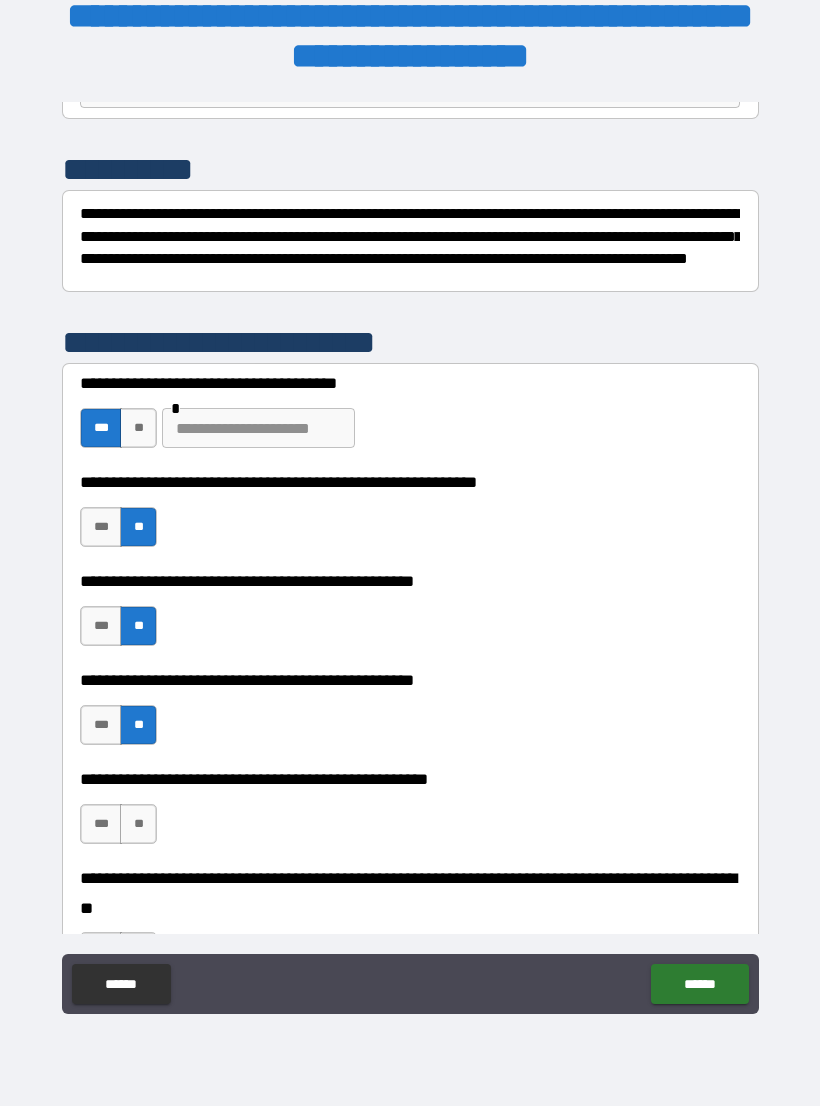 click on "**" at bounding box center (138, 824) 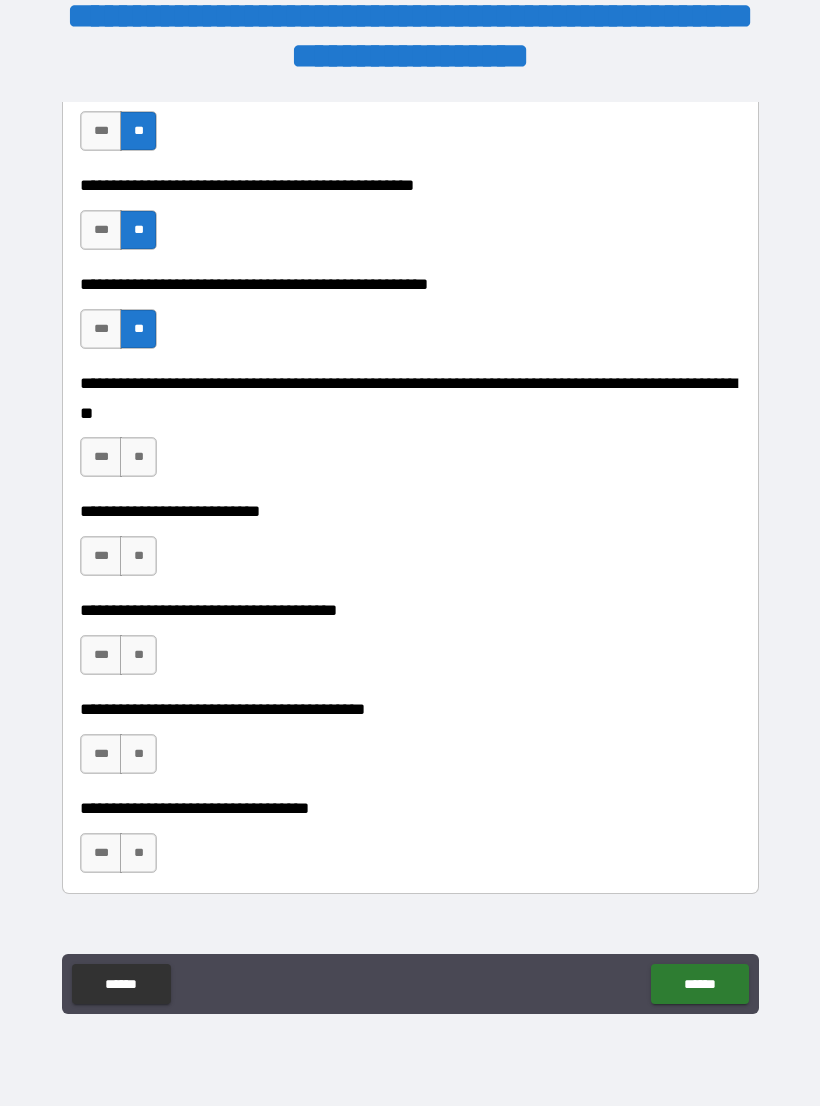 scroll, scrollTop: 723, scrollLeft: 0, axis: vertical 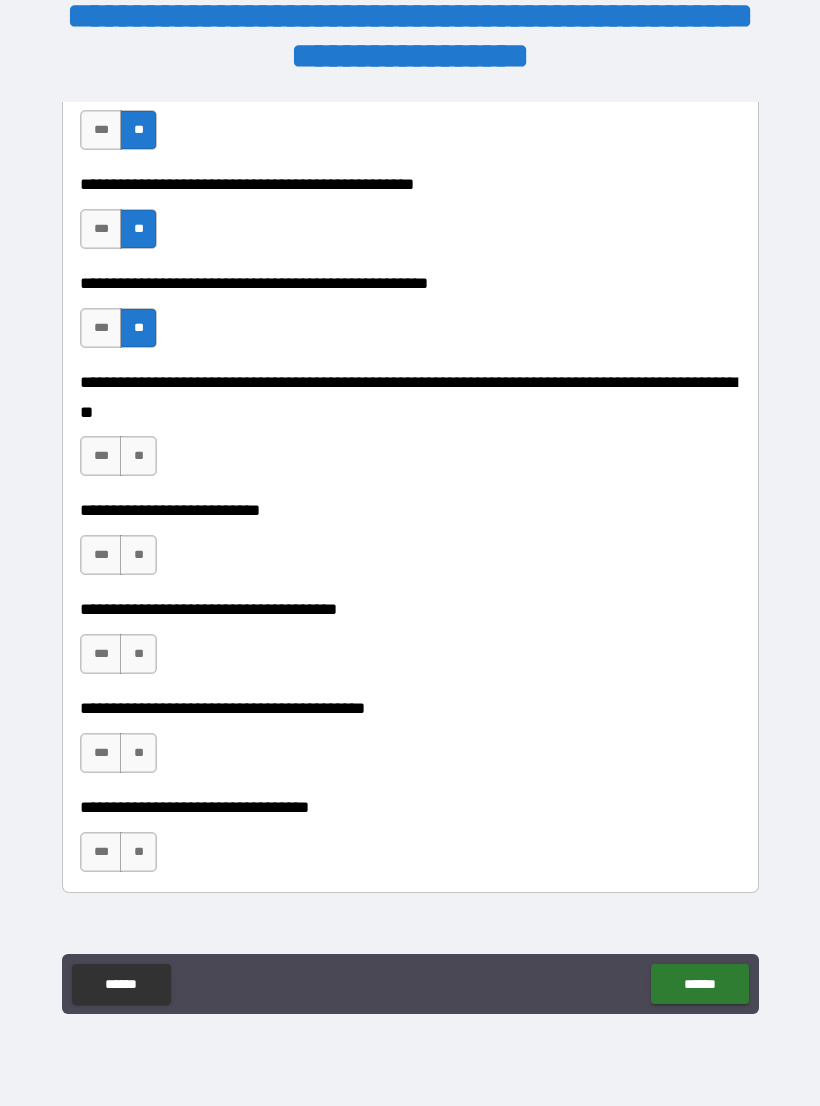 click on "**" at bounding box center (138, 456) 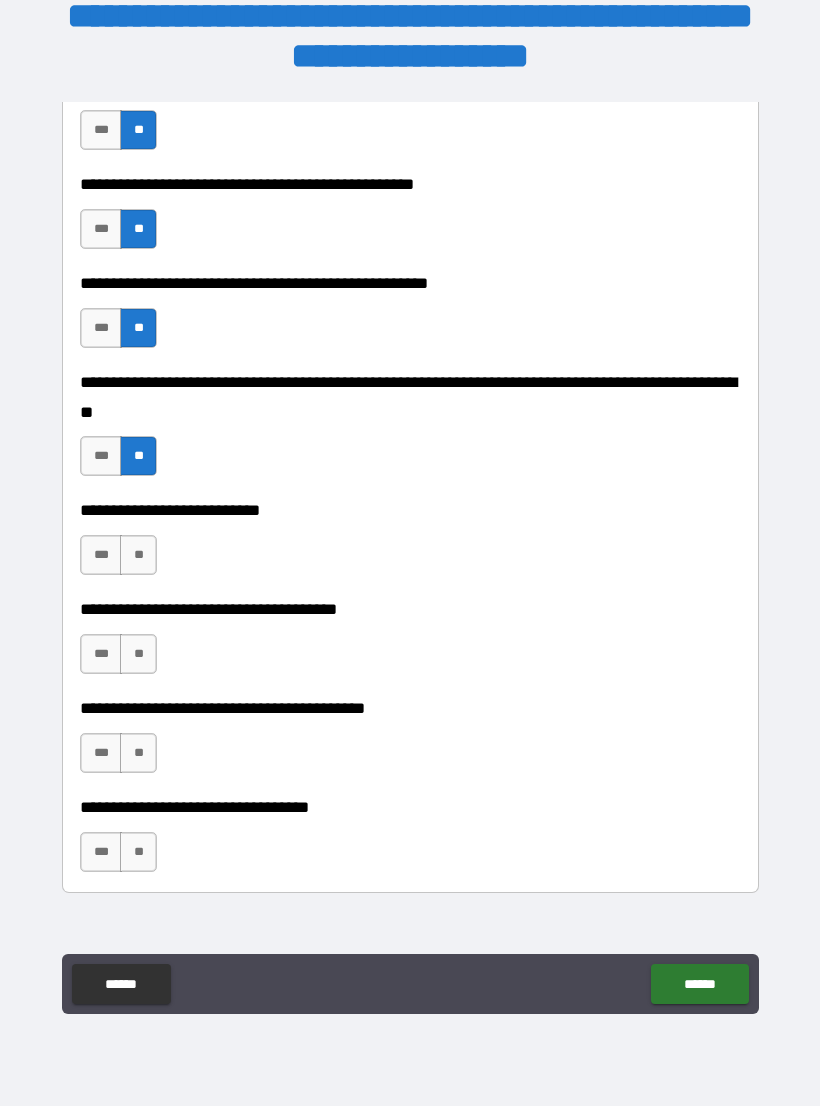 click on "**" at bounding box center [138, 555] 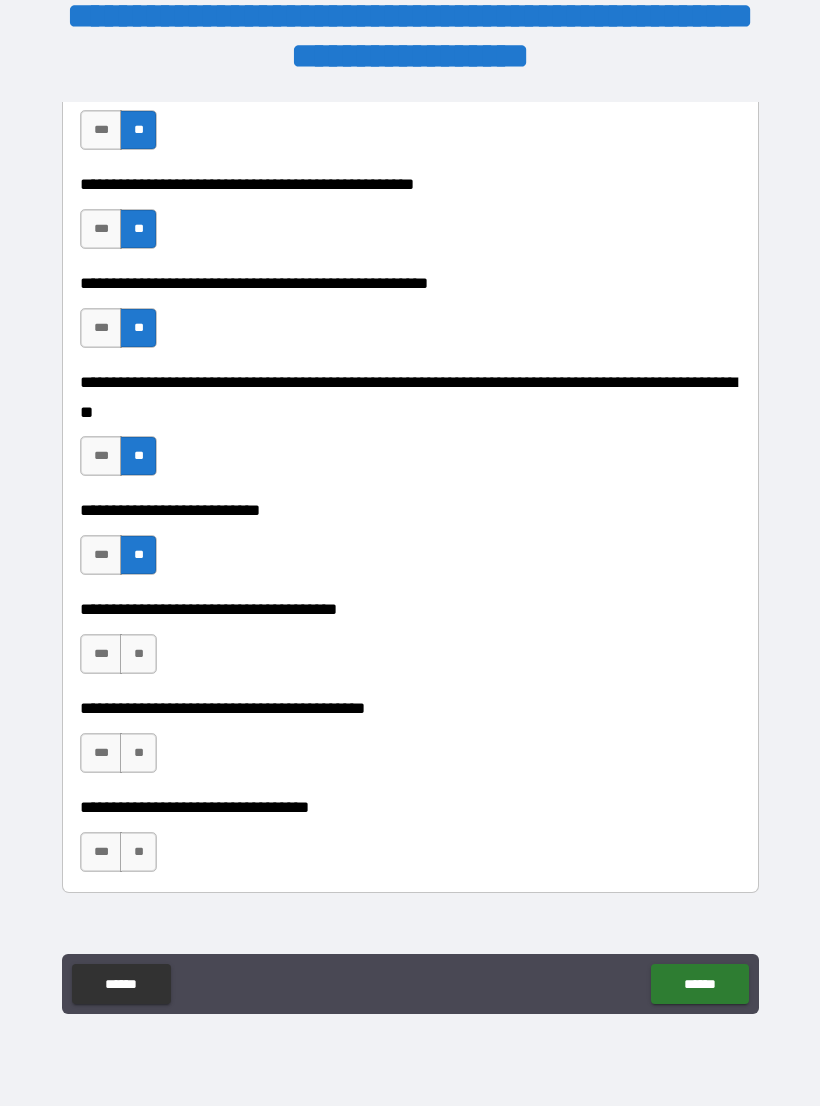 click on "**" at bounding box center [138, 654] 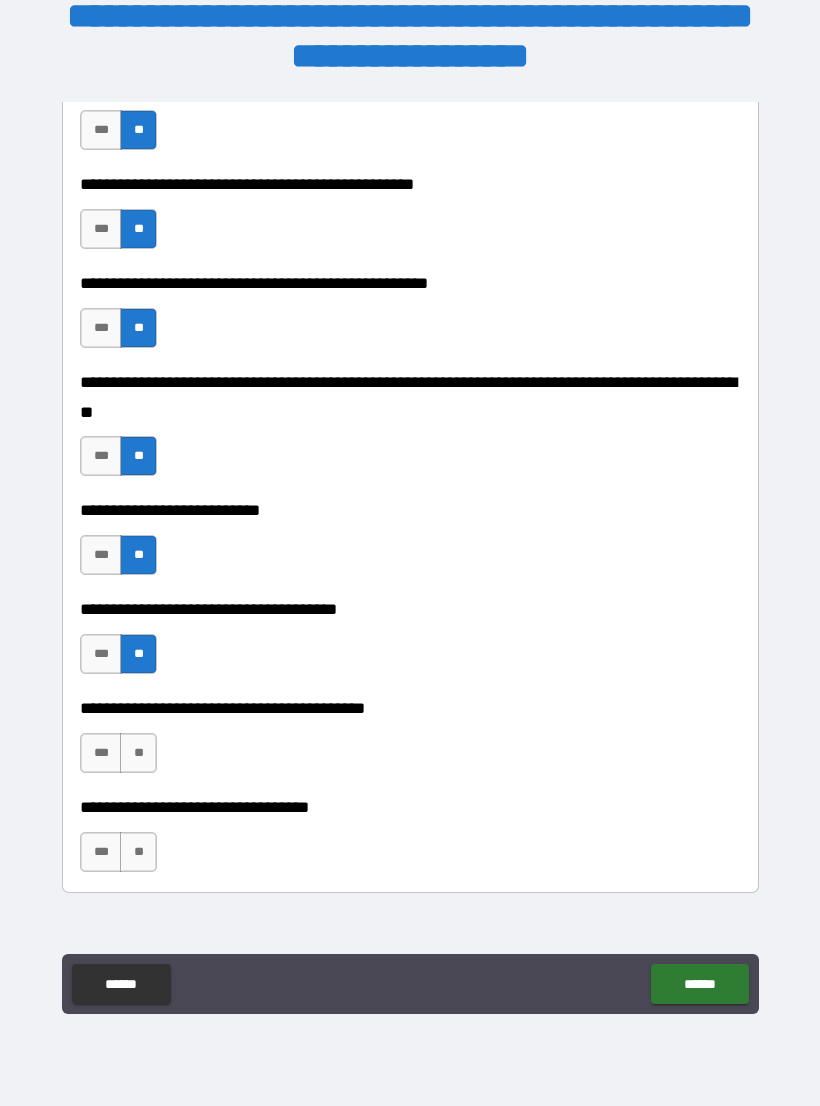 click on "**" at bounding box center [138, 753] 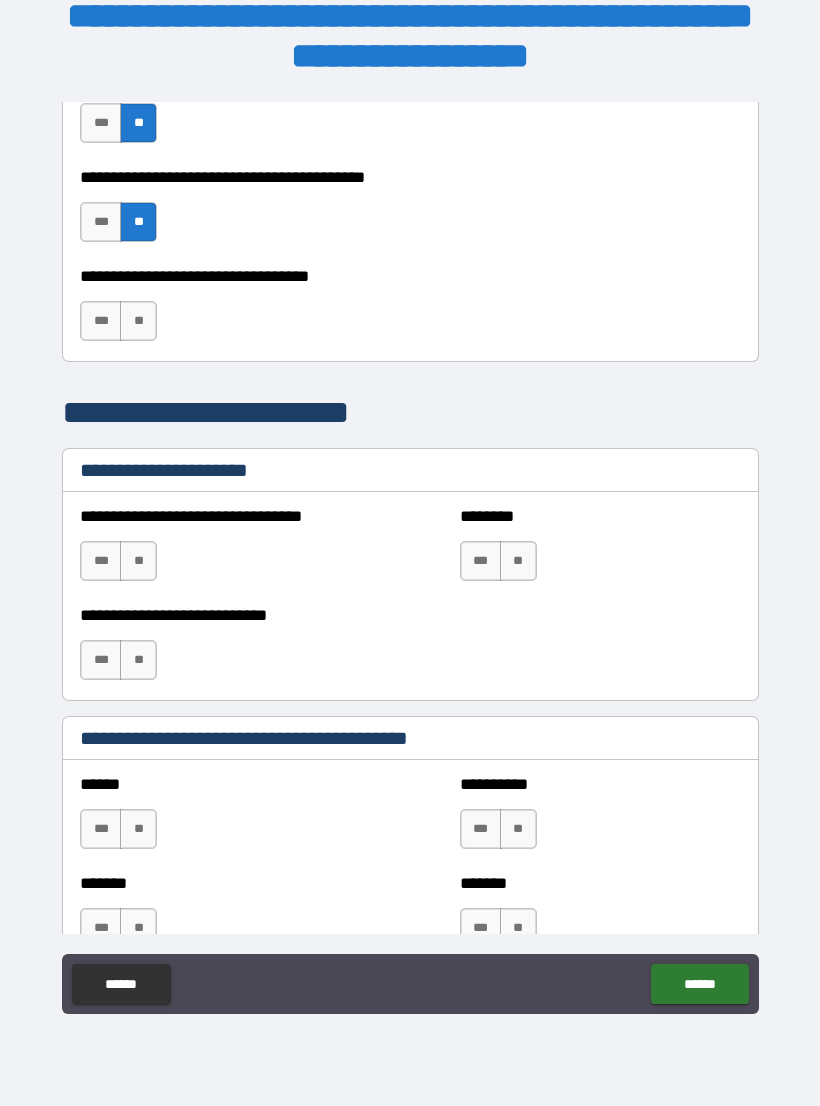 scroll, scrollTop: 1252, scrollLeft: 0, axis: vertical 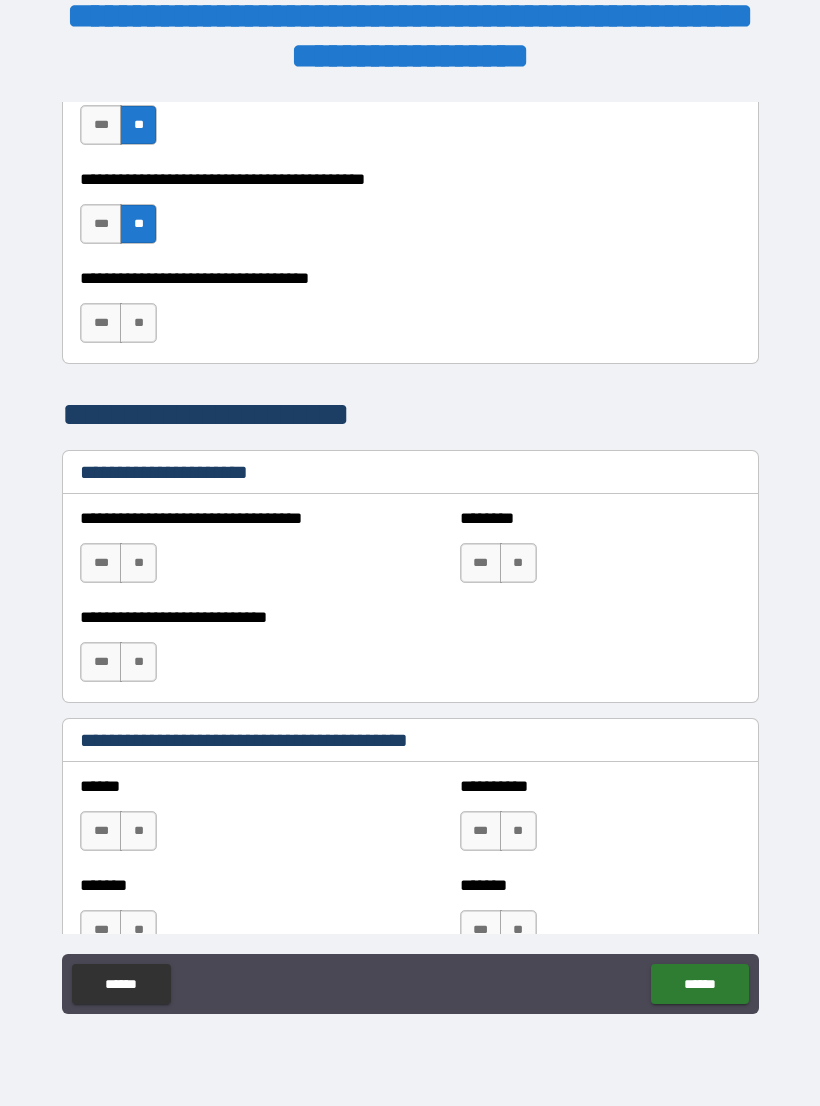 click on "**" at bounding box center (138, 323) 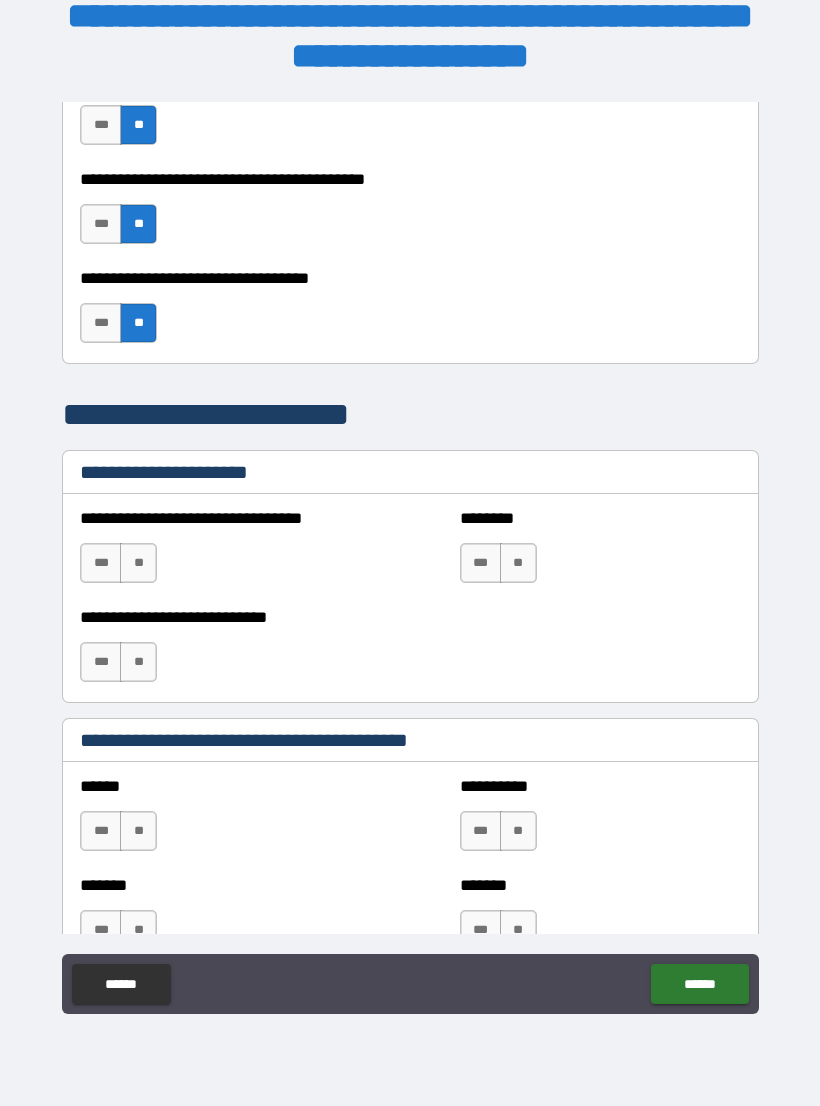 click on "**" at bounding box center (138, 563) 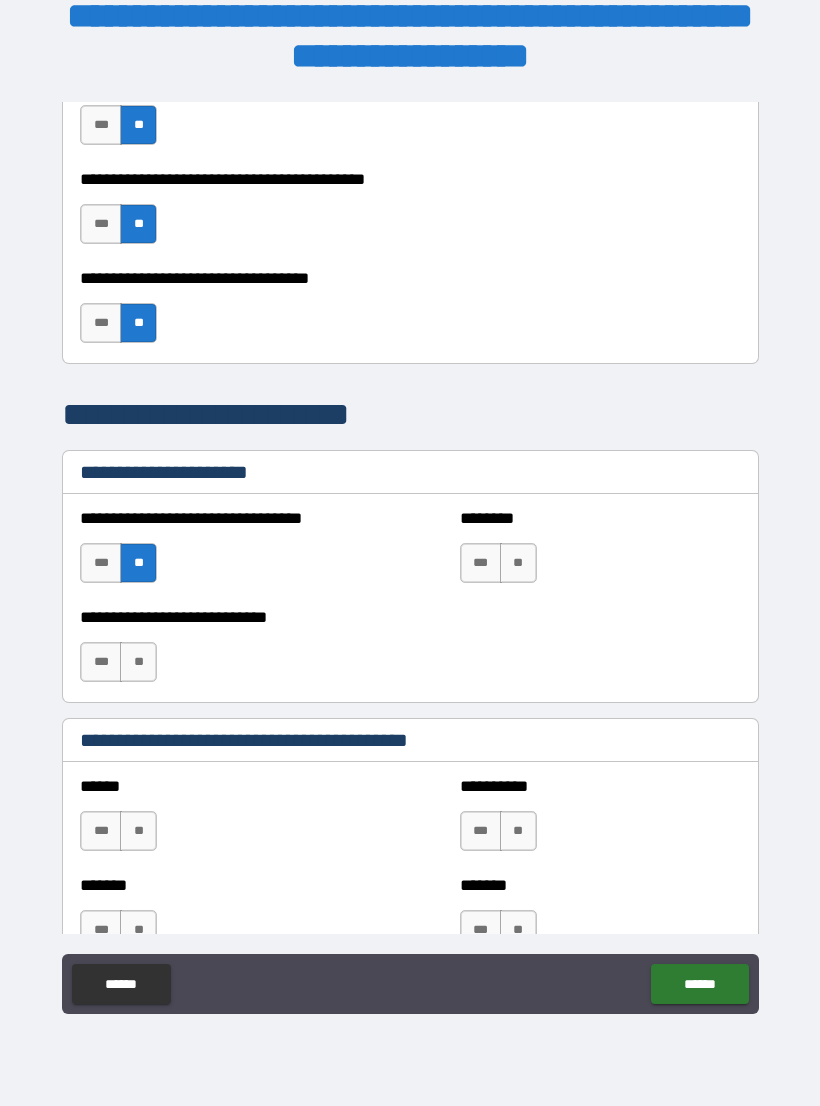 click on "**" at bounding box center [138, 662] 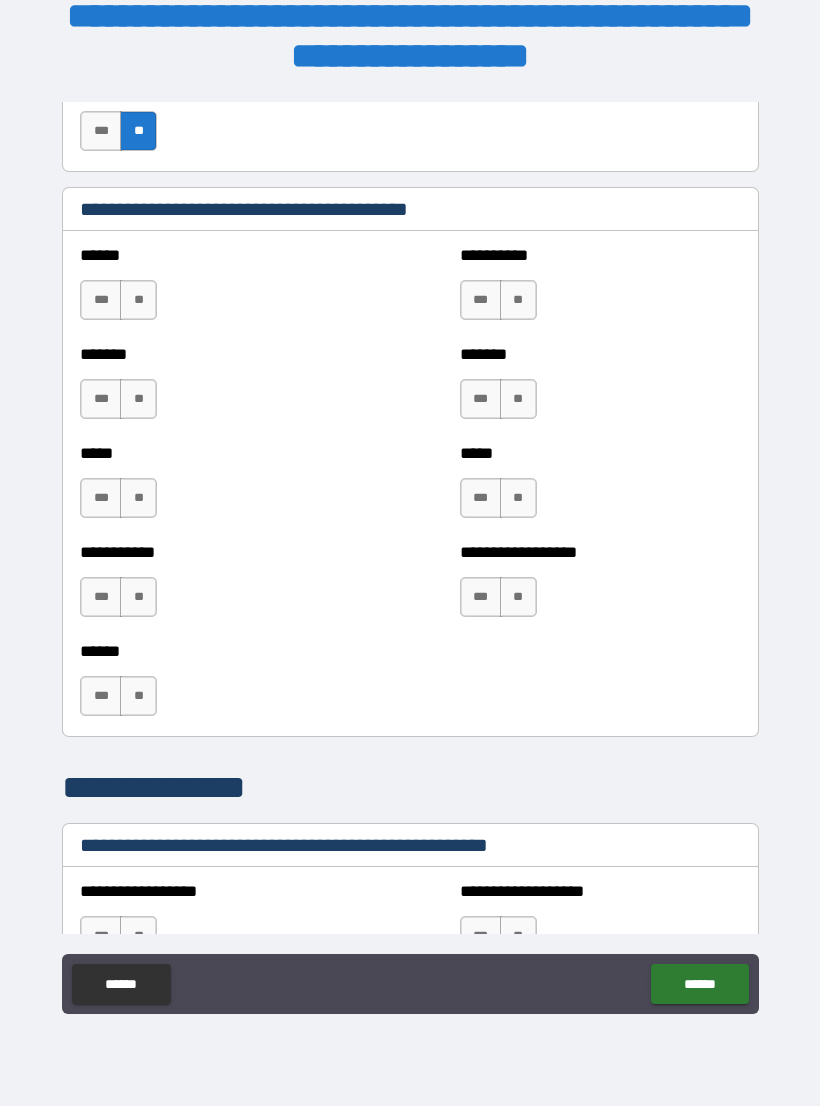 scroll, scrollTop: 1783, scrollLeft: 0, axis: vertical 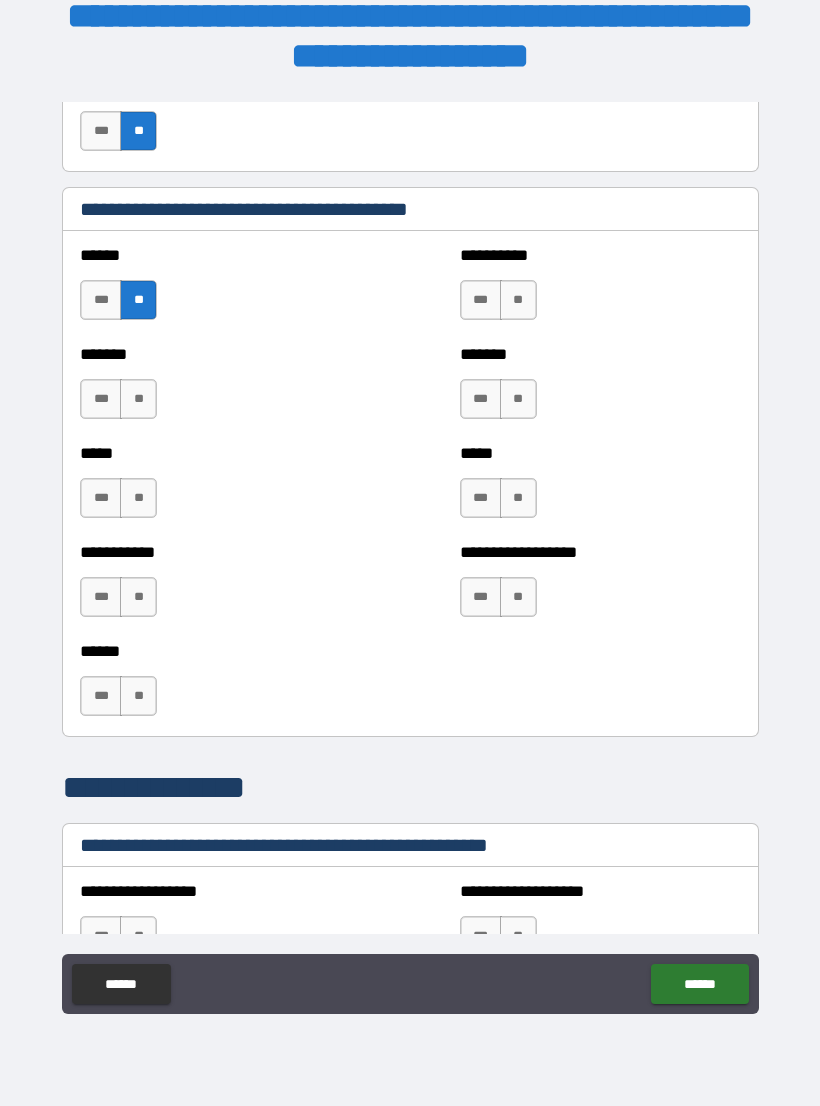 click on "**" at bounding box center [518, 300] 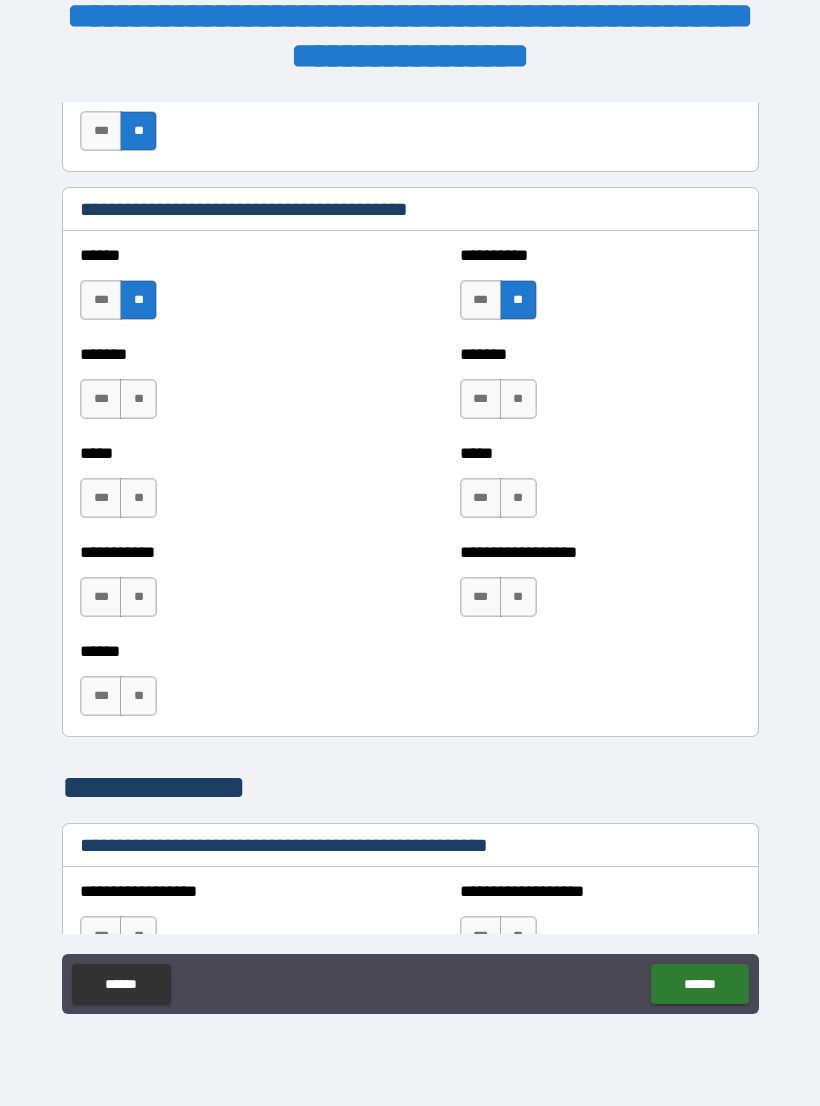 click on "**" at bounding box center [138, 399] 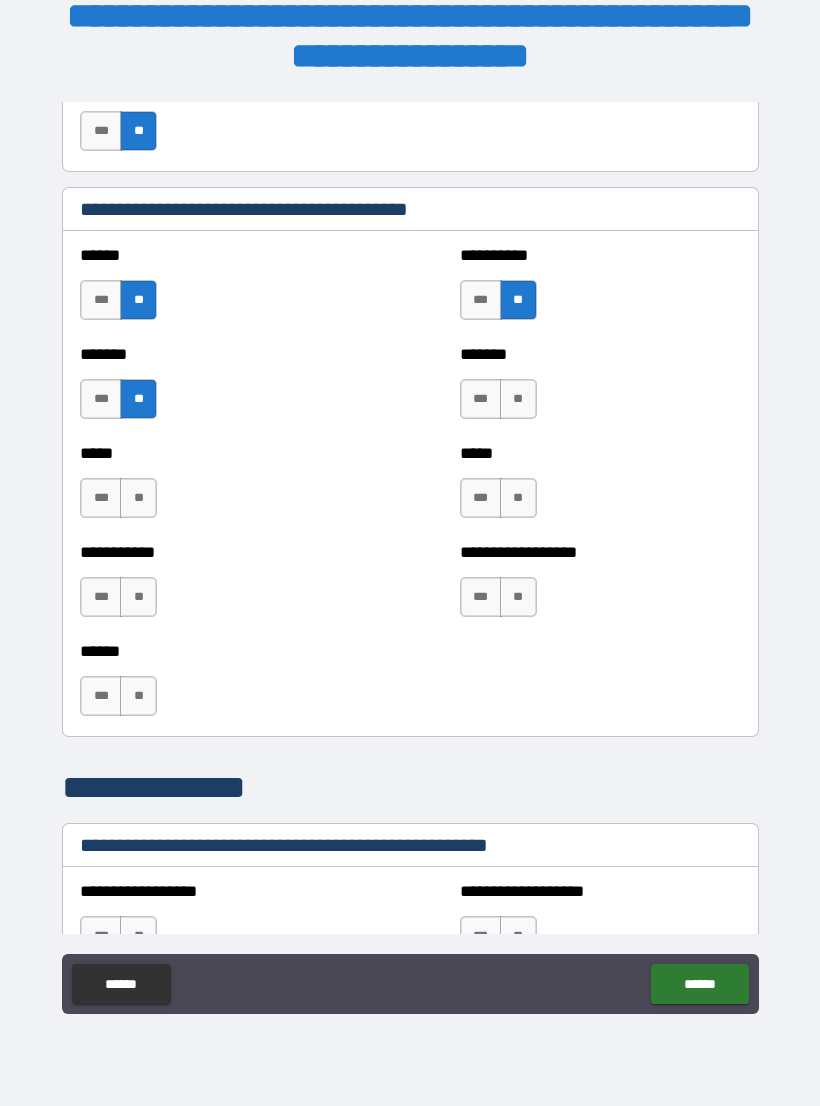 click on "**" at bounding box center (518, 399) 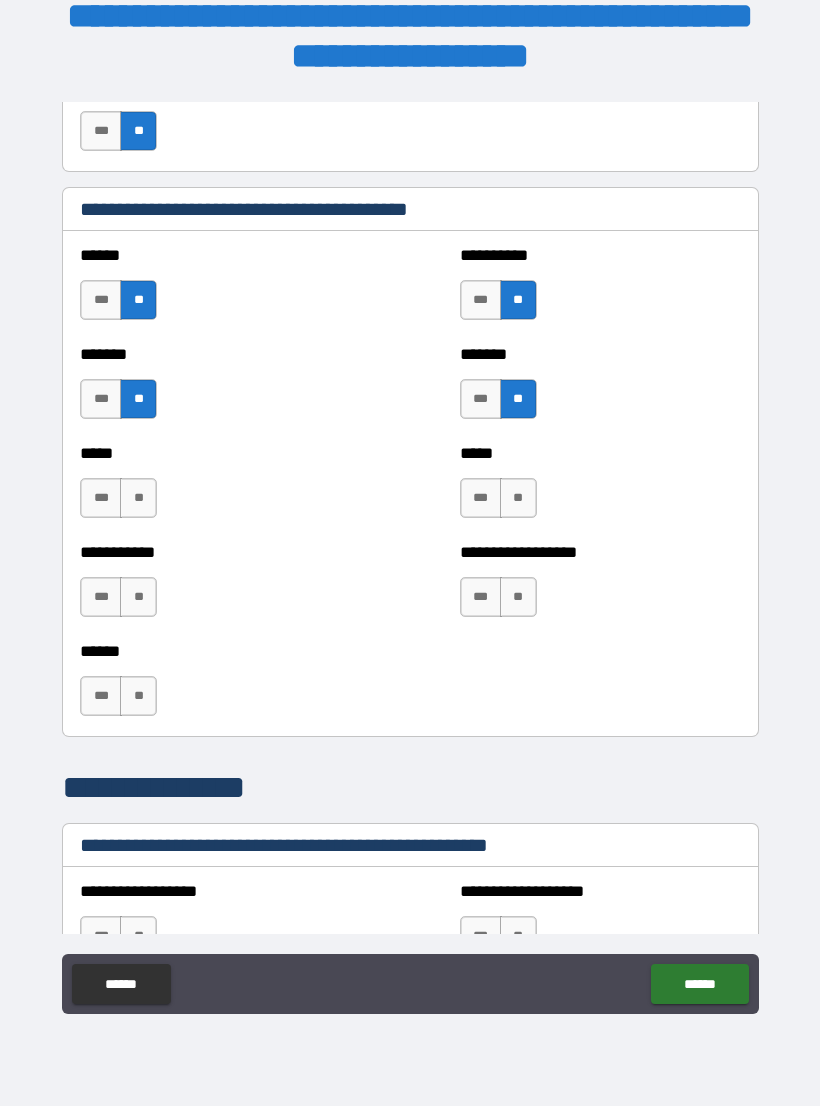 click on "**" at bounding box center (138, 498) 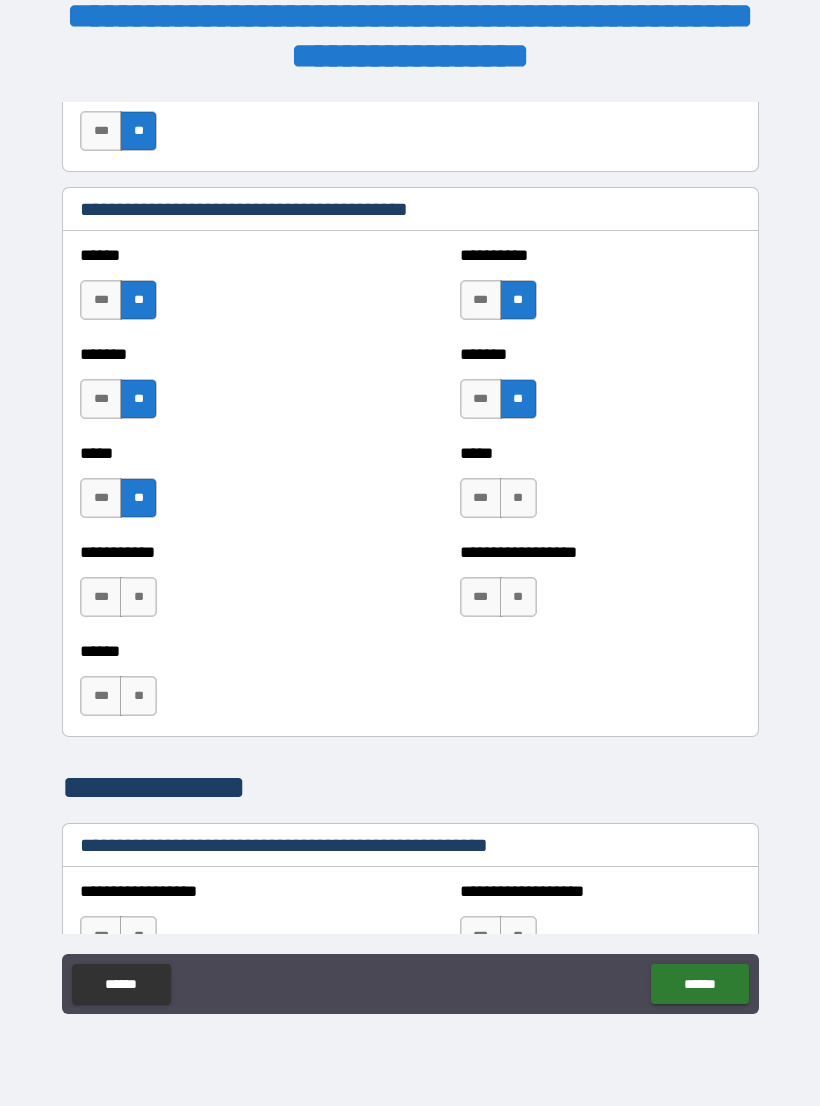 click on "**" at bounding box center [518, 498] 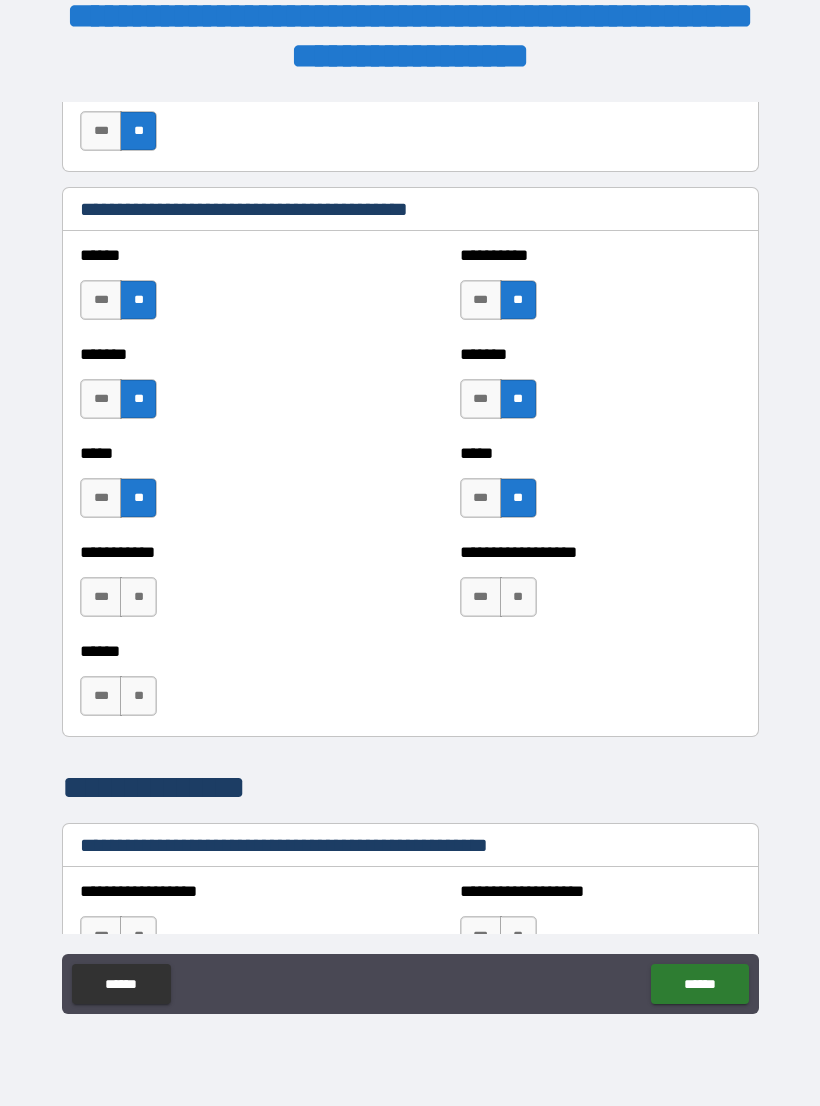 click on "**" at bounding box center [138, 597] 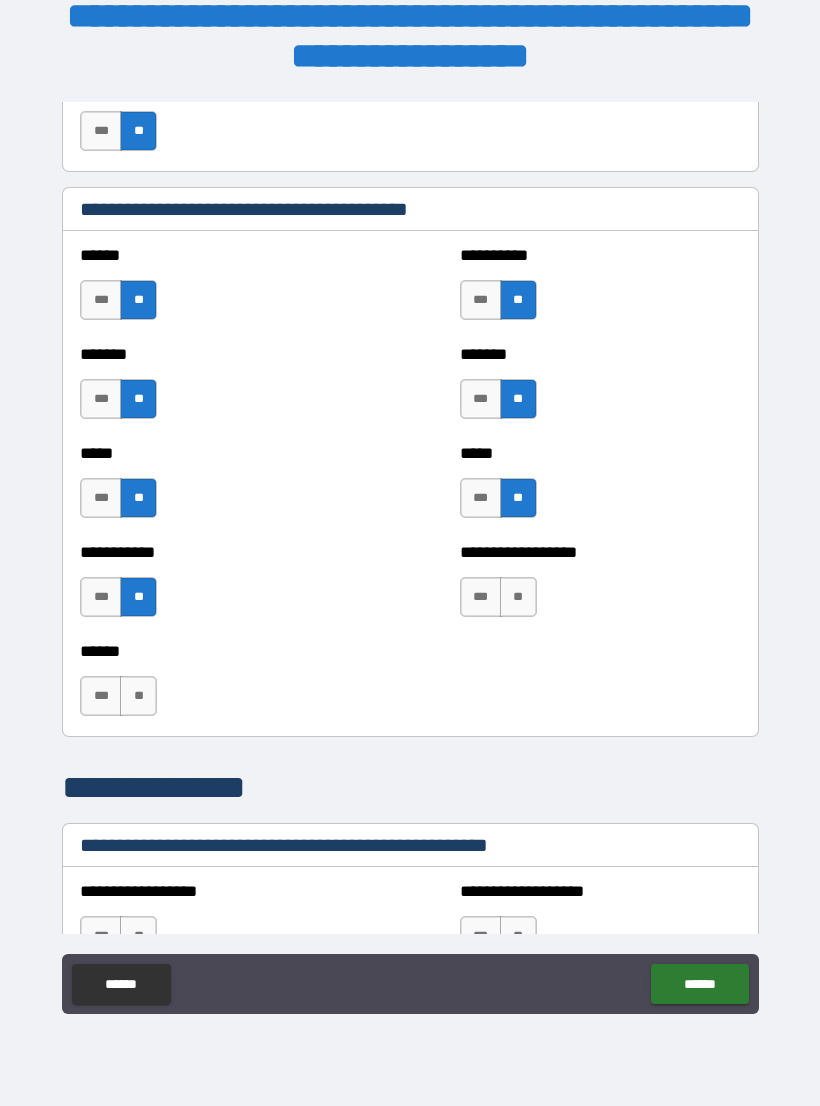 click on "**" at bounding box center (518, 597) 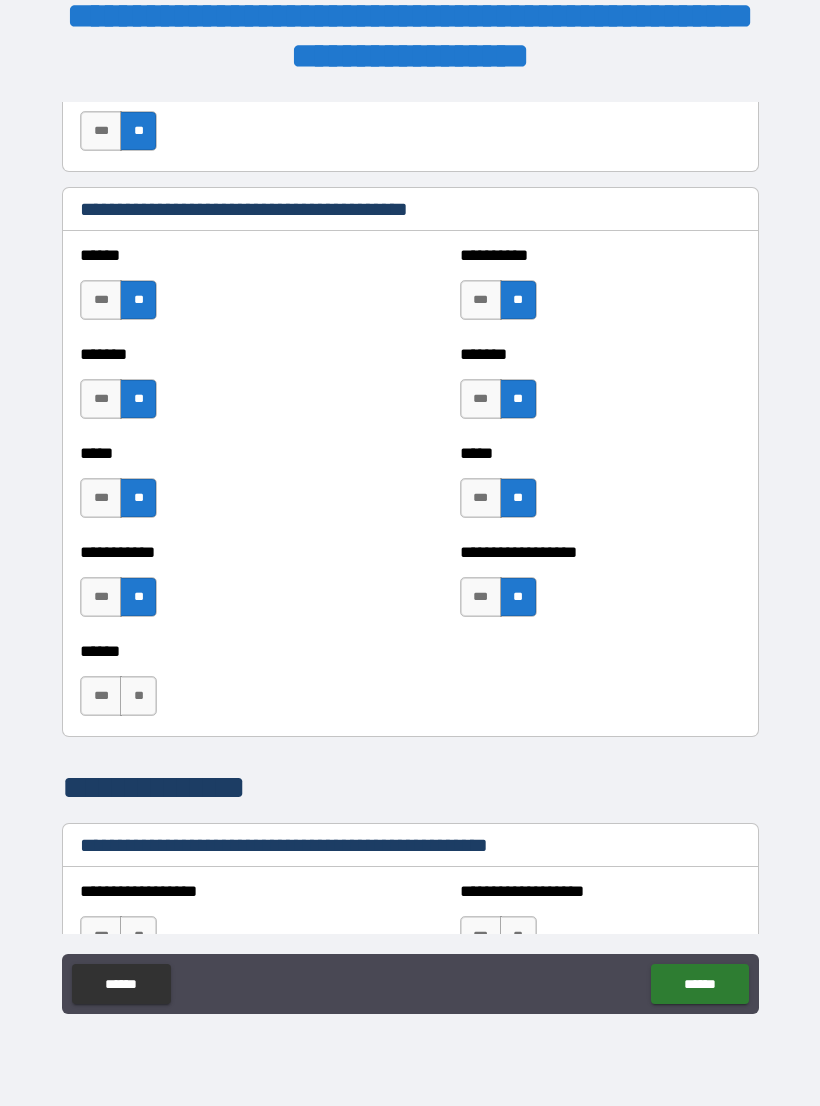 click on "**" at bounding box center [138, 696] 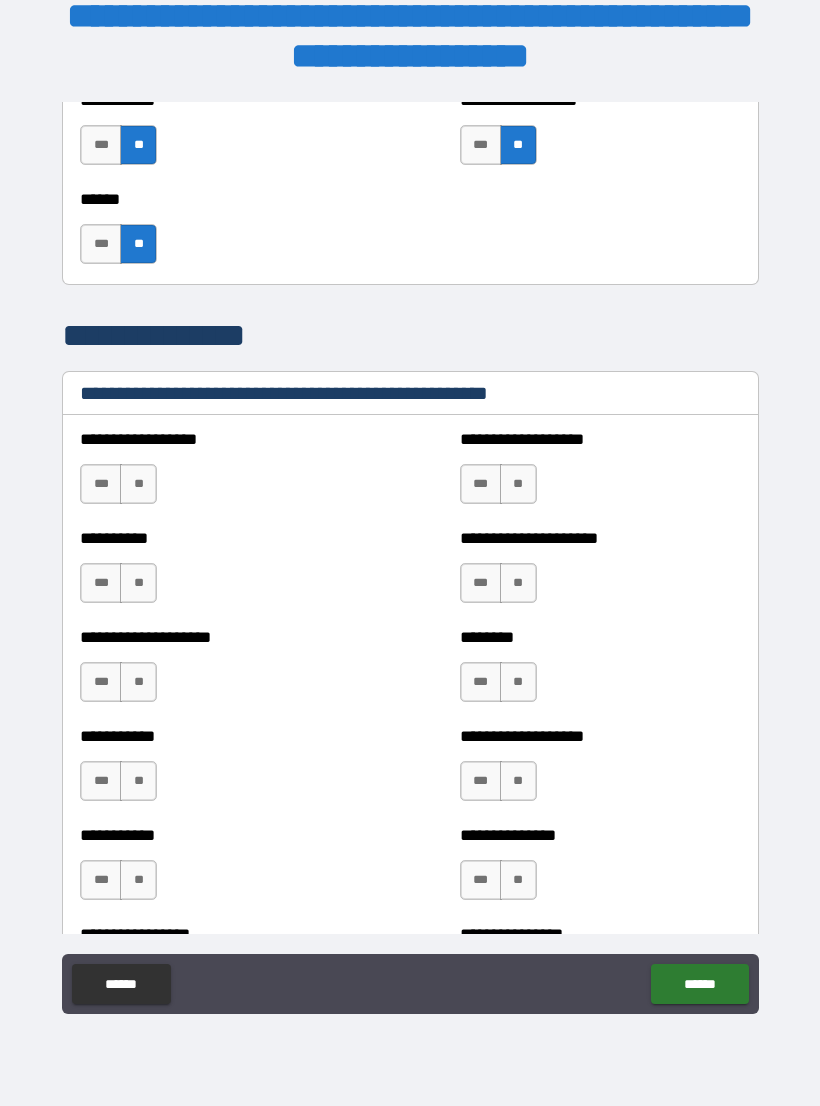 scroll, scrollTop: 2236, scrollLeft: 0, axis: vertical 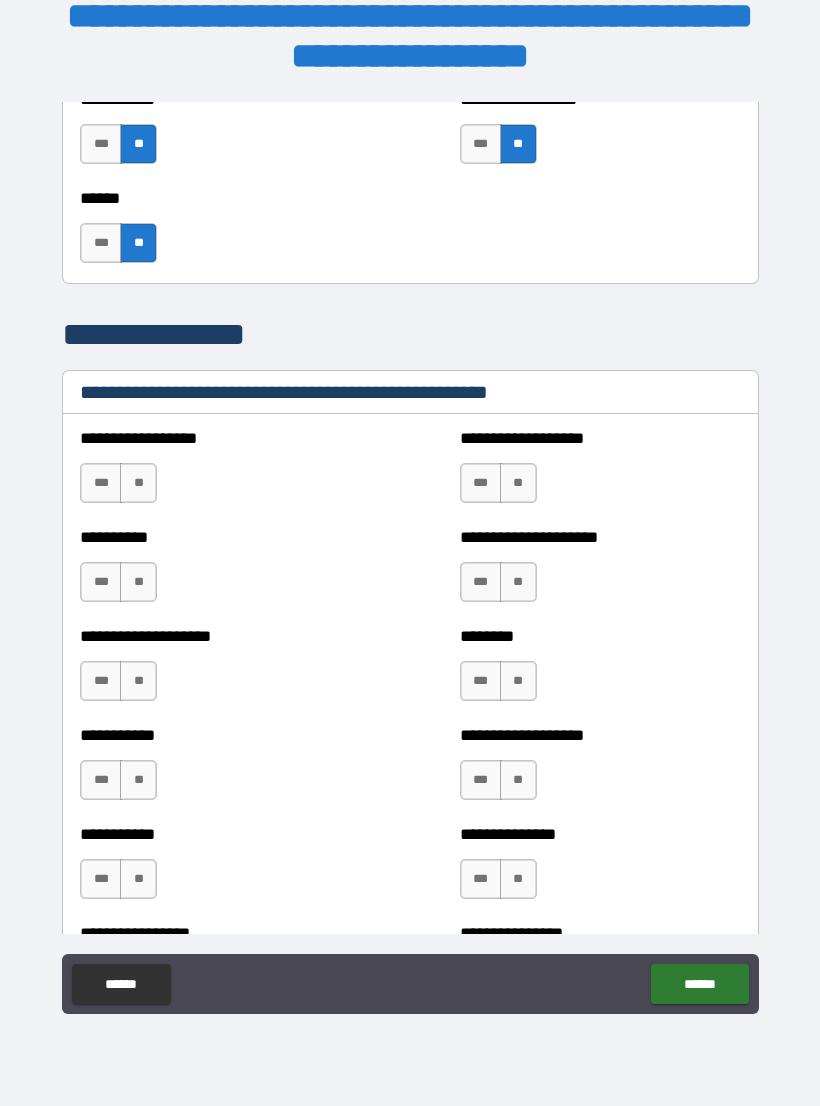 click on "**" at bounding box center [138, 483] 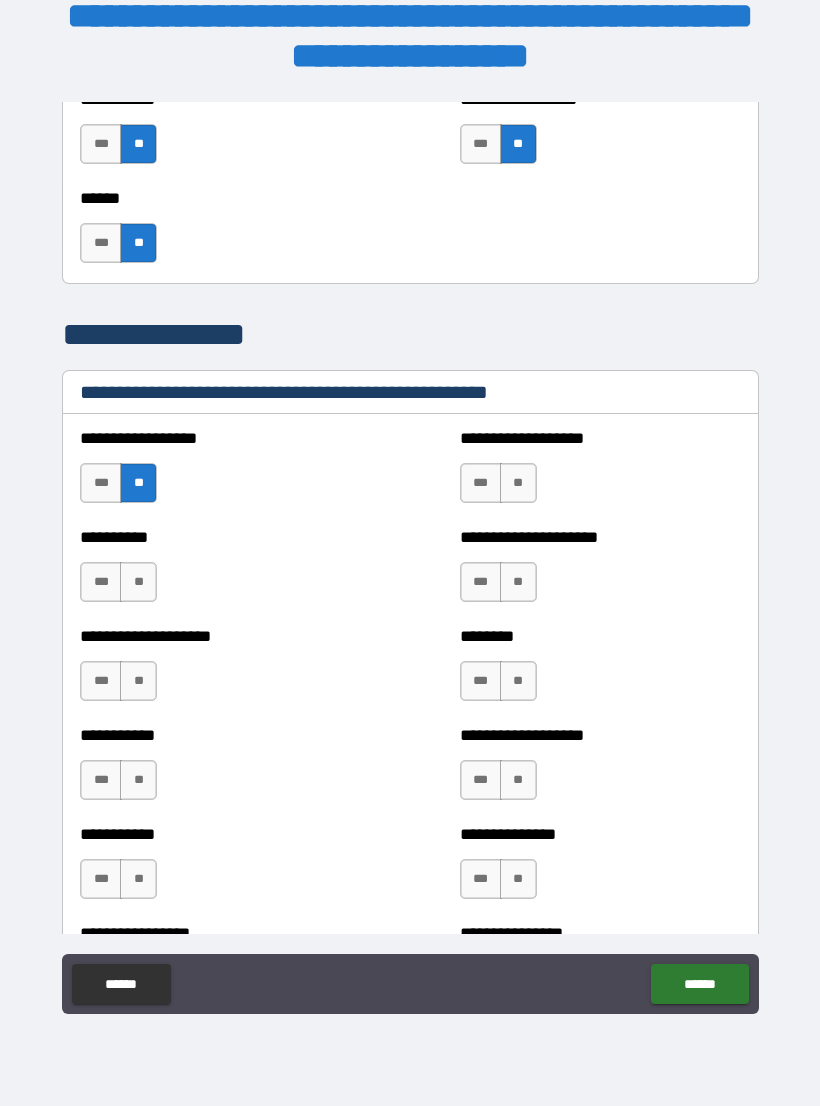 click on "**" at bounding box center (518, 483) 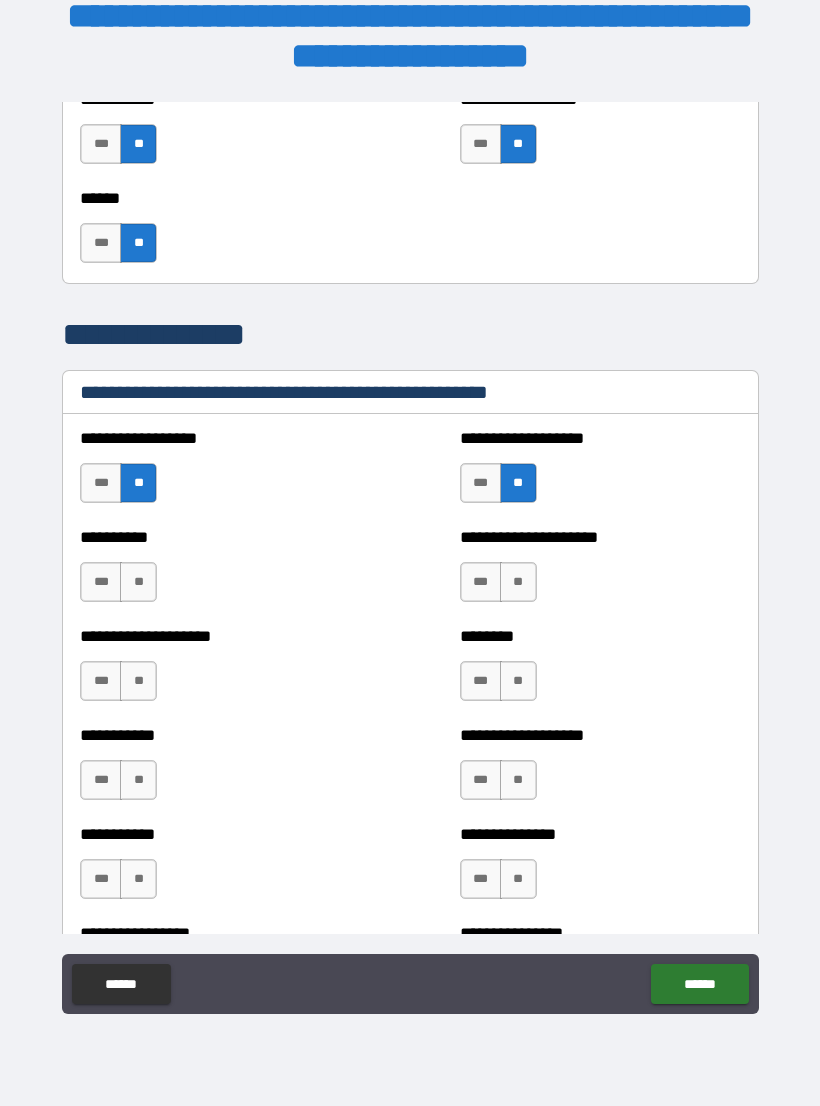 click on "**" at bounding box center (138, 582) 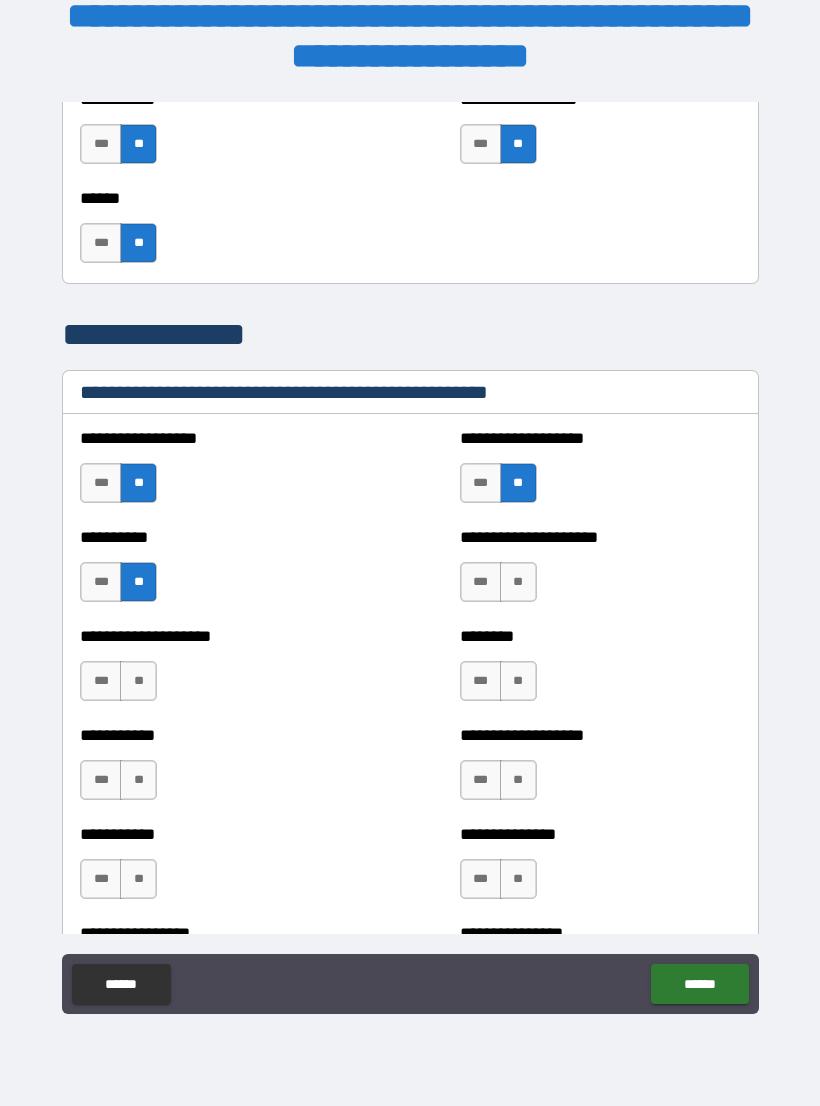 click on "**" at bounding box center [518, 582] 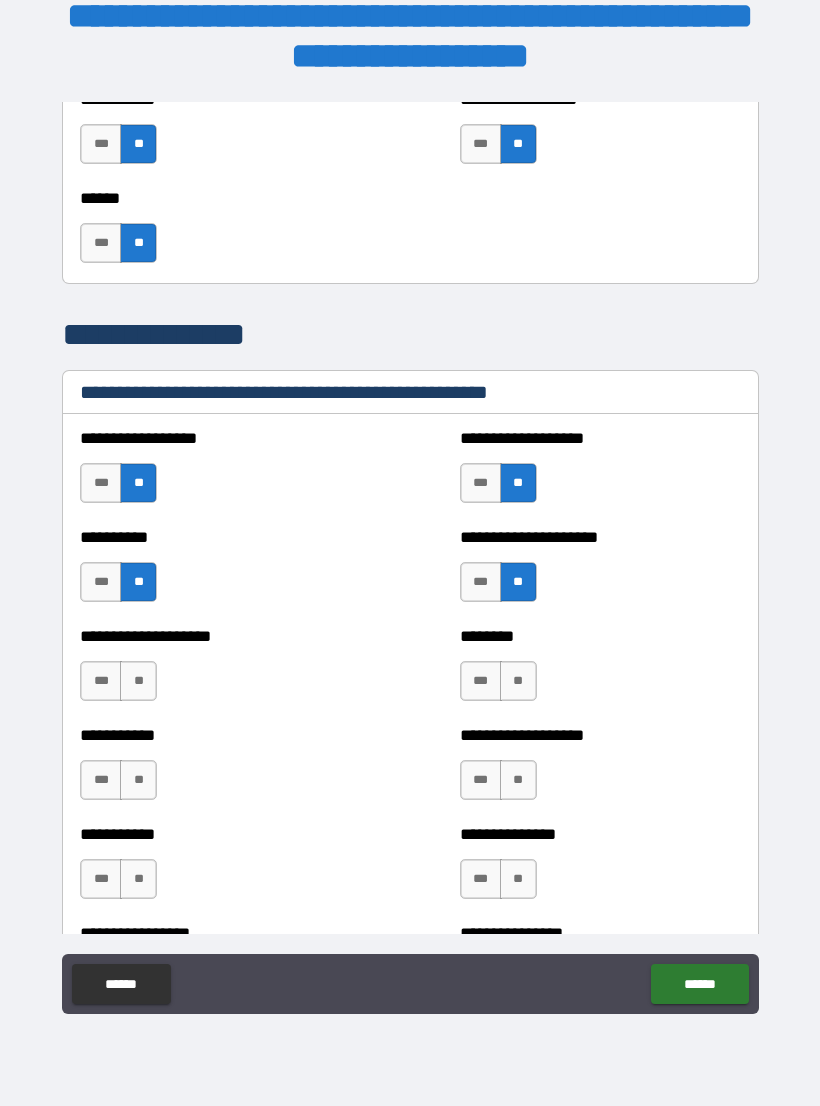 click on "**" at bounding box center [138, 681] 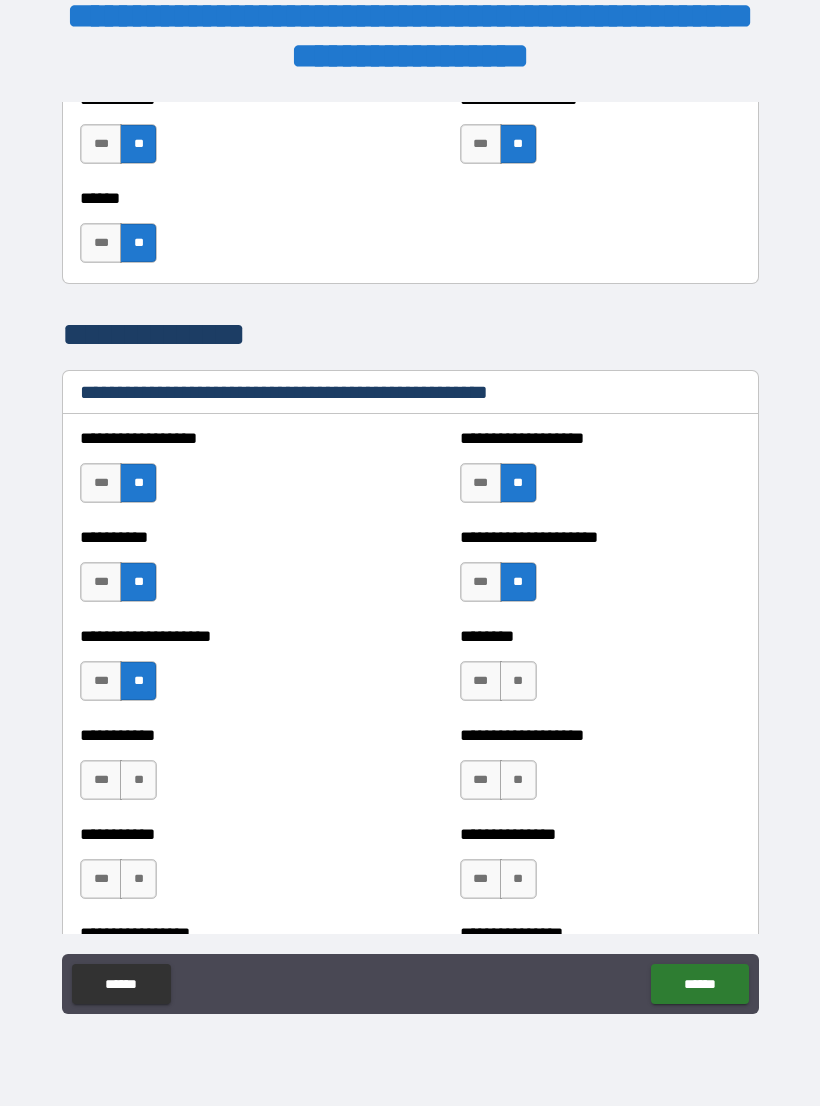 click on "**" at bounding box center (518, 681) 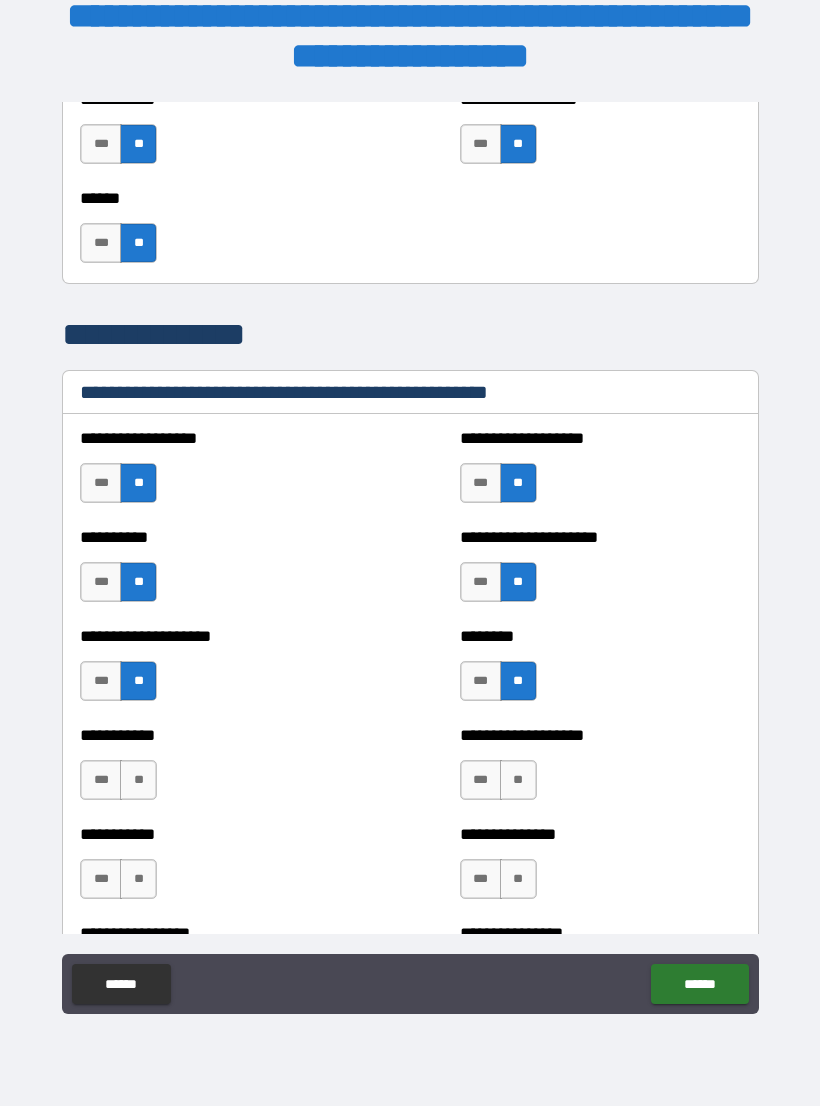 click on "**" at bounding box center [138, 780] 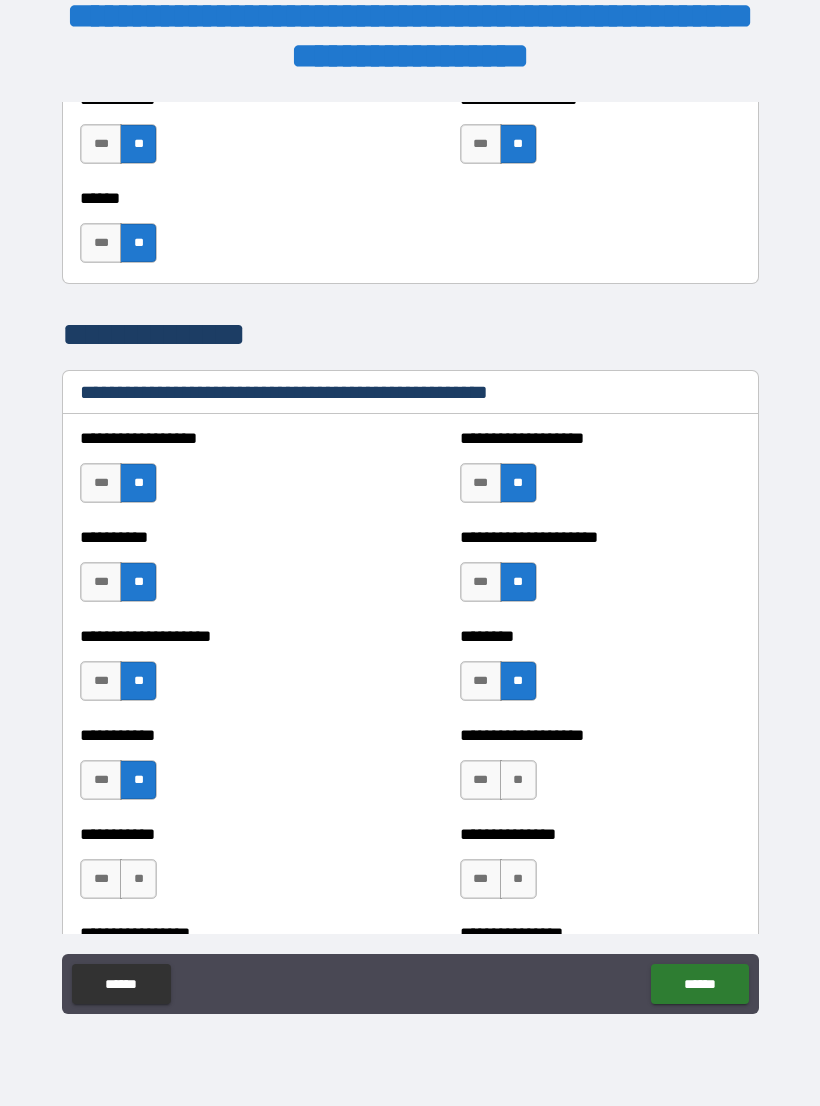 click on "**" at bounding box center [518, 780] 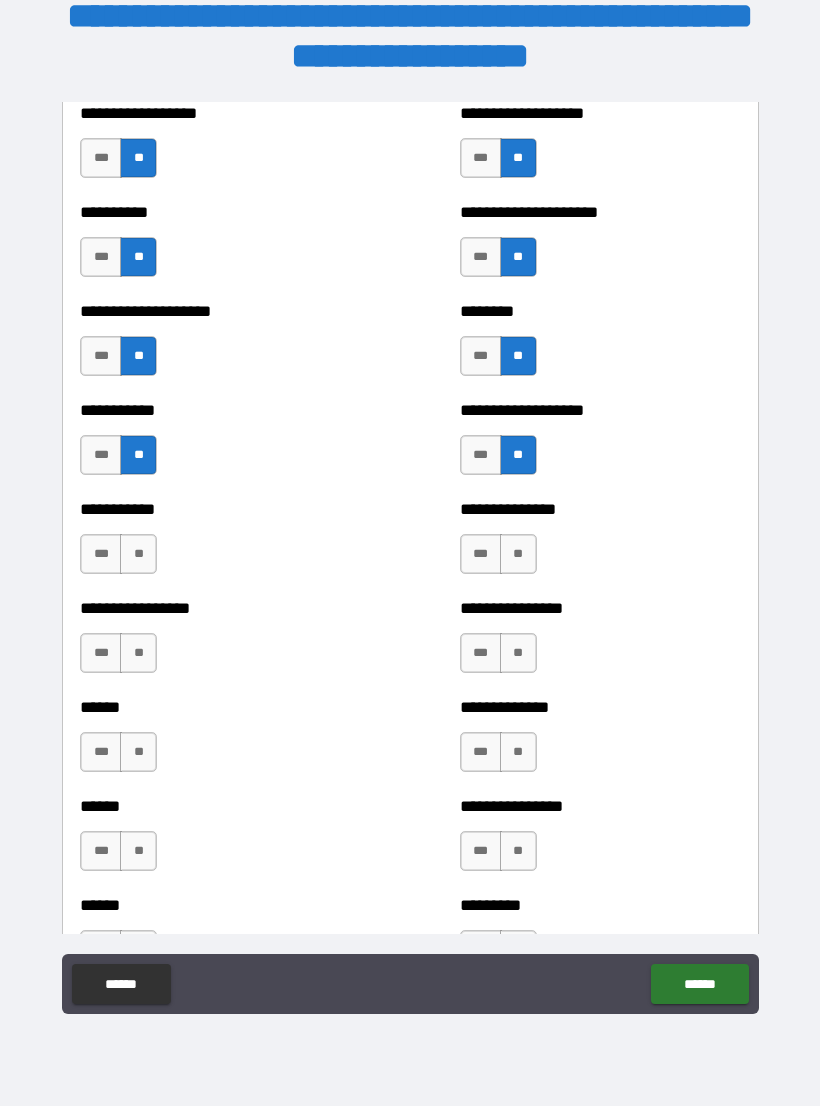 scroll, scrollTop: 2577, scrollLeft: 0, axis: vertical 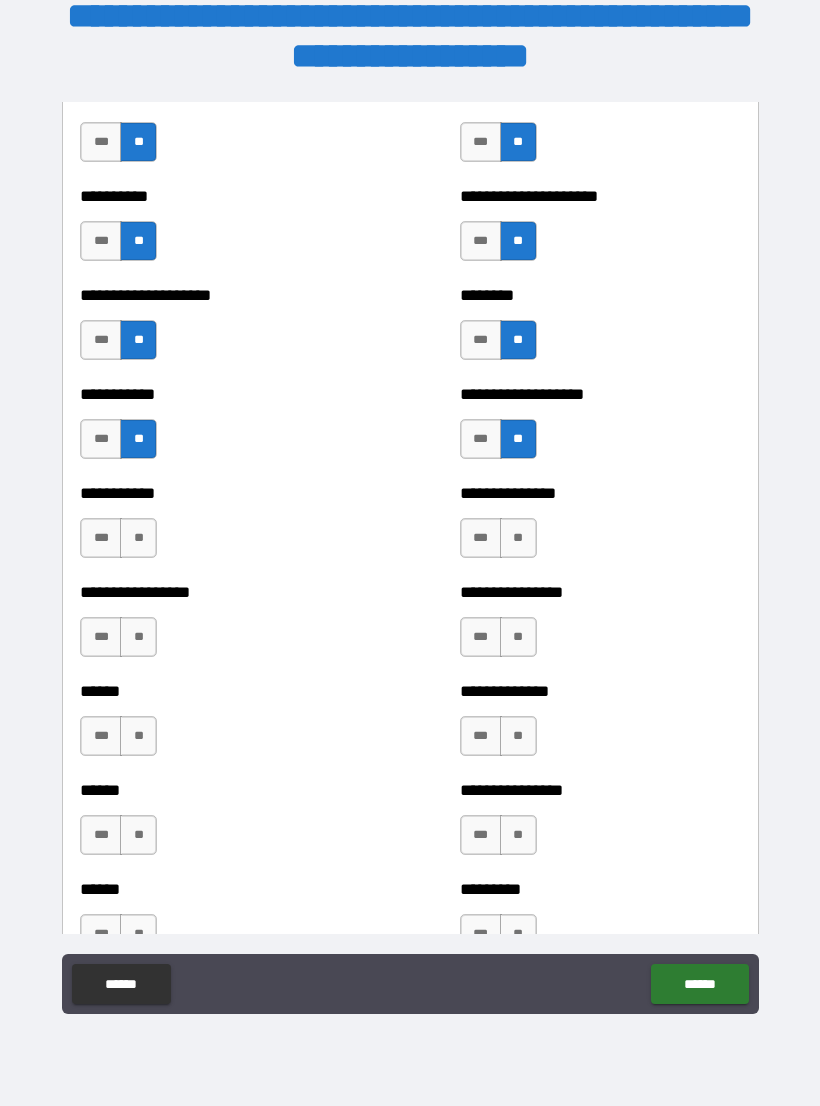 click on "**" at bounding box center [138, 538] 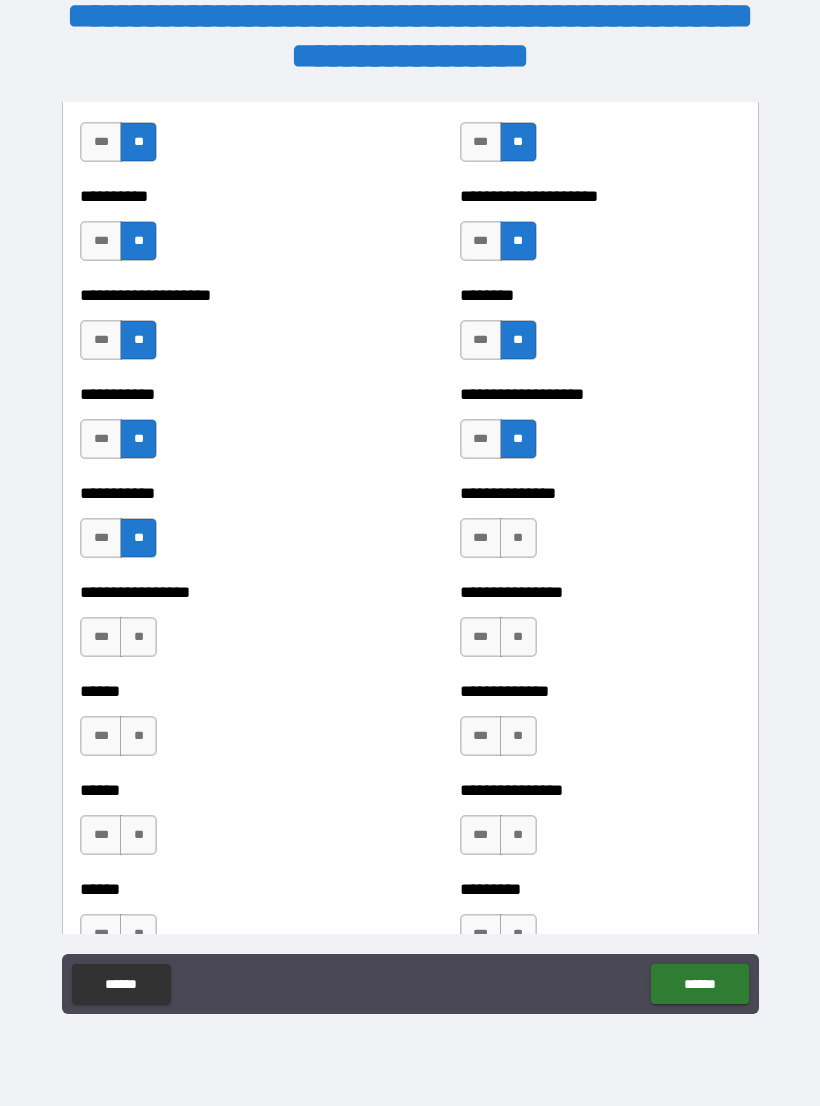 click on "**" at bounding box center [518, 538] 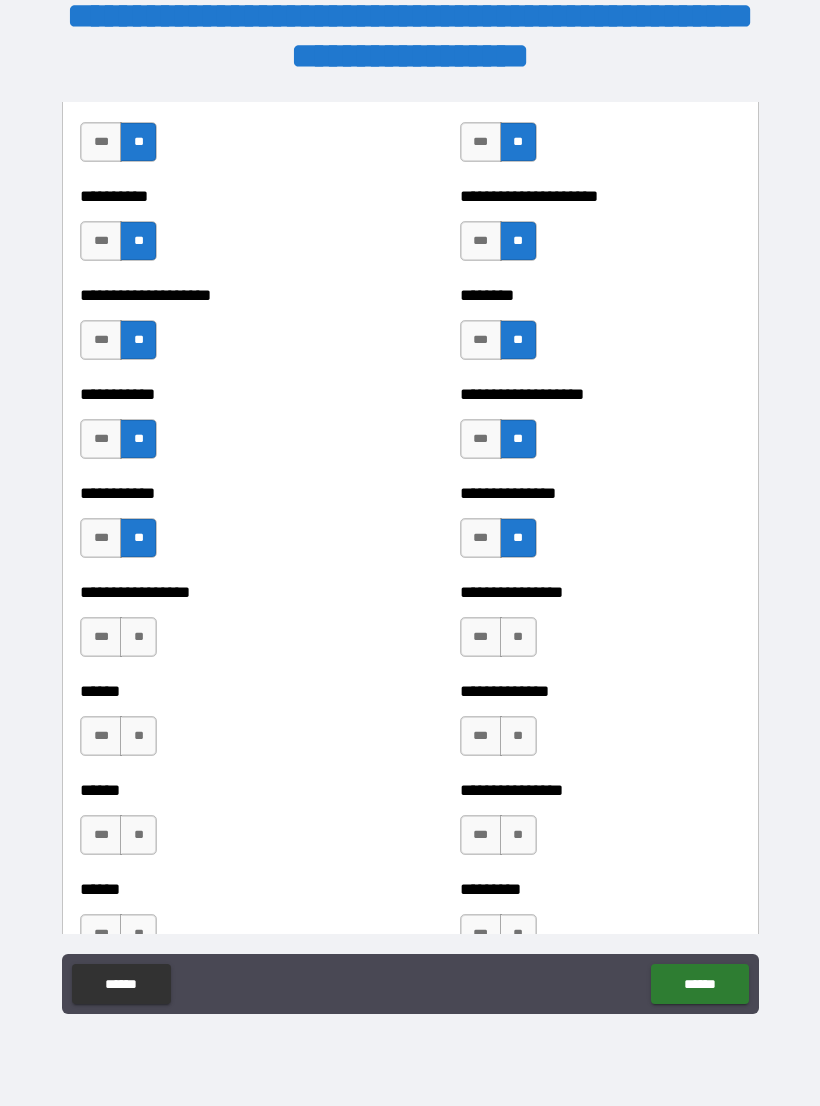click on "**" at bounding box center [138, 637] 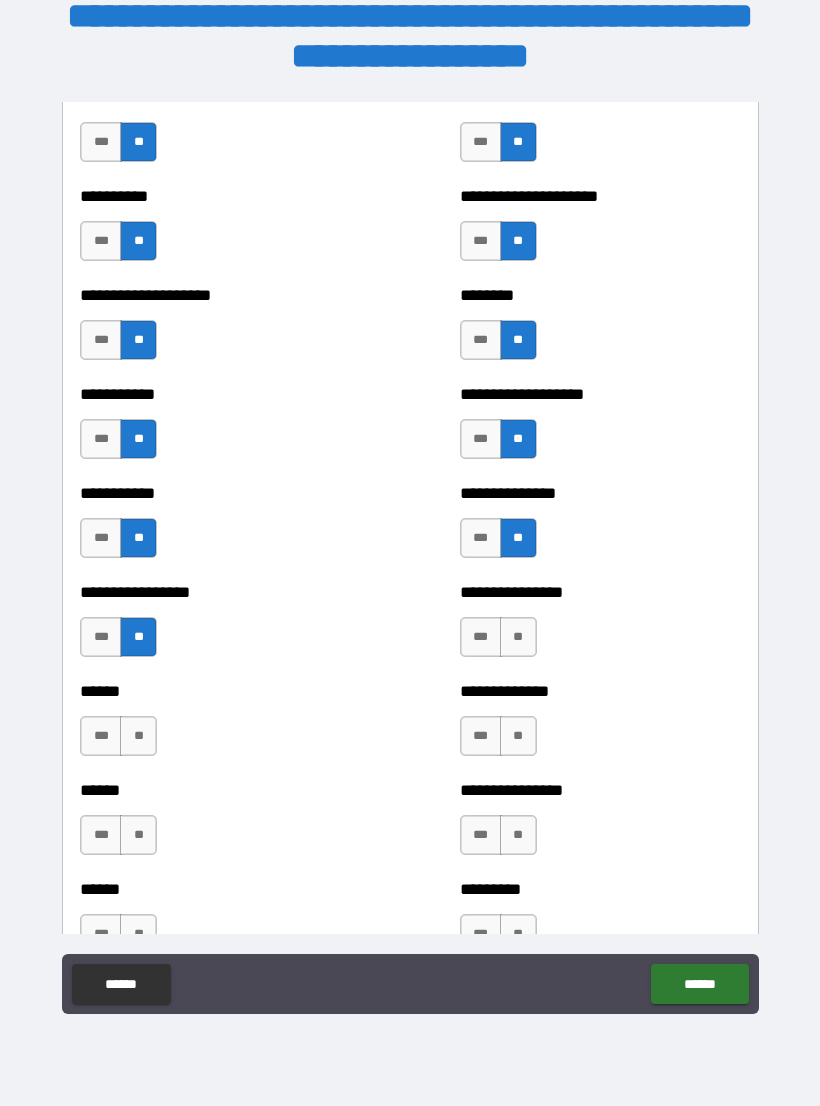 click on "**" at bounding box center [518, 637] 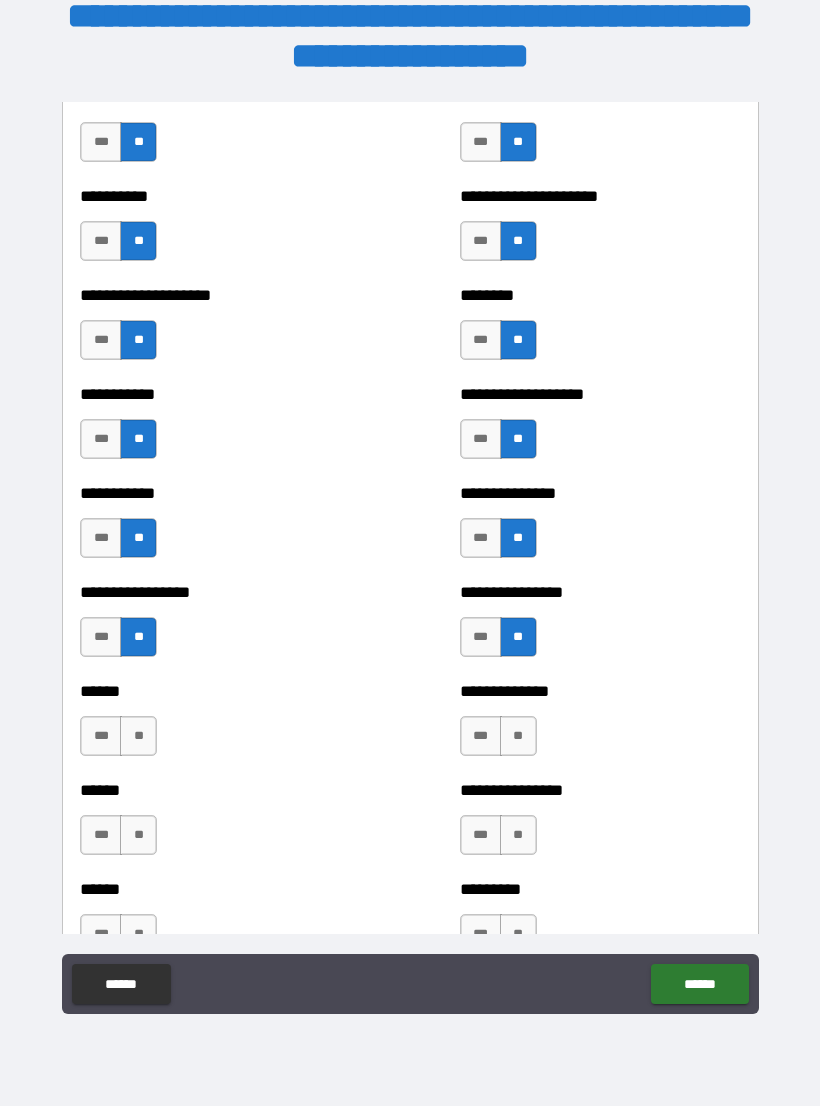 click on "**" at bounding box center (138, 736) 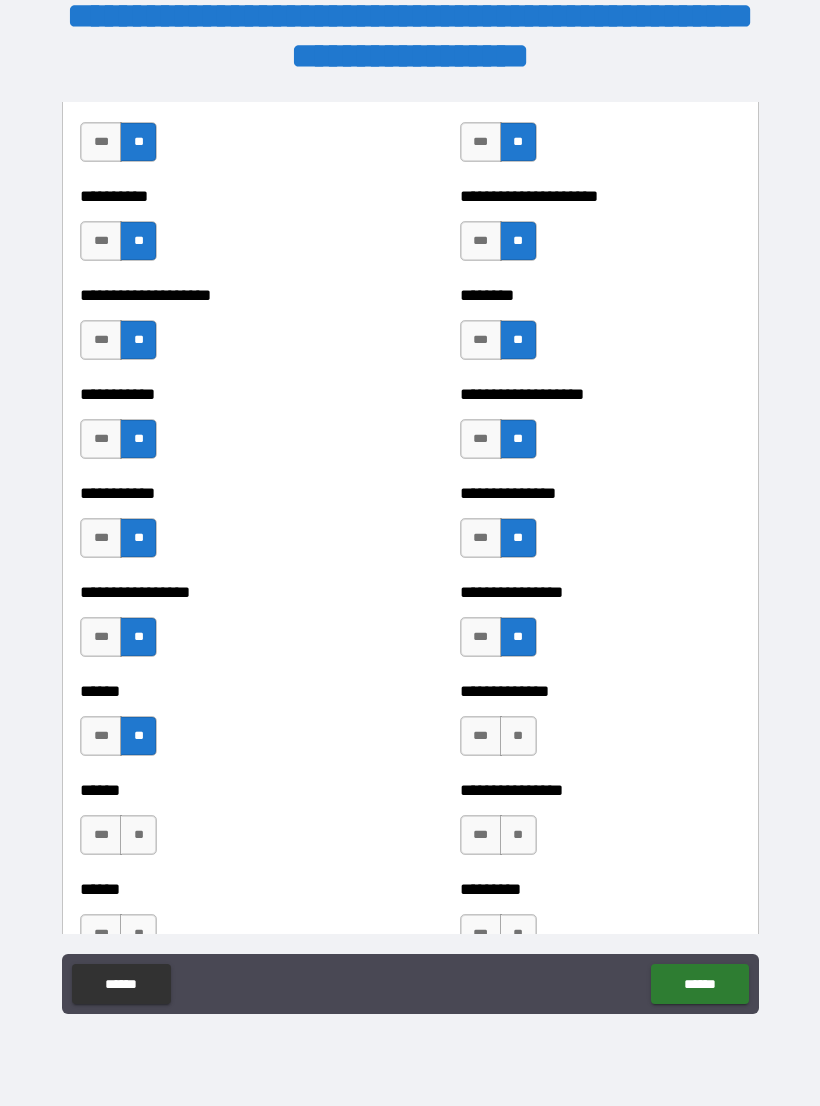 click on "**" at bounding box center [518, 736] 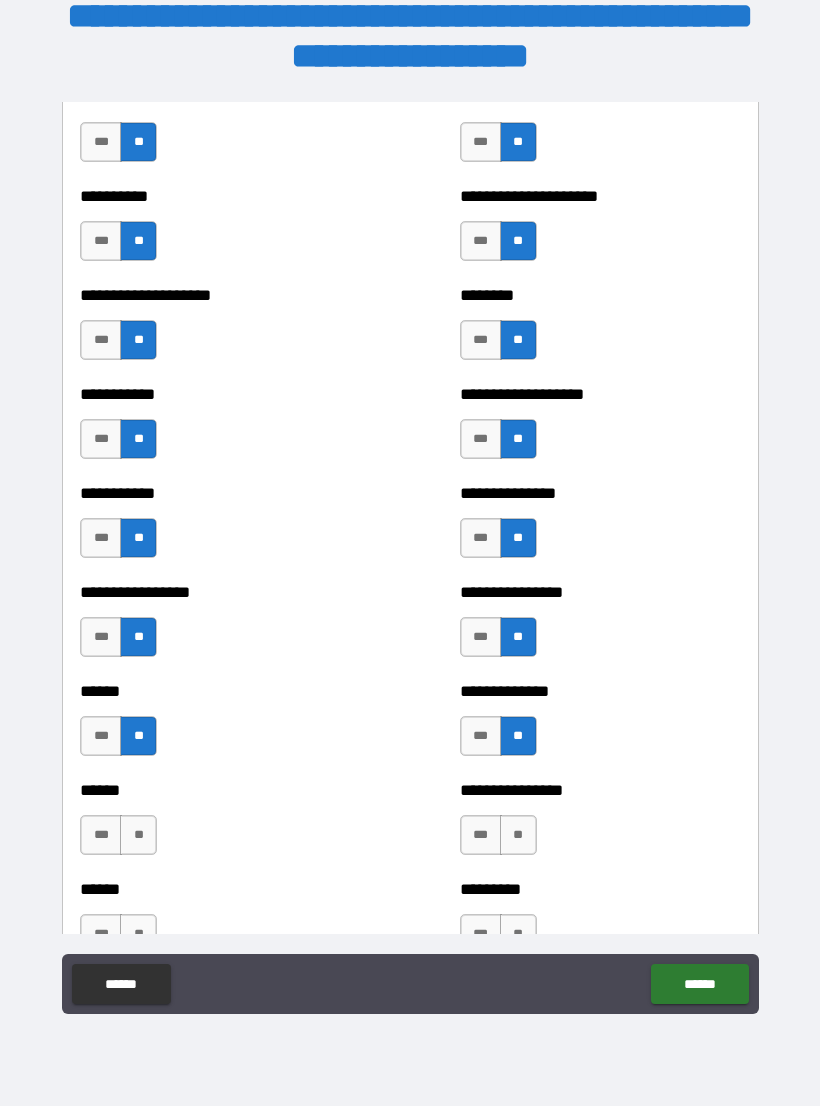 click on "**" at bounding box center (138, 835) 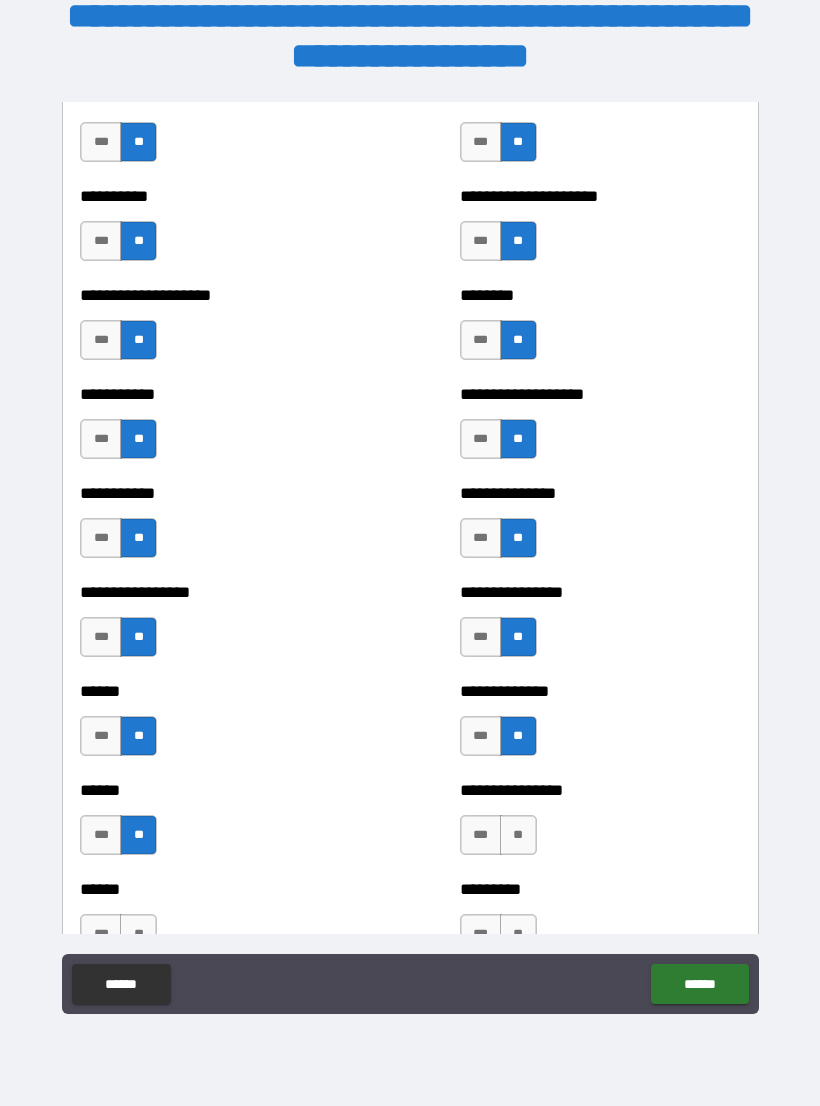 click on "**" at bounding box center [518, 835] 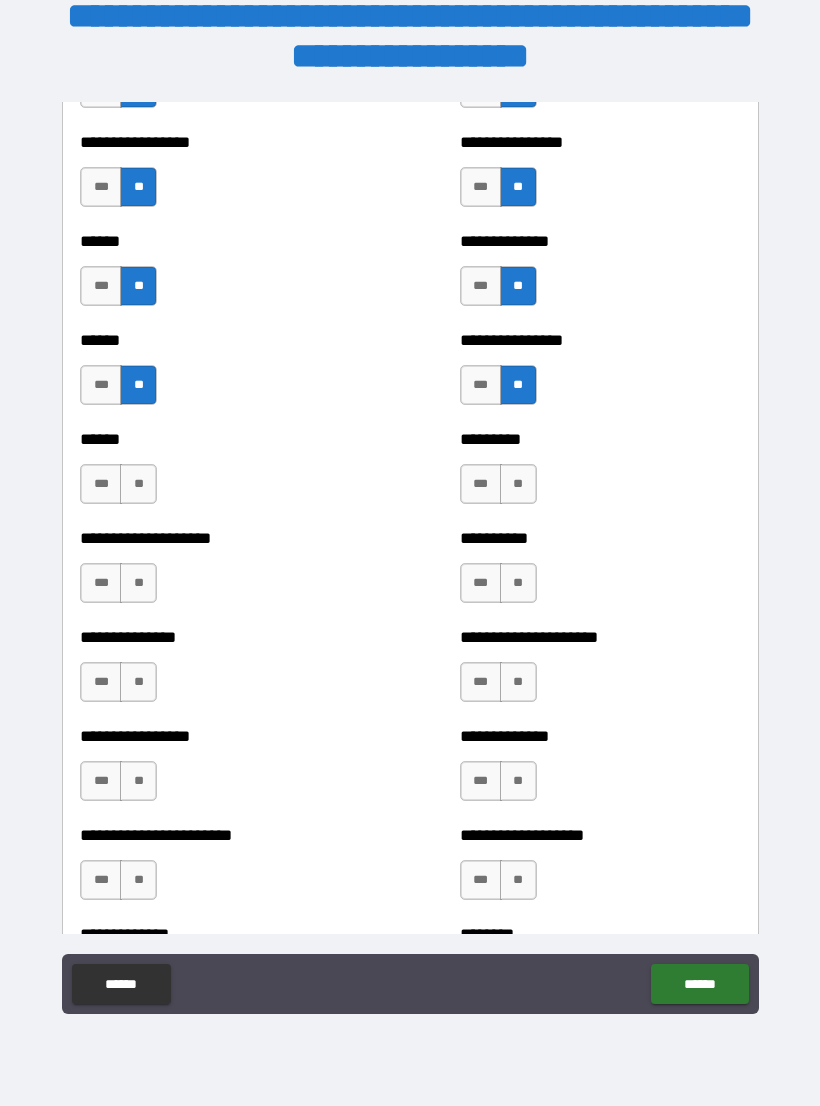 scroll, scrollTop: 3024, scrollLeft: 0, axis: vertical 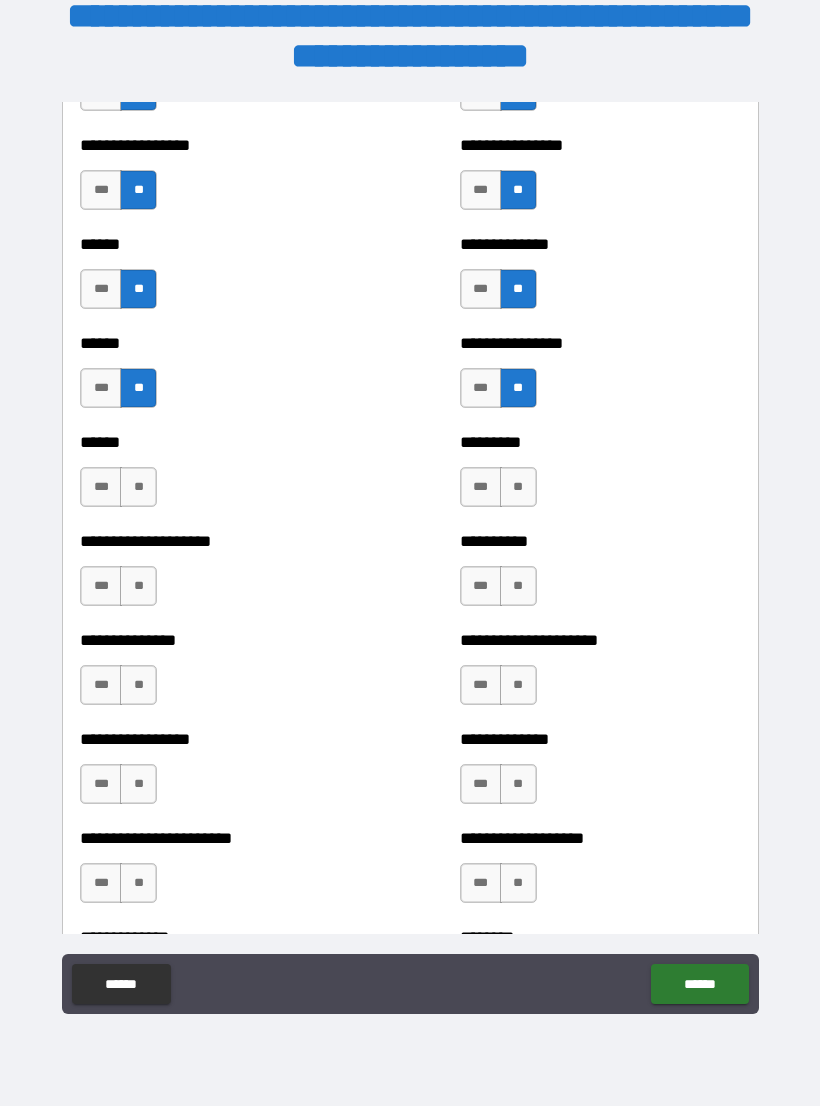 click on "**" at bounding box center (138, 487) 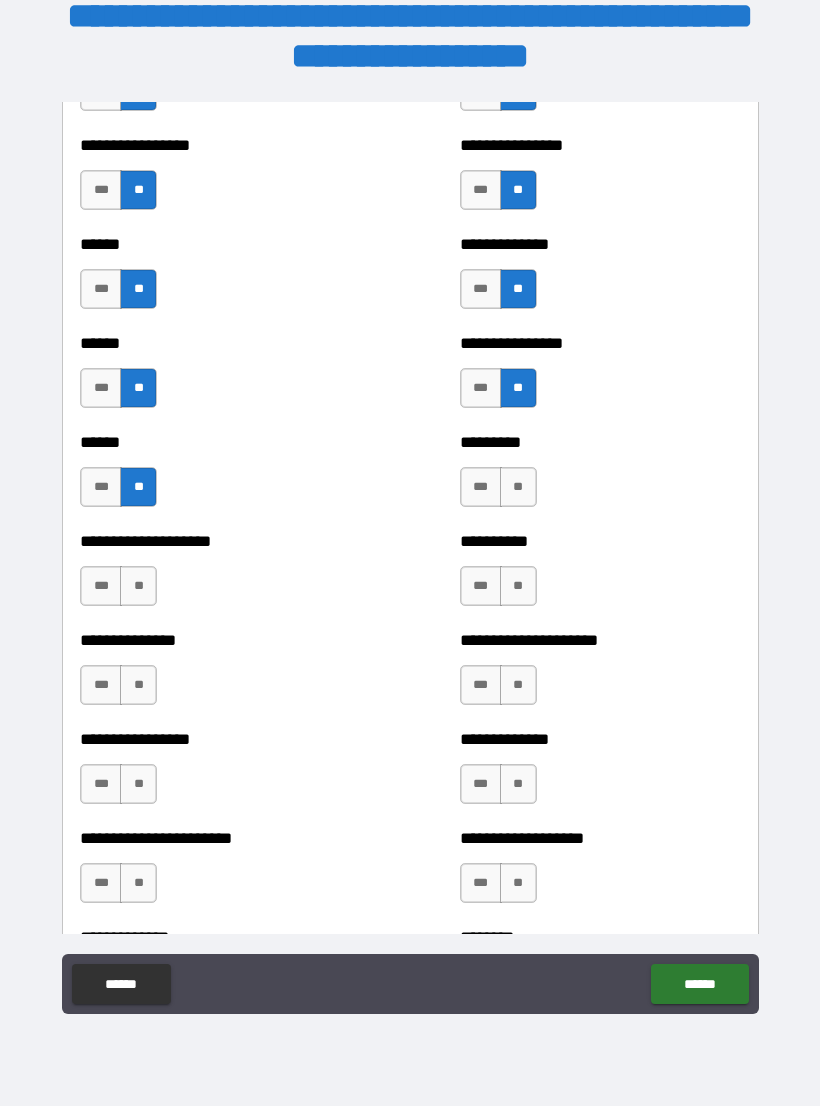 click on "**" at bounding box center (518, 487) 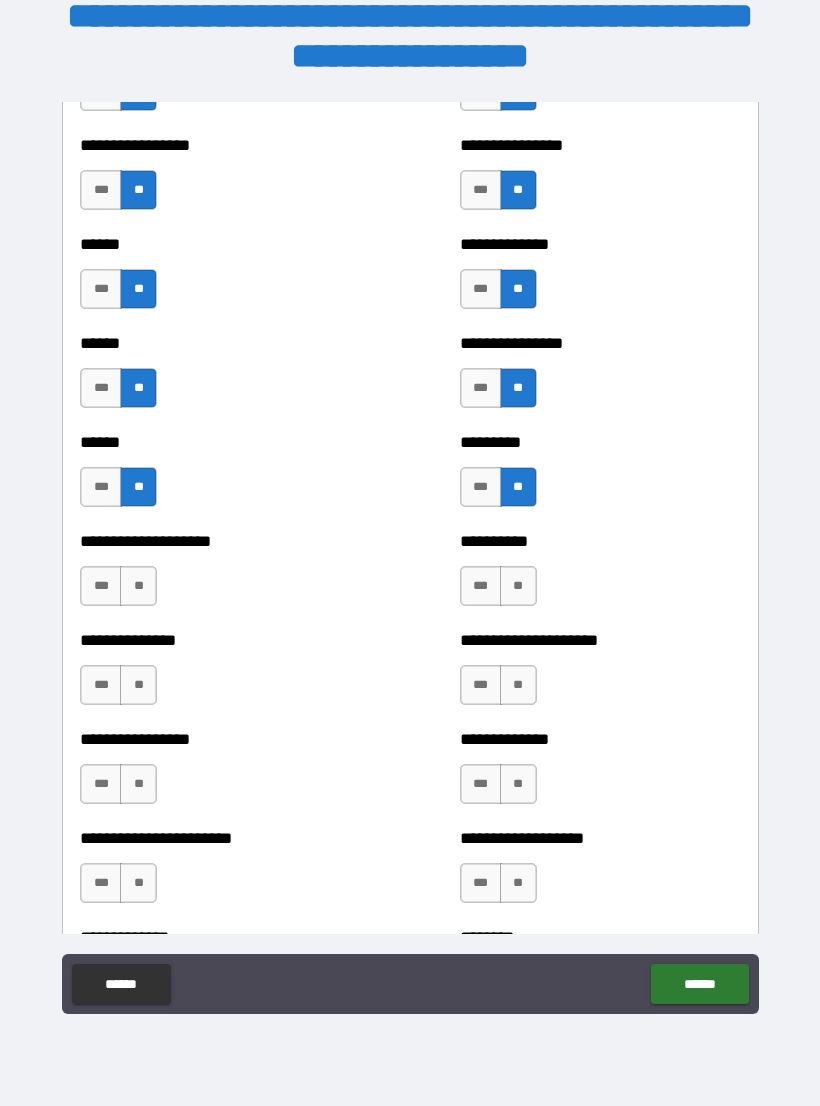click on "**" at bounding box center (138, 586) 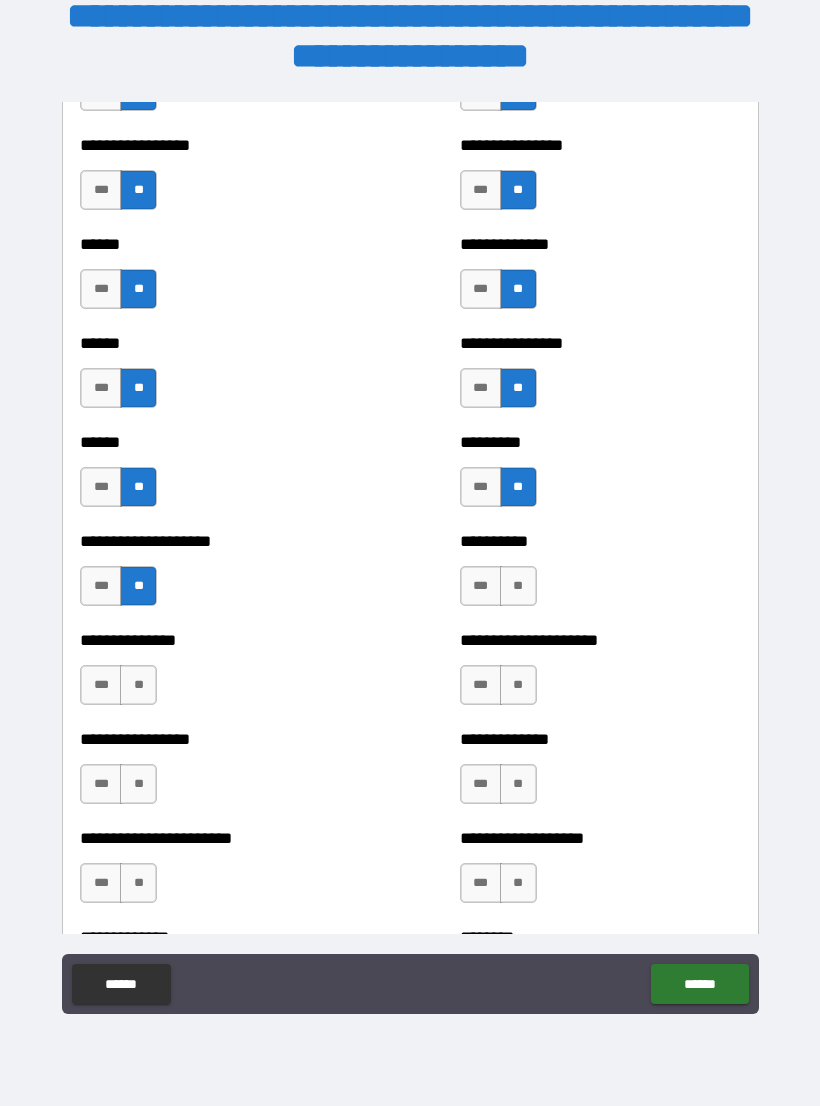 click on "**" at bounding box center [518, 586] 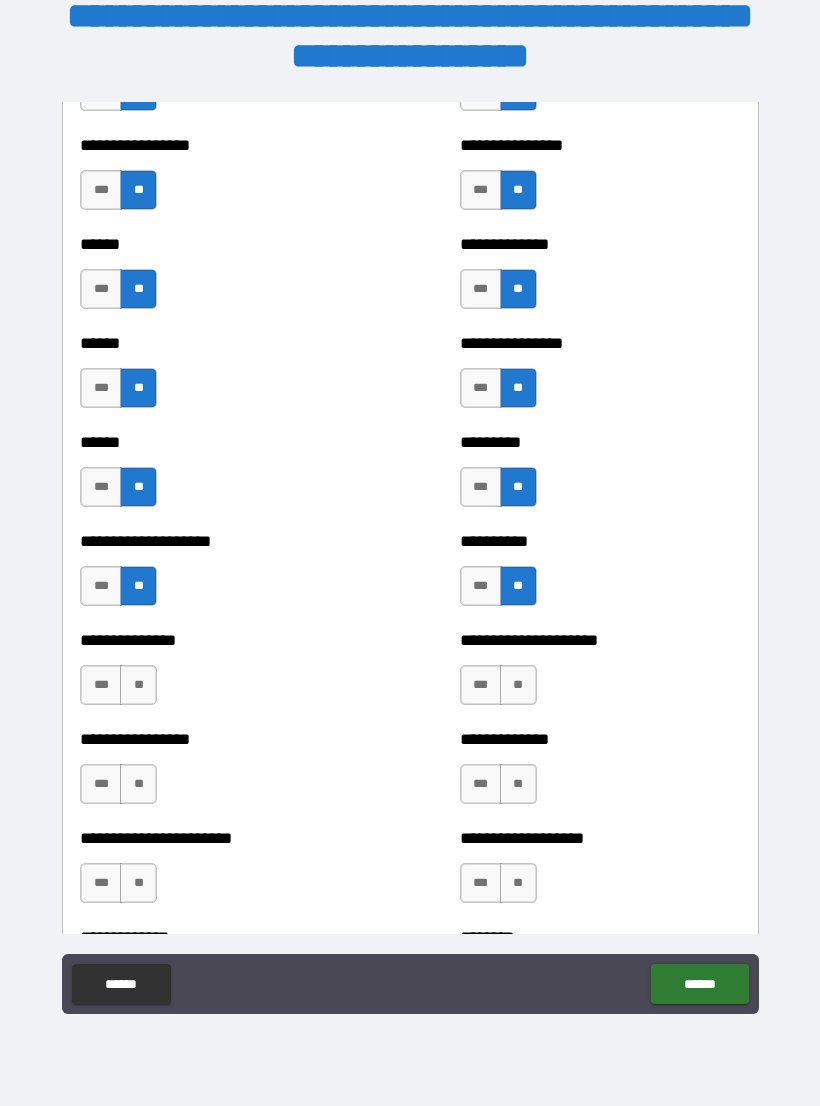 click on "**" at bounding box center (138, 685) 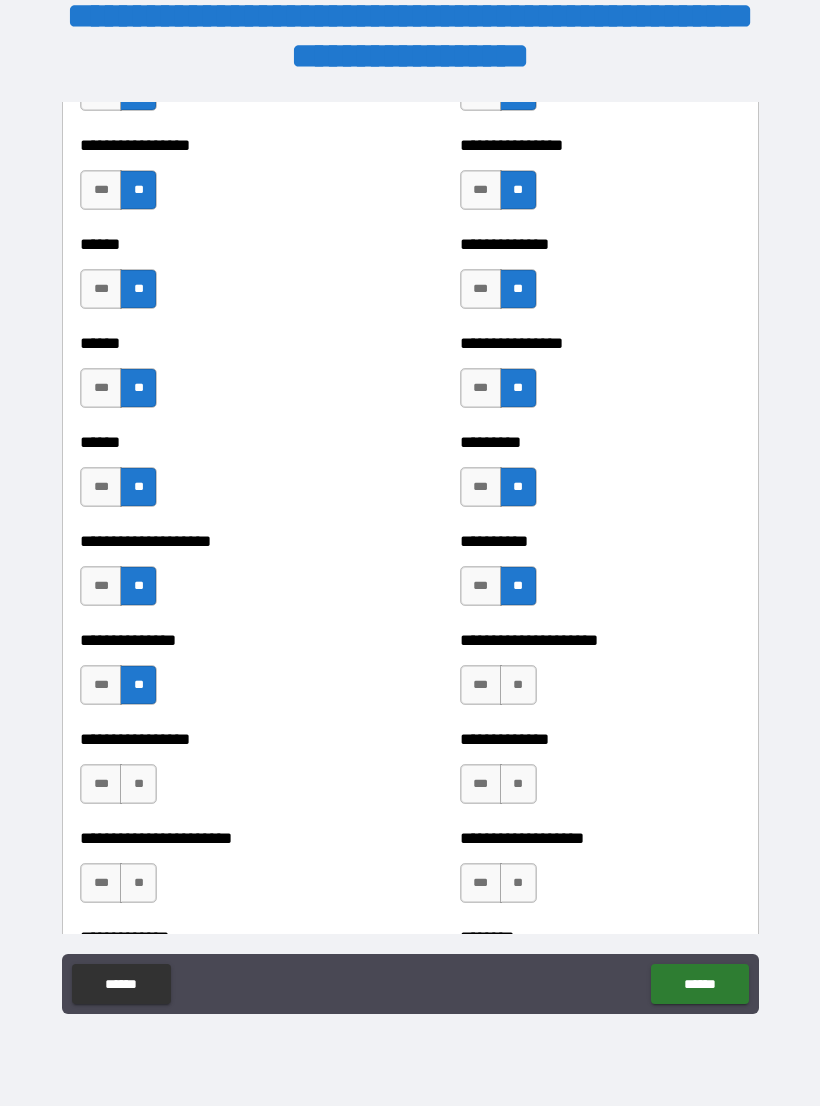 click on "**" at bounding box center (518, 685) 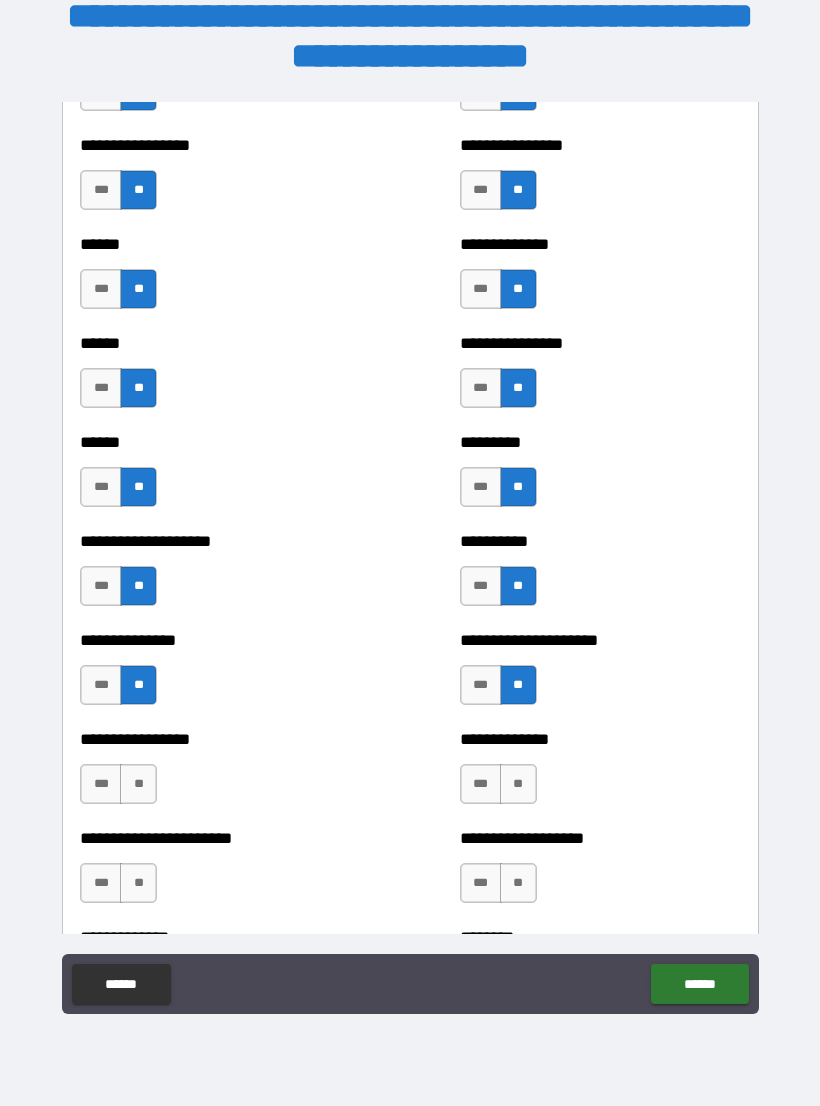 click on "**" at bounding box center [138, 784] 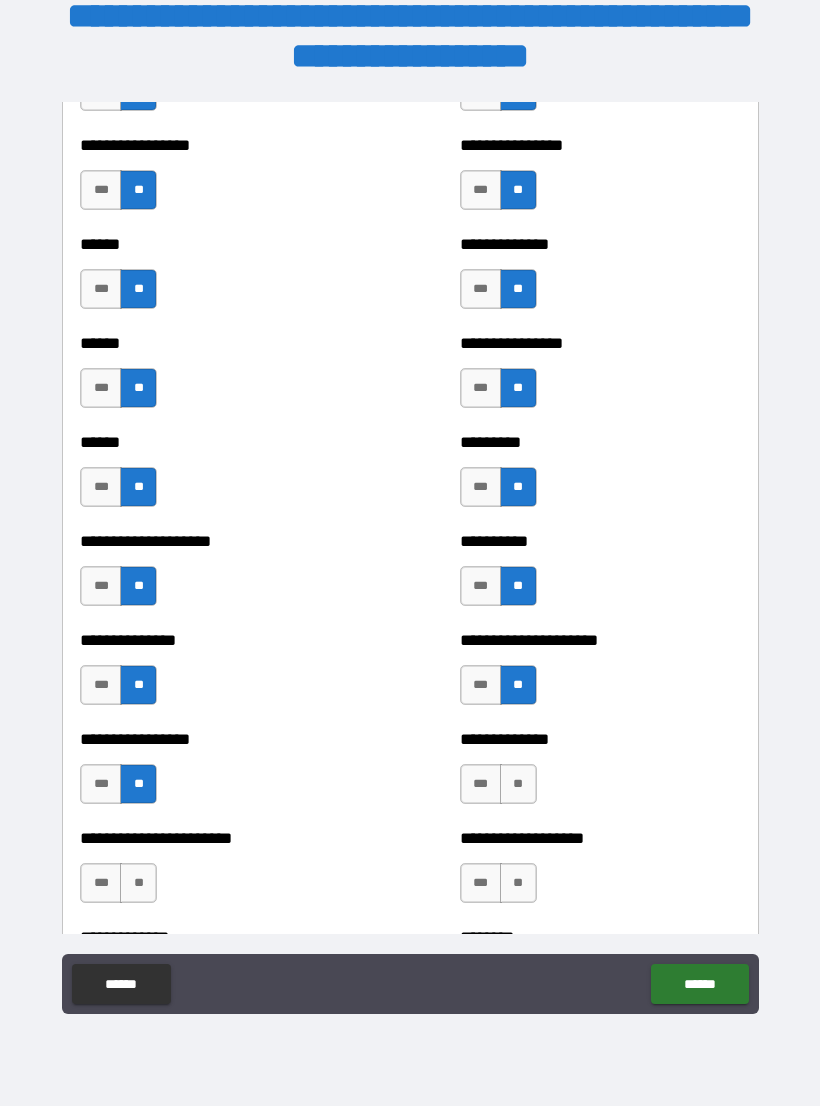 click on "**" at bounding box center [518, 784] 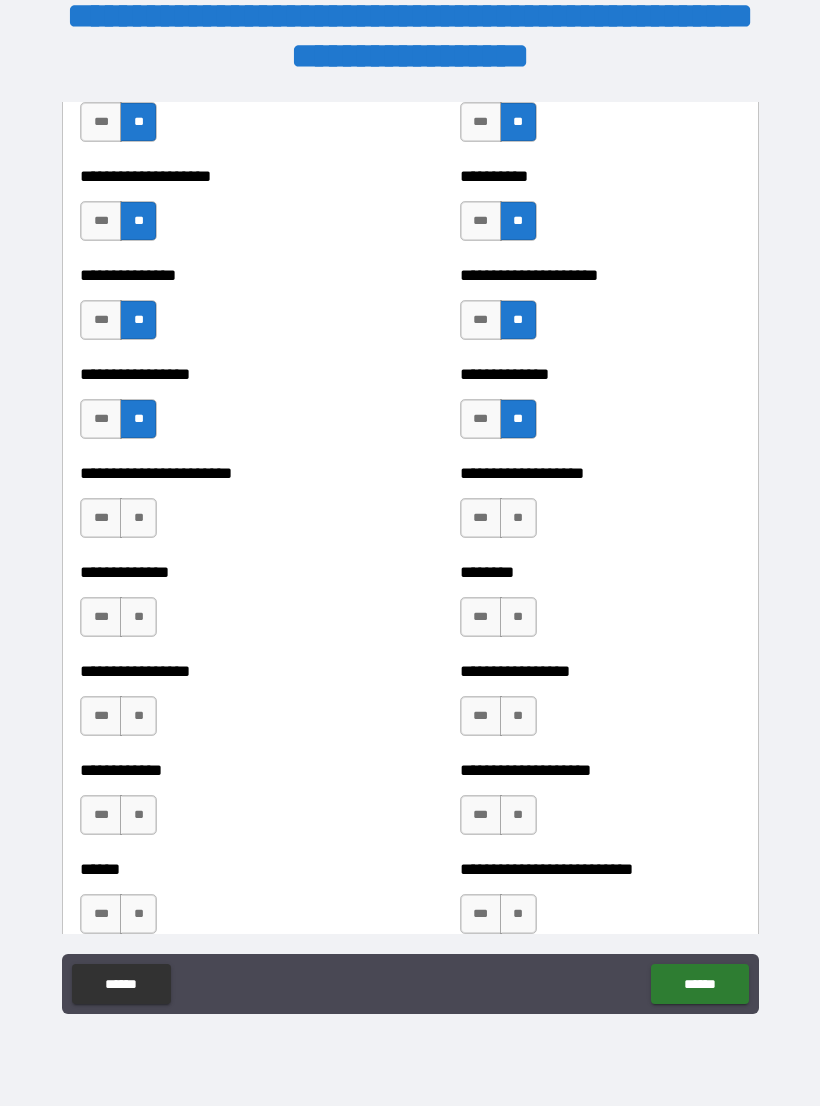 scroll, scrollTop: 3390, scrollLeft: 0, axis: vertical 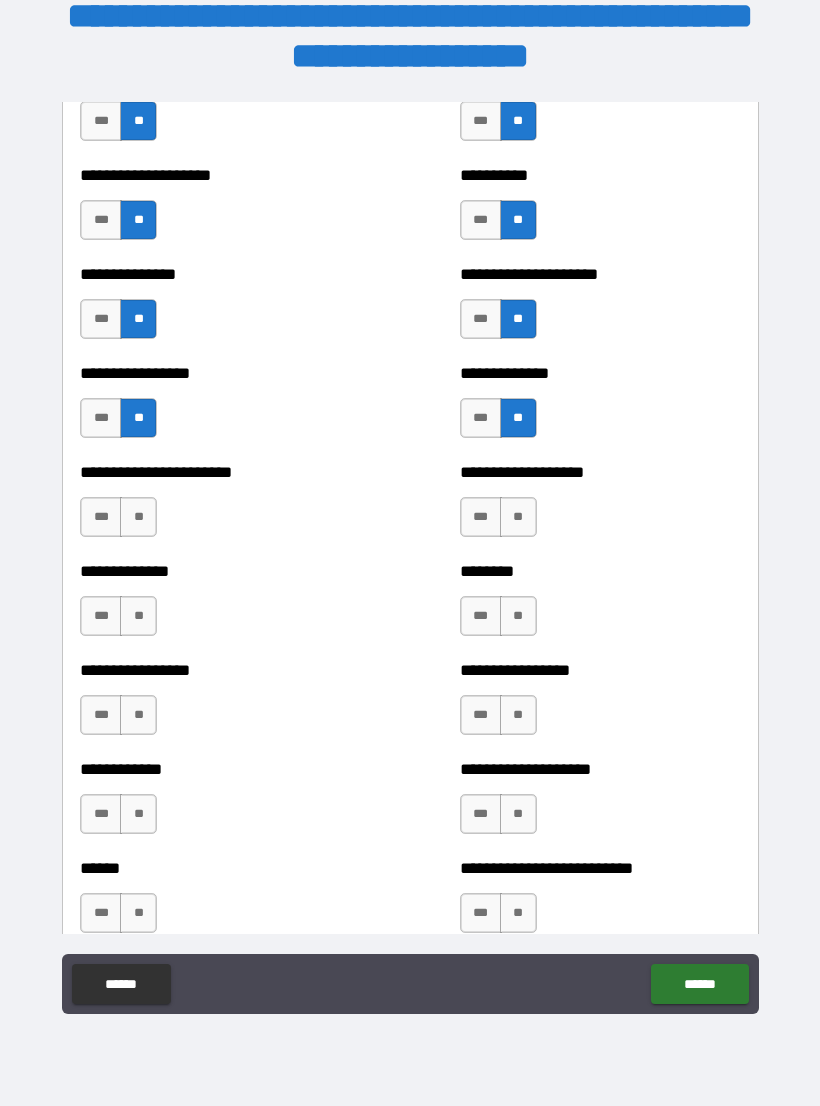 click on "**" at bounding box center [138, 517] 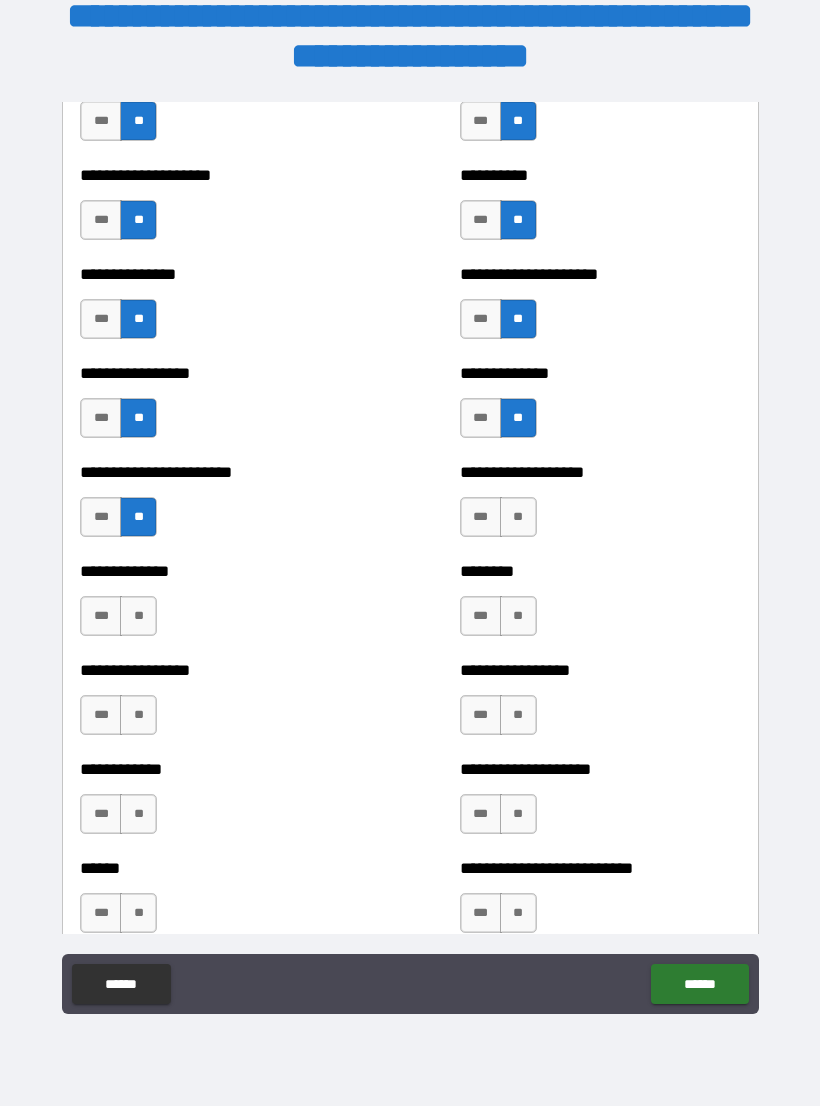 click on "**" at bounding box center (518, 517) 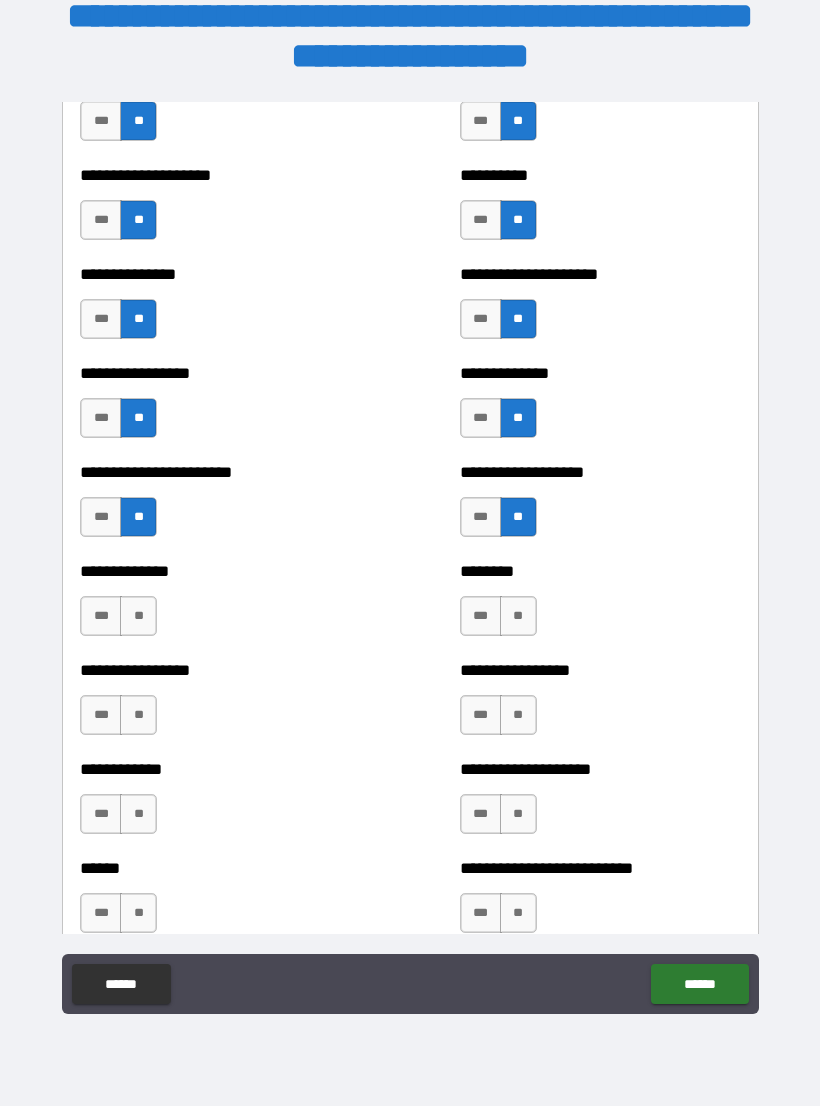 click on "**" at bounding box center [138, 616] 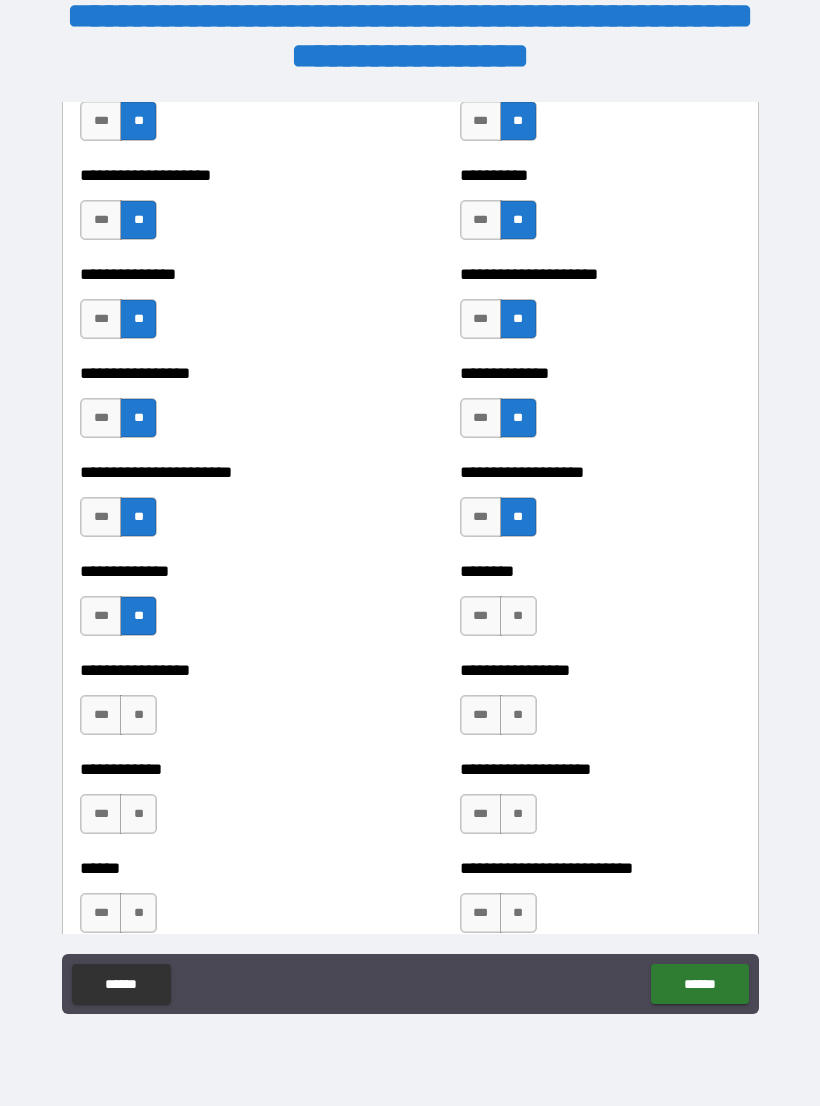 click on "**" at bounding box center [518, 616] 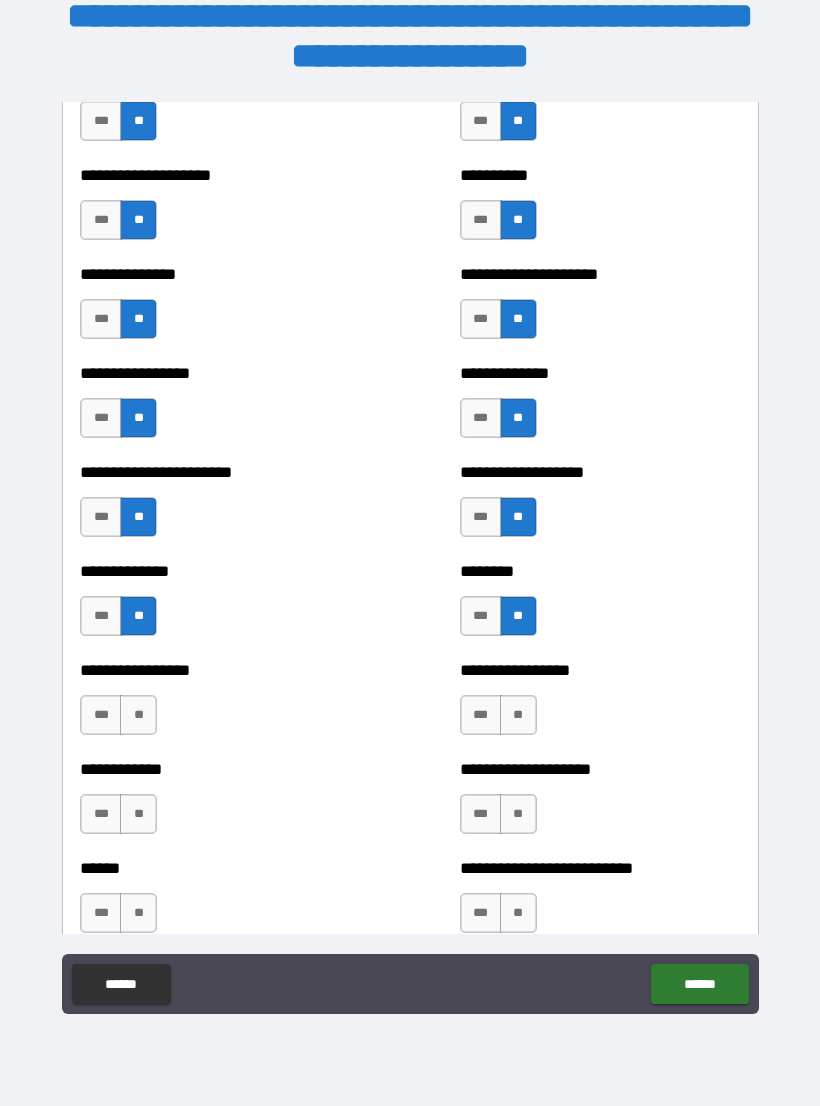 click on "**" at bounding box center [138, 715] 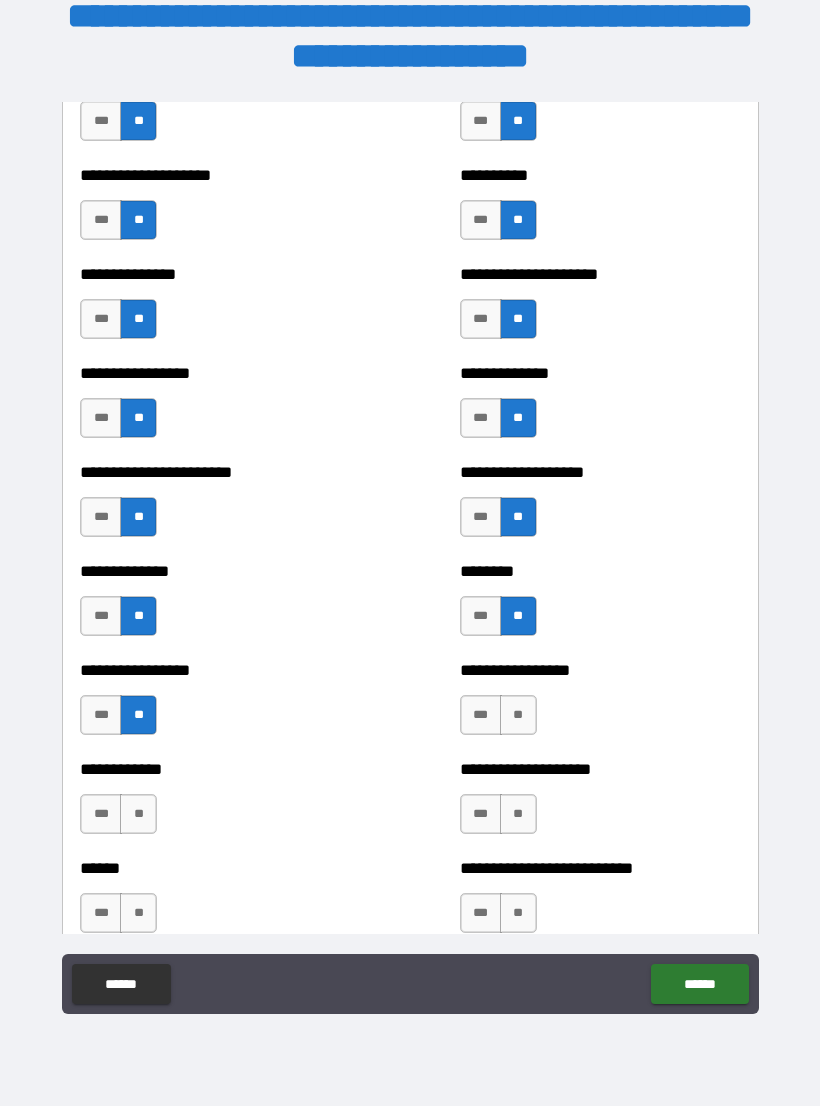 click on "**" at bounding box center [518, 715] 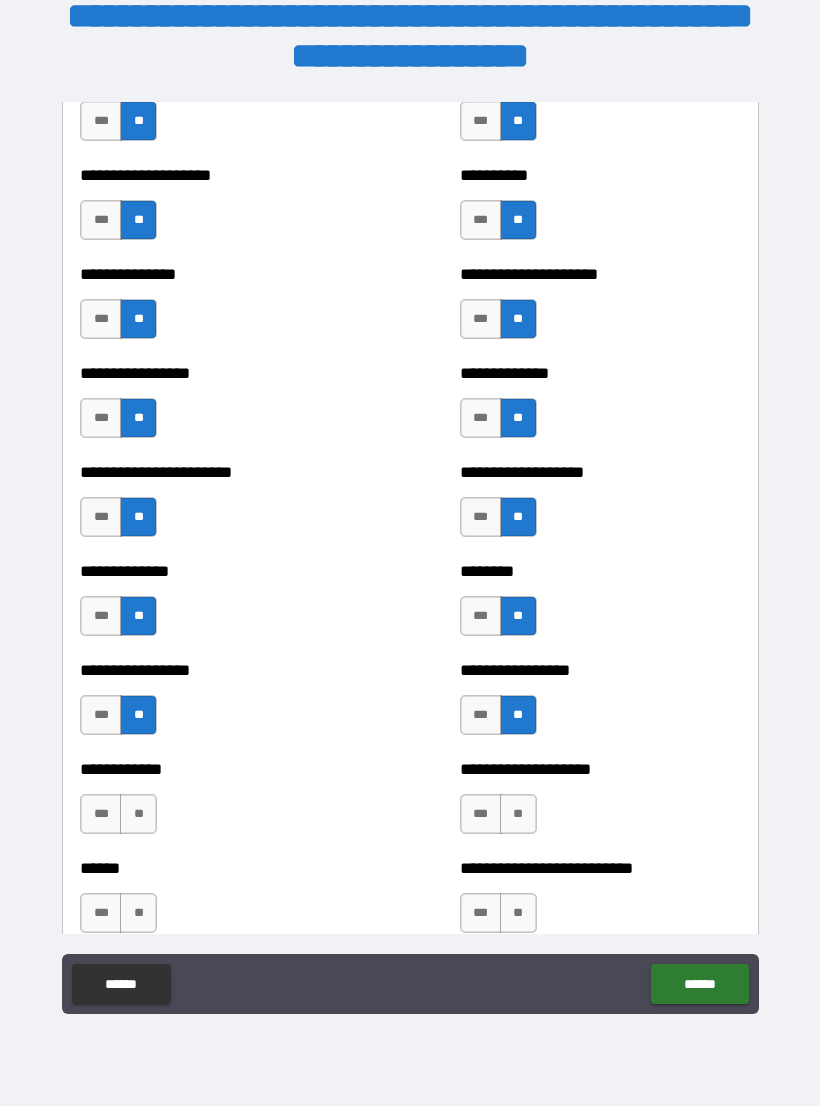 click on "**" at bounding box center [138, 814] 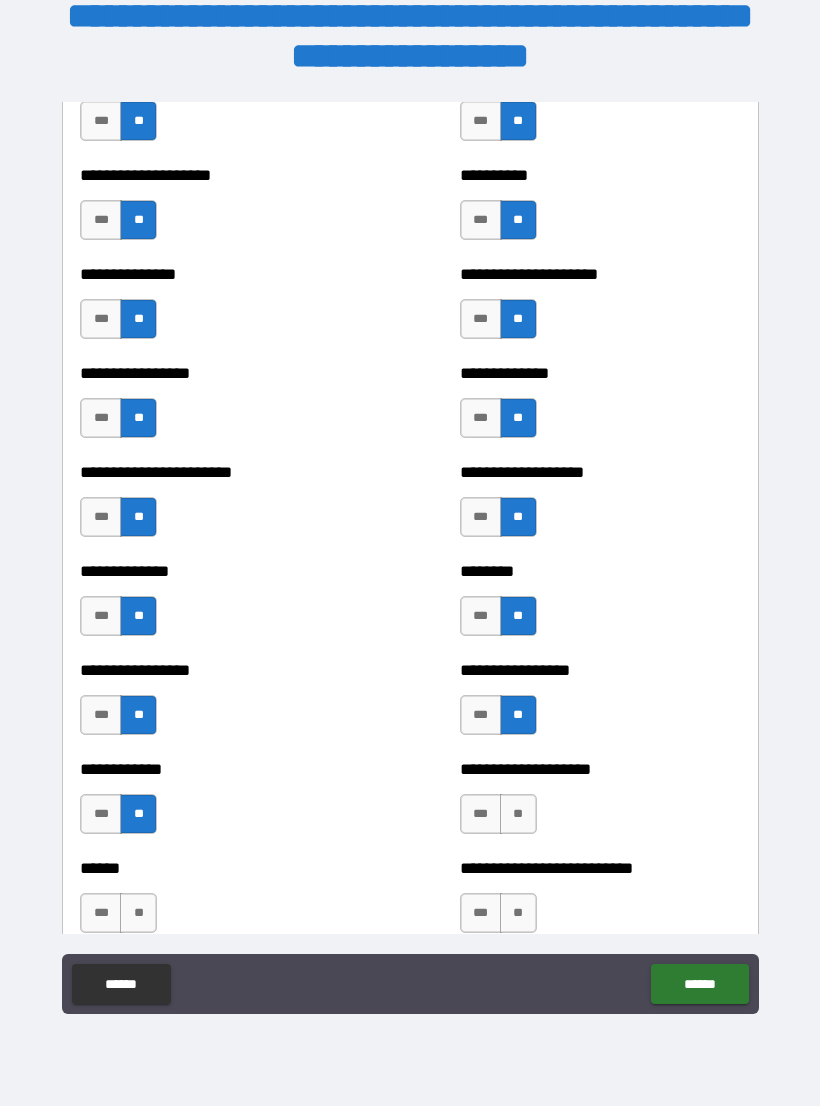 click on "**" at bounding box center (518, 814) 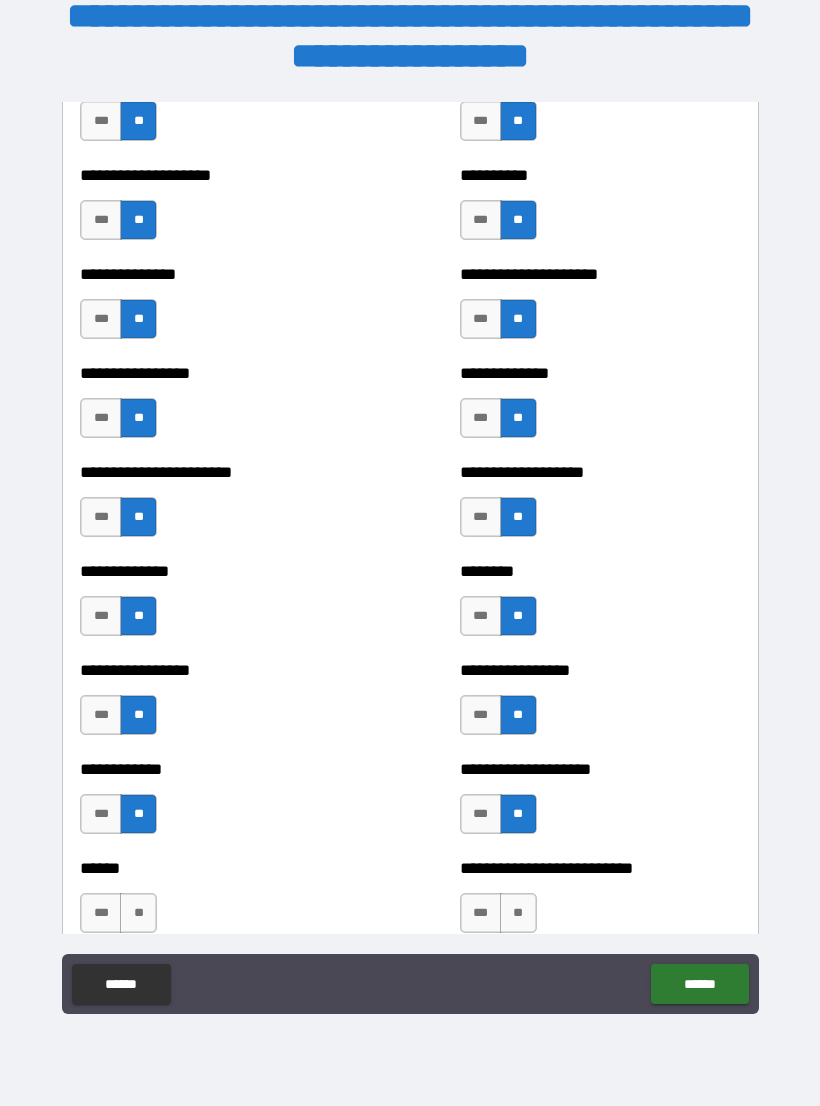 click on "**********" at bounding box center [600, 903] 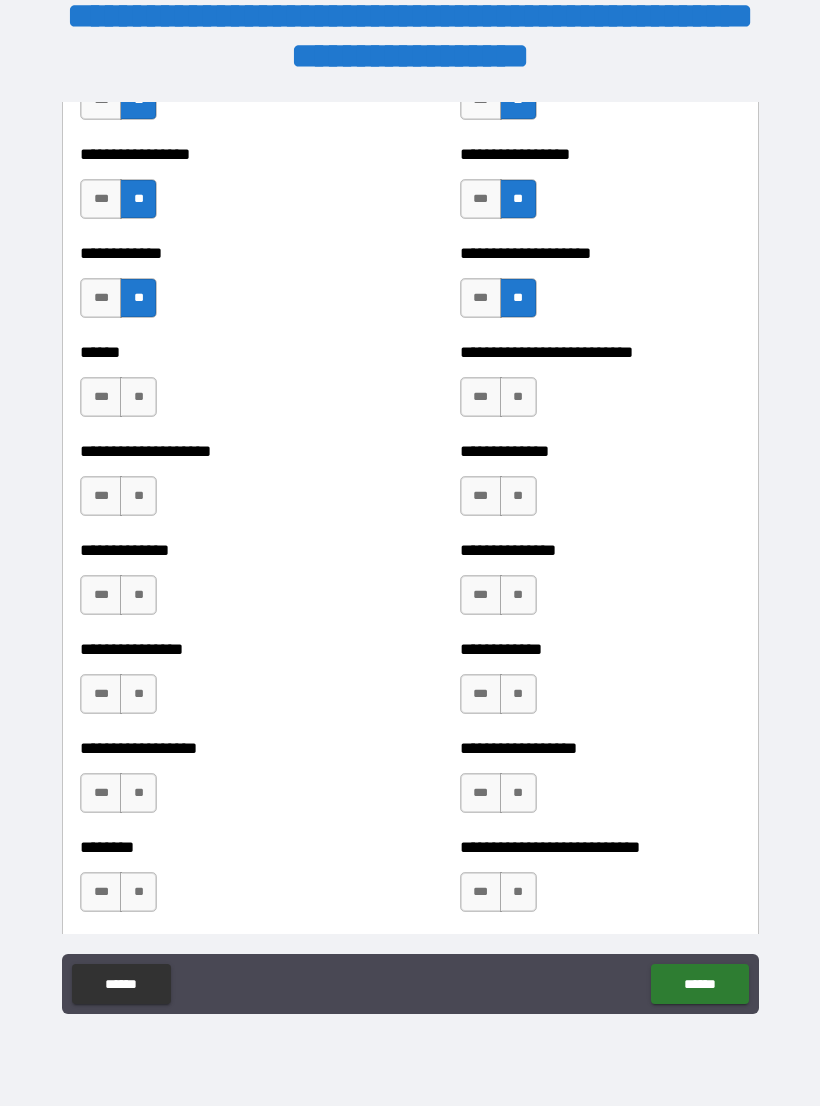 scroll, scrollTop: 3914, scrollLeft: 0, axis: vertical 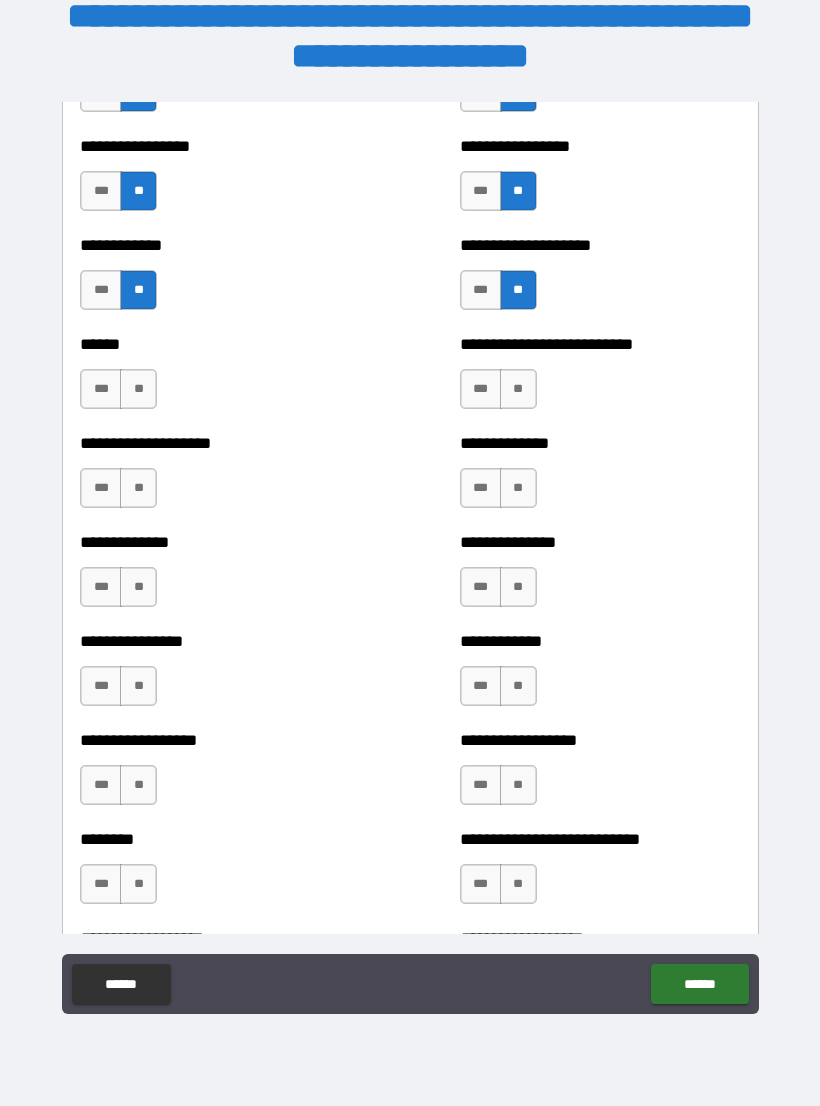 click on "**" at bounding box center (138, 389) 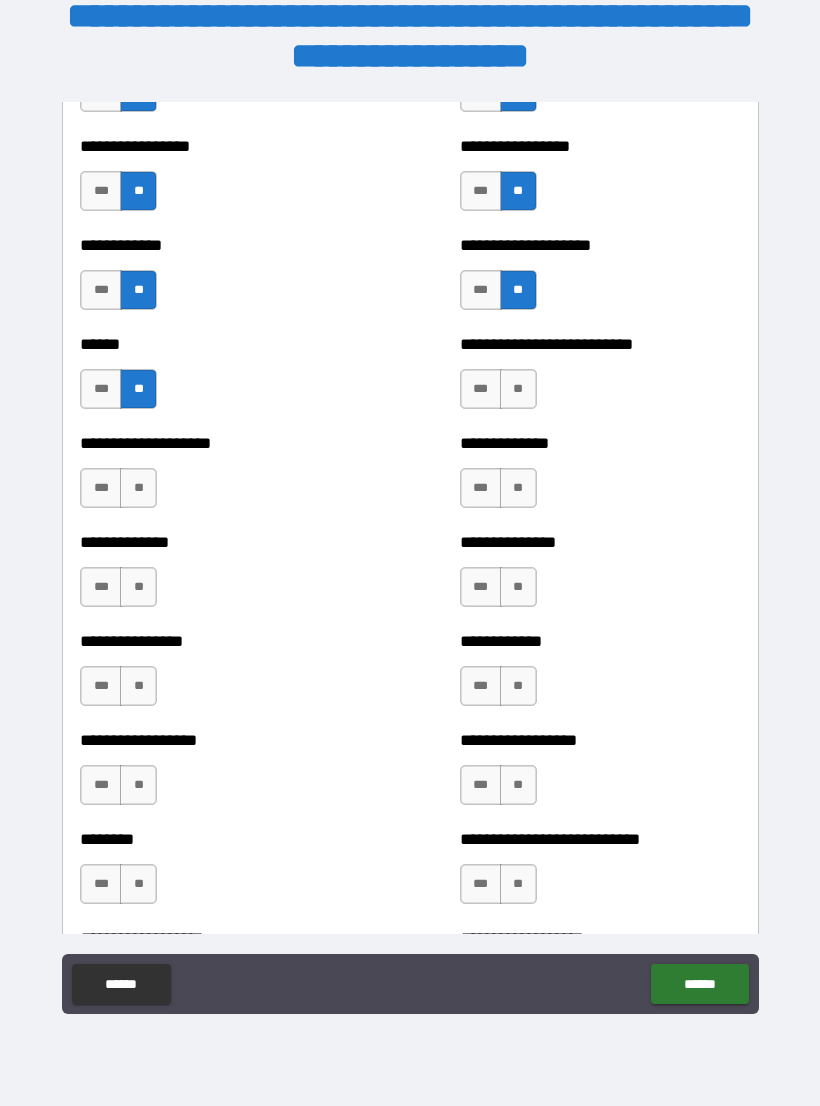 click on "**" at bounding box center [518, 389] 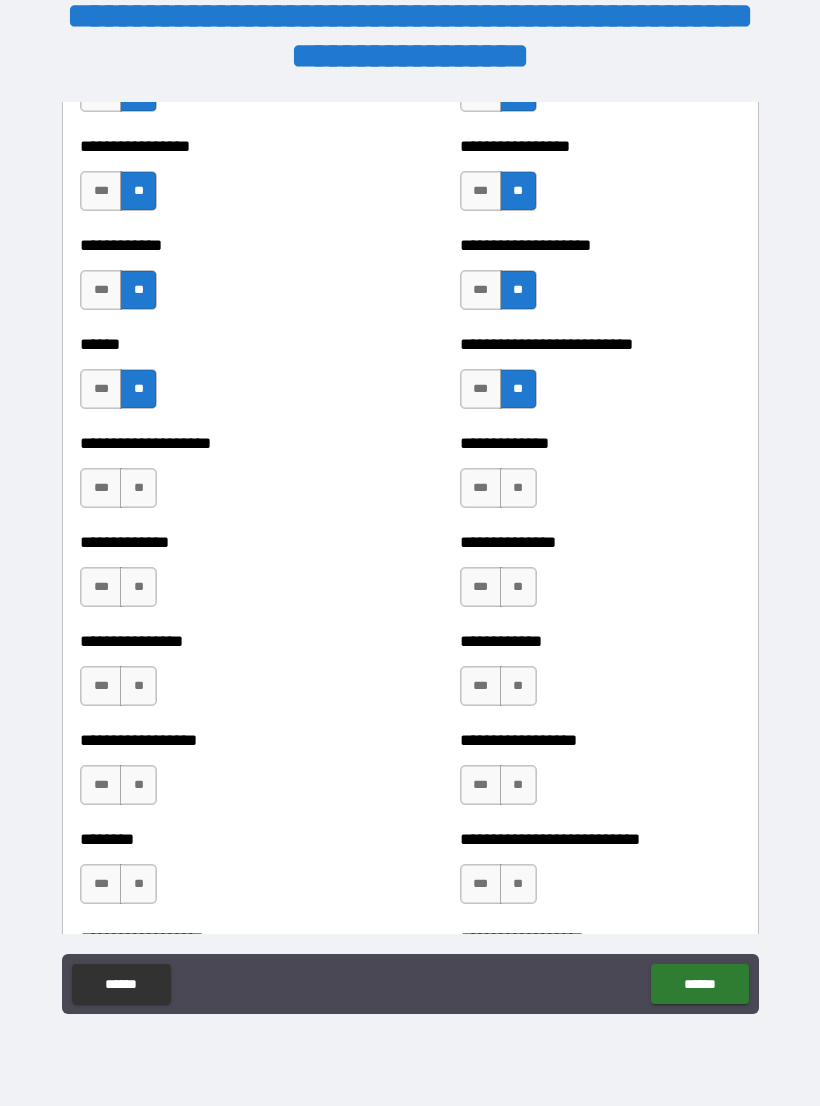 click on "**" at bounding box center (138, 488) 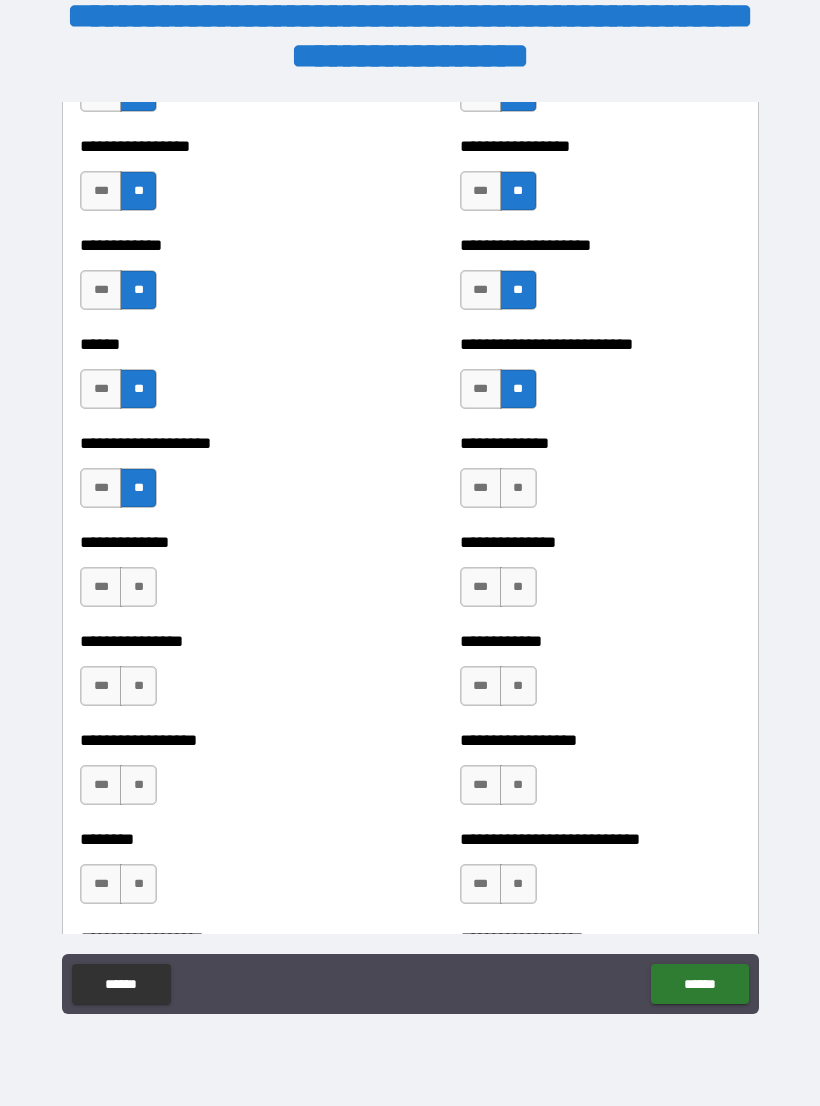 click on "**" at bounding box center [138, 587] 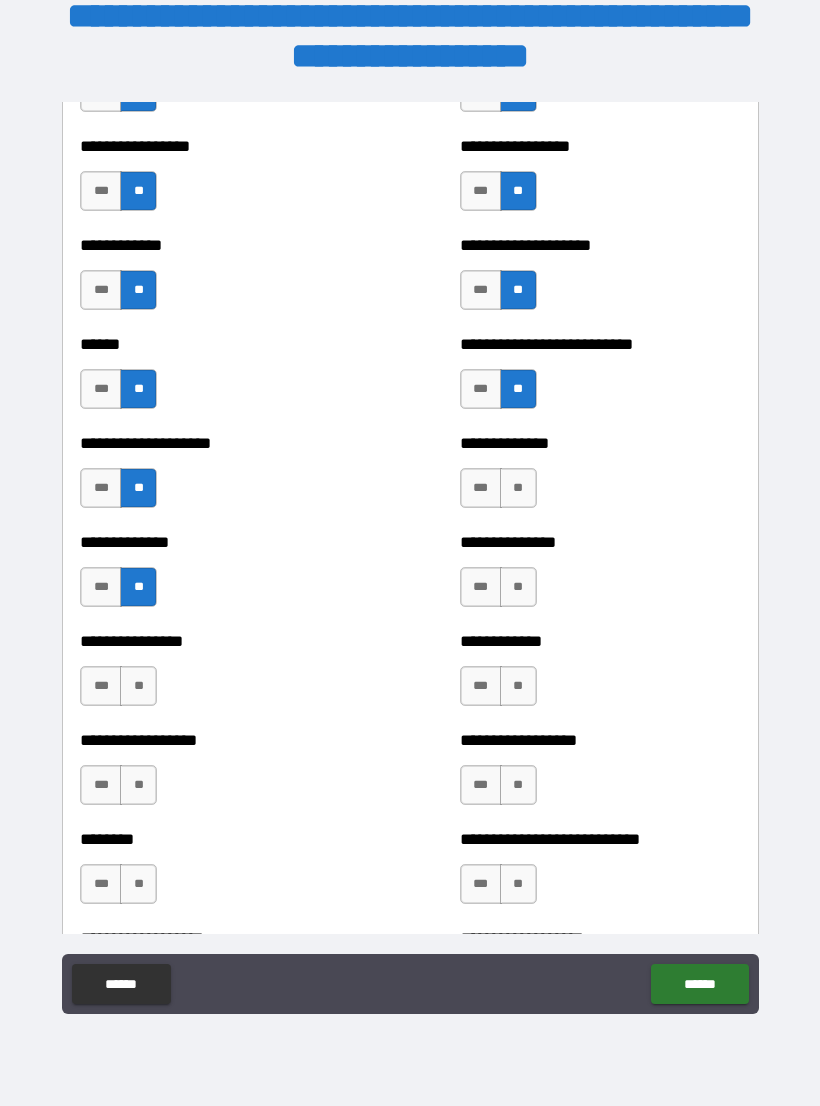 click on "**" at bounding box center [518, 587] 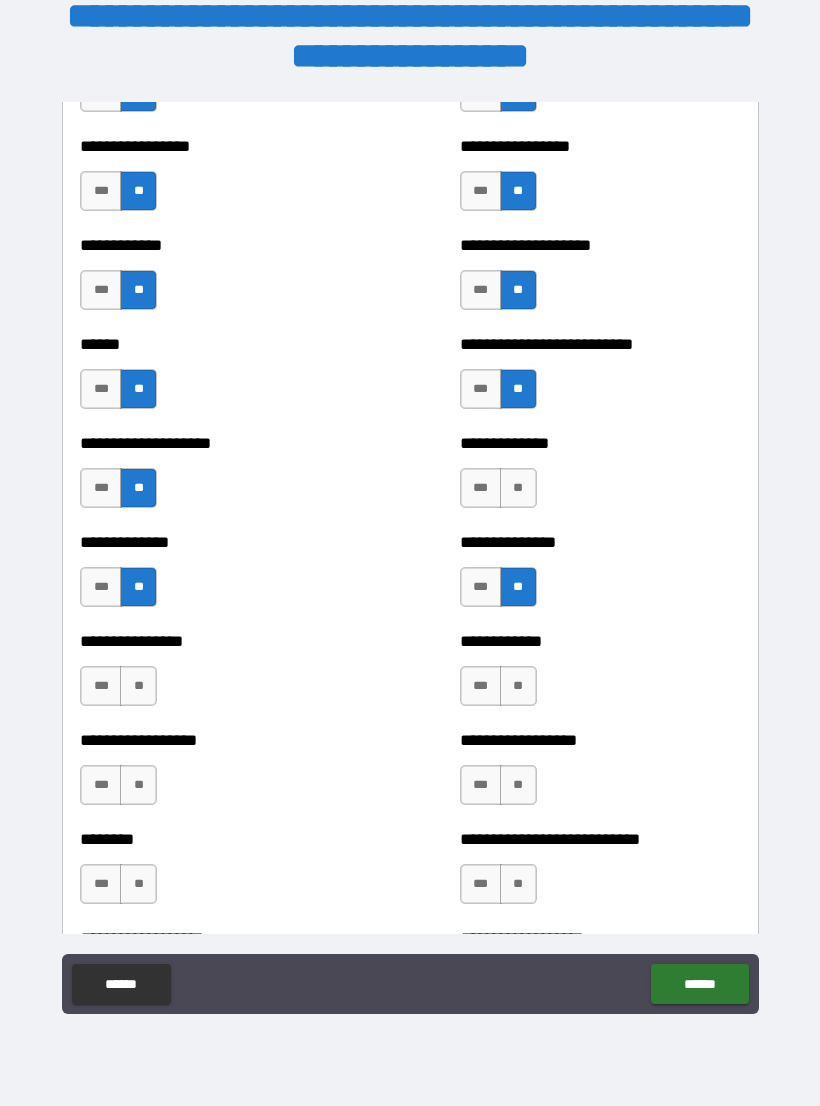 click on "**" at bounding box center [138, 686] 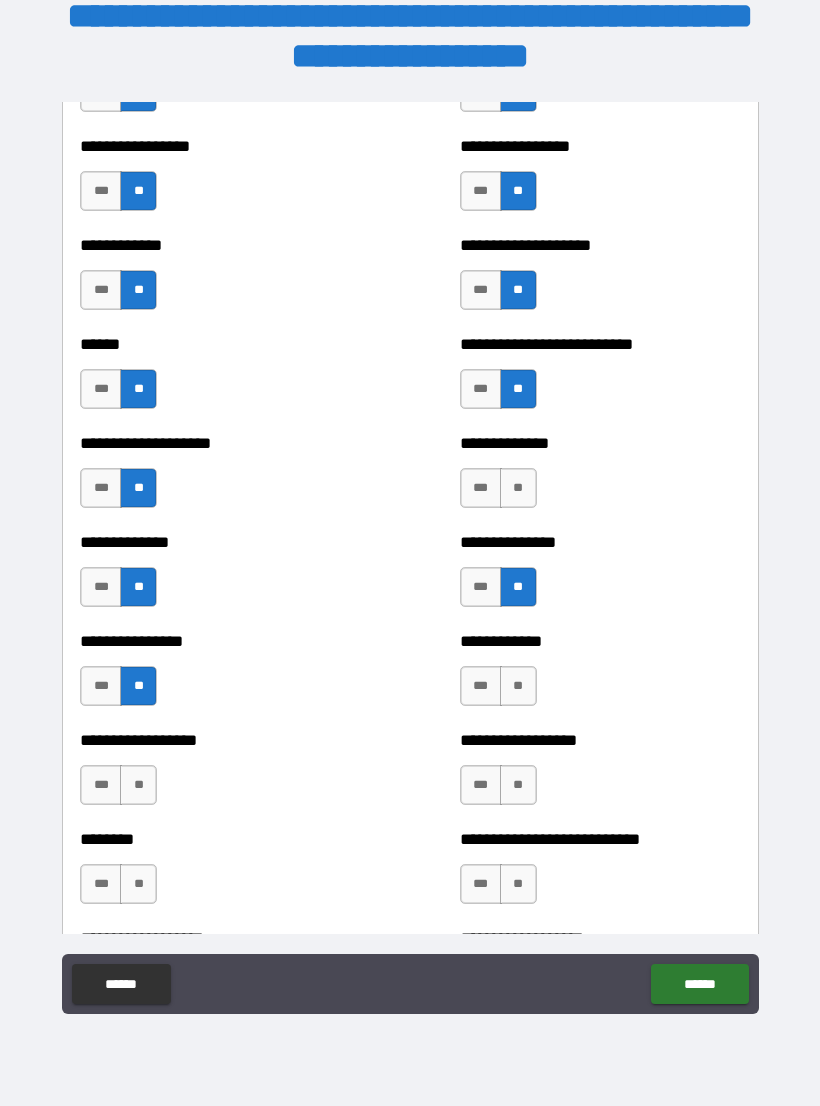 click on "**" at bounding box center [518, 686] 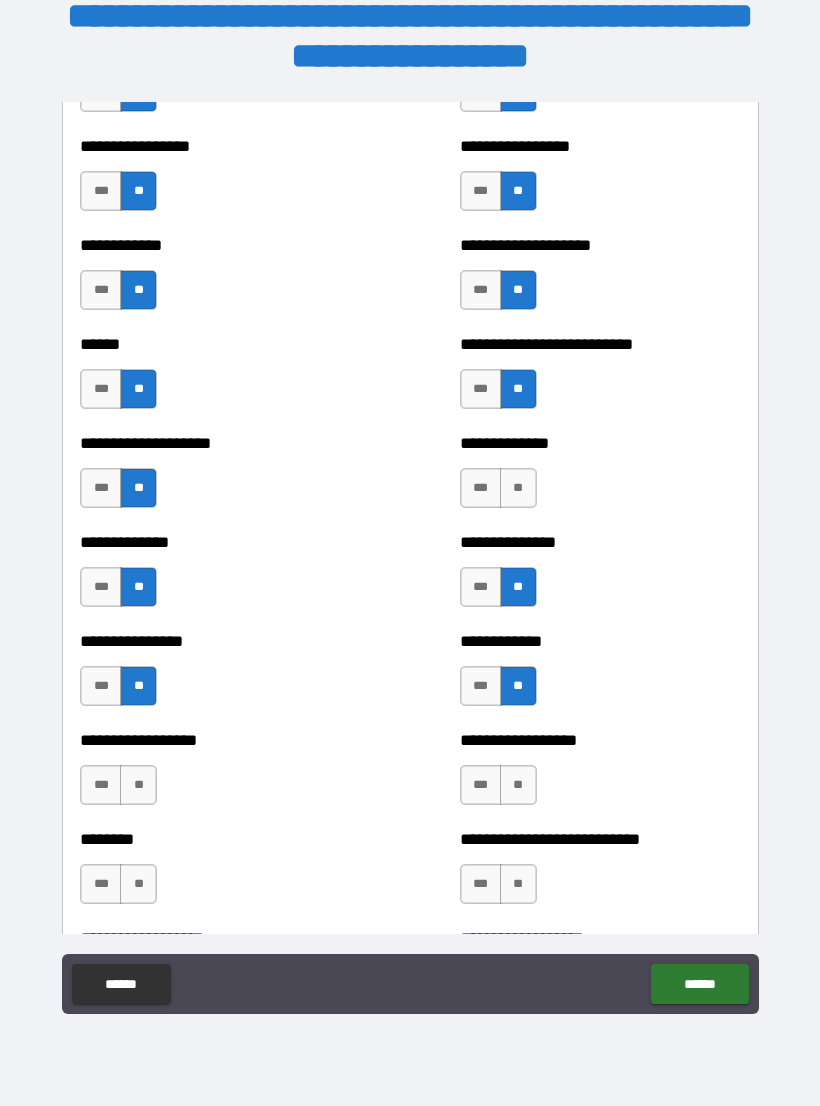 click on "**" at bounding box center (518, 488) 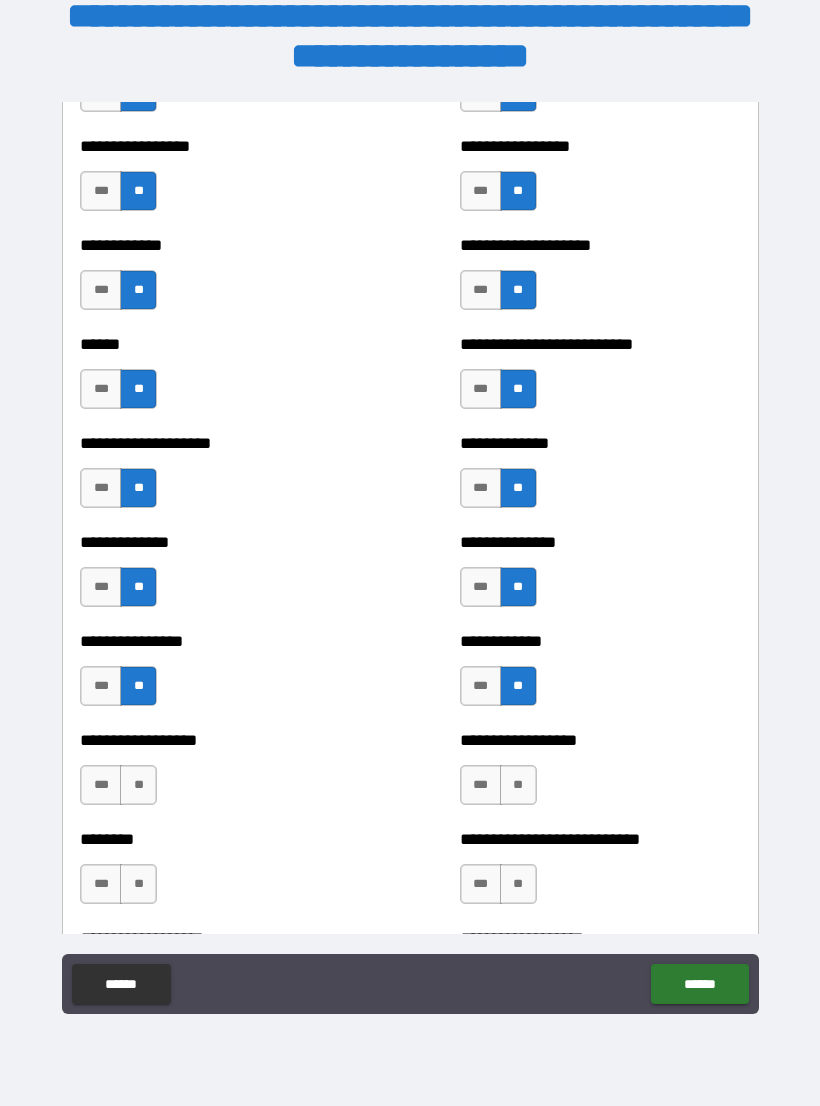 click on "**" at bounding box center [138, 785] 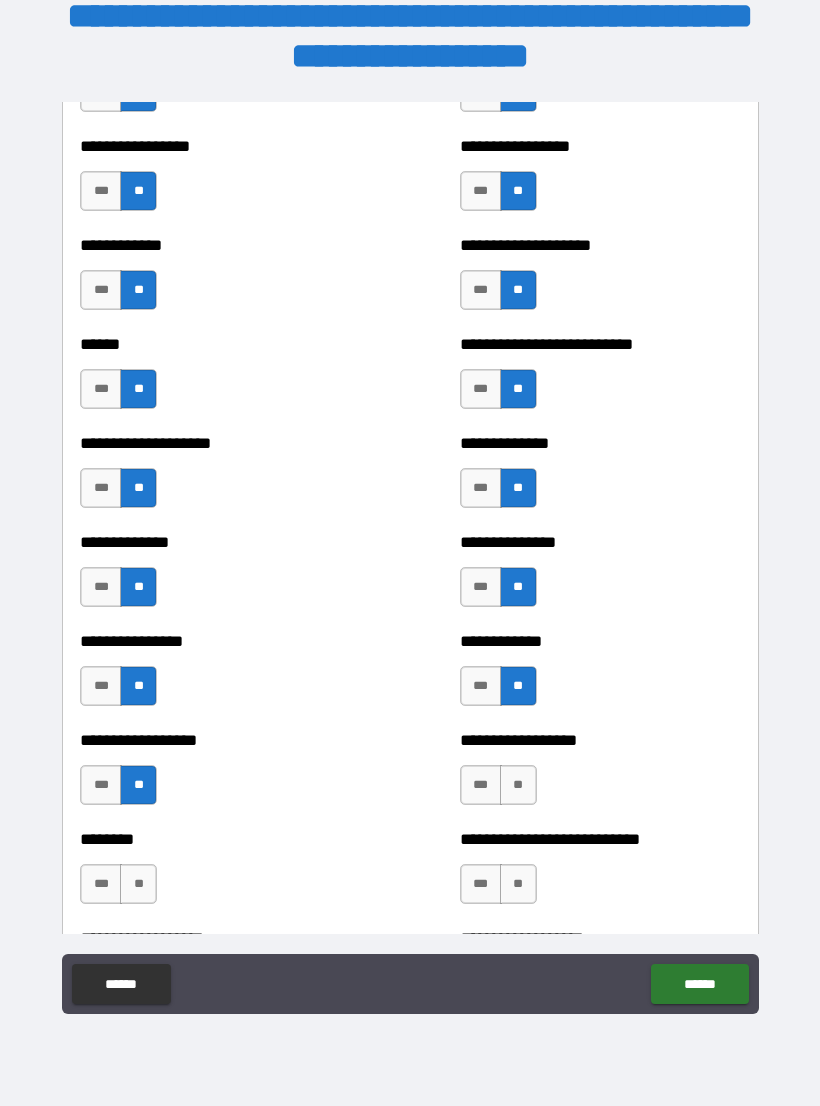 click on "**" at bounding box center (518, 785) 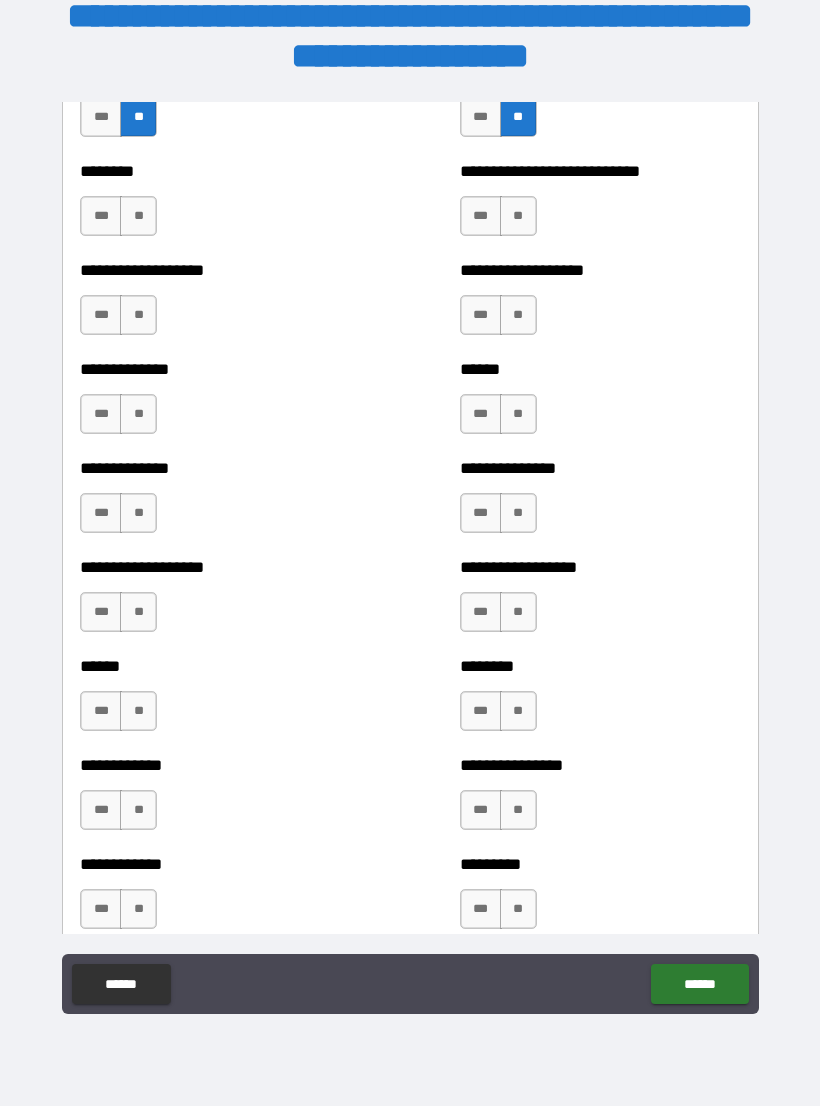 scroll, scrollTop: 4592, scrollLeft: 0, axis: vertical 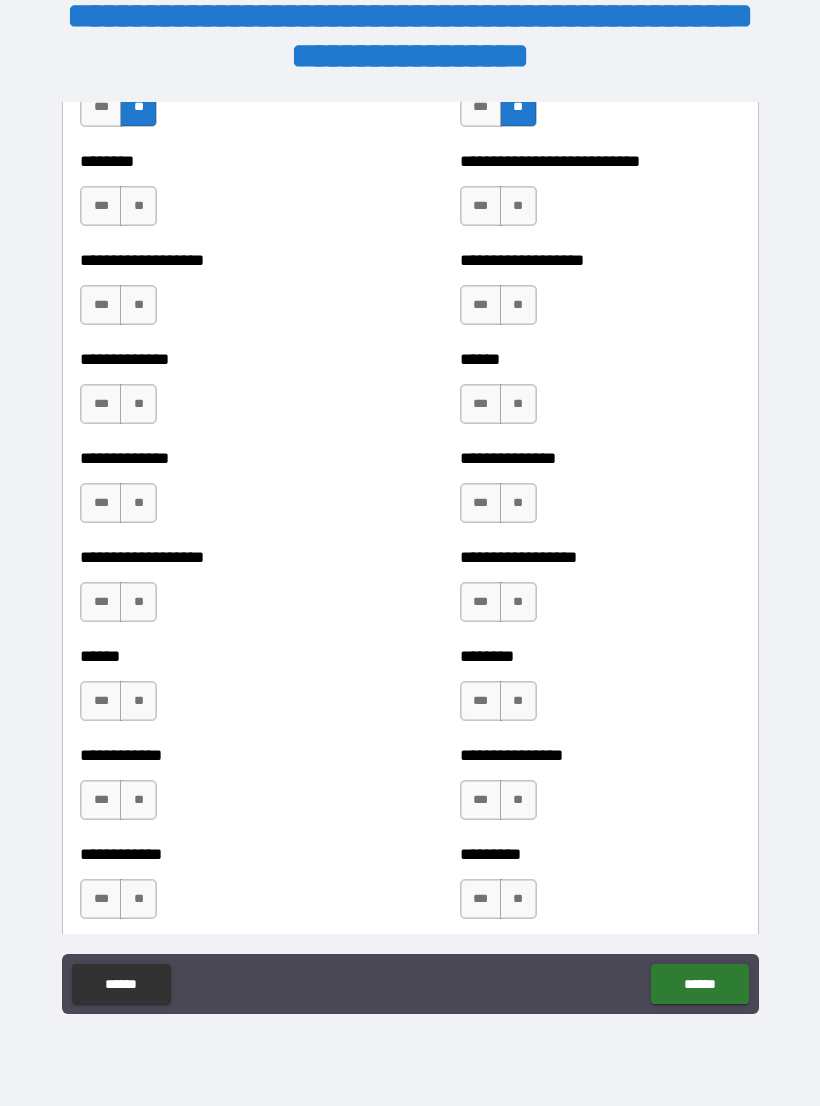 click on "**" at bounding box center (138, 206) 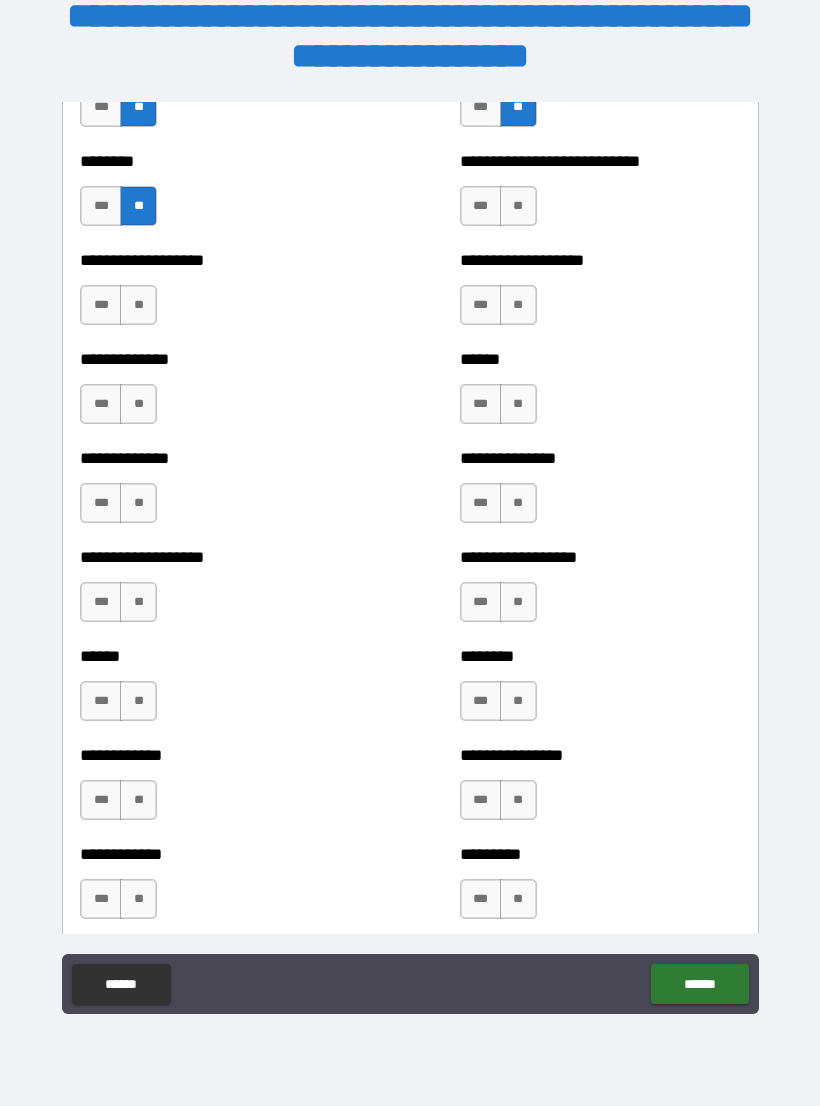 click on "**" at bounding box center (518, 206) 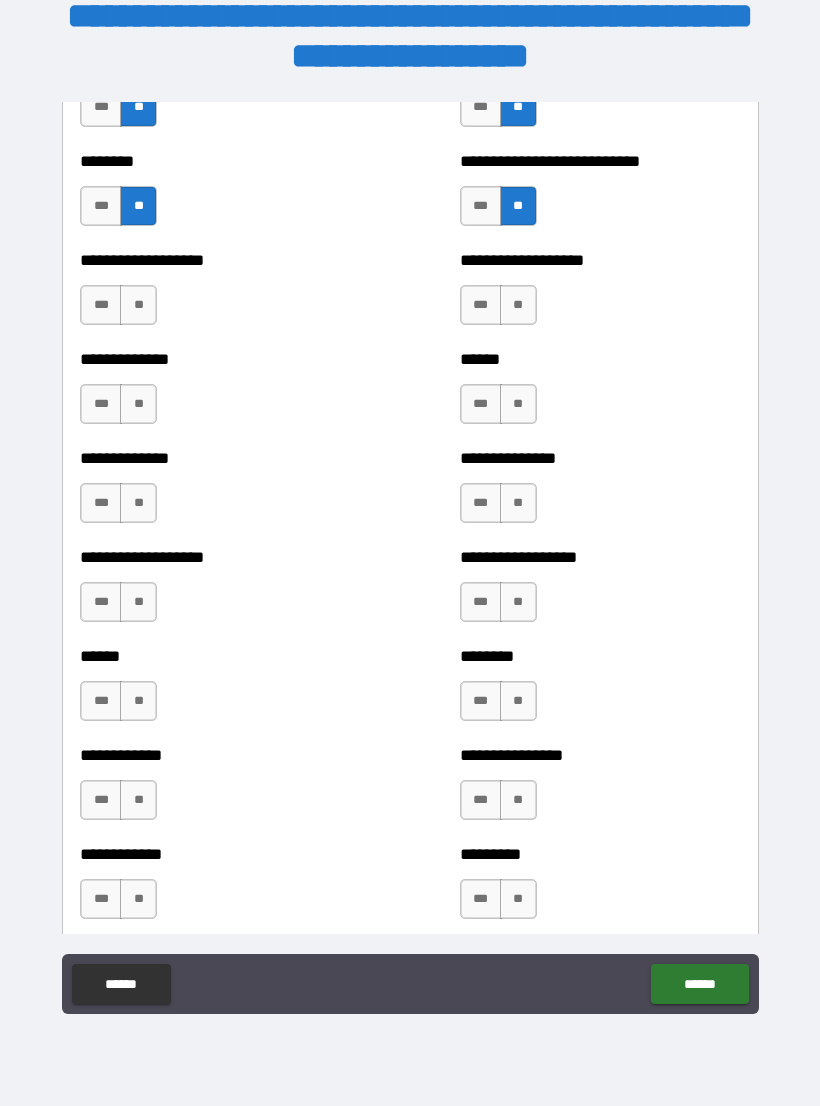 click on "**" at bounding box center [138, 305] 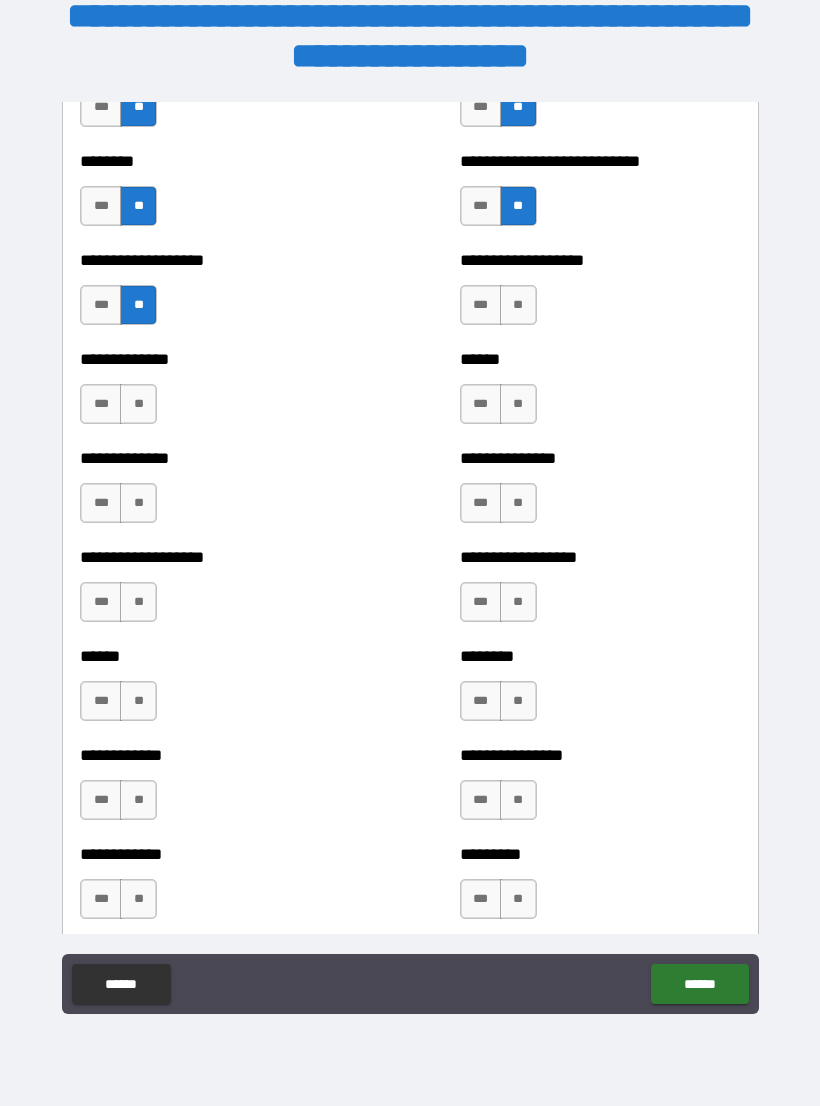 click on "**" at bounding box center (518, 305) 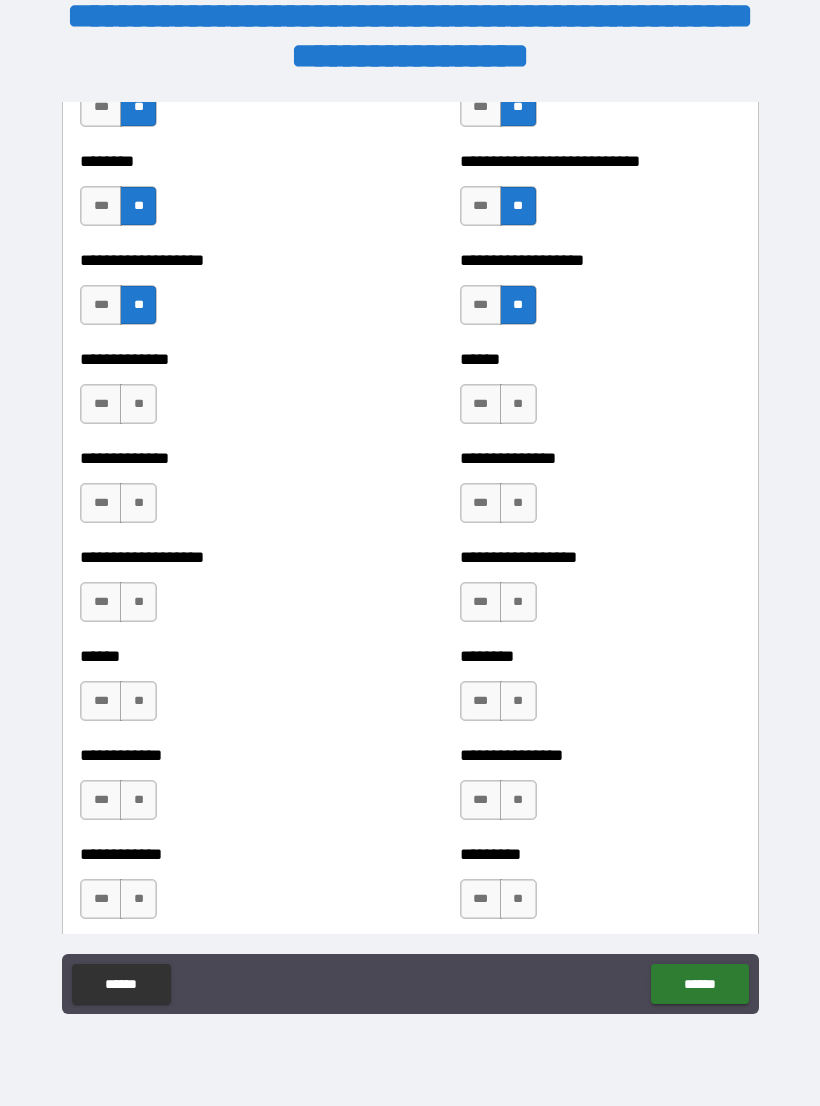 click on "**" at bounding box center (138, 404) 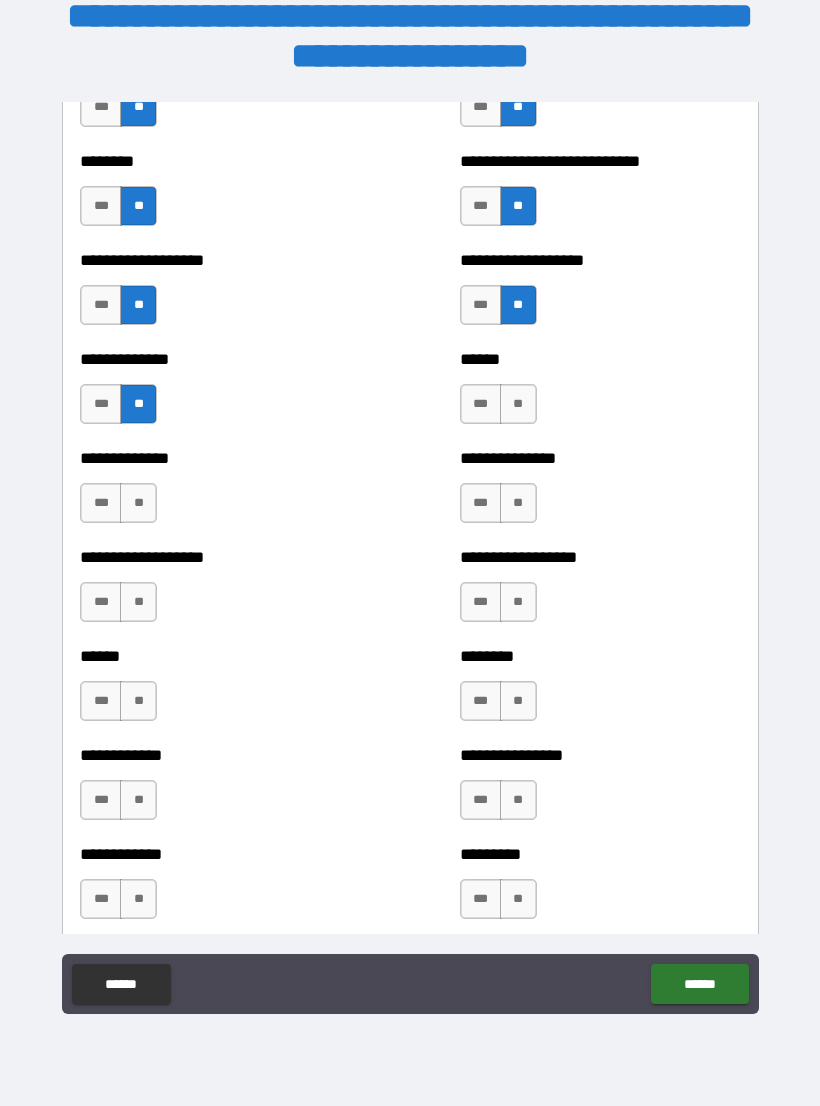 click on "**" at bounding box center [518, 404] 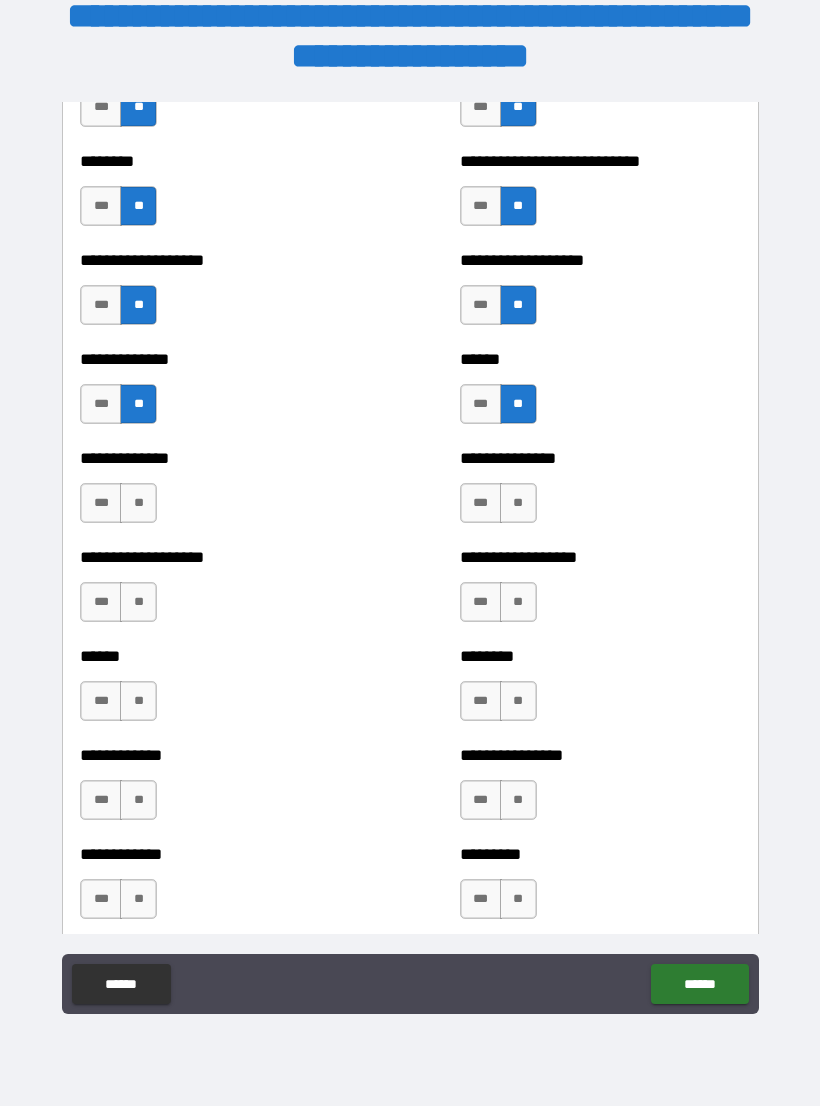click on "**" at bounding box center (138, 503) 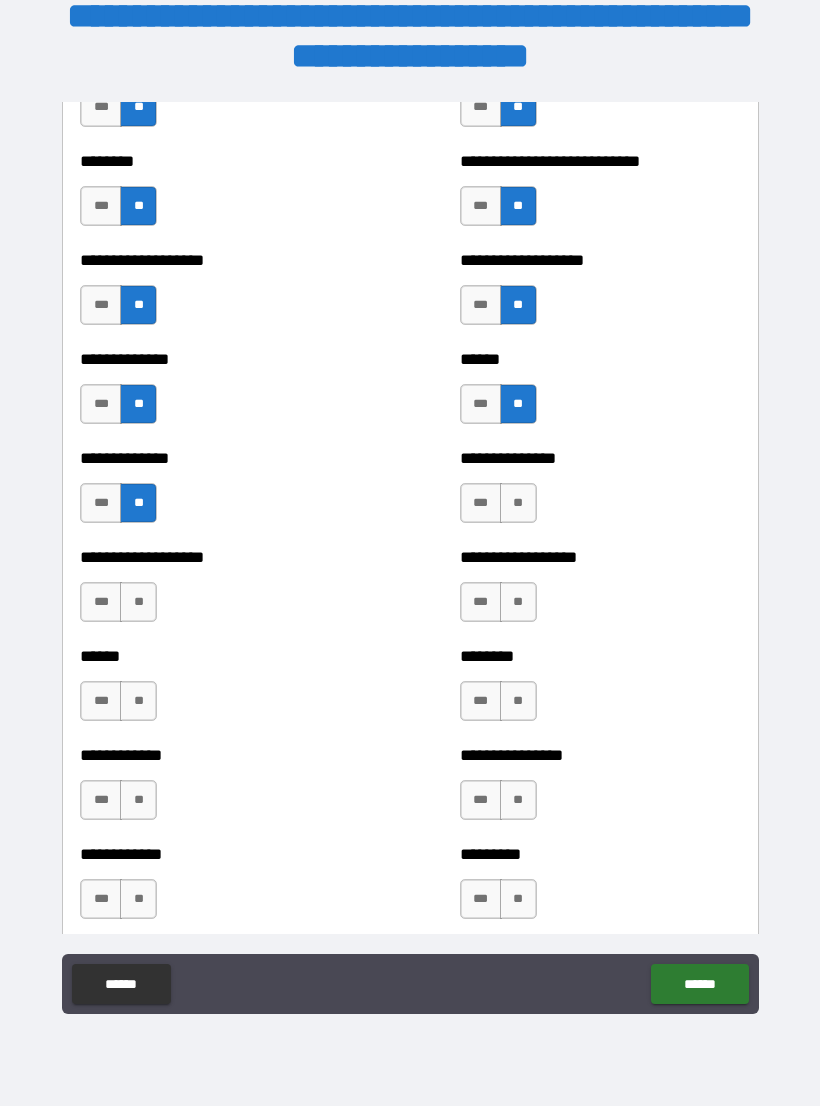 click on "**" at bounding box center [518, 503] 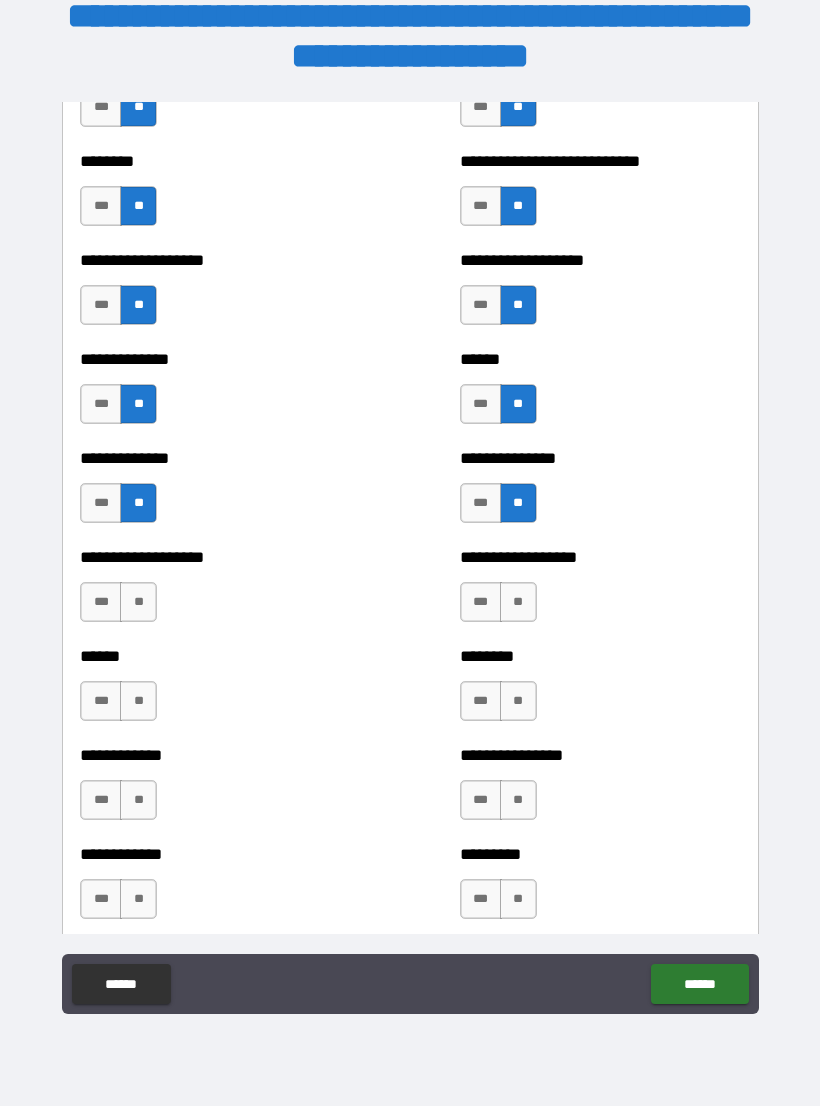 click on "**" at bounding box center [138, 602] 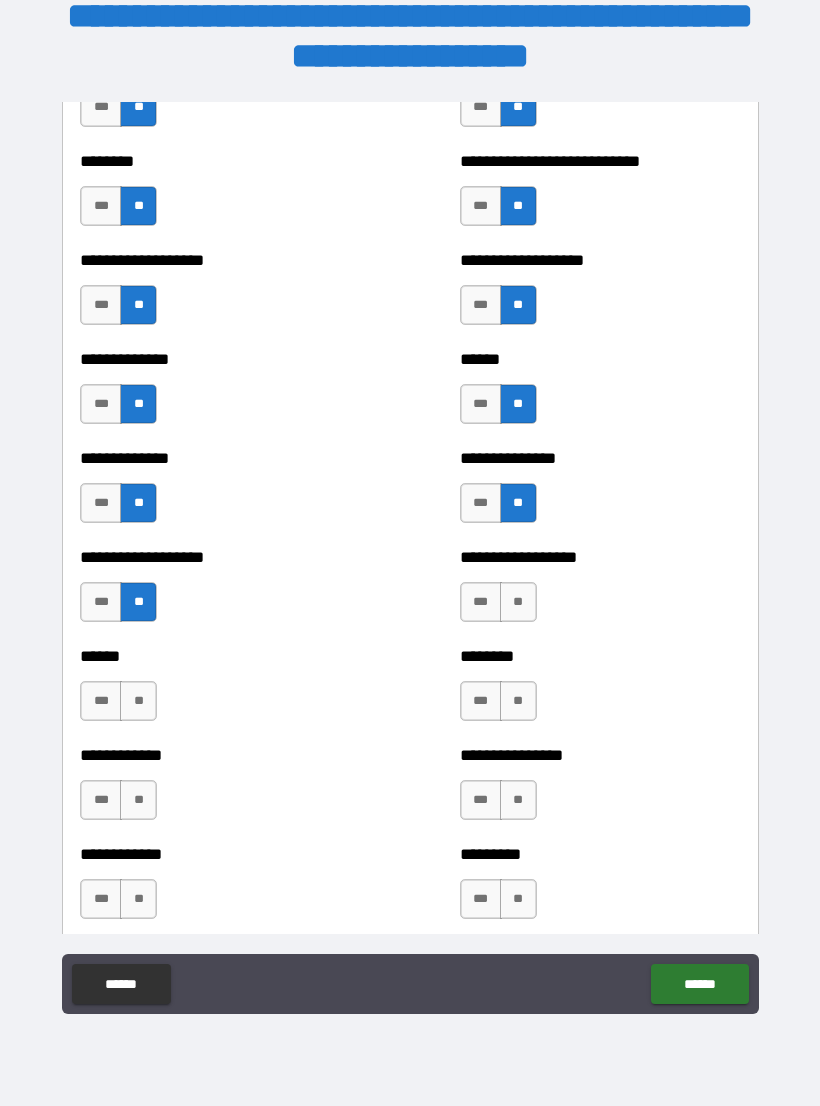 click on "**" at bounding box center [518, 602] 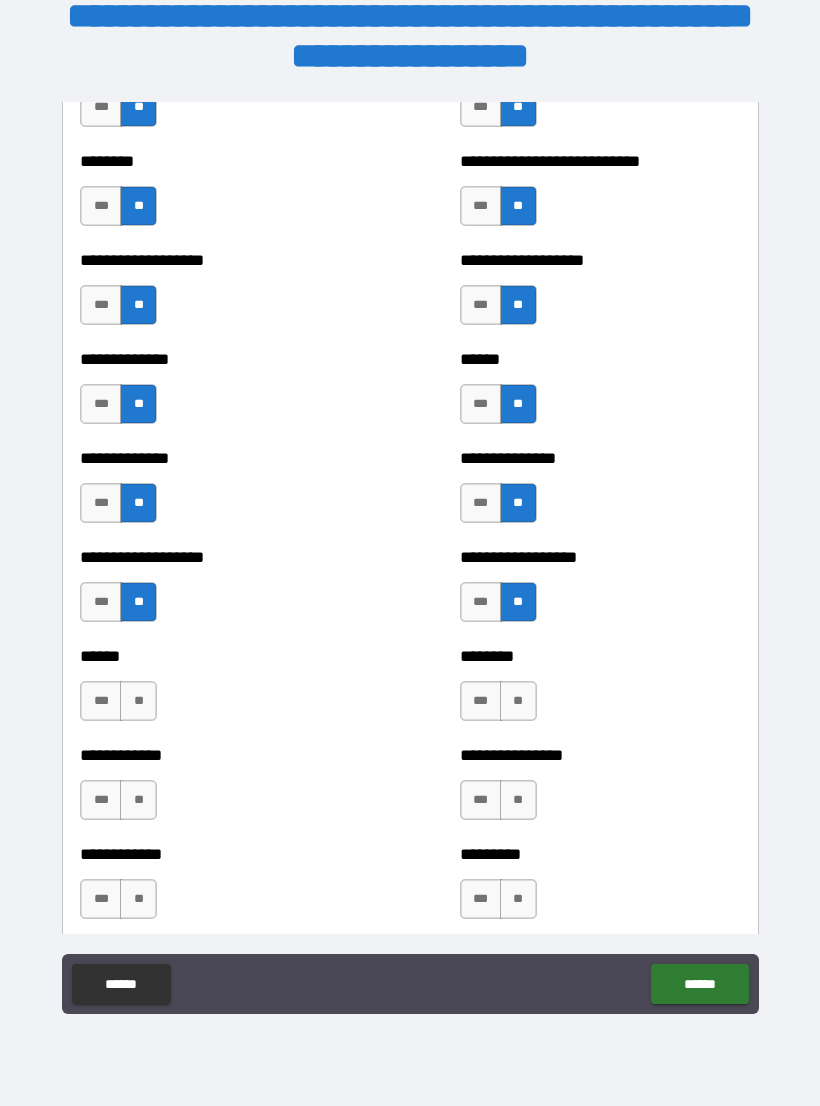 click on "**" at bounding box center [138, 701] 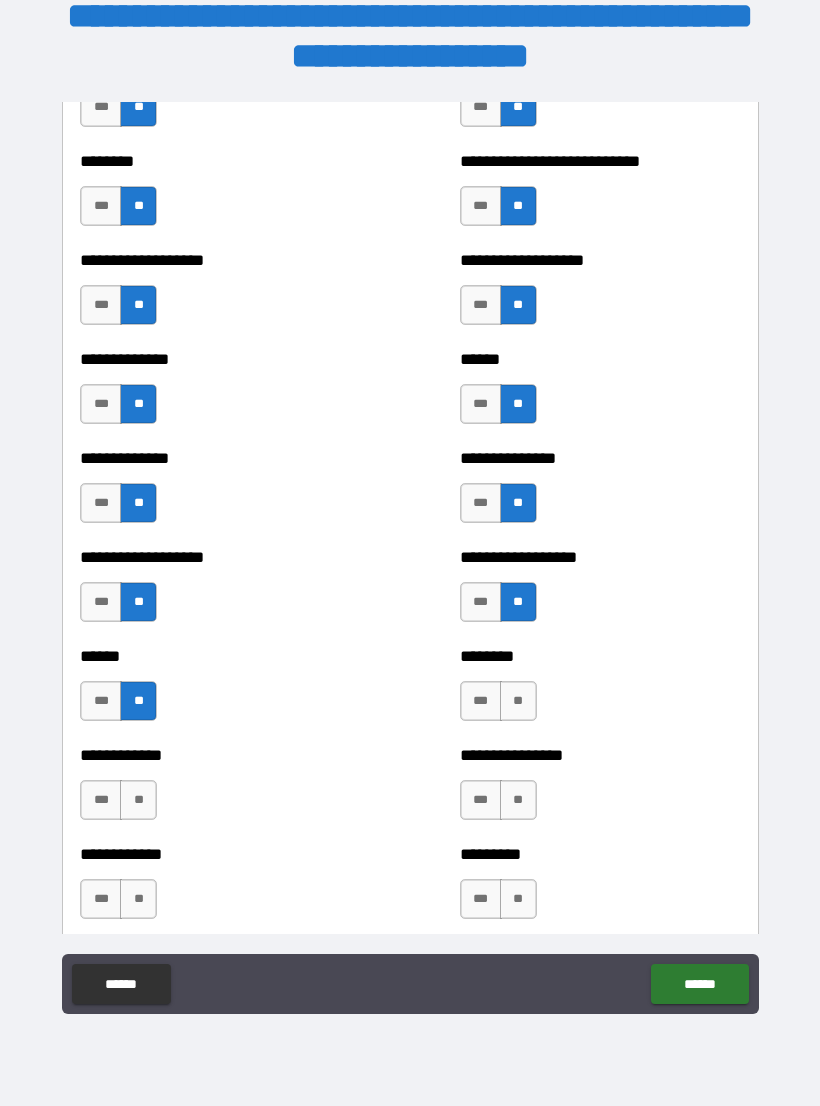 click on "**" at bounding box center [518, 701] 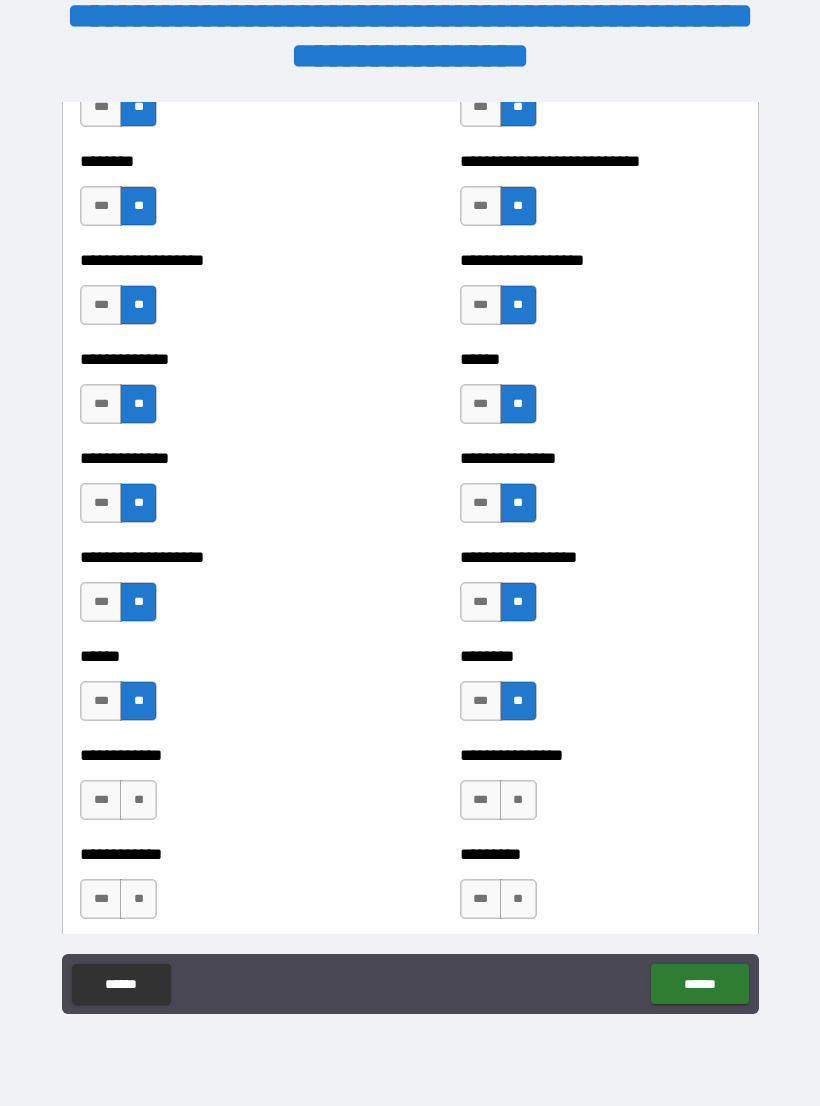 click on "**" at bounding box center [138, 800] 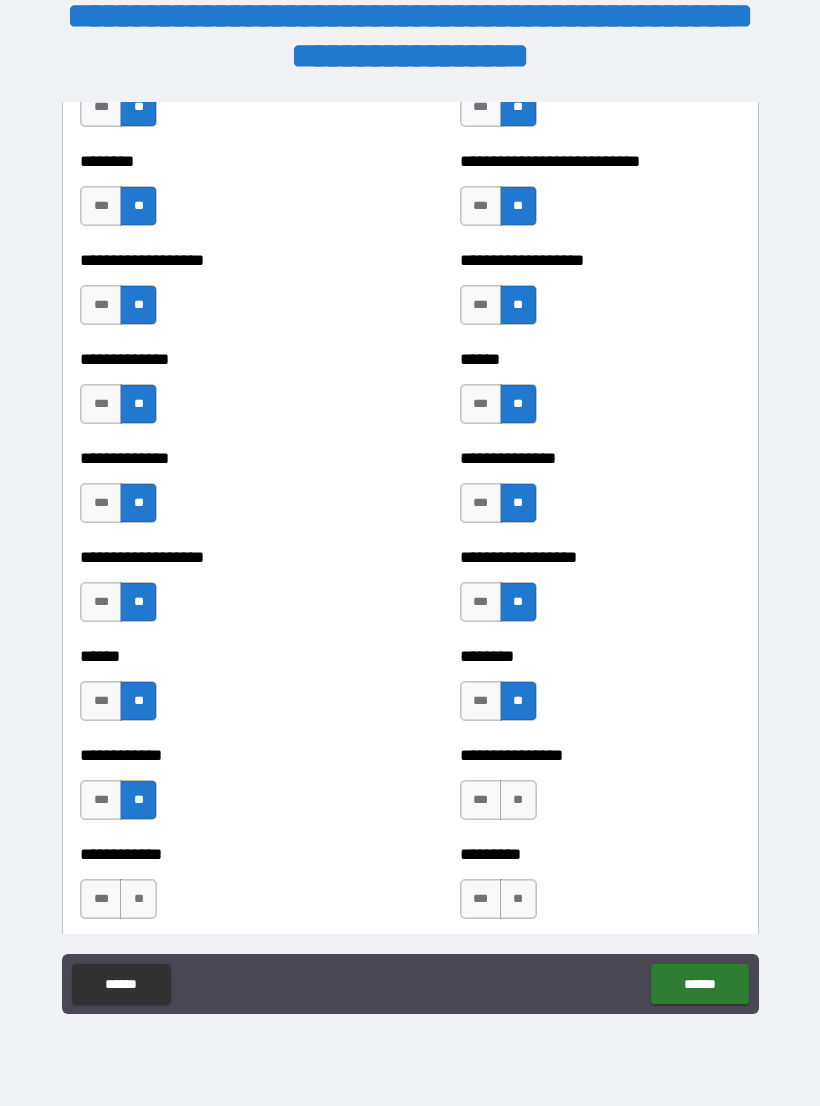 click on "**" at bounding box center (138, 899) 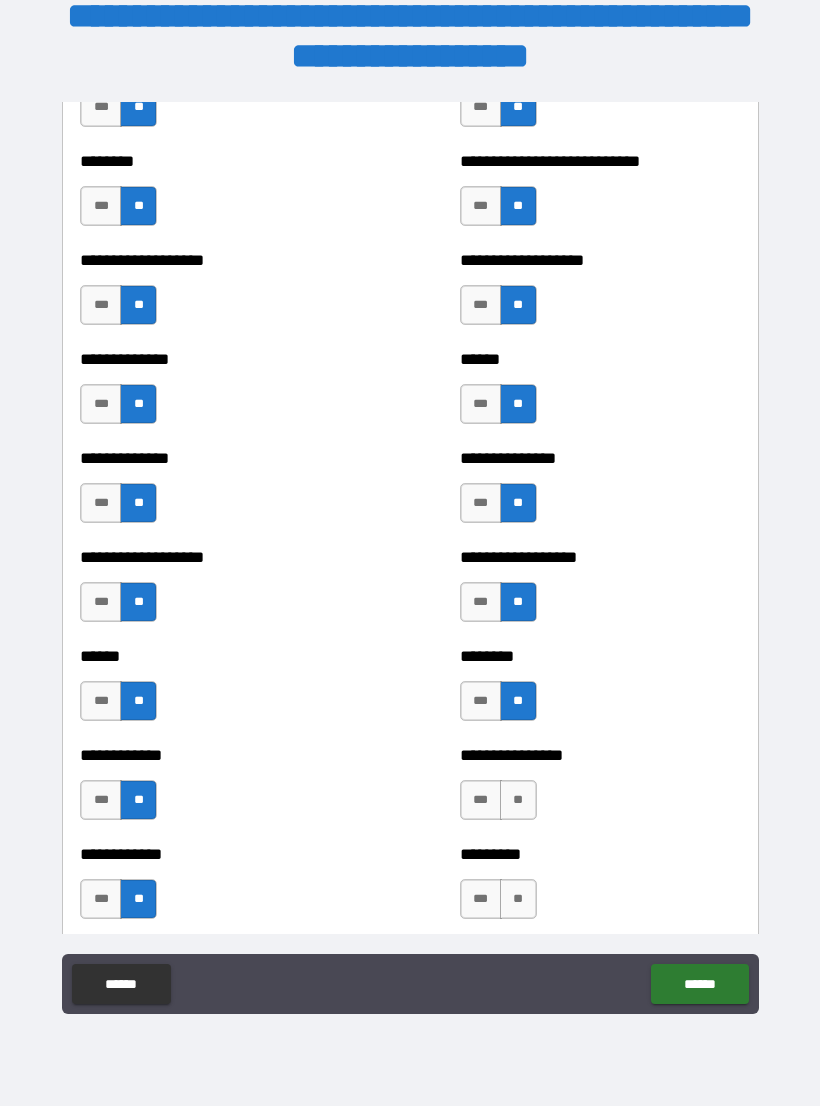 click on "**" at bounding box center [518, 899] 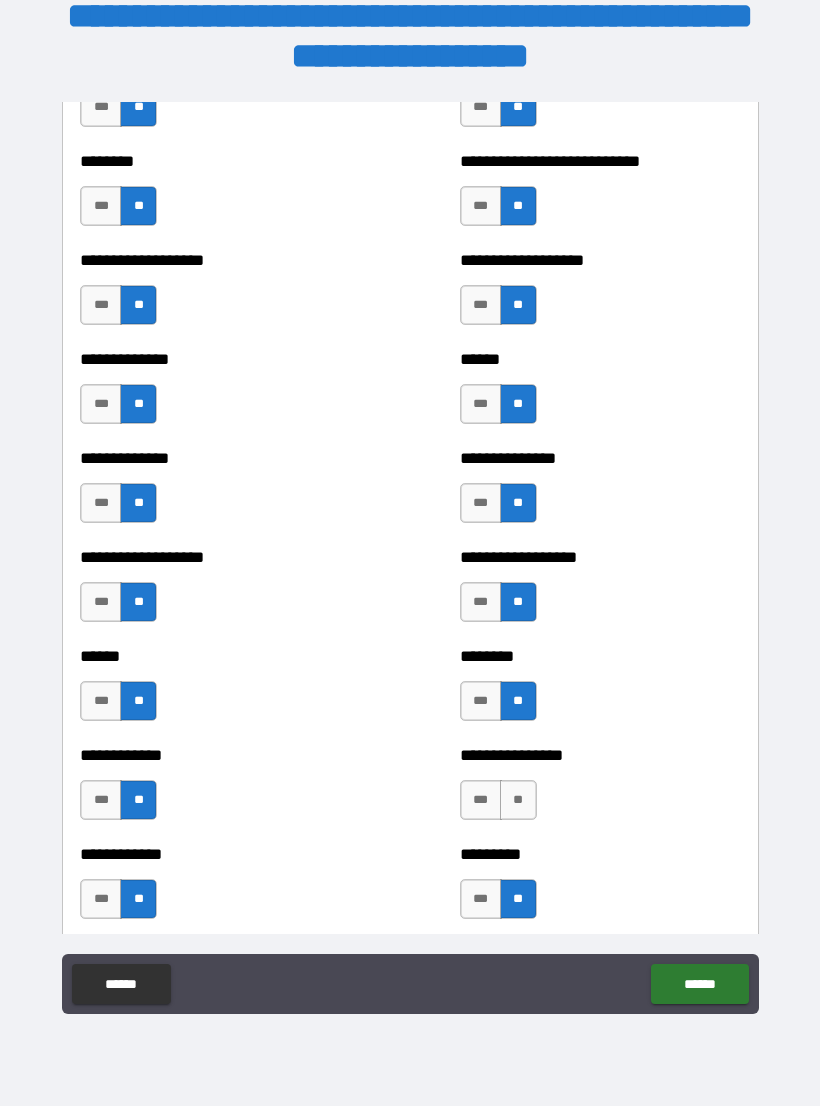click on "**" at bounding box center (518, 800) 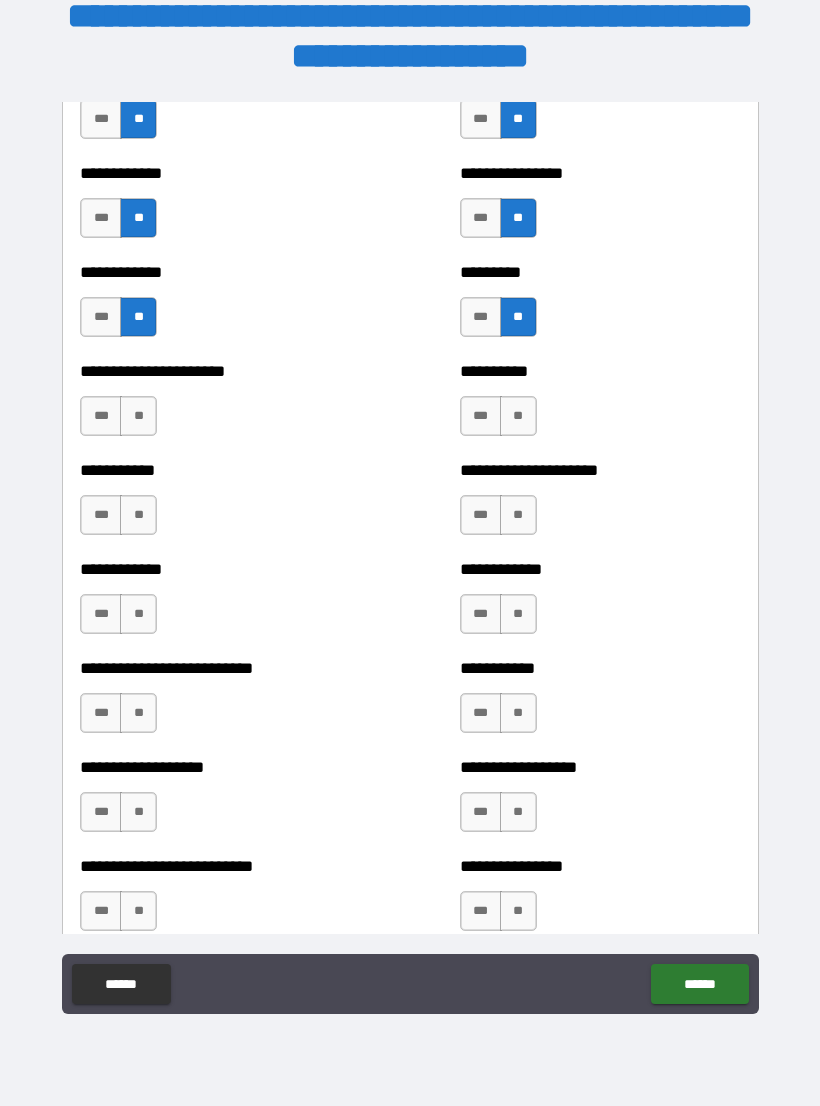 scroll, scrollTop: 5363, scrollLeft: 0, axis: vertical 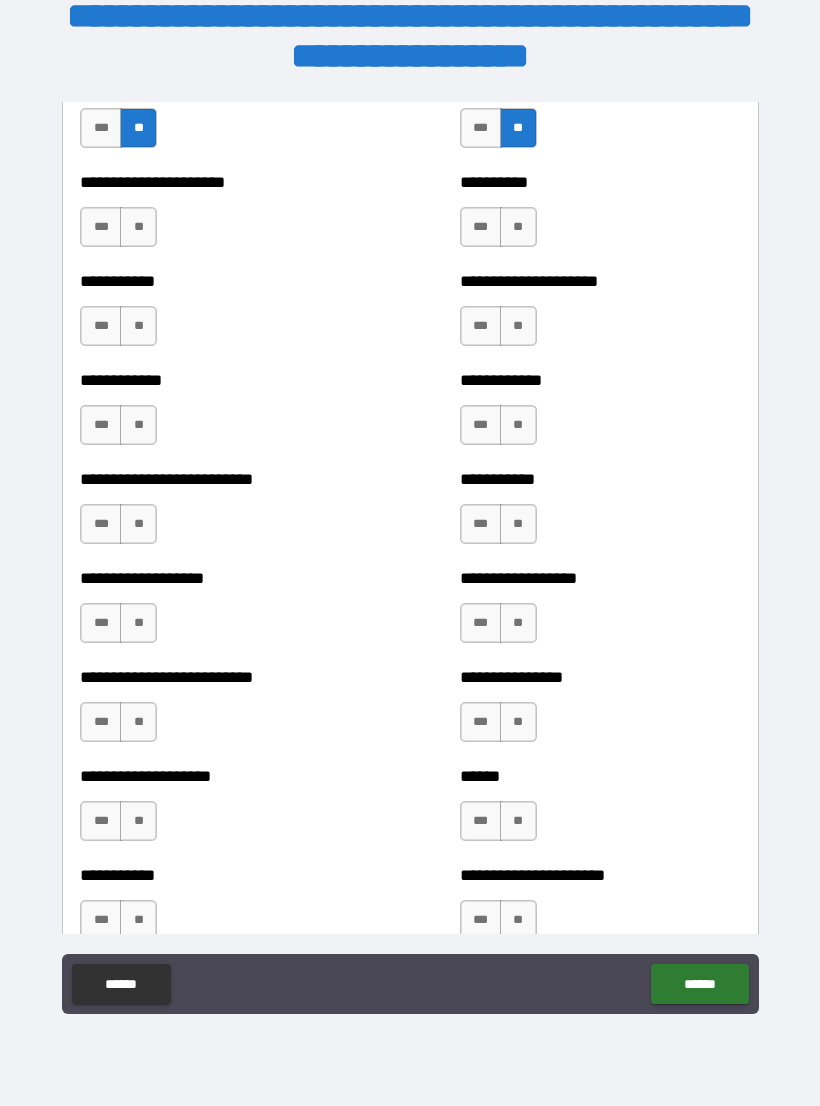 click on "**" at bounding box center [138, 227] 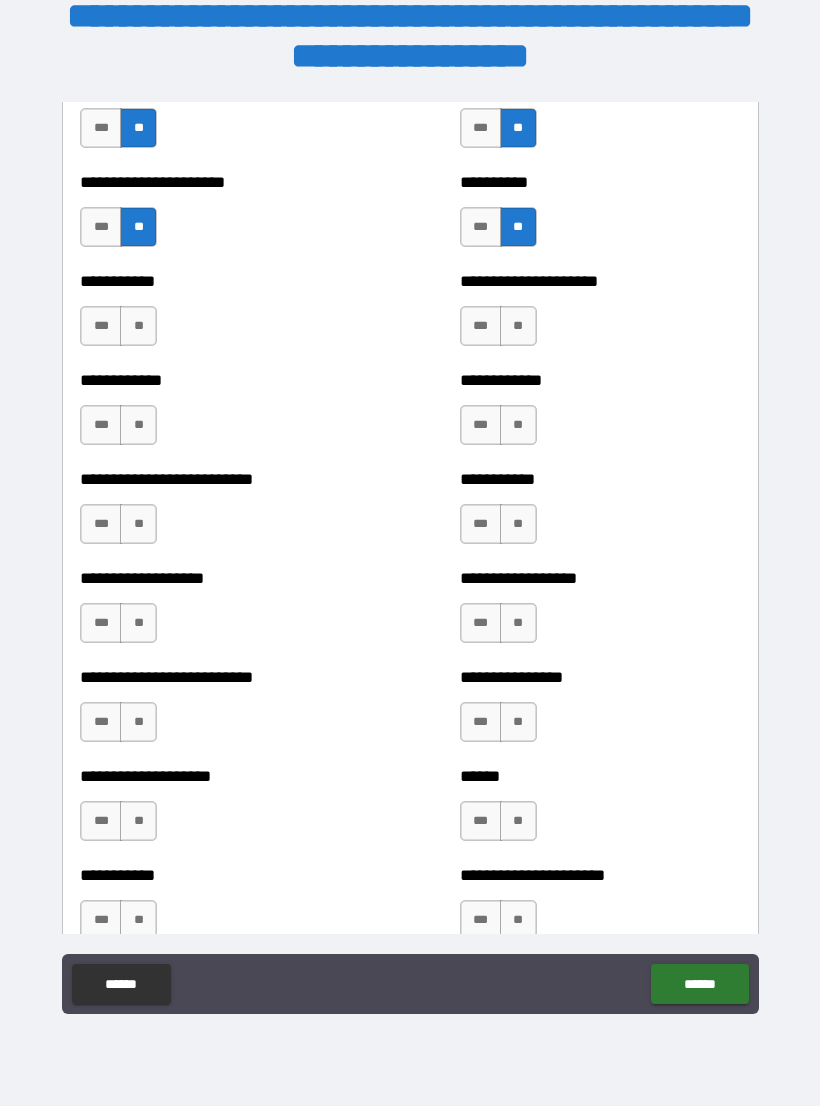 click on "**" at bounding box center (138, 326) 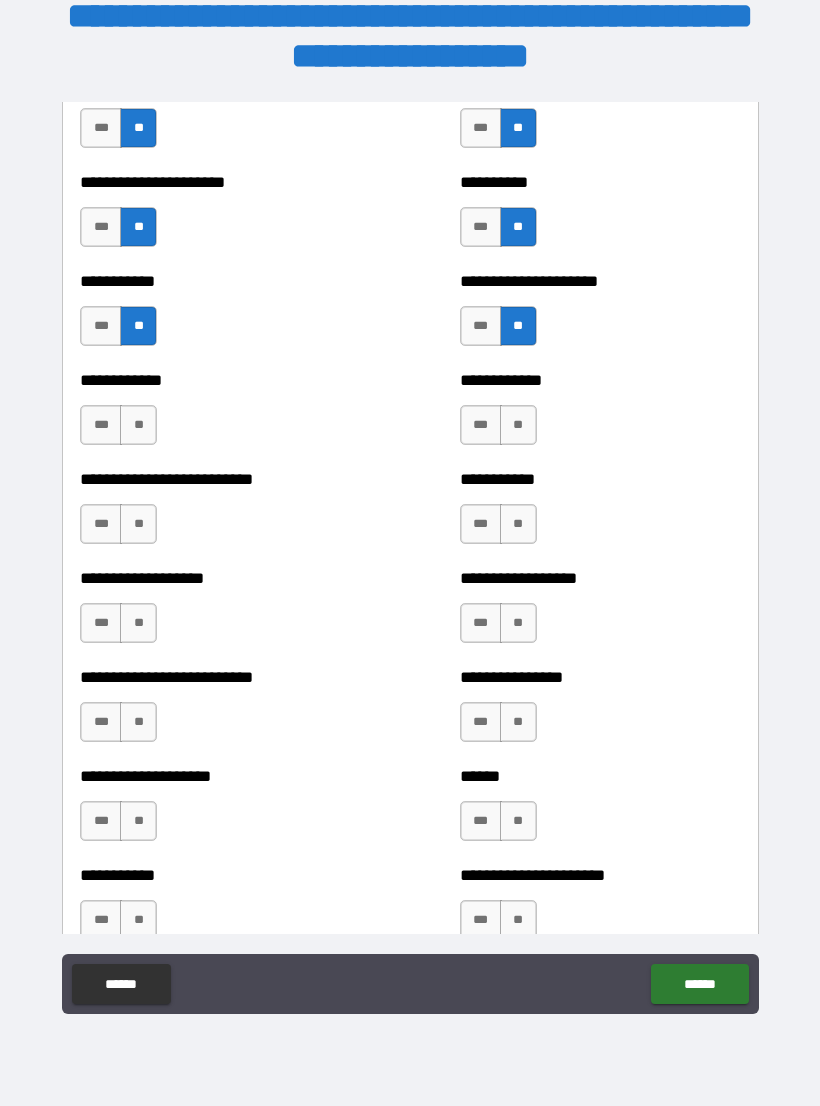 click on "**" at bounding box center (138, 425) 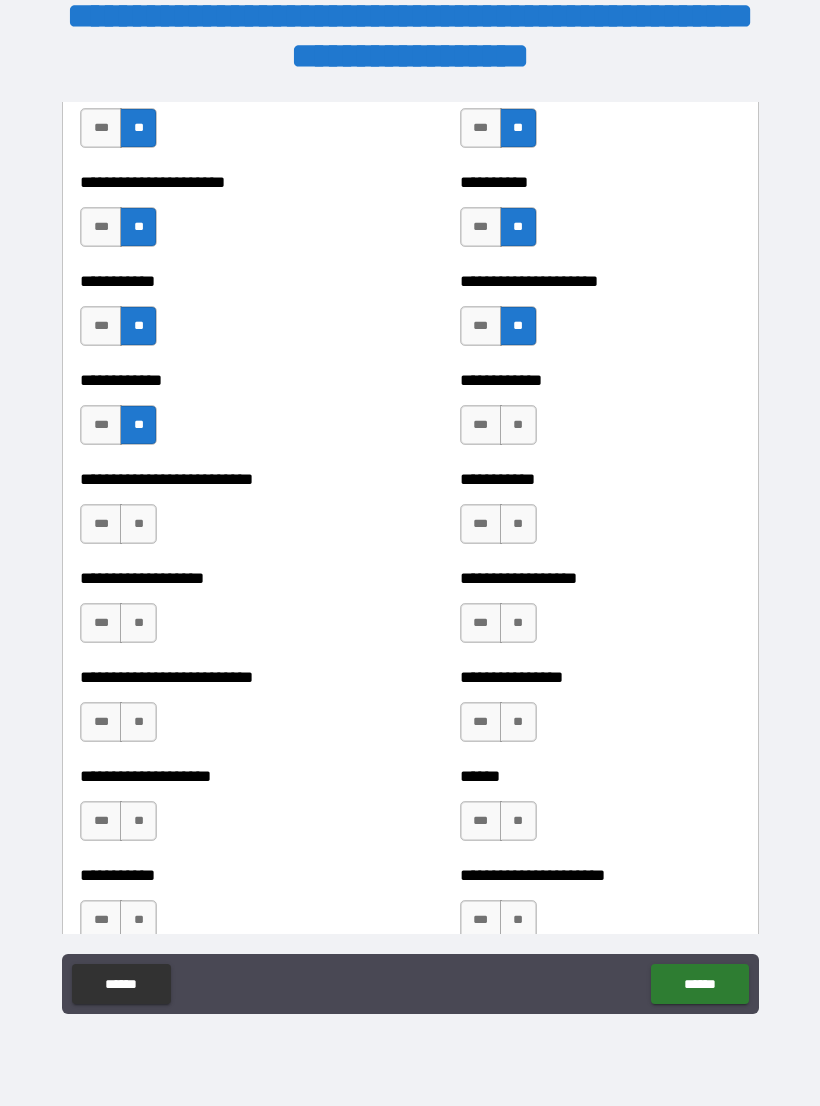 click on "**" at bounding box center [518, 425] 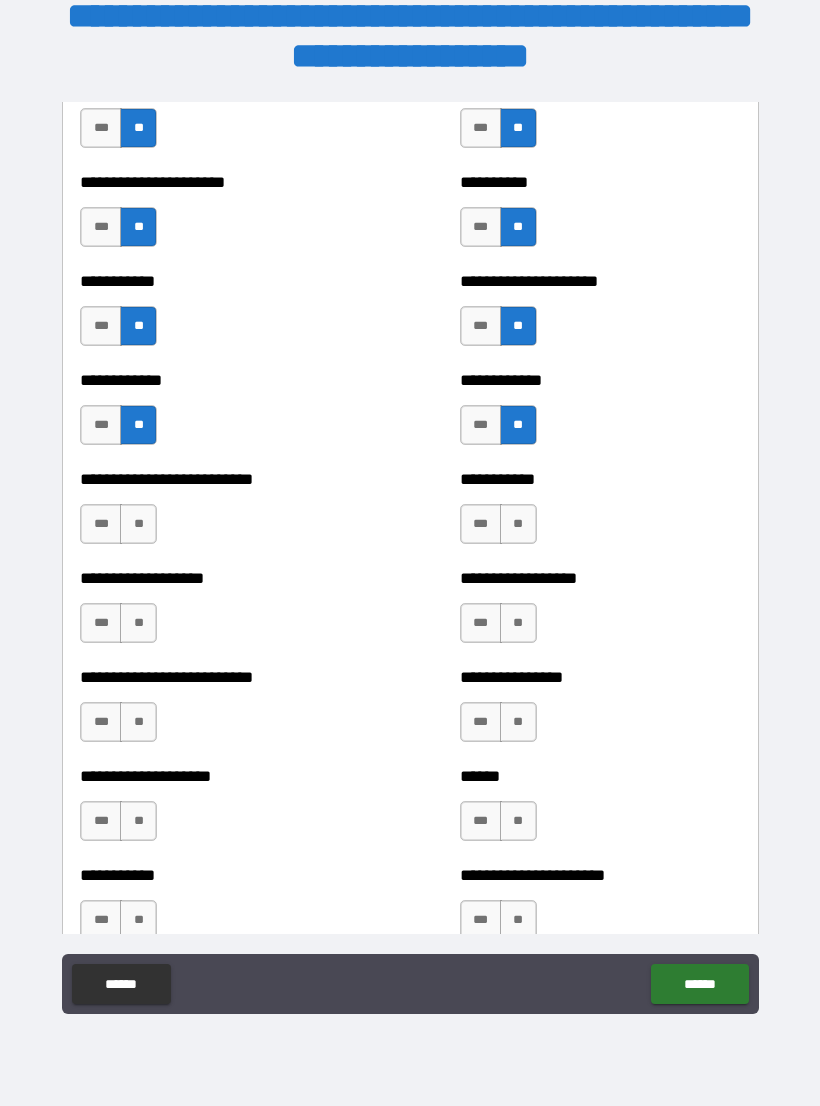 click on "**" at bounding box center [138, 524] 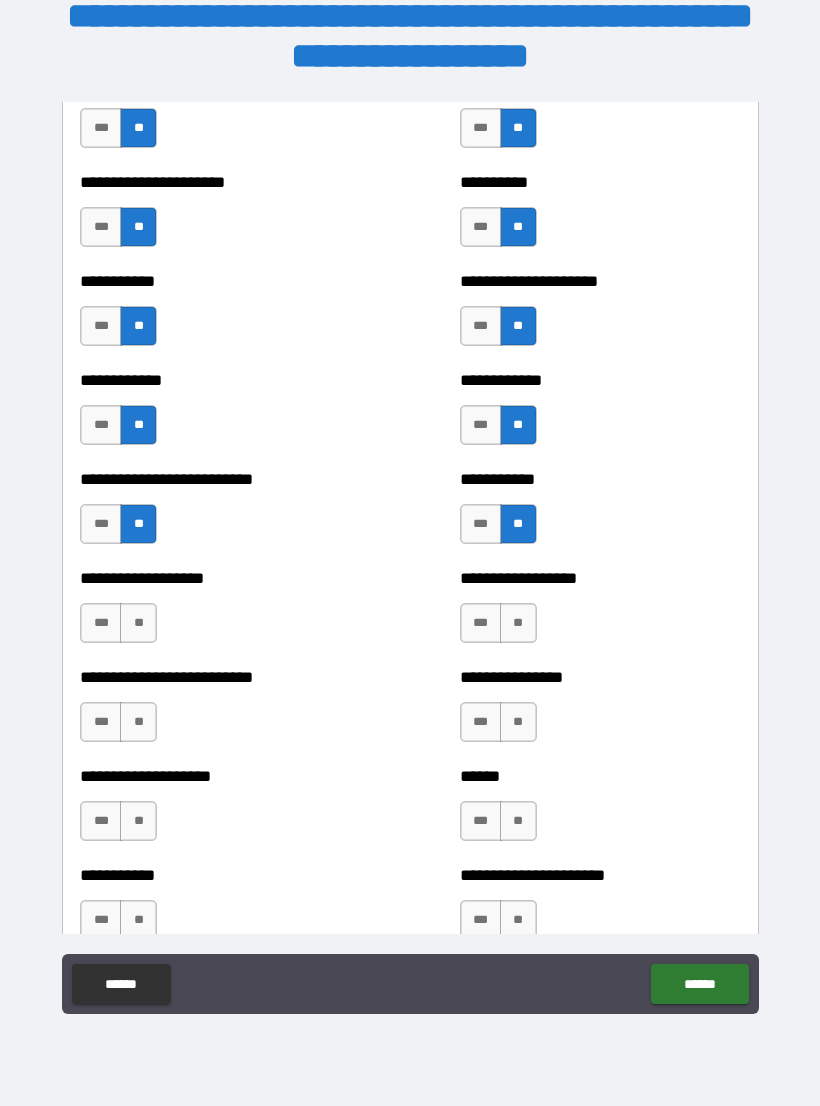 click on "**" at bounding box center [138, 623] 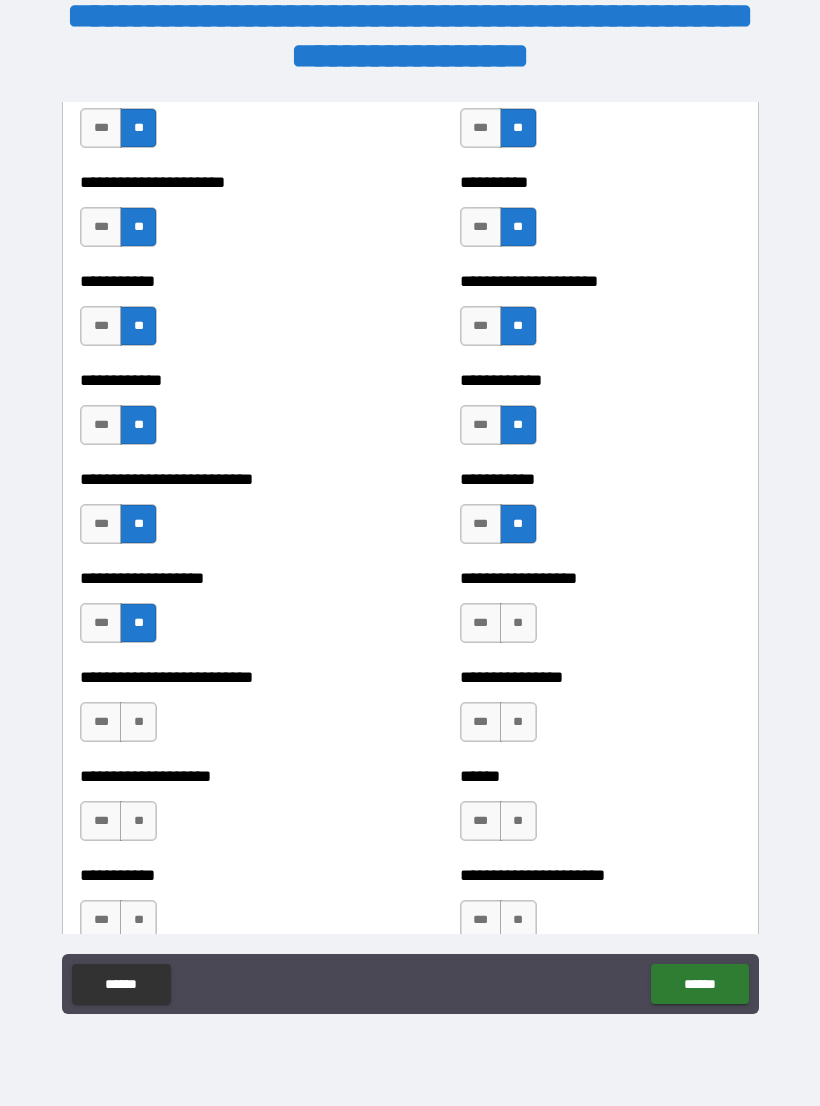 click on "**" at bounding box center [518, 623] 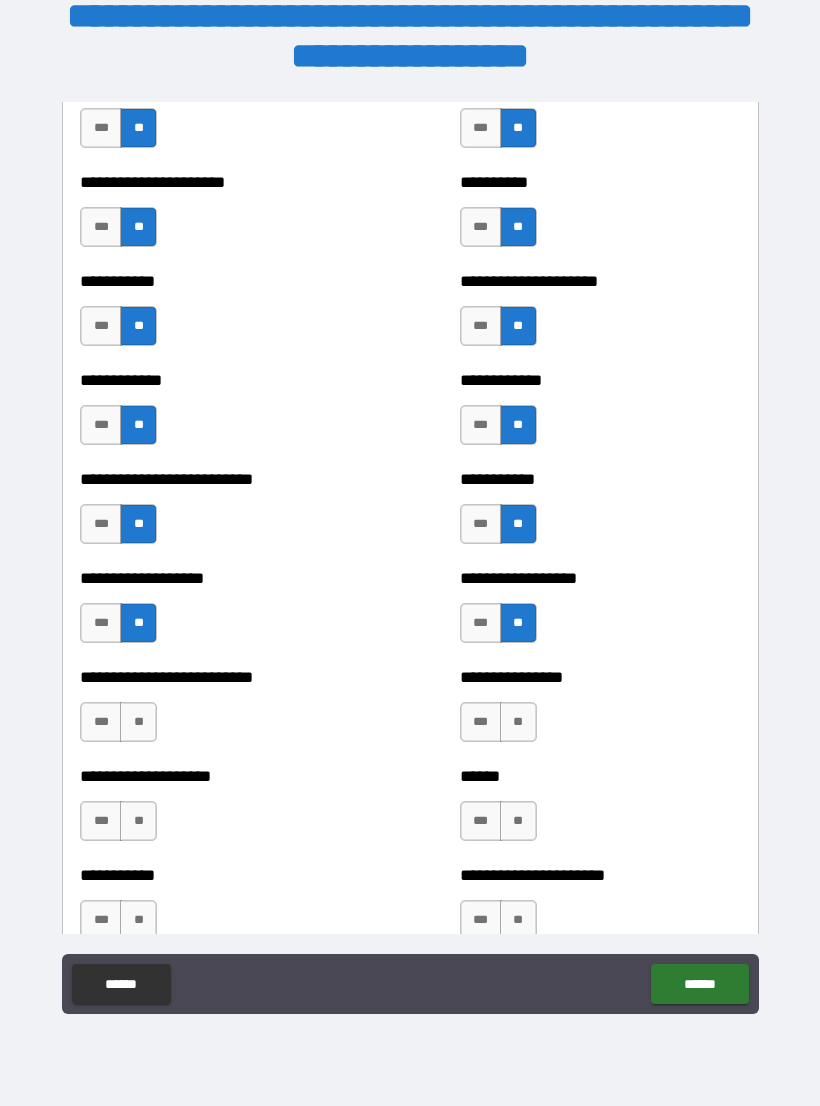 click on "**" at bounding box center [138, 722] 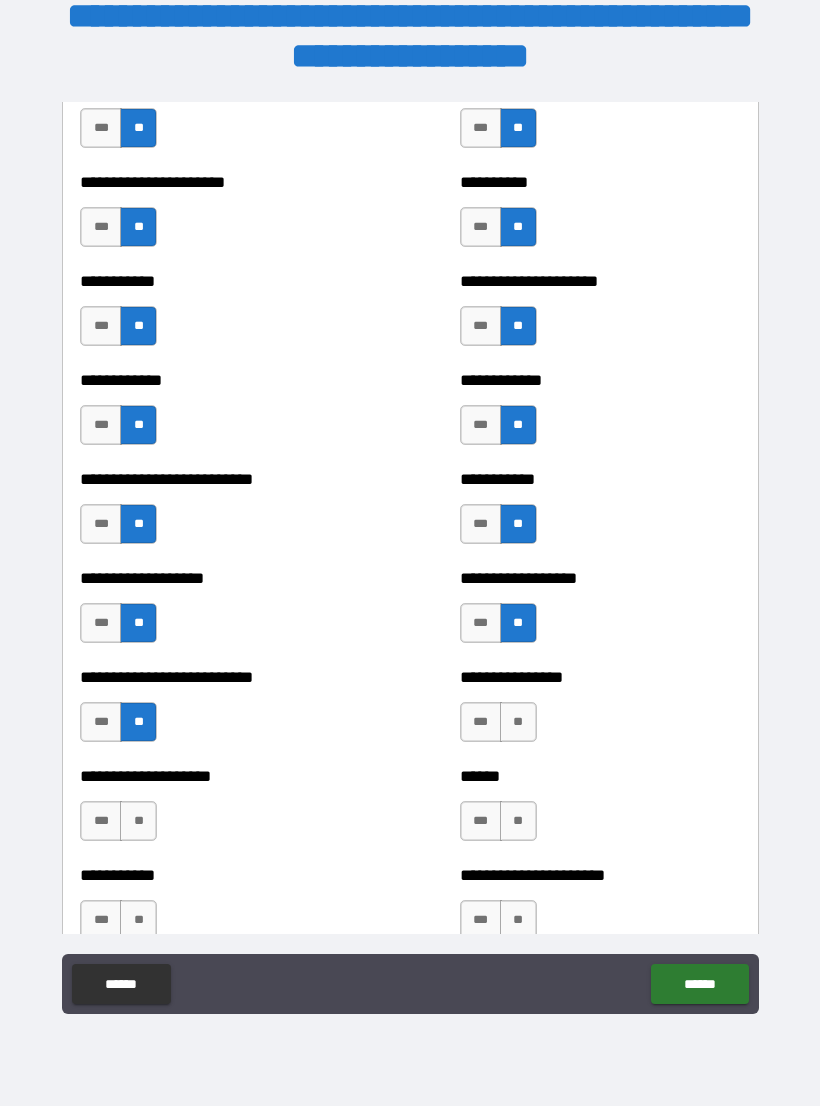 click on "**********" at bounding box center [600, 712] 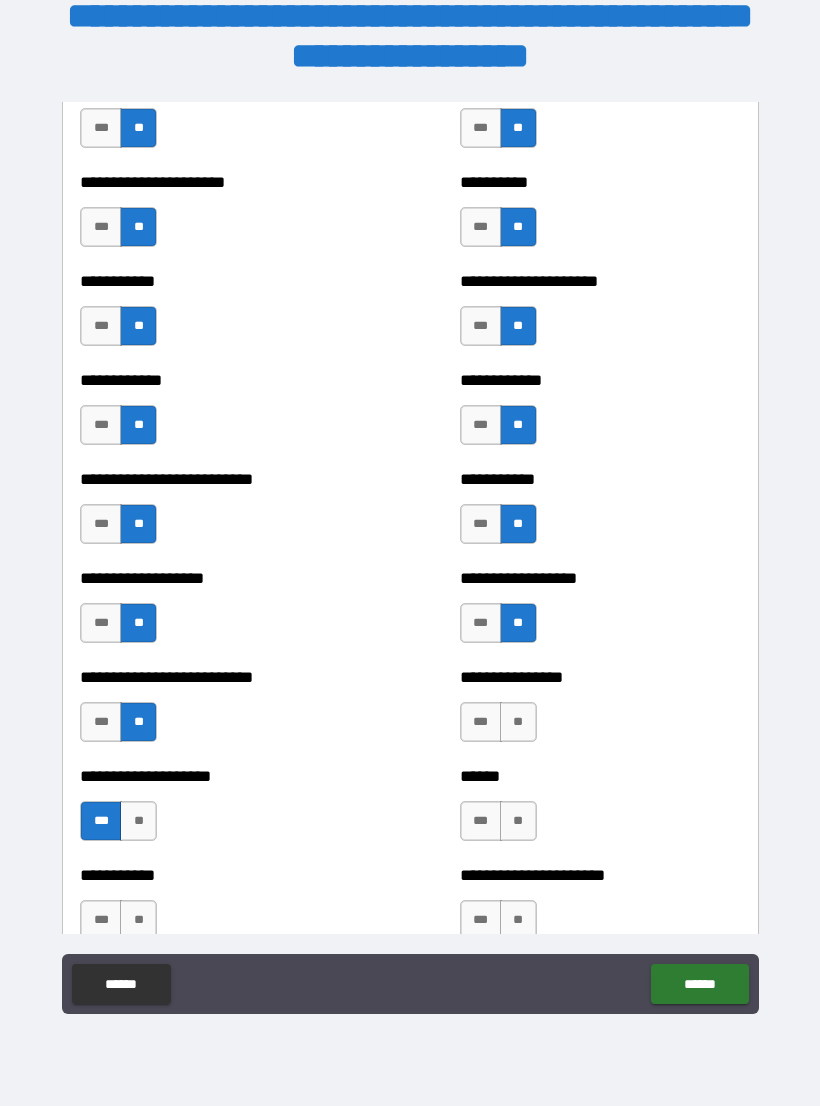 click on "**" at bounding box center [518, 821] 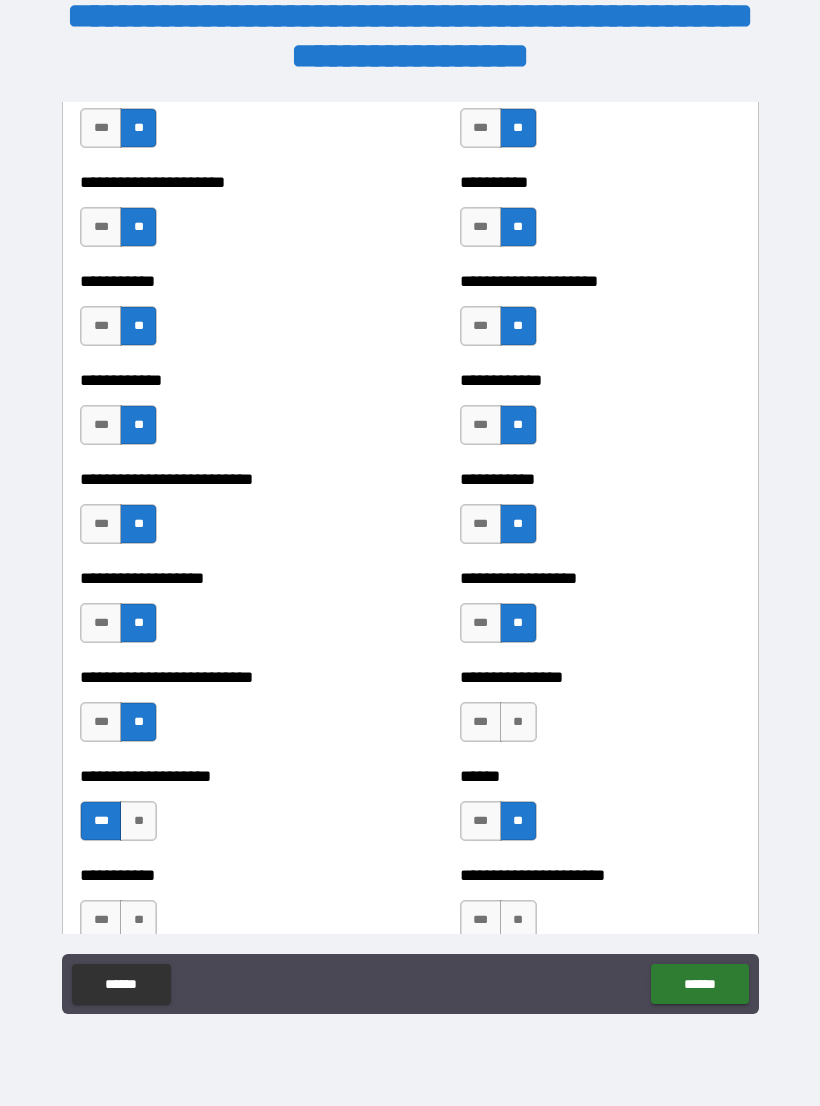 click on "**" at bounding box center [138, 821] 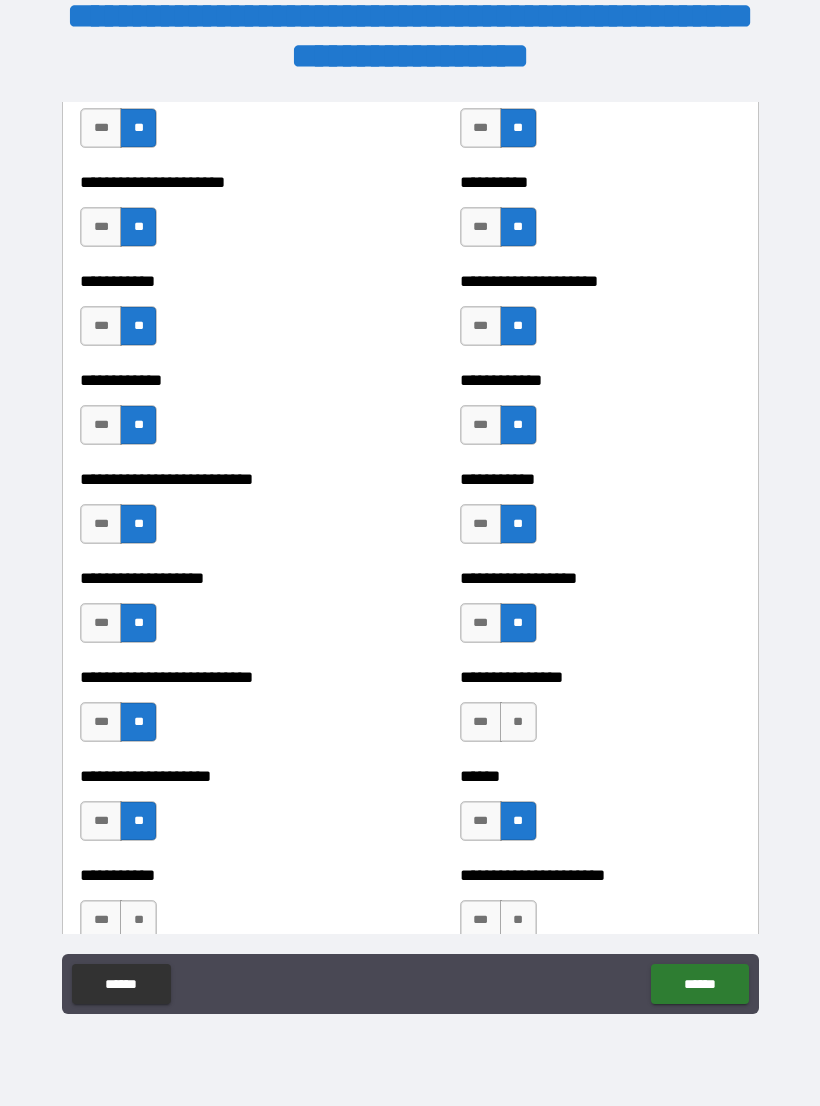 click on "**" at bounding box center (518, 722) 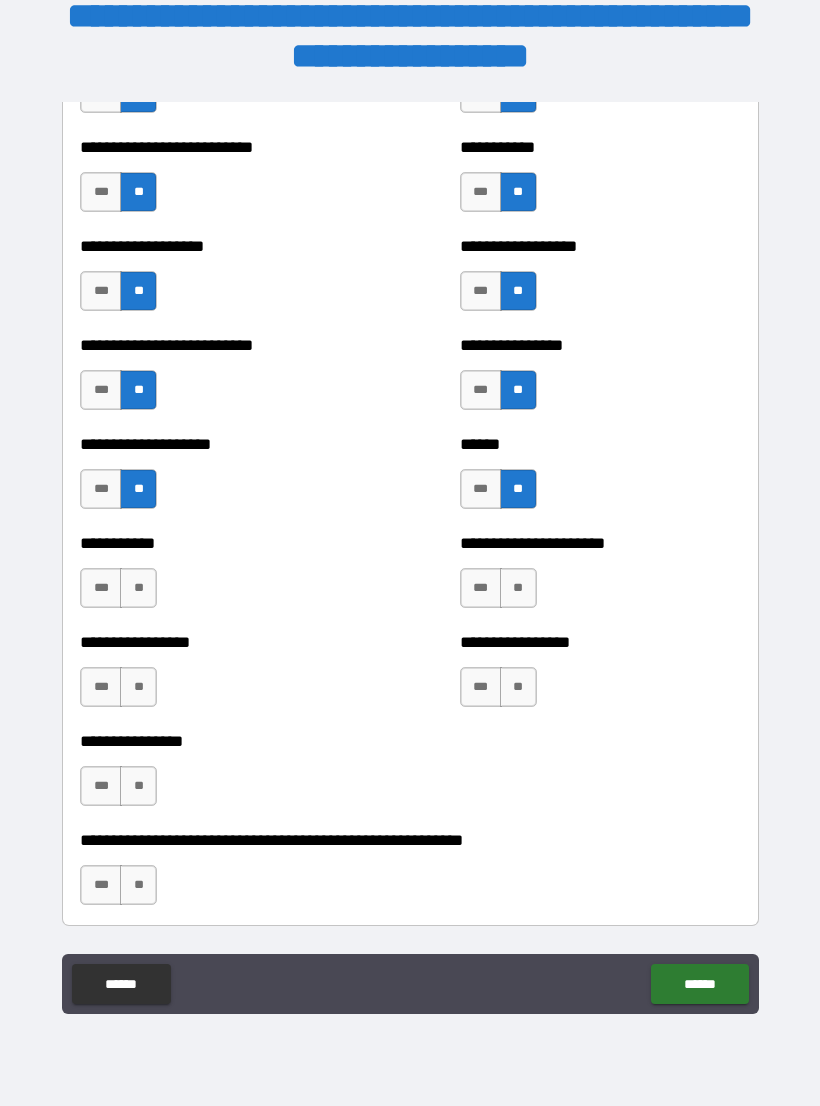 scroll, scrollTop: 5691, scrollLeft: 0, axis: vertical 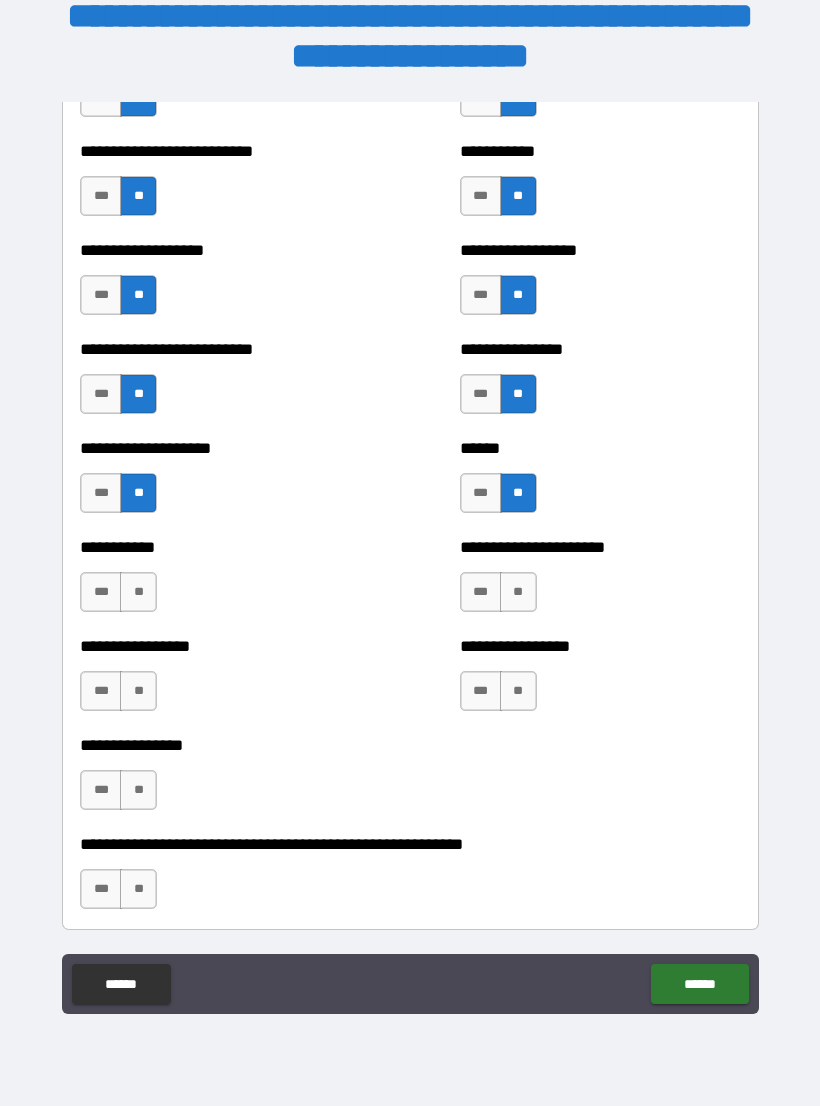 click on "**" at bounding box center (138, 592) 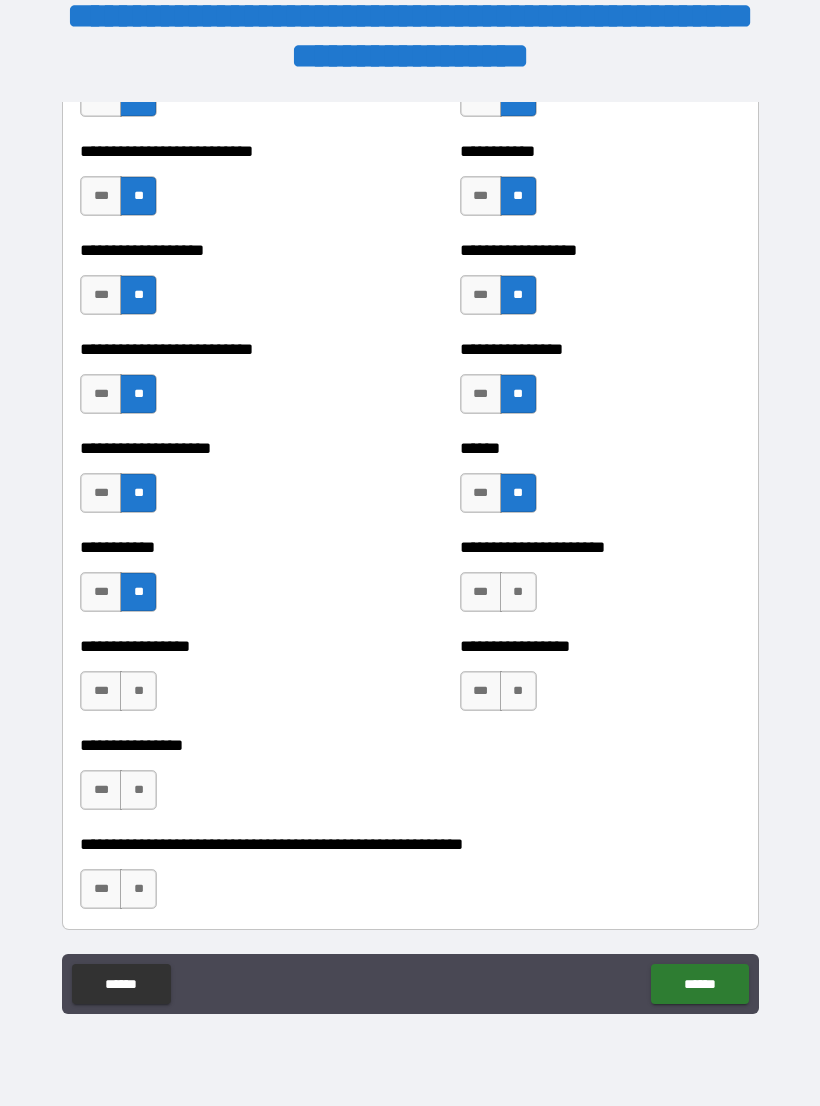 click on "**" at bounding box center [518, 592] 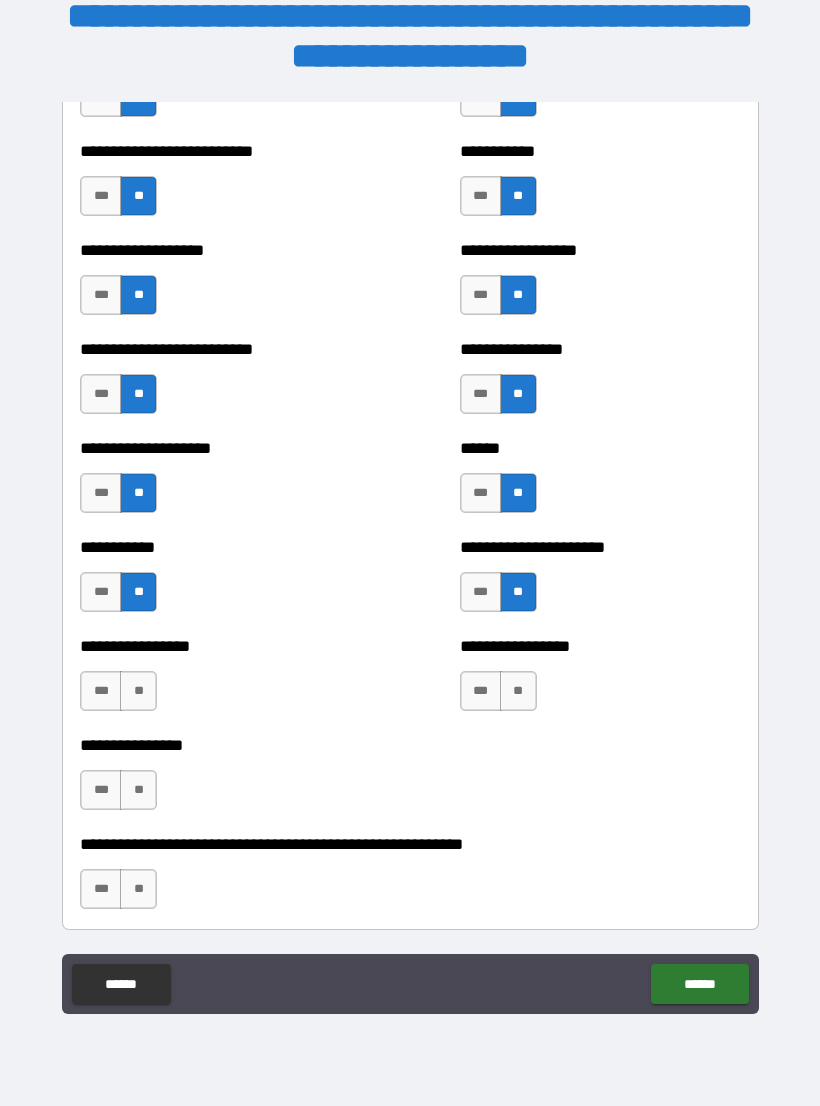 click on "**" at bounding box center (138, 691) 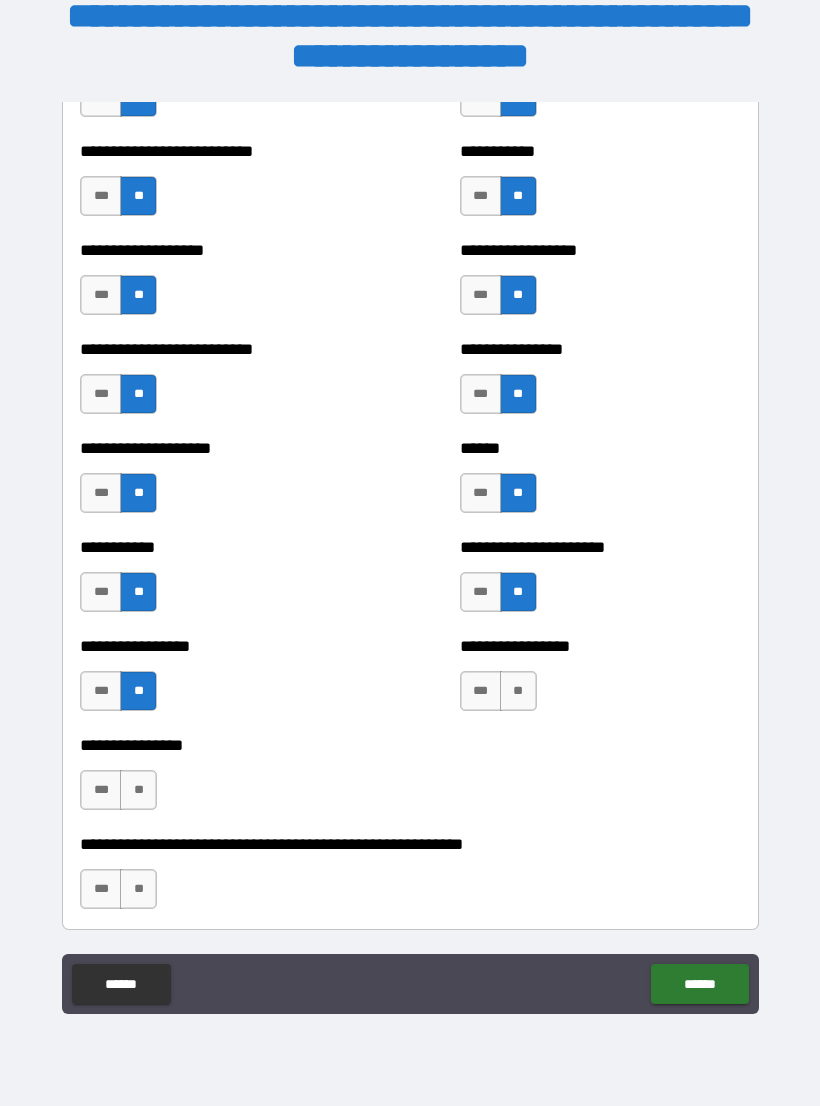 click on "**" at bounding box center [518, 691] 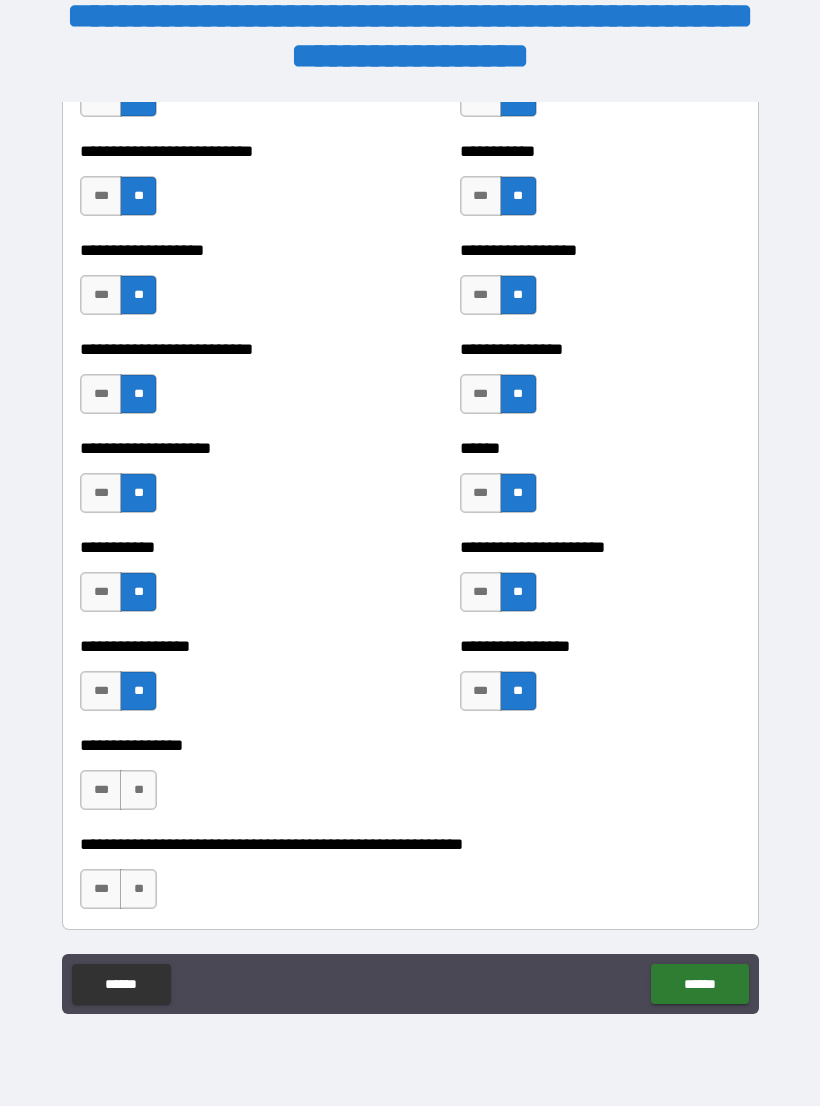 click on "**" at bounding box center [138, 790] 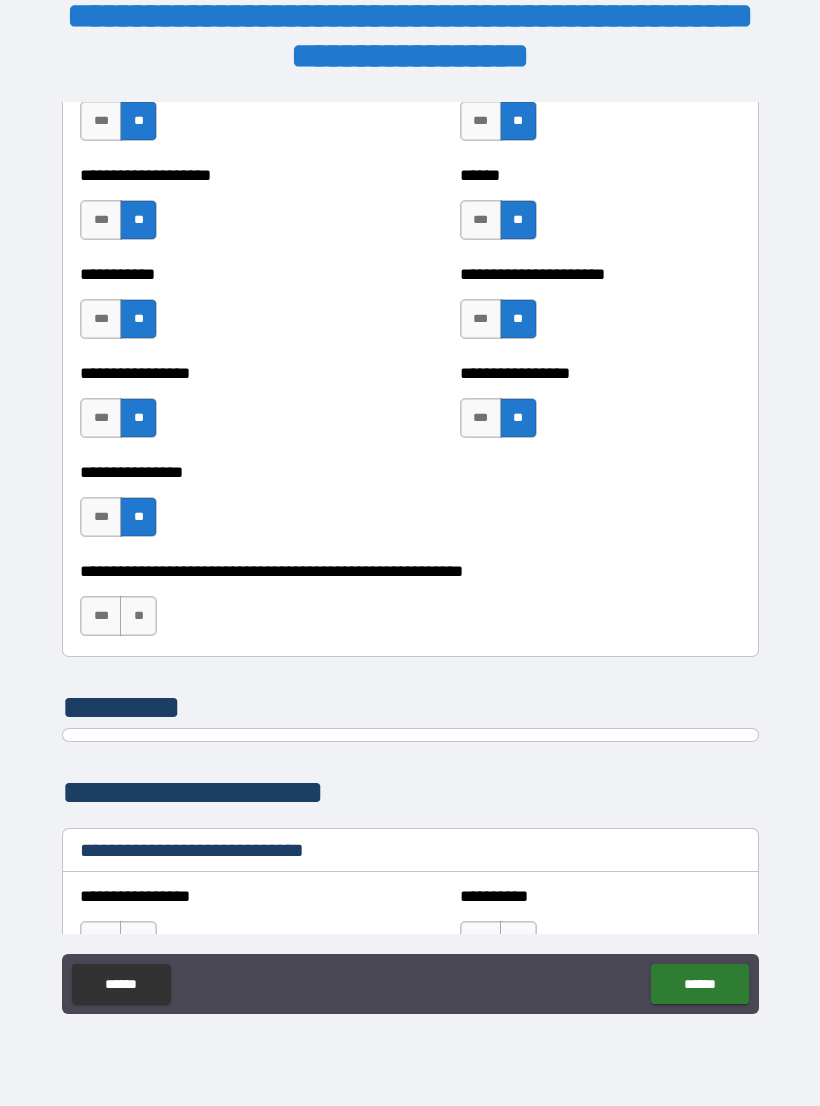 scroll, scrollTop: 5960, scrollLeft: 0, axis: vertical 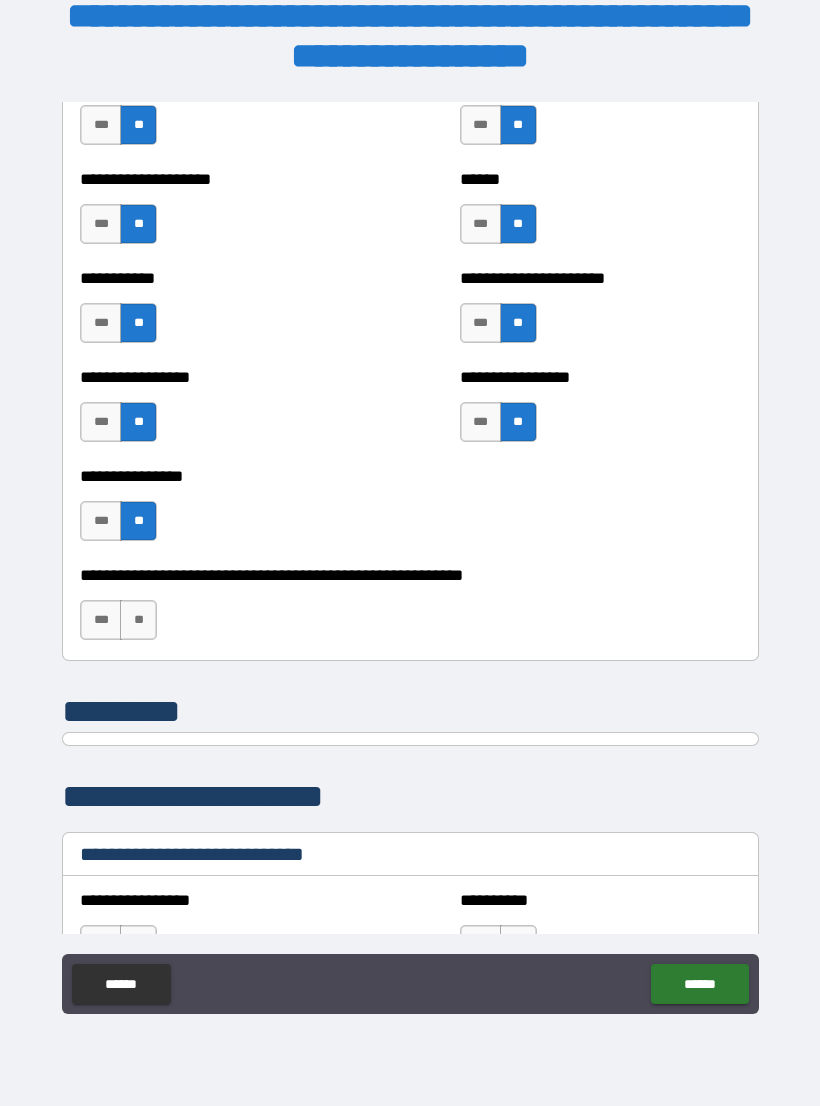 click on "**" at bounding box center (138, 620) 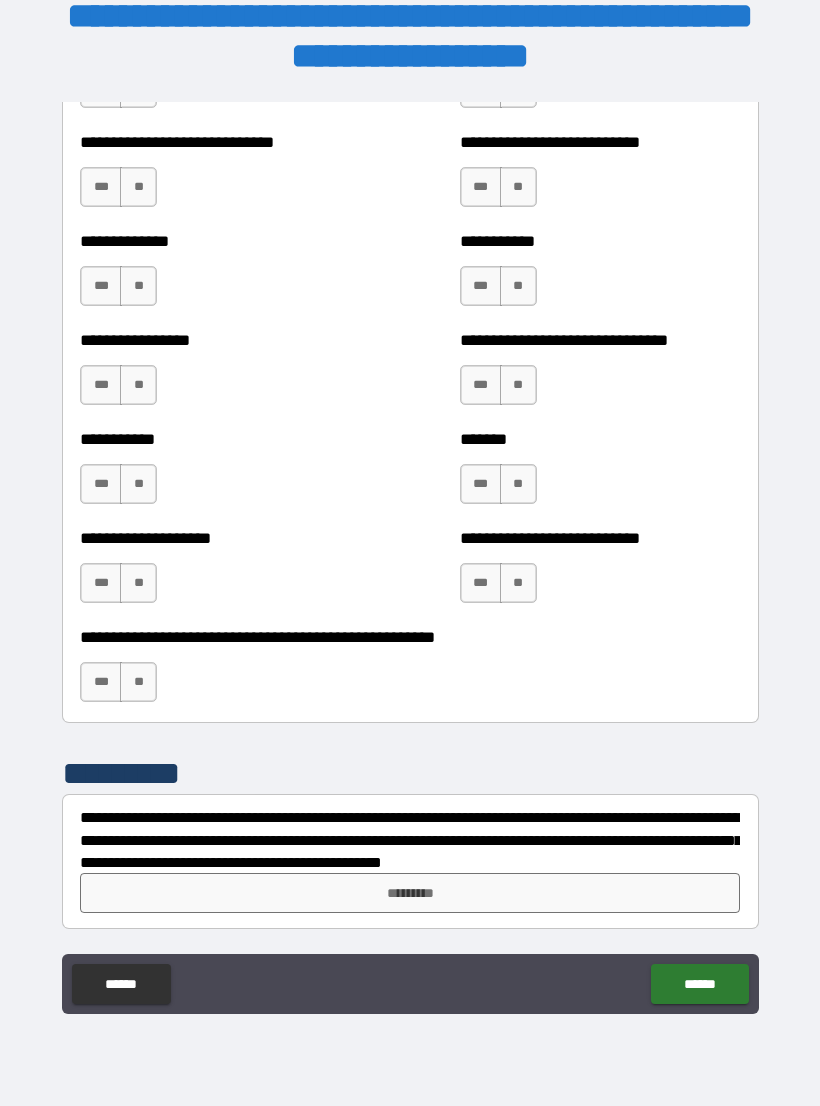 scroll, scrollTop: 7708, scrollLeft: 0, axis: vertical 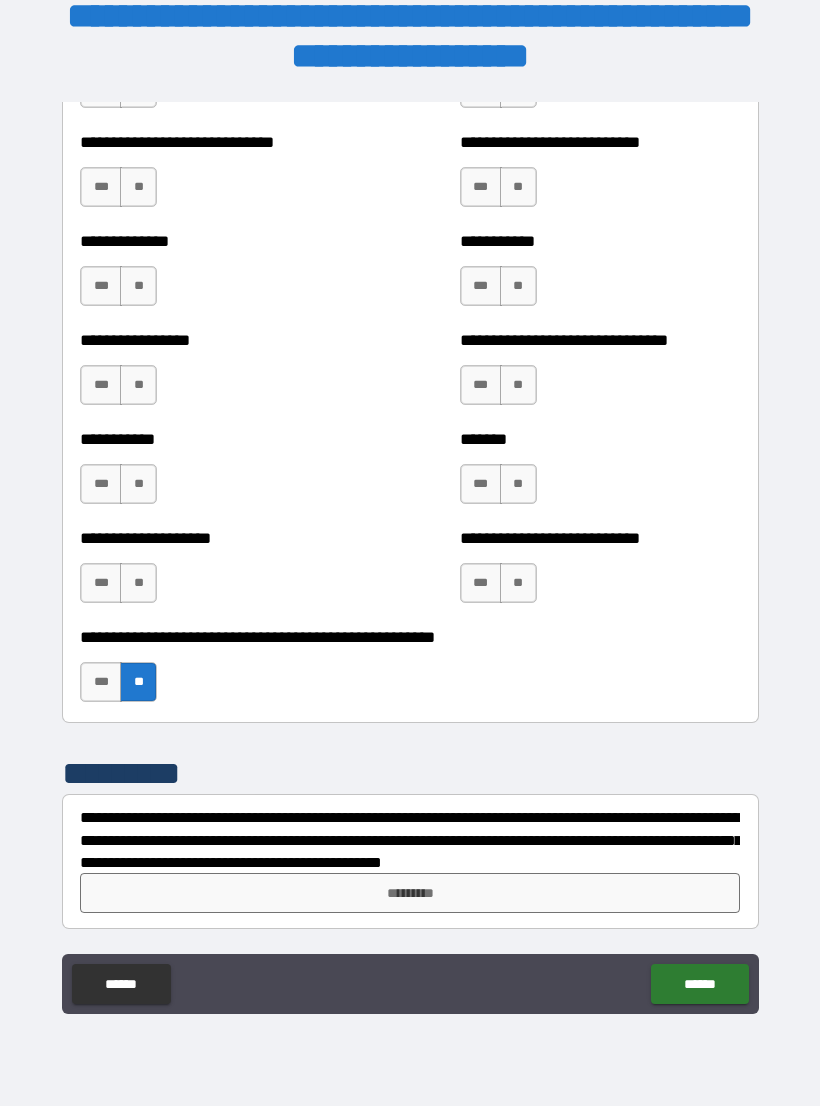 click on "*********" at bounding box center (410, 893) 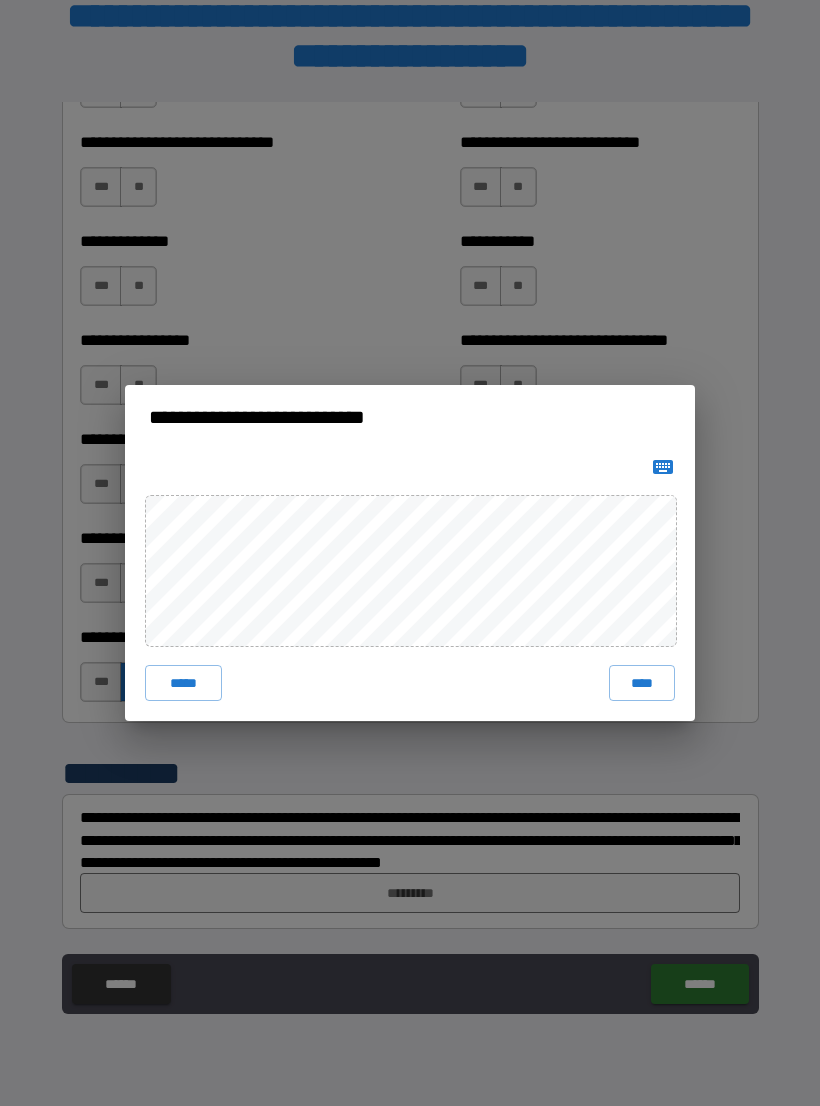 click on "****" at bounding box center (642, 683) 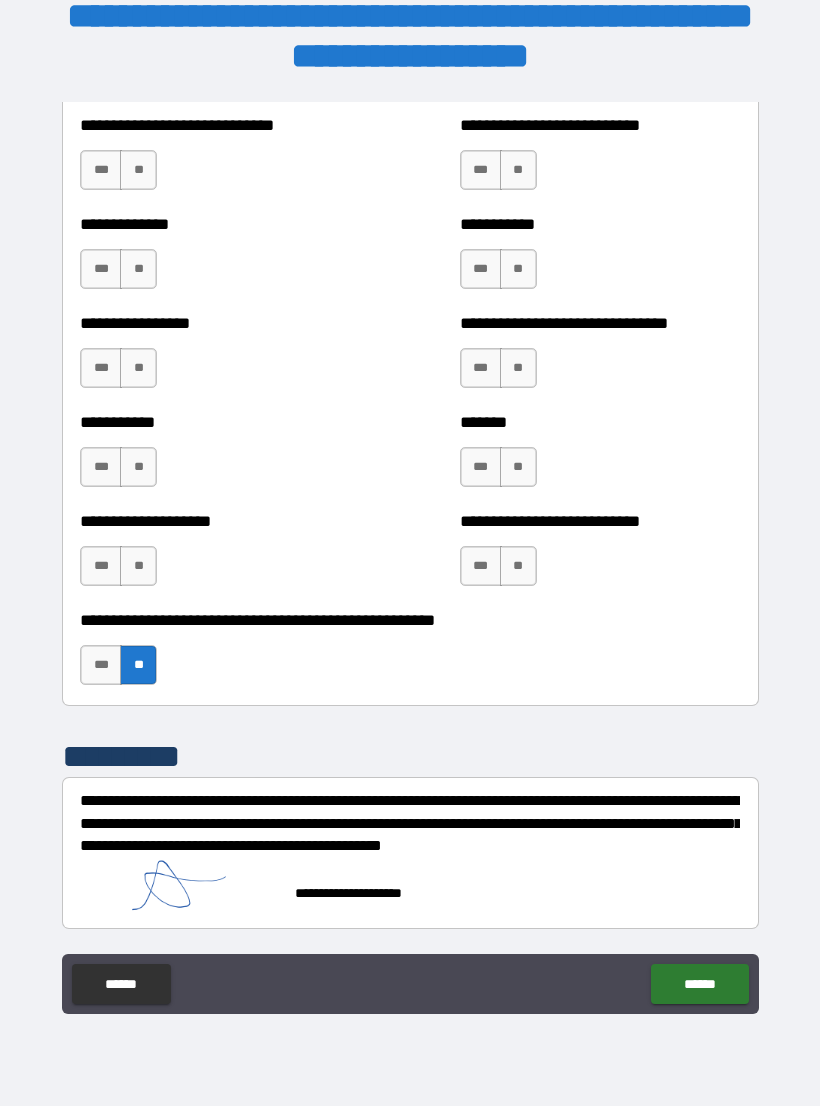 scroll, scrollTop: 7726, scrollLeft: 0, axis: vertical 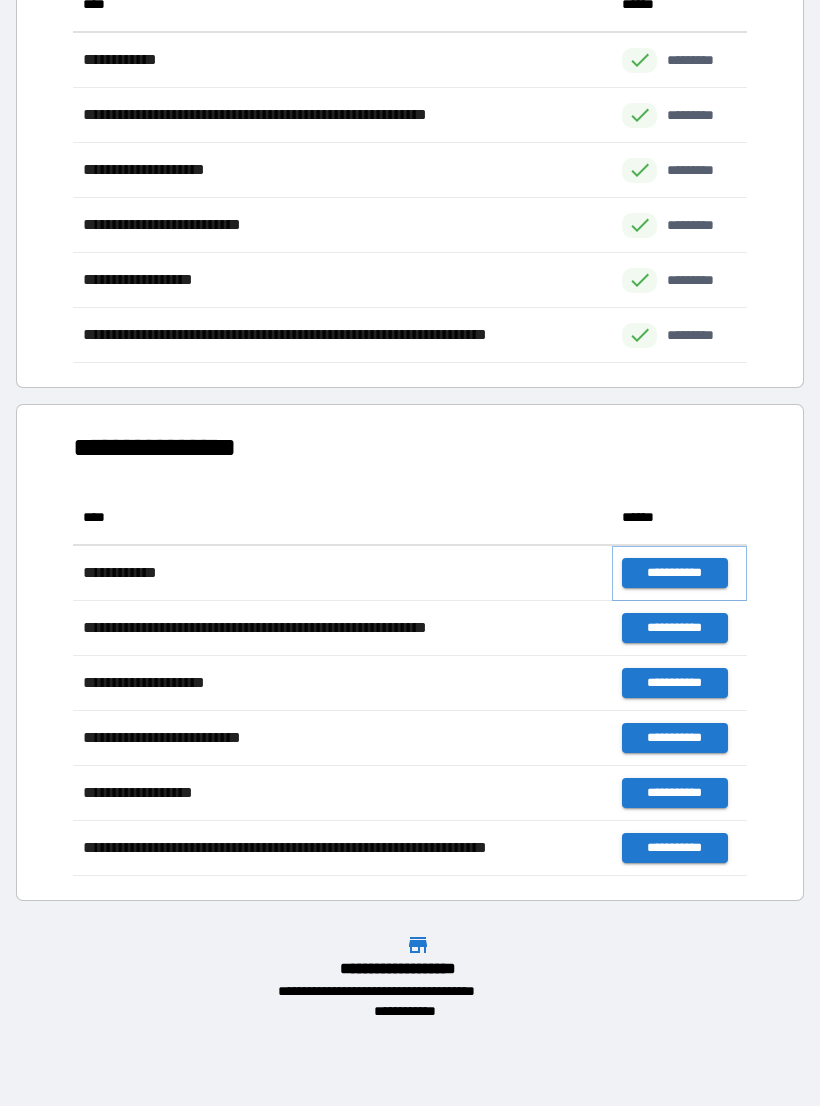 click on "**********" at bounding box center (674, 573) 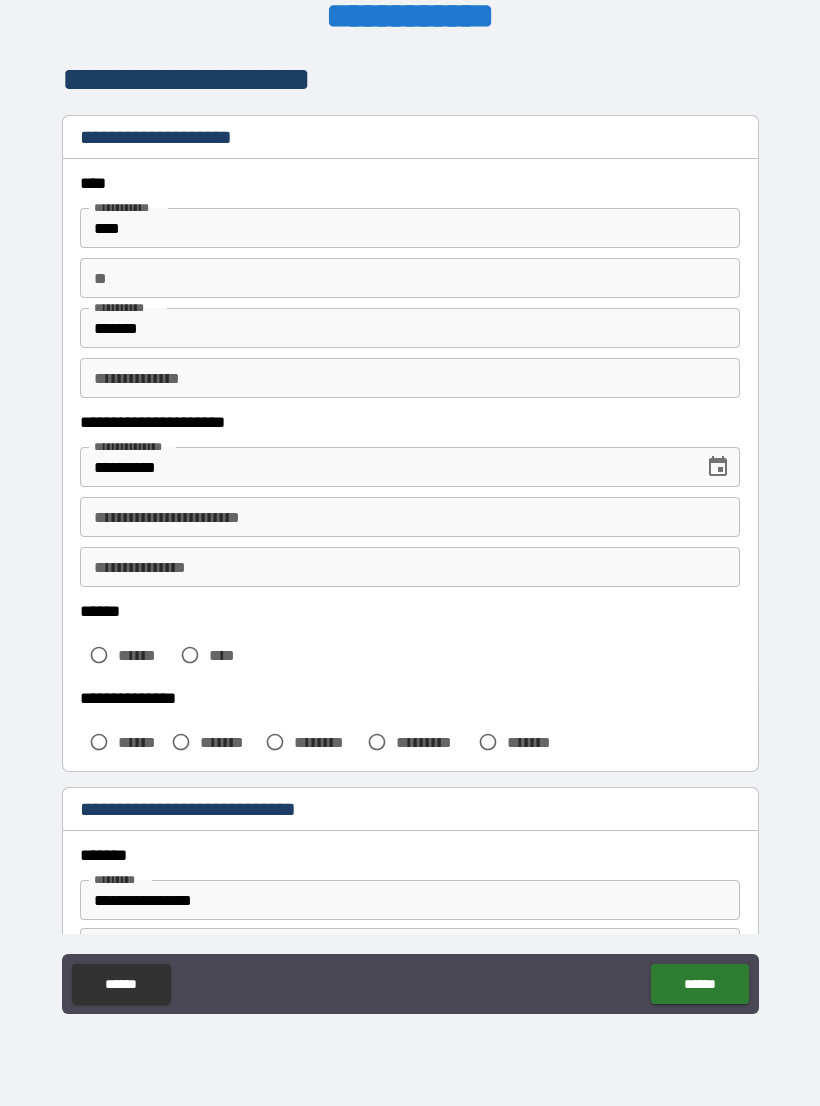 click on "**" at bounding box center [410, 278] 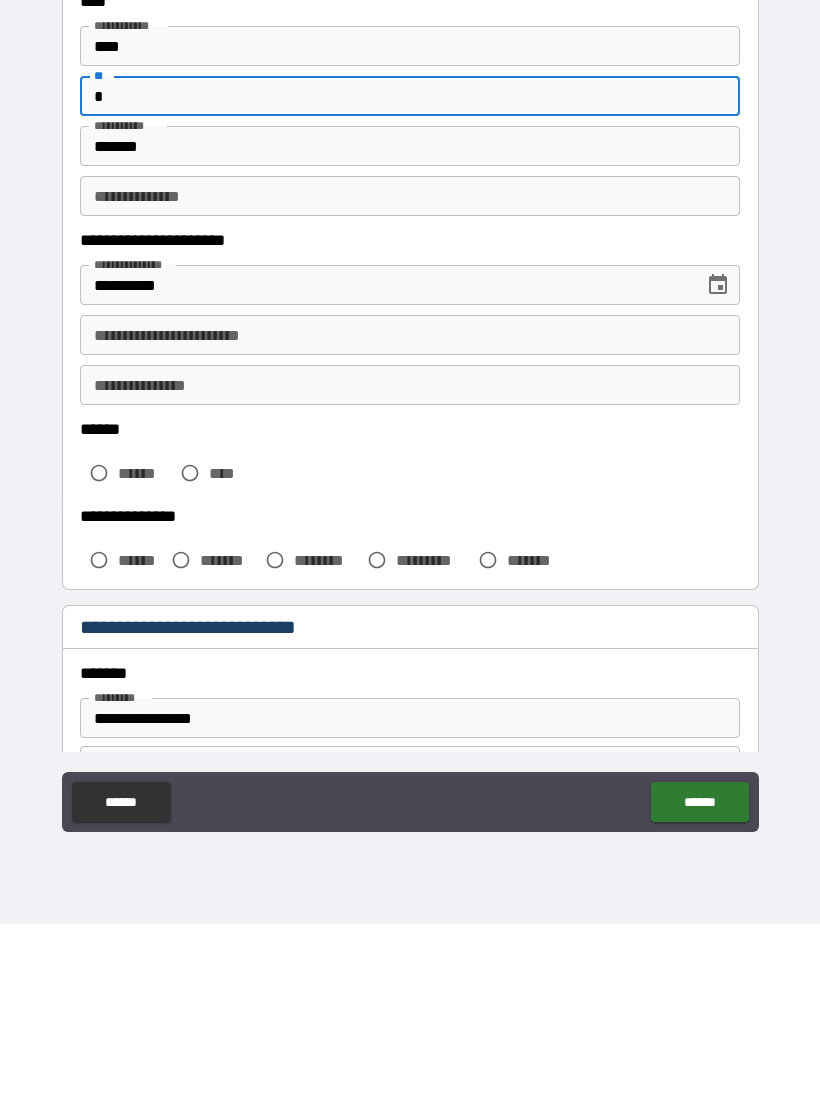 click on "**********" at bounding box center (410, 517) 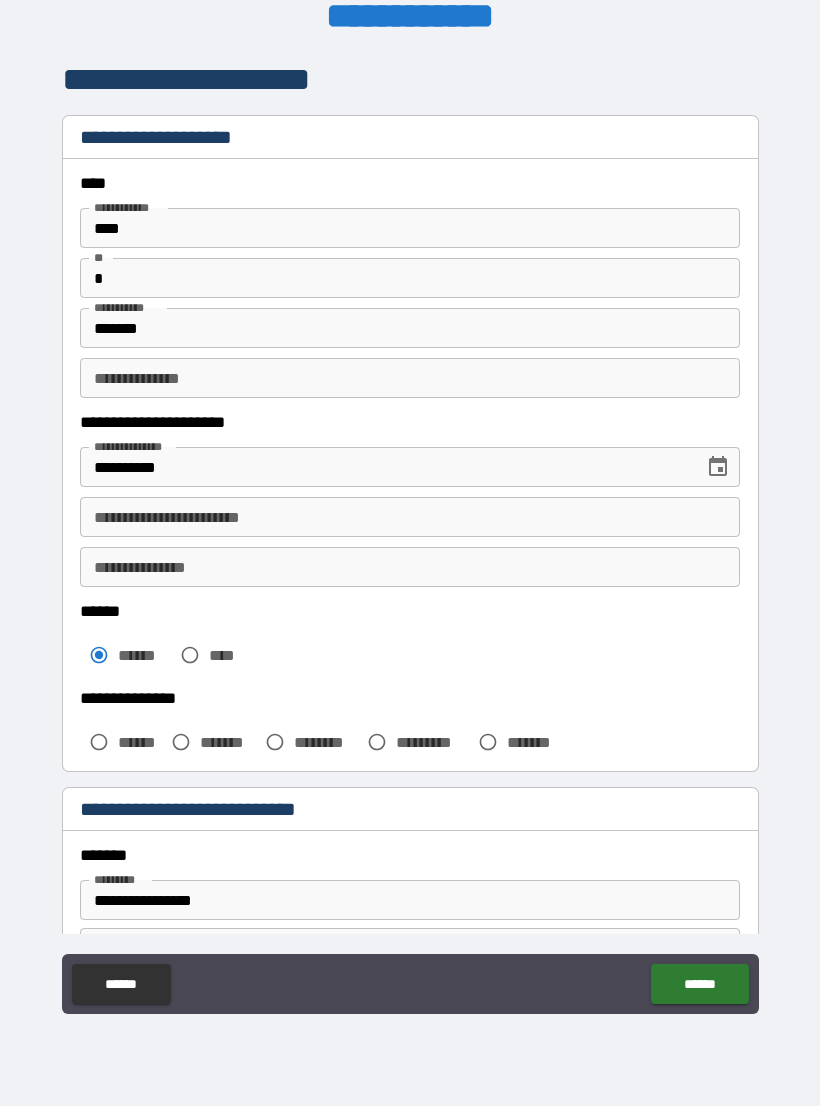 click on "**********" at bounding box center (410, 517) 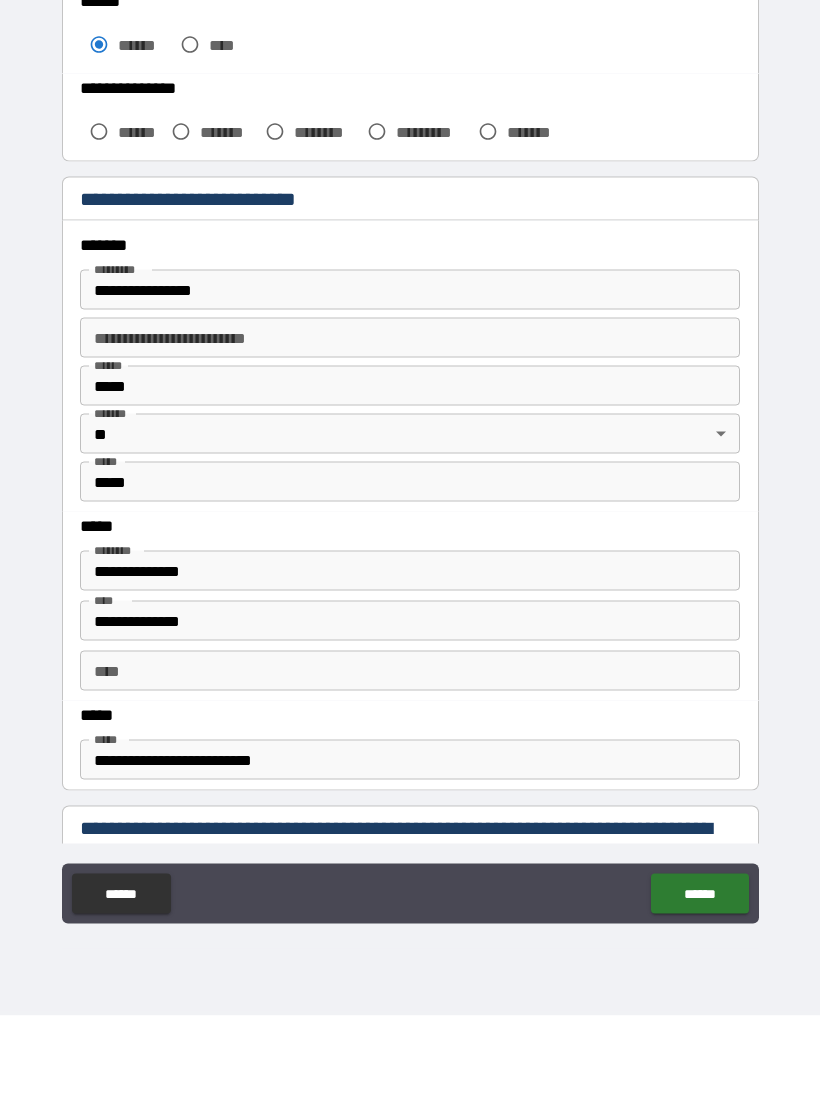 scroll, scrollTop: 521, scrollLeft: 0, axis: vertical 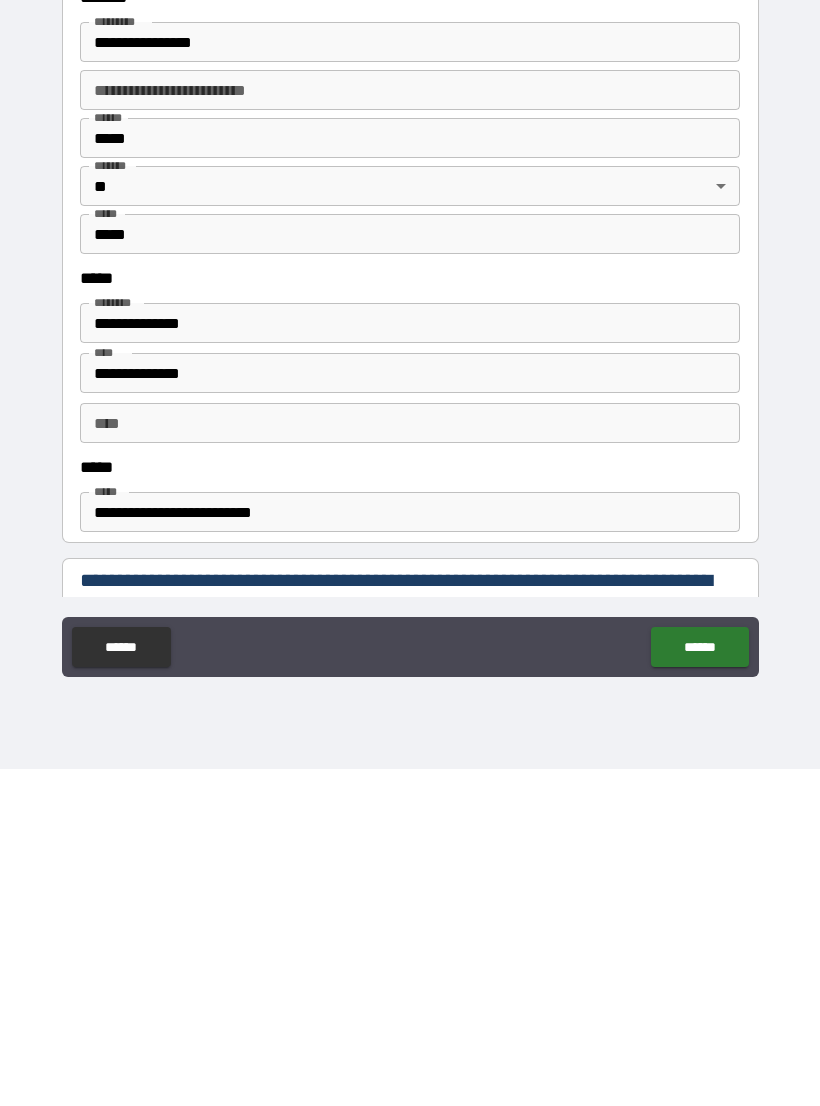 click on "******" at bounding box center (699, 984) 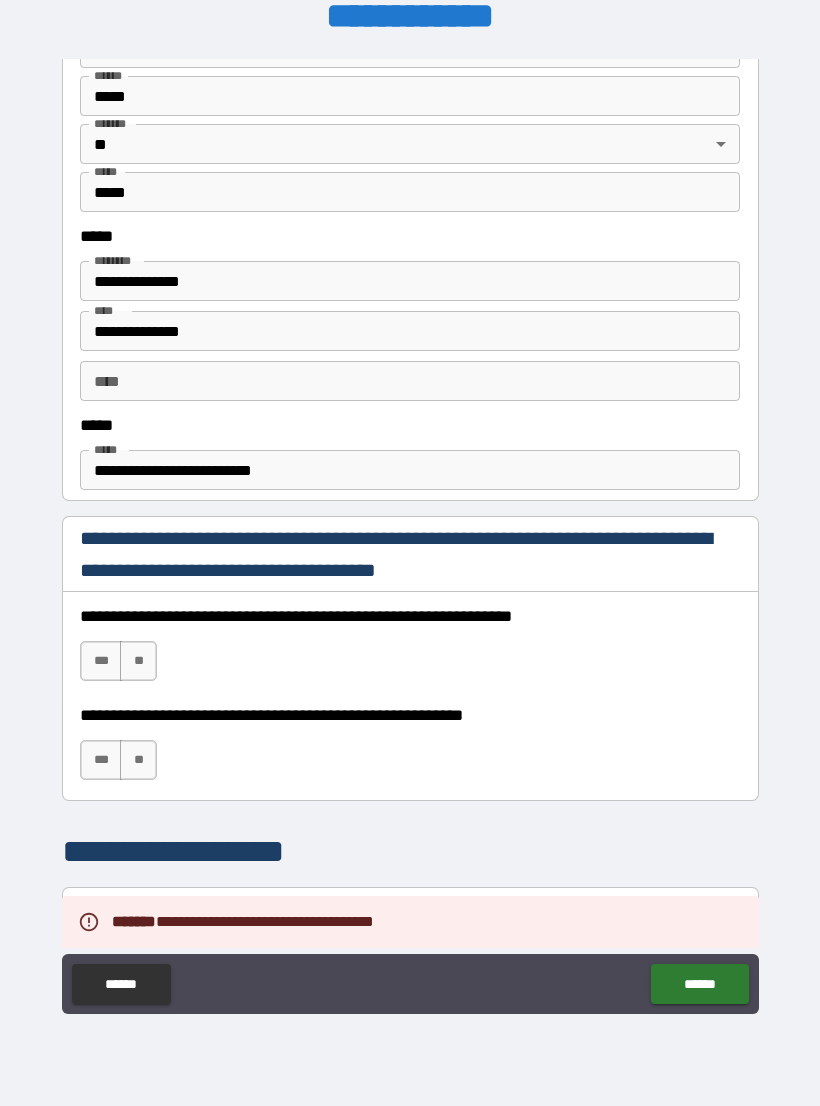 scroll, scrollTop: 930, scrollLeft: 0, axis: vertical 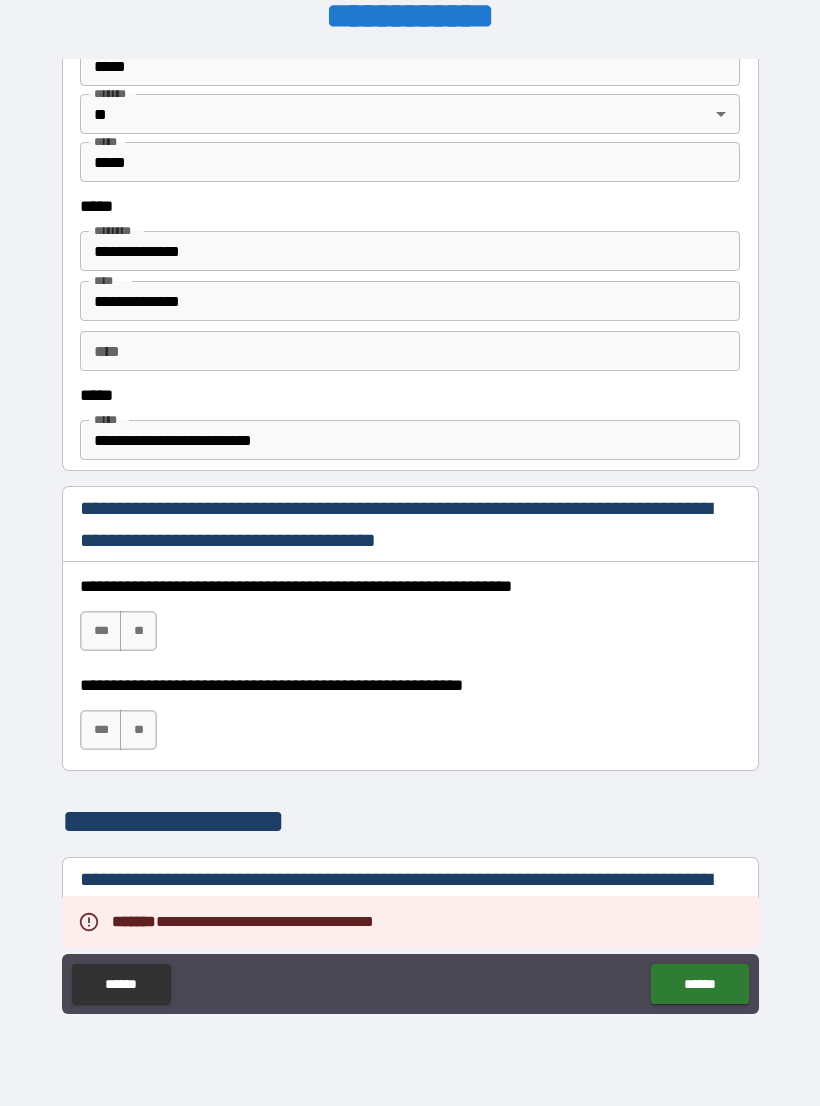 click on "**" at bounding box center (138, 631) 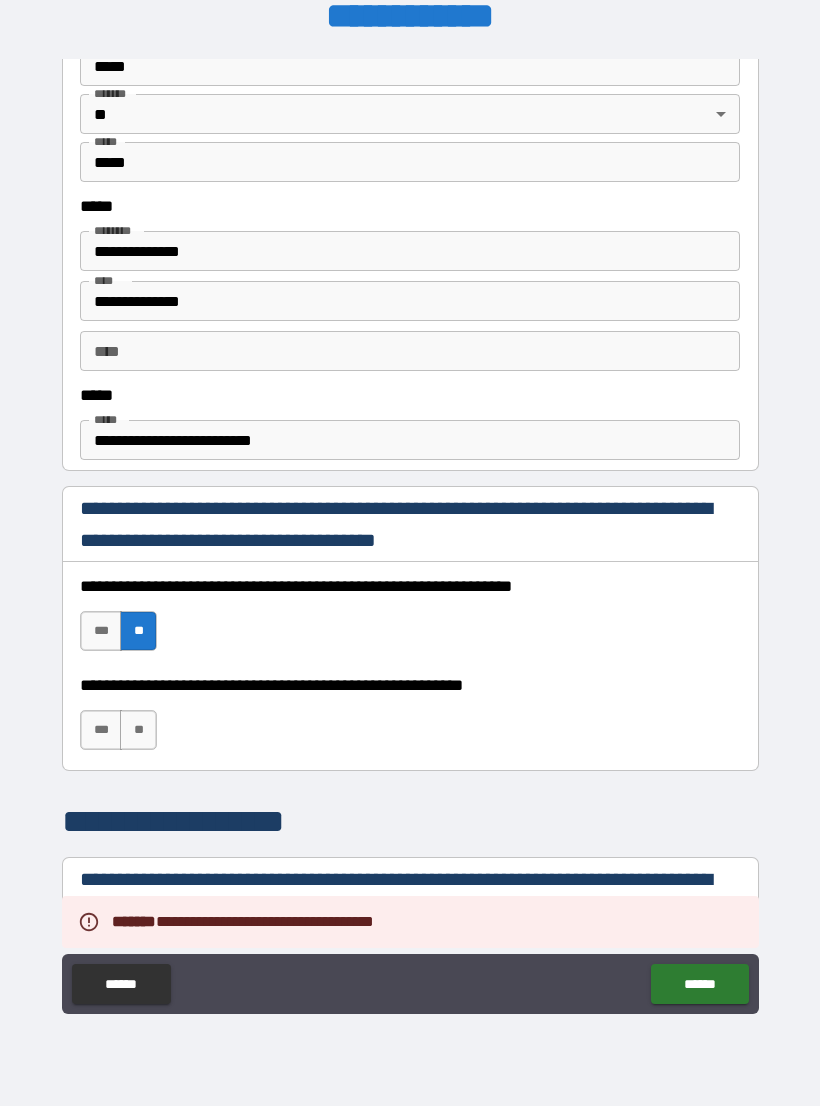 click on "***" at bounding box center [101, 631] 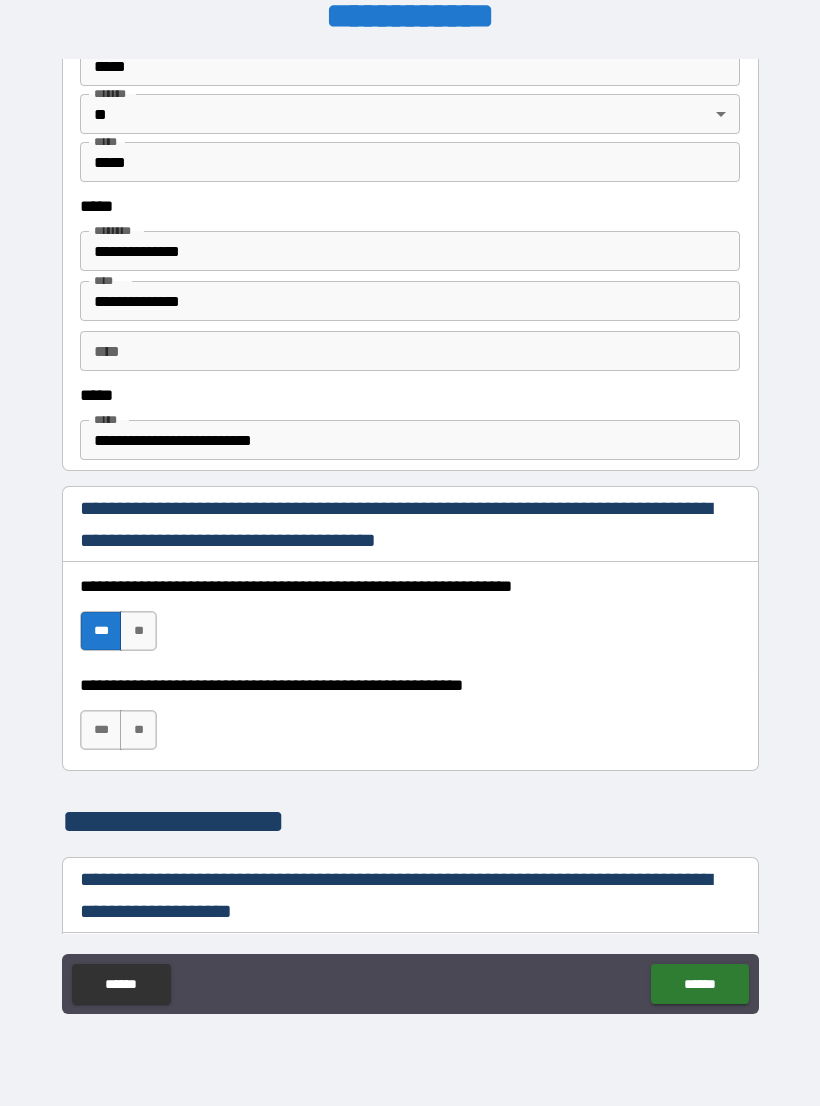 click on "**" at bounding box center (138, 730) 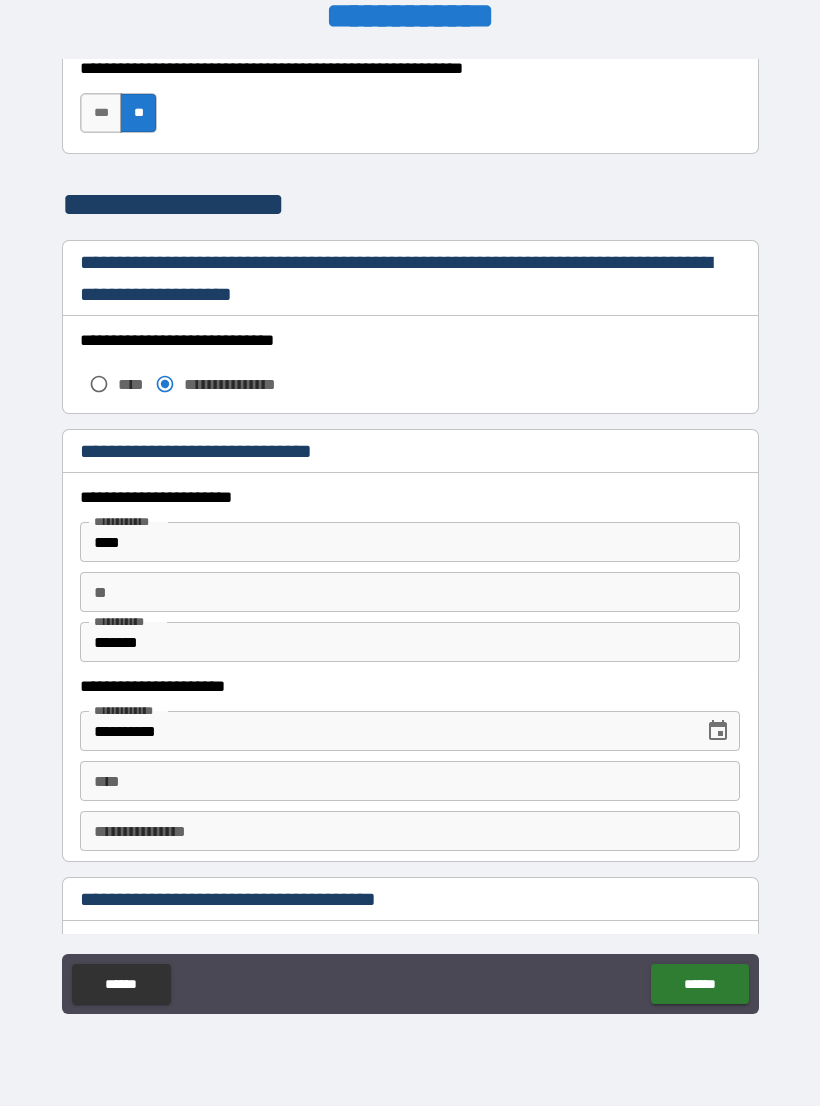 scroll, scrollTop: 1556, scrollLeft: 0, axis: vertical 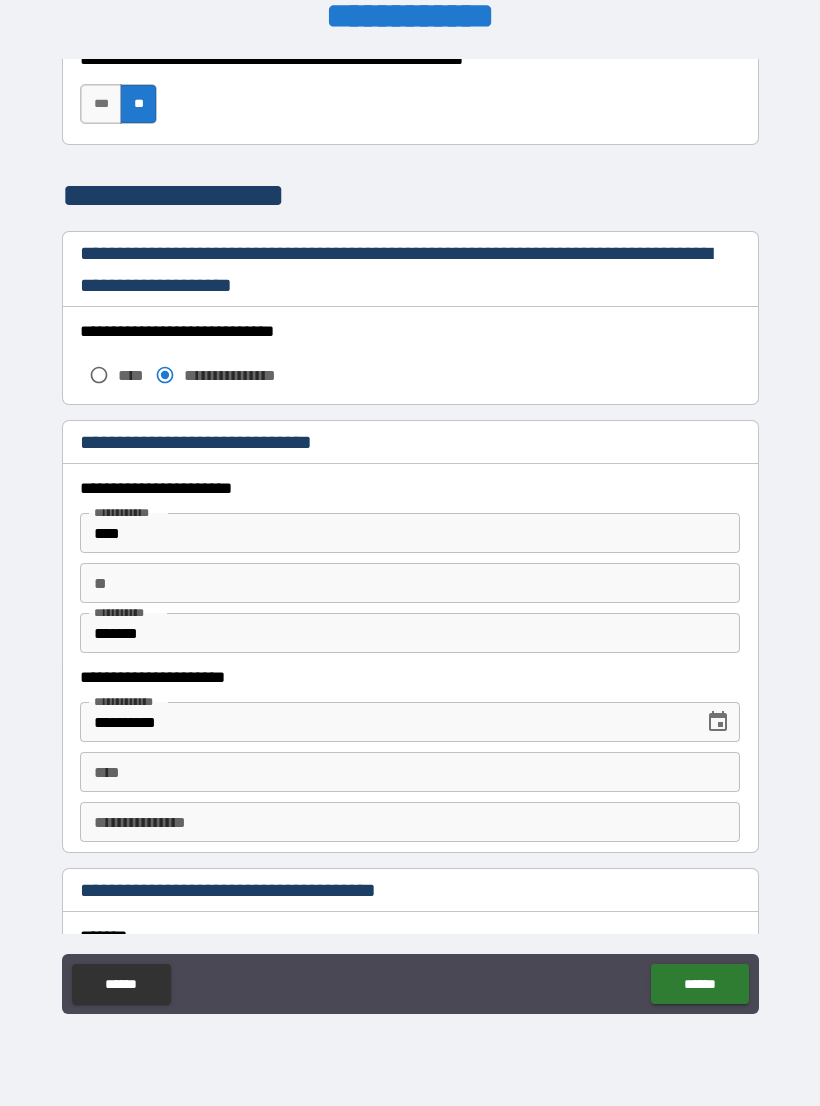 click on "****" at bounding box center [410, 772] 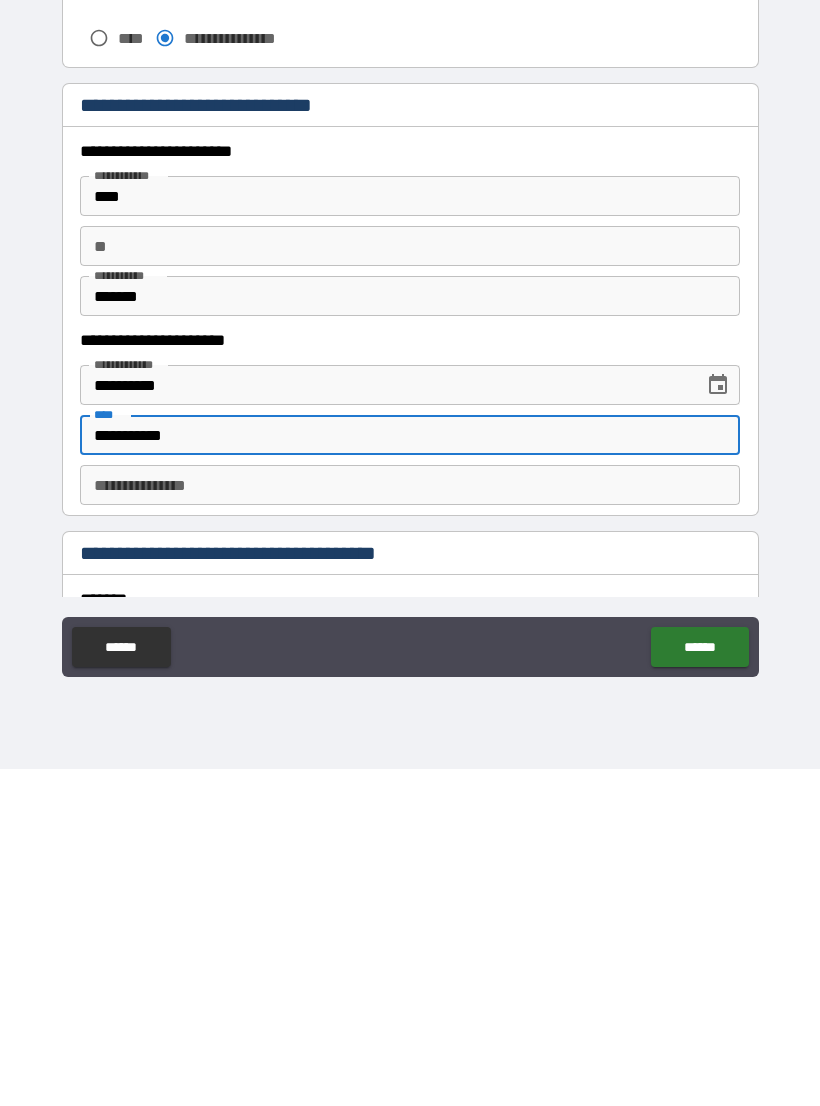 click on "**********" at bounding box center [410, 822] 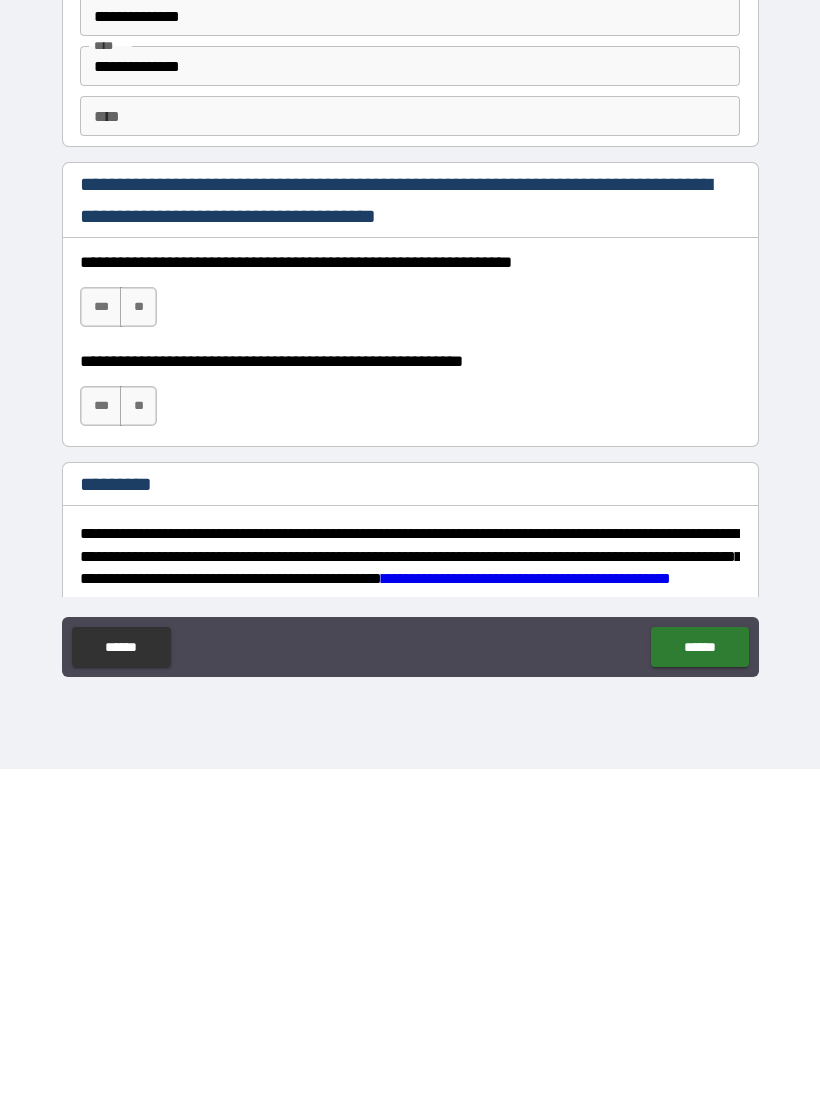 scroll, scrollTop: 2556, scrollLeft: 0, axis: vertical 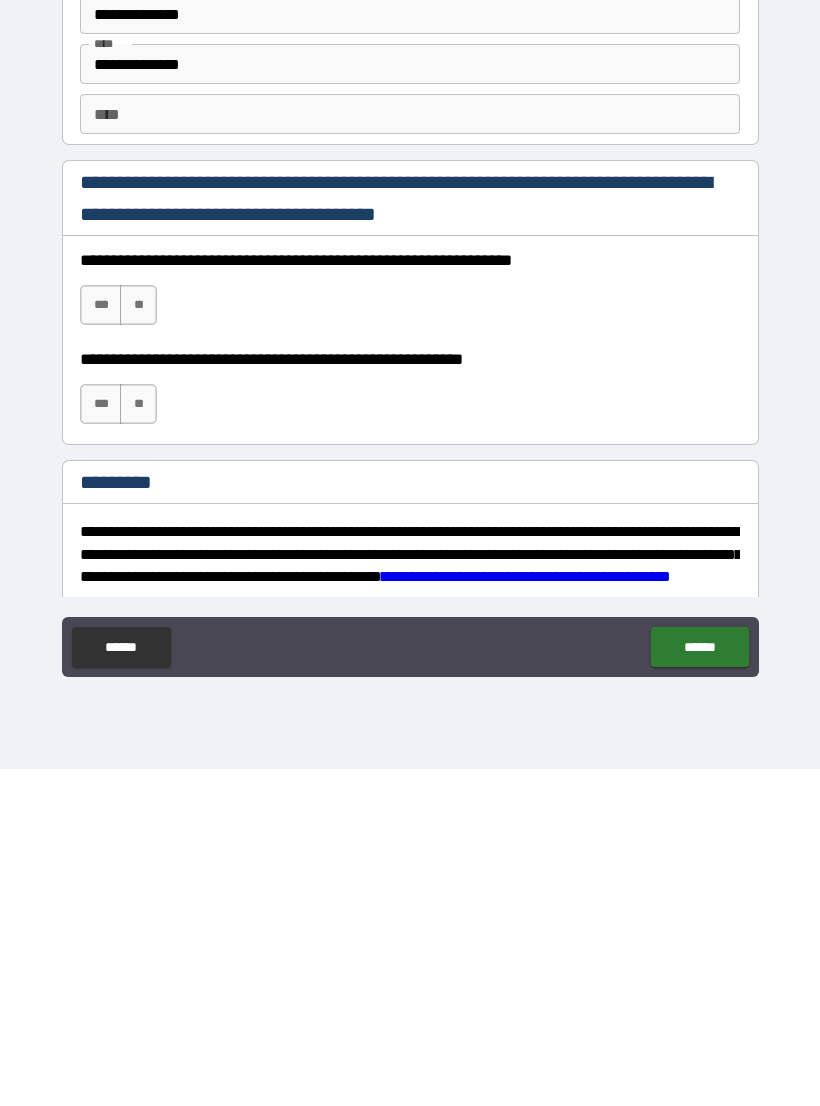 click on "***" at bounding box center [101, 642] 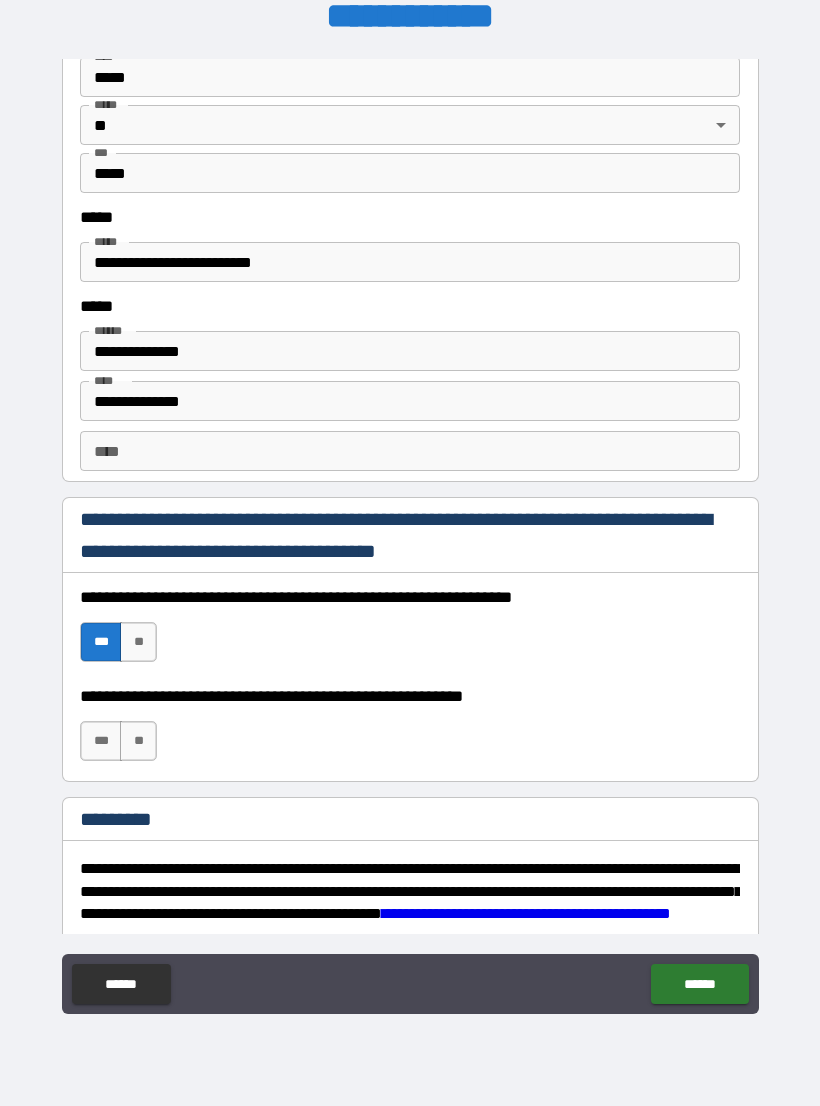 click on "**" at bounding box center (138, 741) 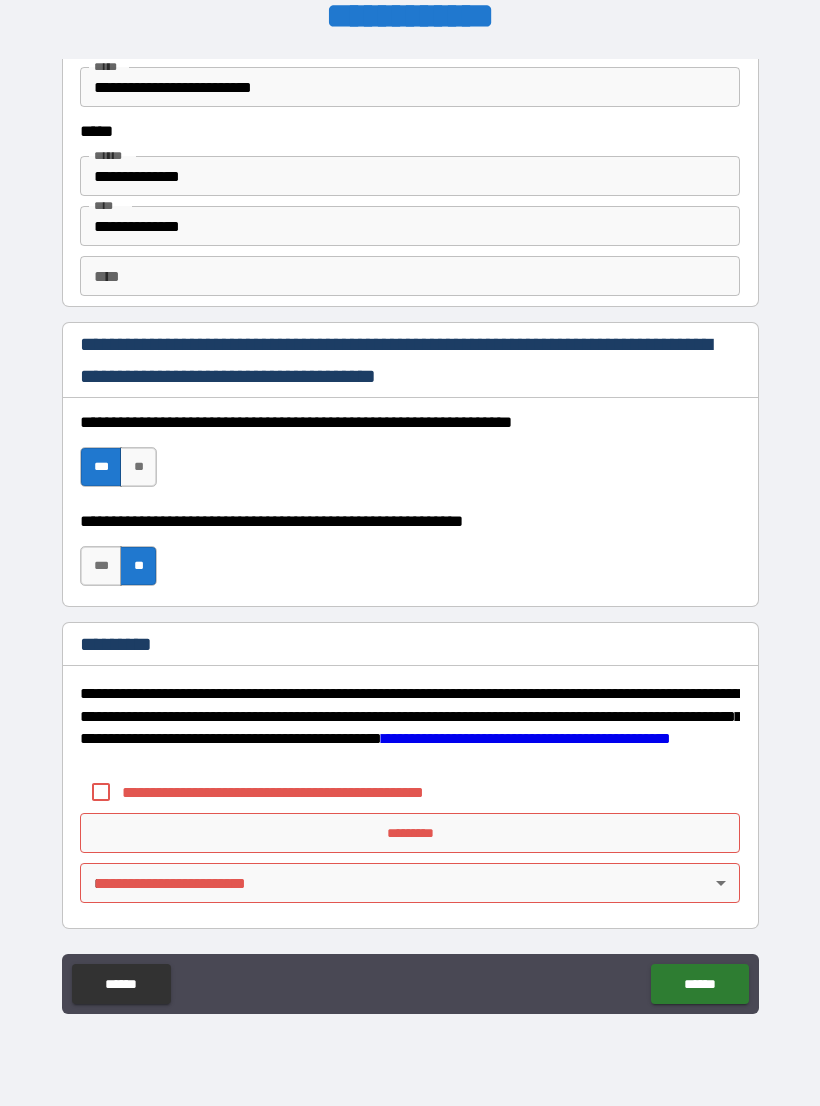 scroll, scrollTop: 2731, scrollLeft: 0, axis: vertical 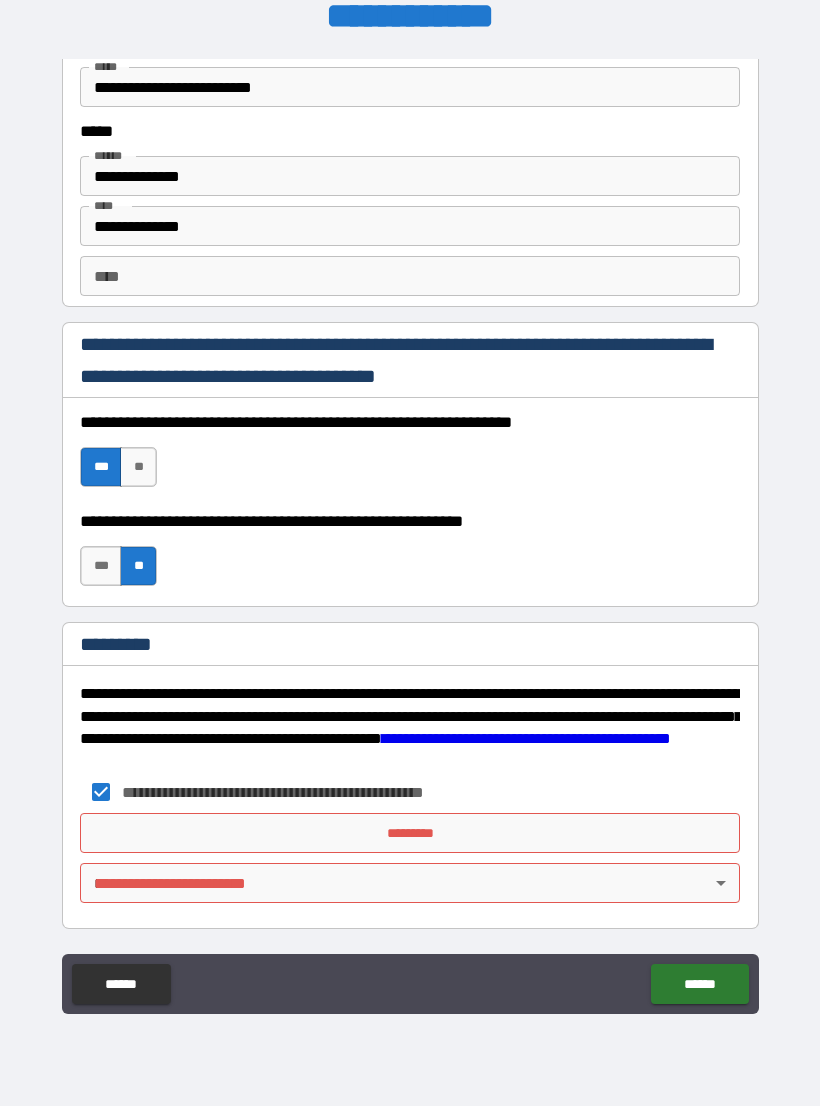 click on "*********" at bounding box center (410, 833) 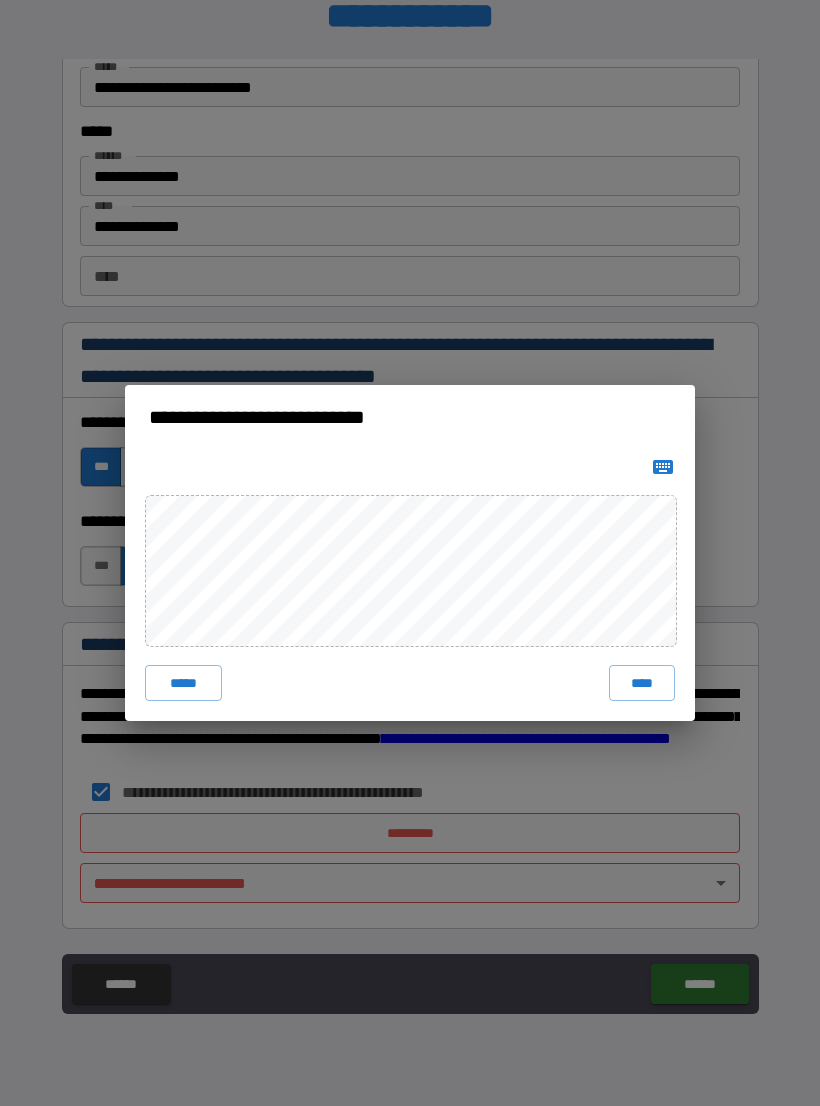 click on "****" at bounding box center (642, 683) 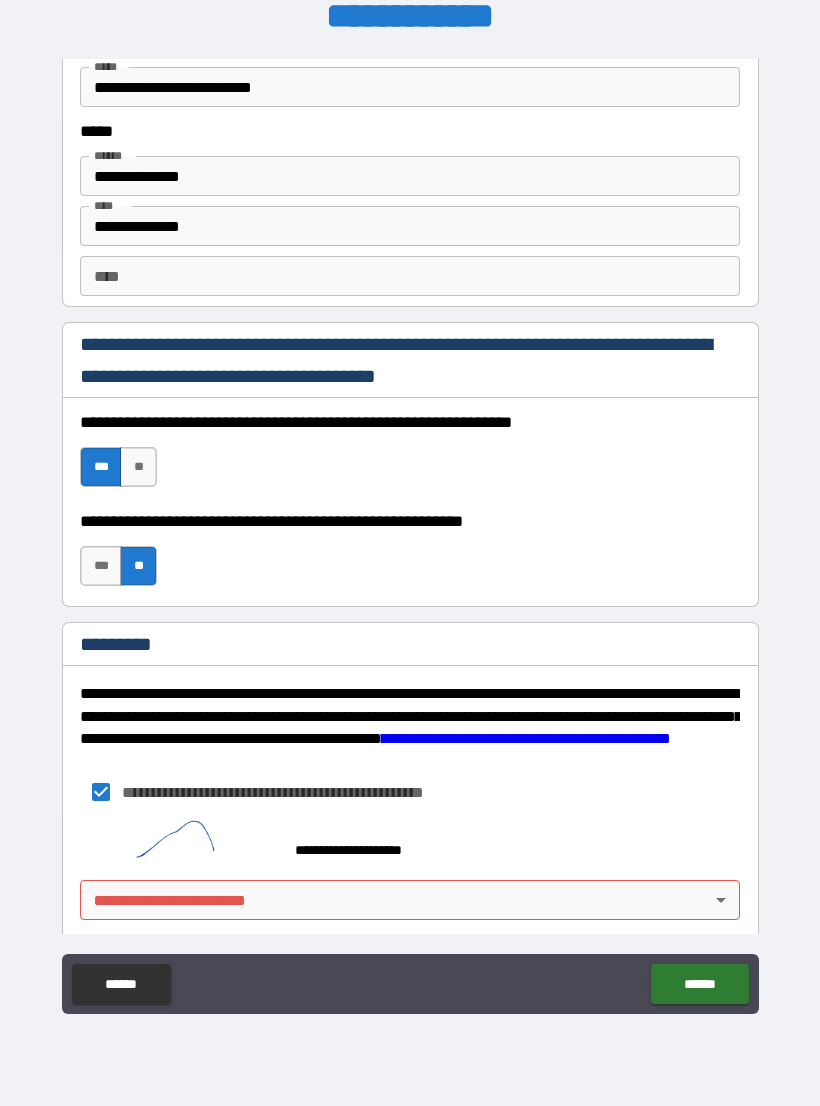 scroll, scrollTop: 2721, scrollLeft: 0, axis: vertical 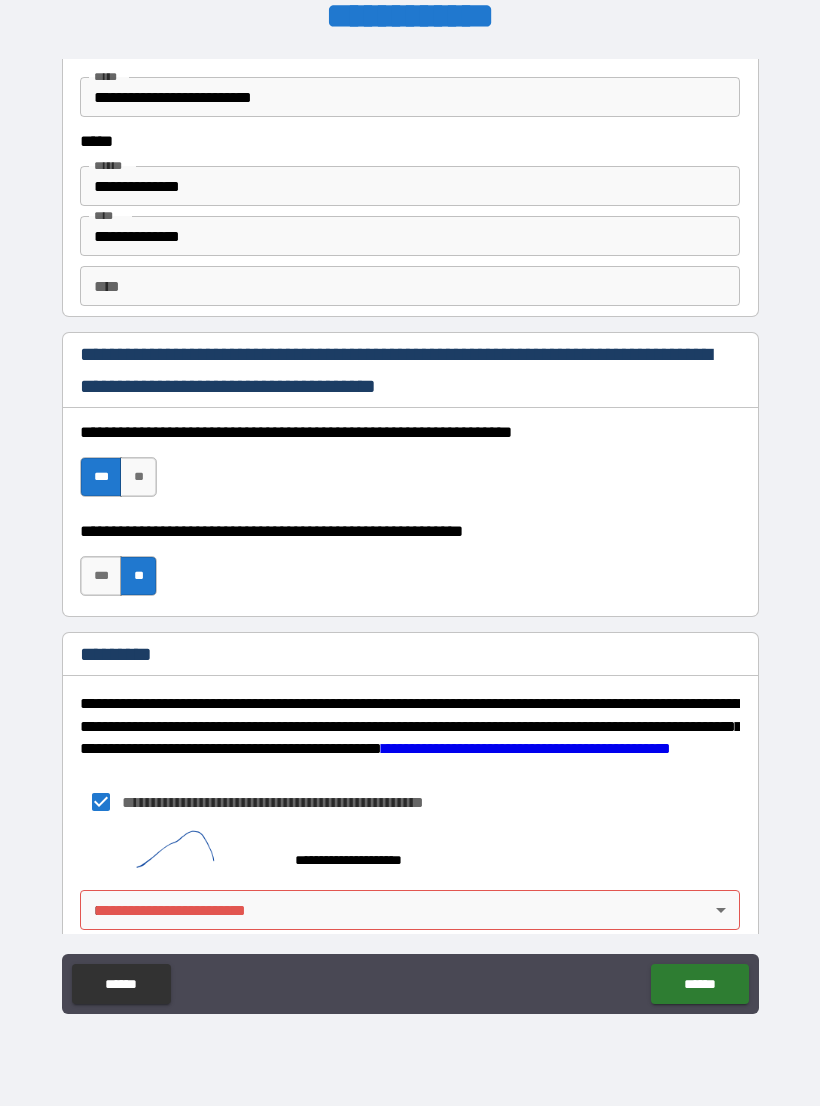 click on "**********" at bounding box center [410, 537] 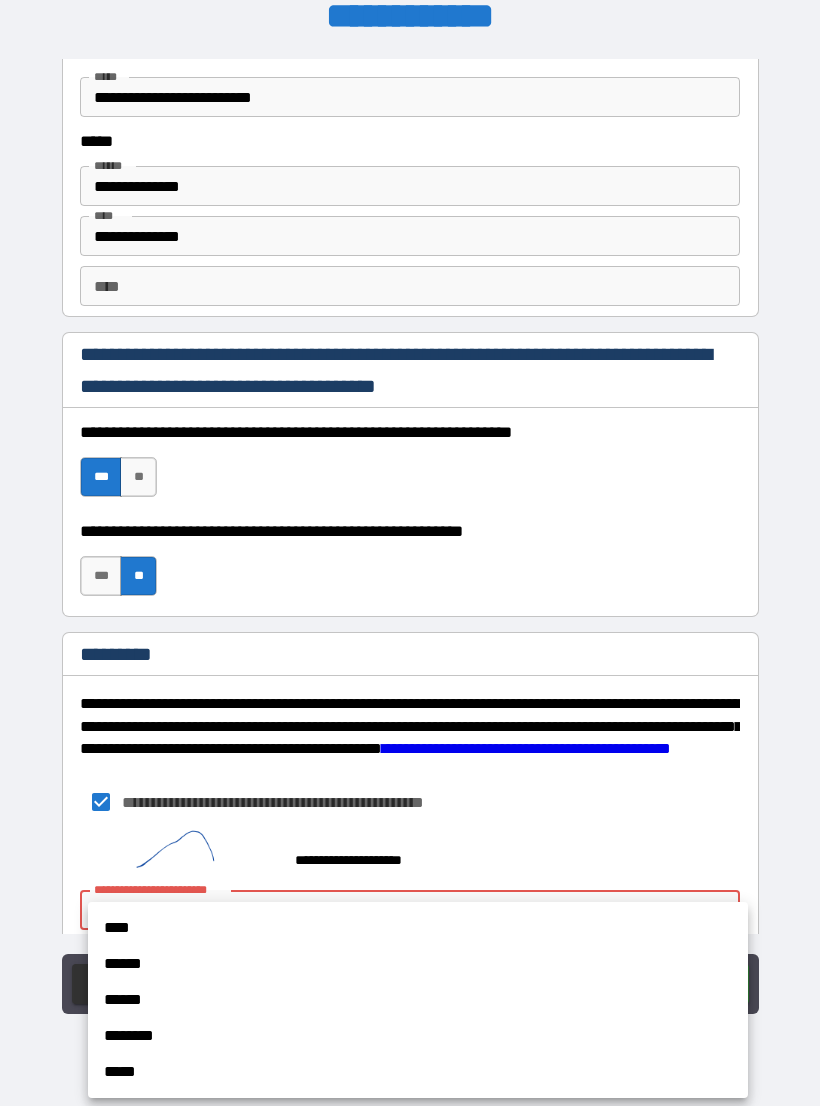 click on "********" at bounding box center (418, 1036) 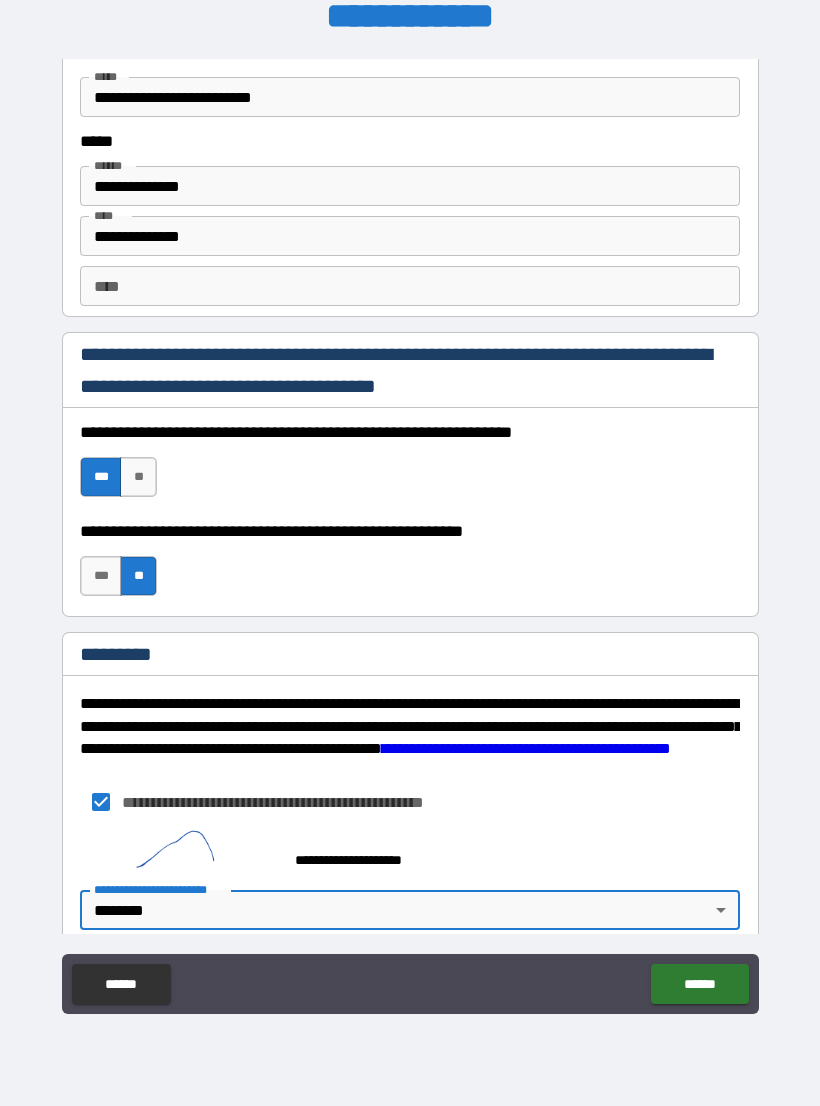 click on "**********" at bounding box center [410, 537] 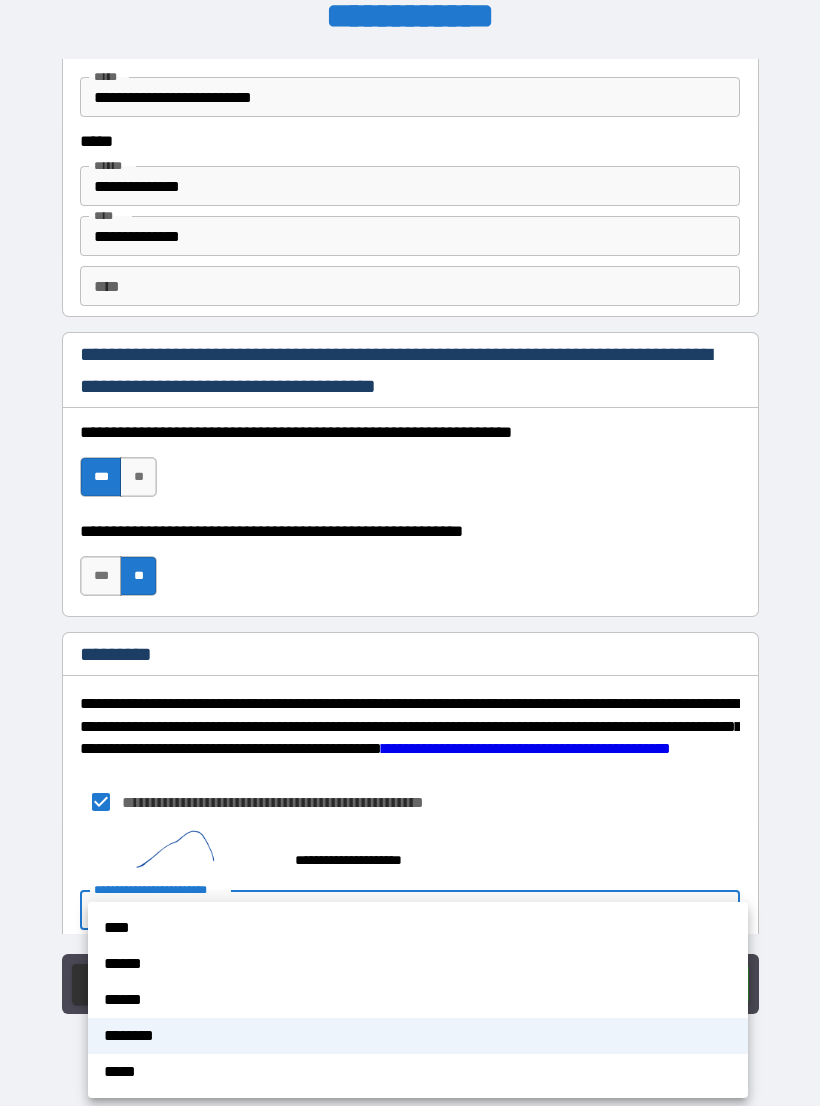 click on "******" at bounding box center (418, 964) 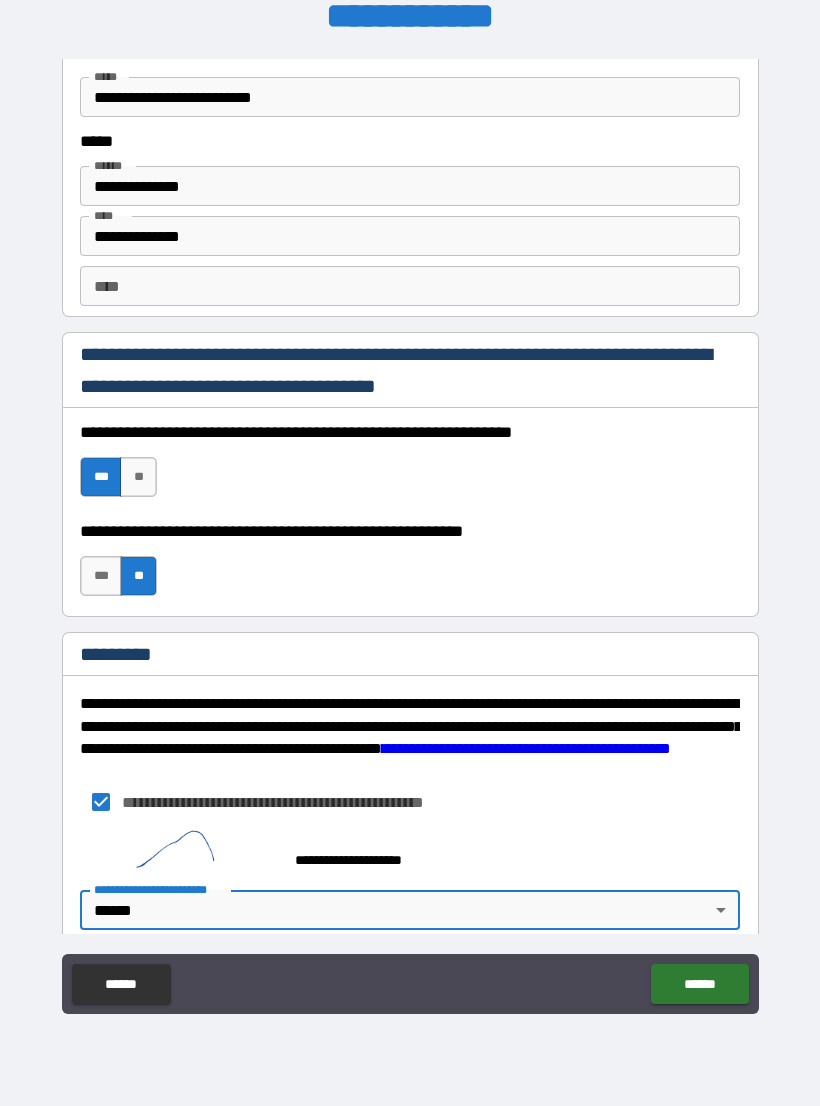 click on "******" at bounding box center (699, 984) 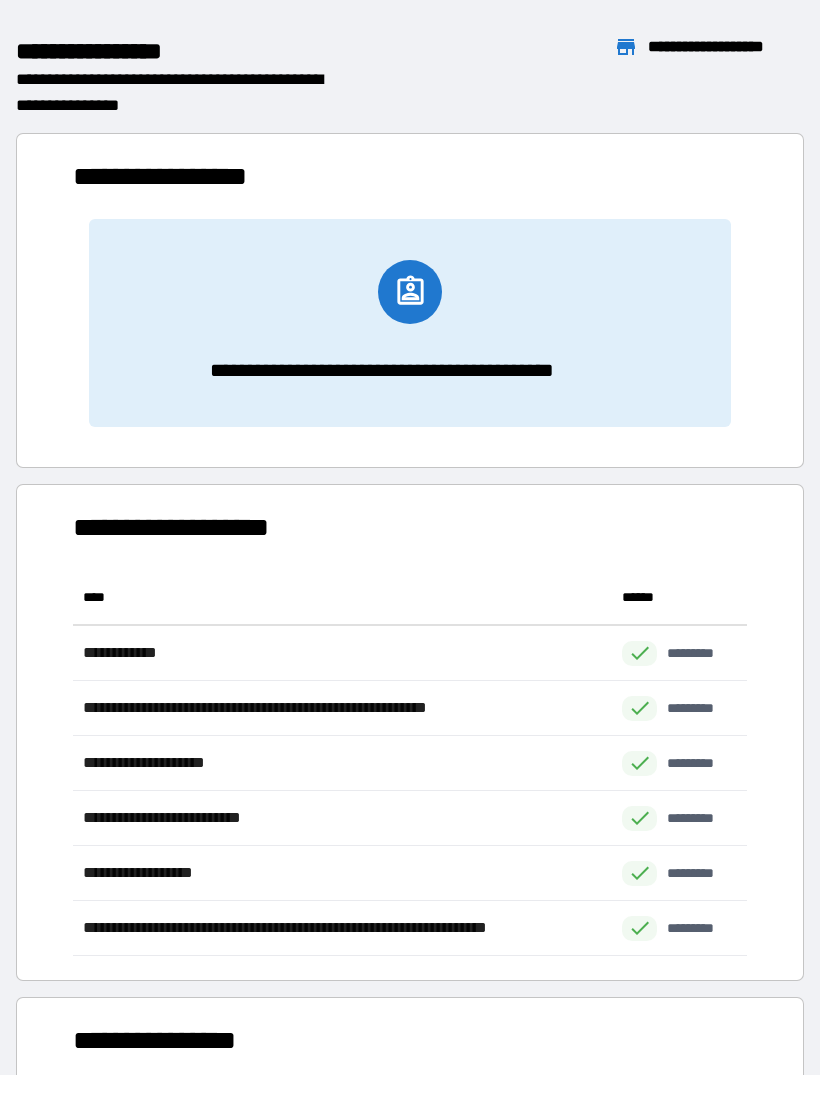 scroll, scrollTop: 1, scrollLeft: 1, axis: both 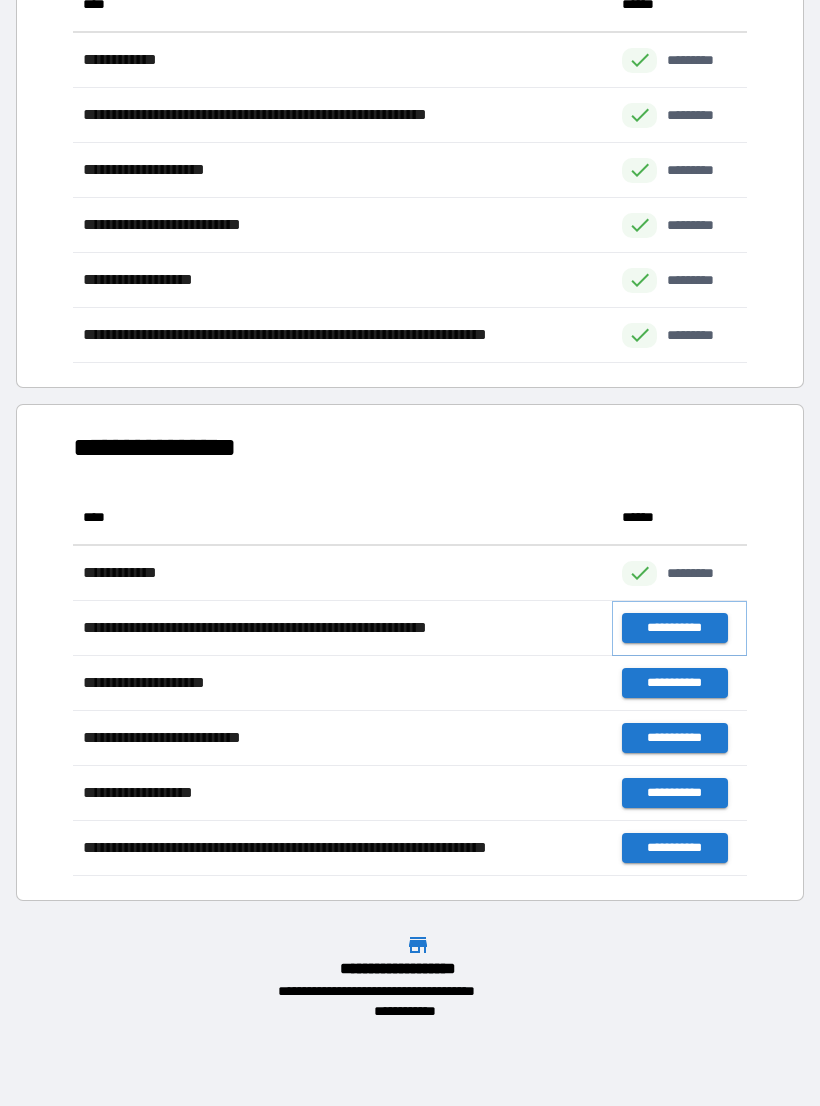 click on "**********" at bounding box center [674, 628] 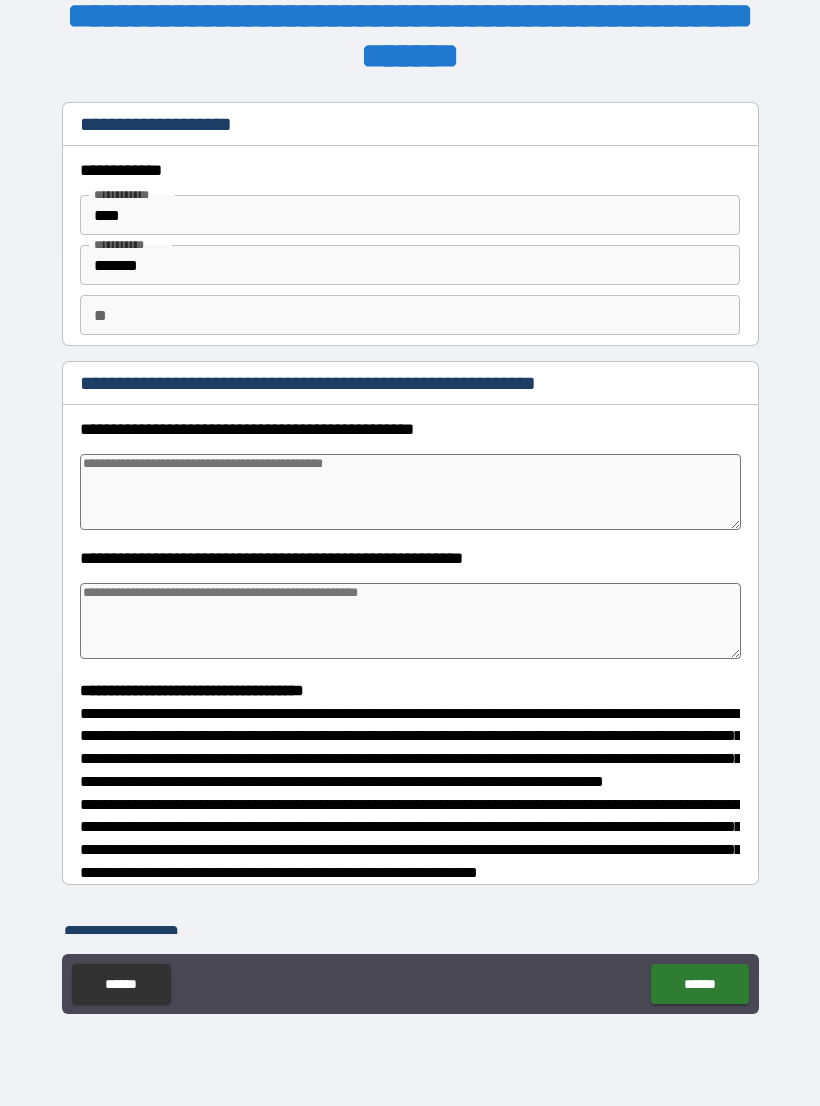 click on "**" at bounding box center (410, 315) 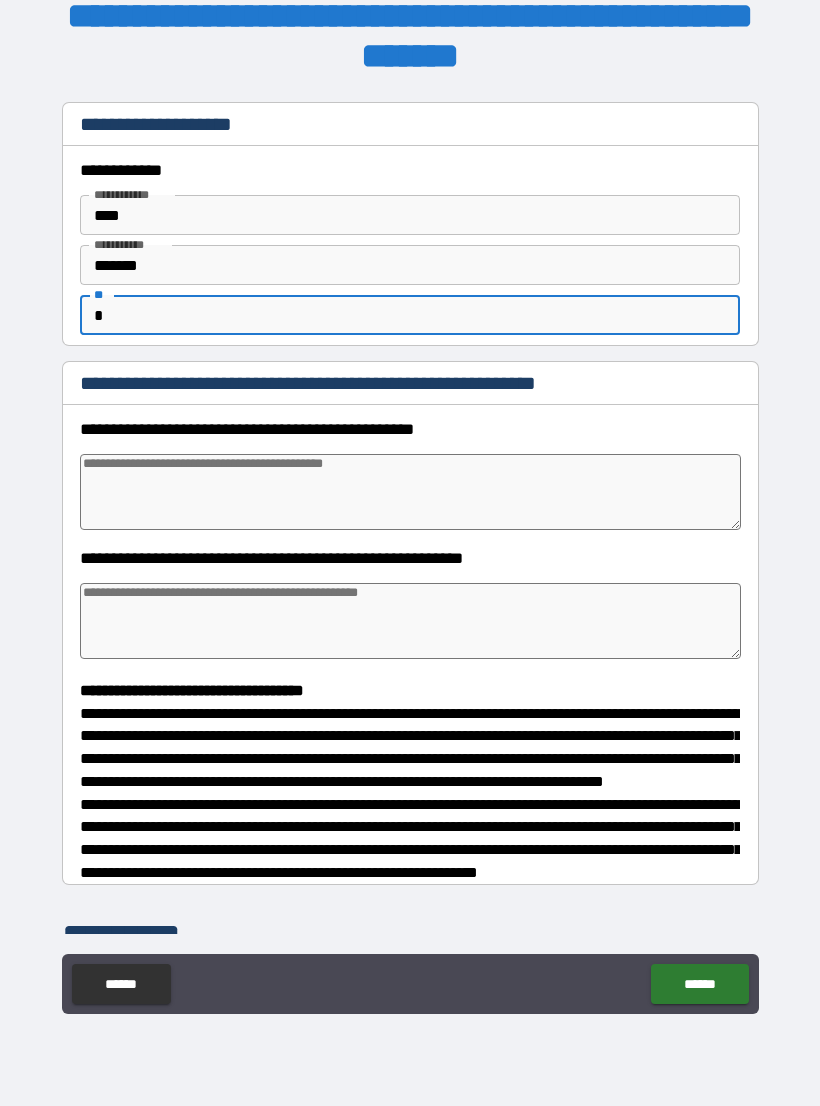 click at bounding box center [410, 492] 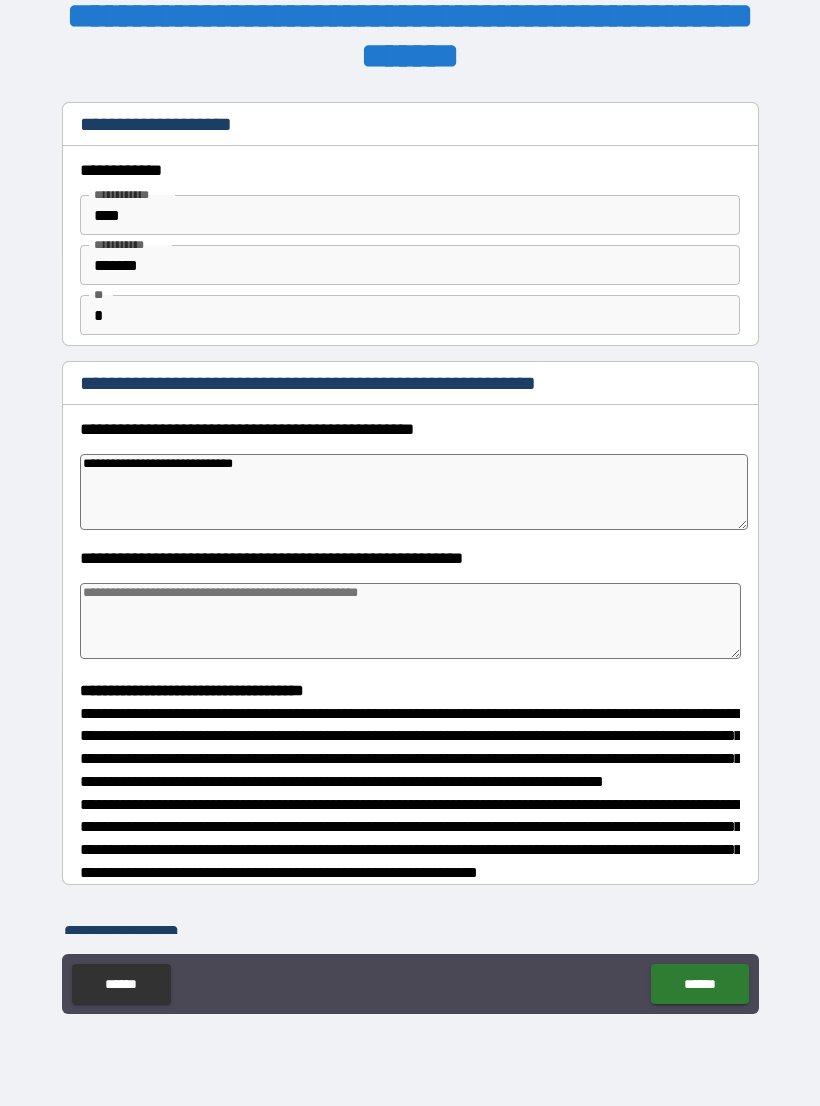 click at bounding box center [410, 621] 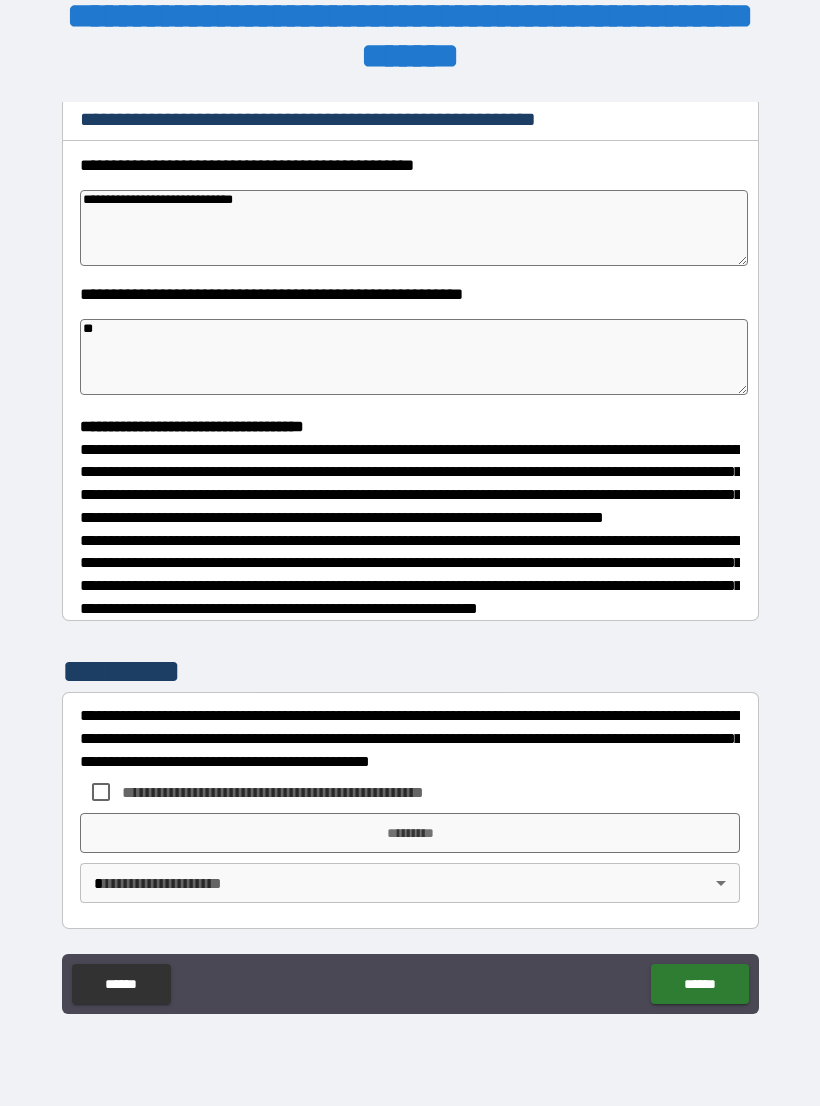 scroll, scrollTop: 302, scrollLeft: 0, axis: vertical 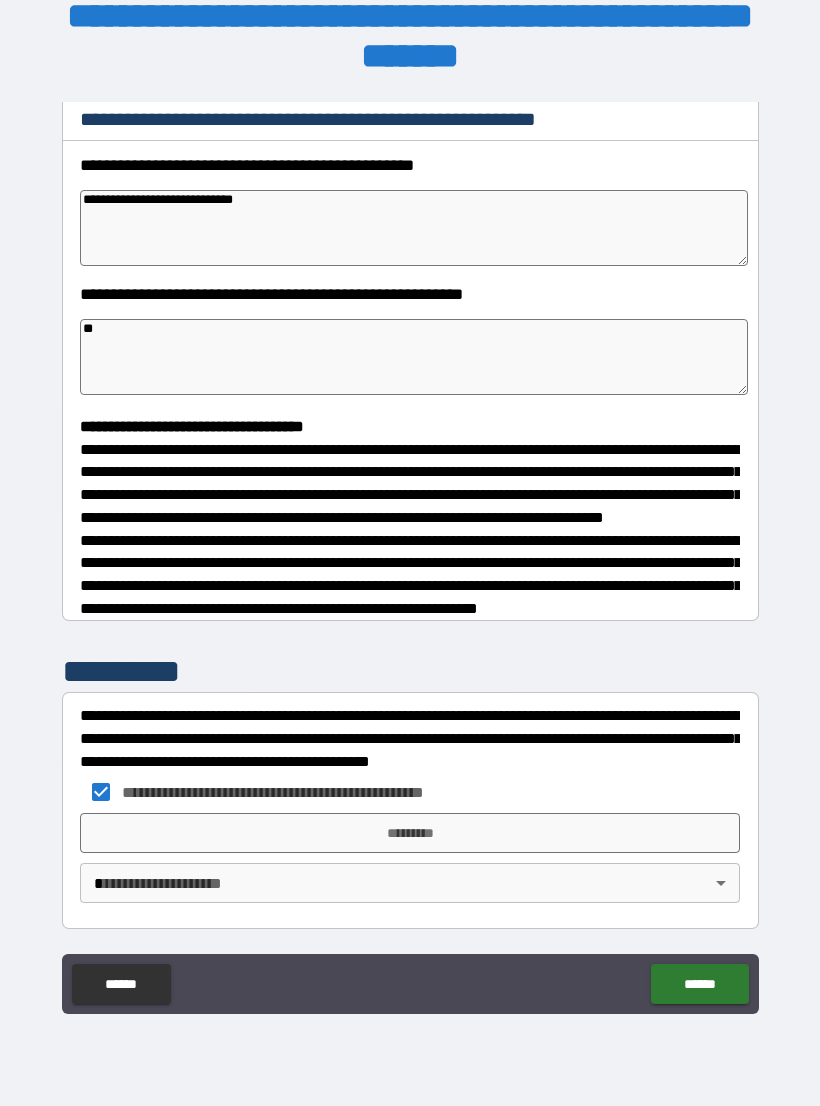 click on "*********" at bounding box center (410, 833) 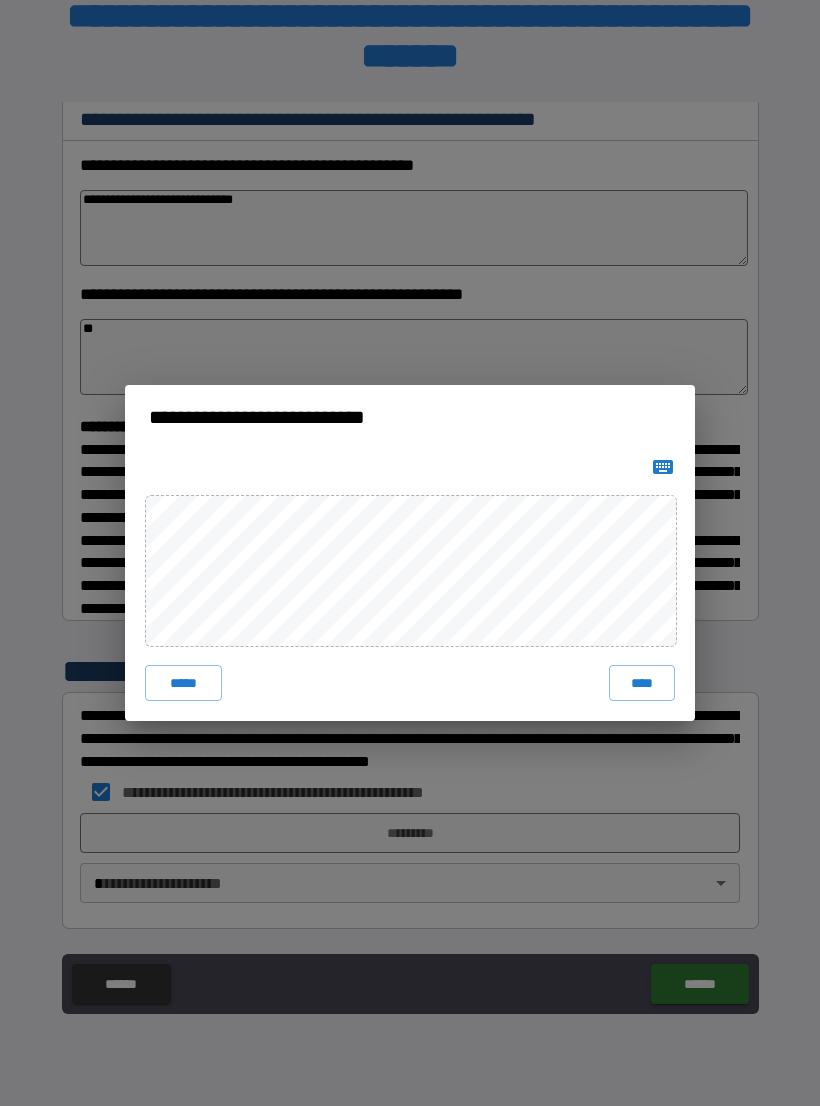 click on "****" at bounding box center (642, 683) 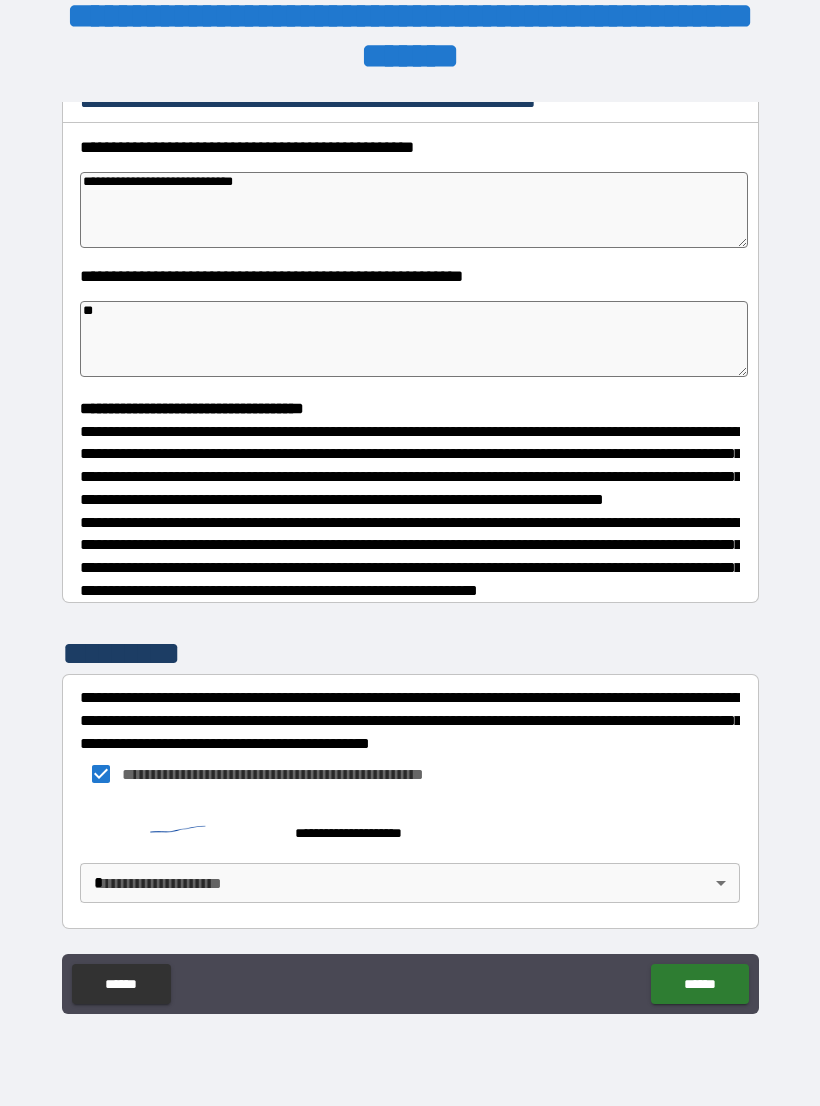 scroll, scrollTop: 319, scrollLeft: 0, axis: vertical 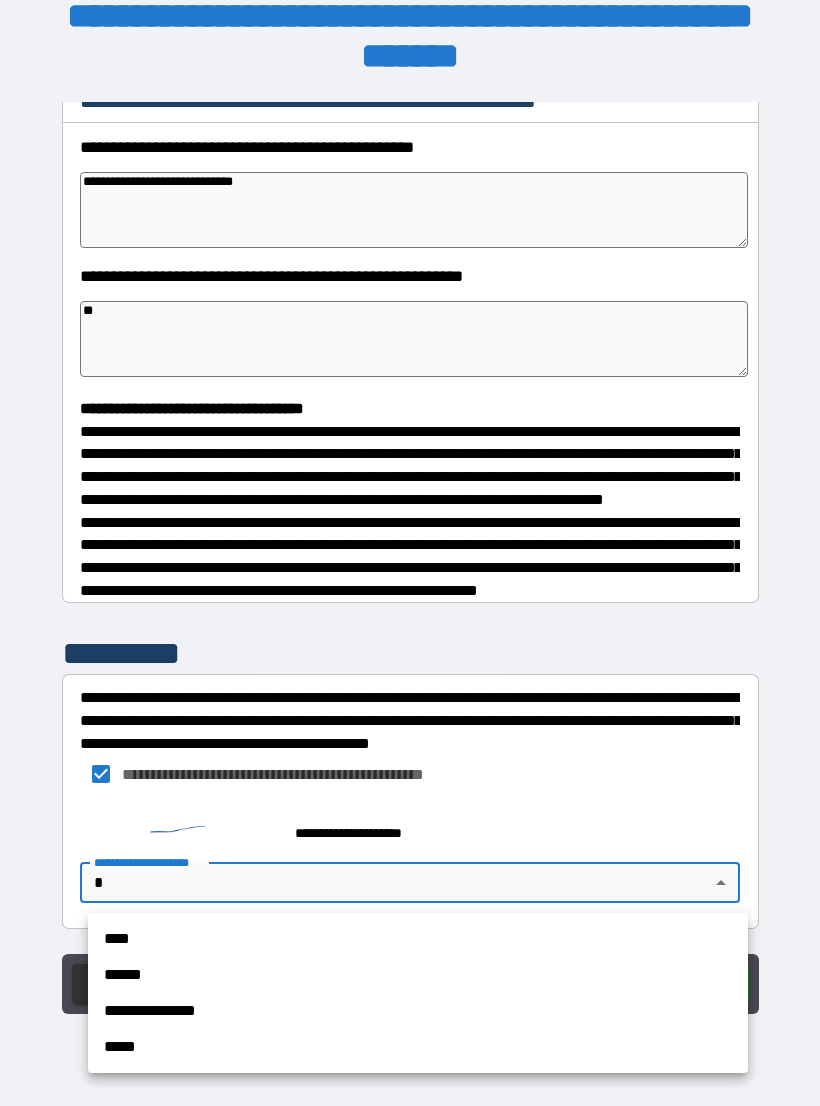 click on "**********" at bounding box center (418, 1011) 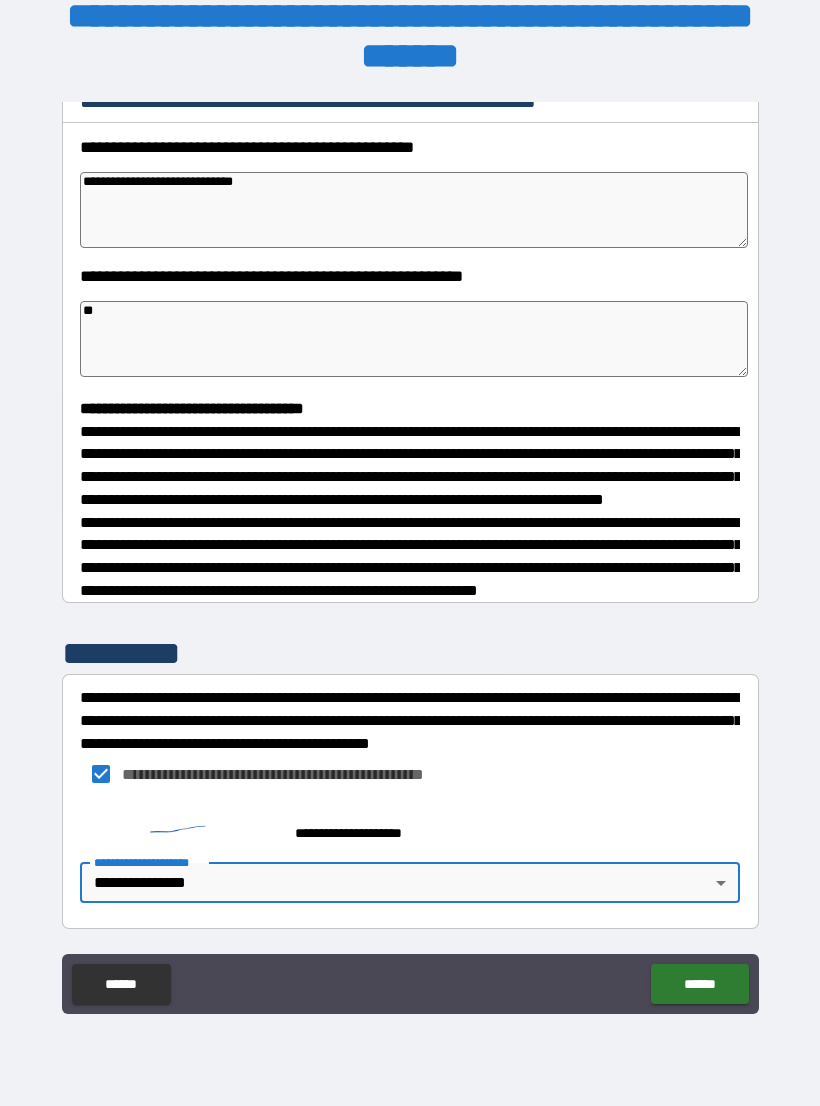 click on "******" at bounding box center [699, 984] 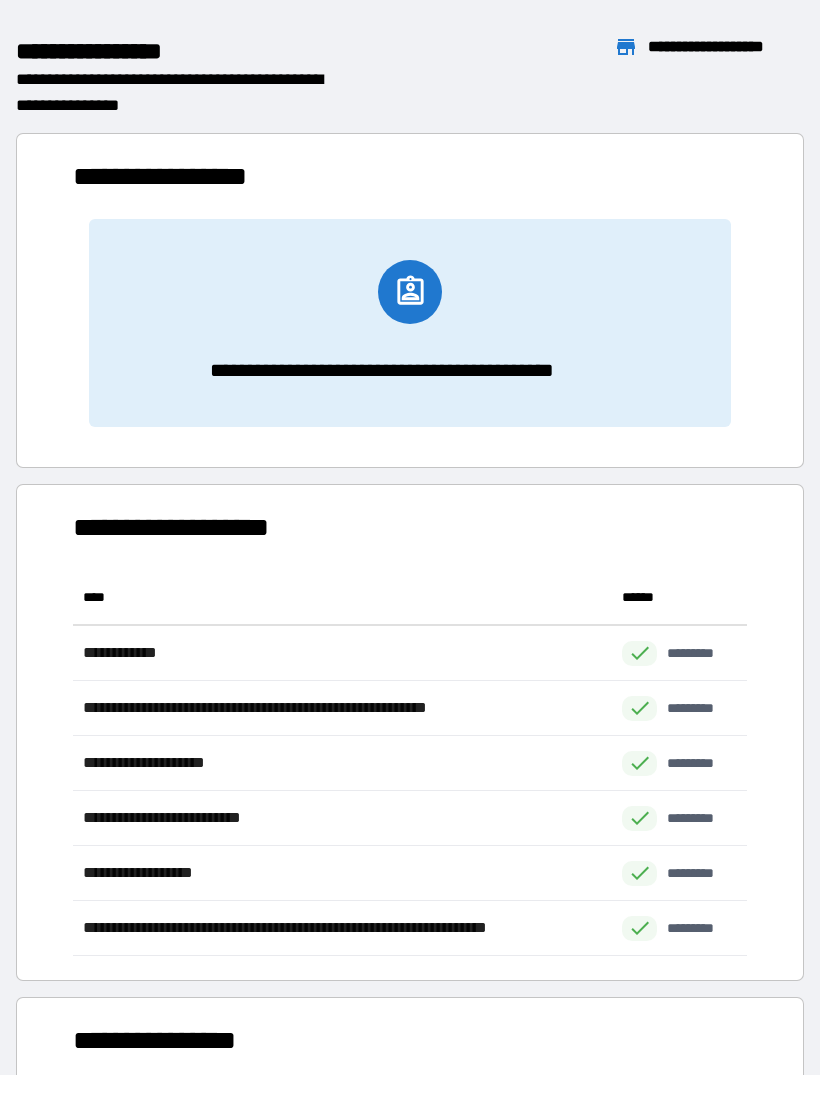 scroll, scrollTop: 1, scrollLeft: 1, axis: both 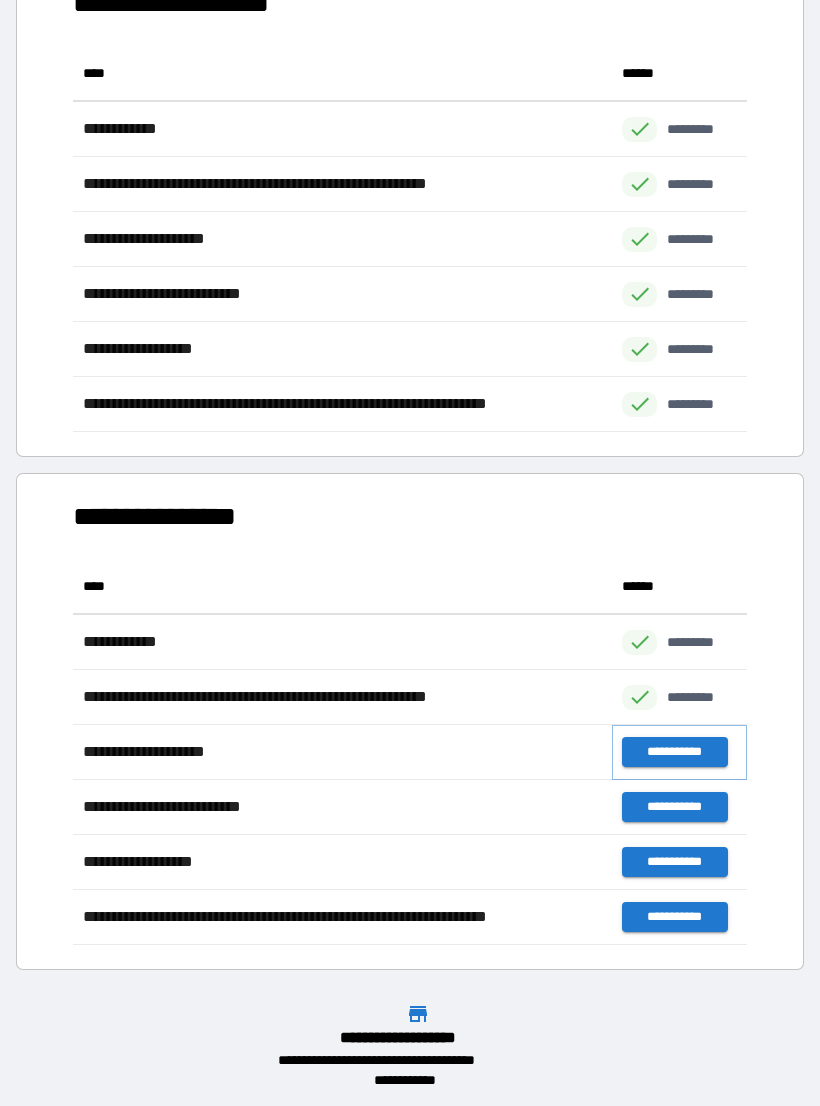 click on "**********" at bounding box center [674, 752] 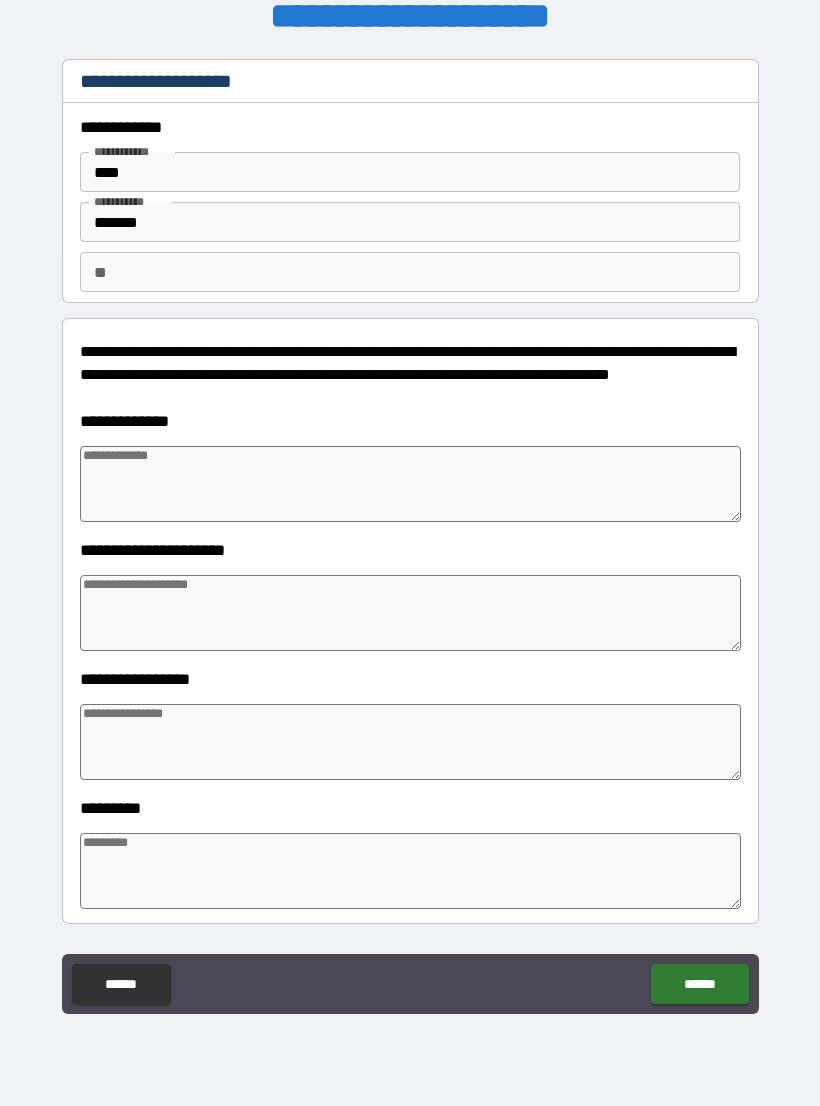 click on "**" at bounding box center (410, 272) 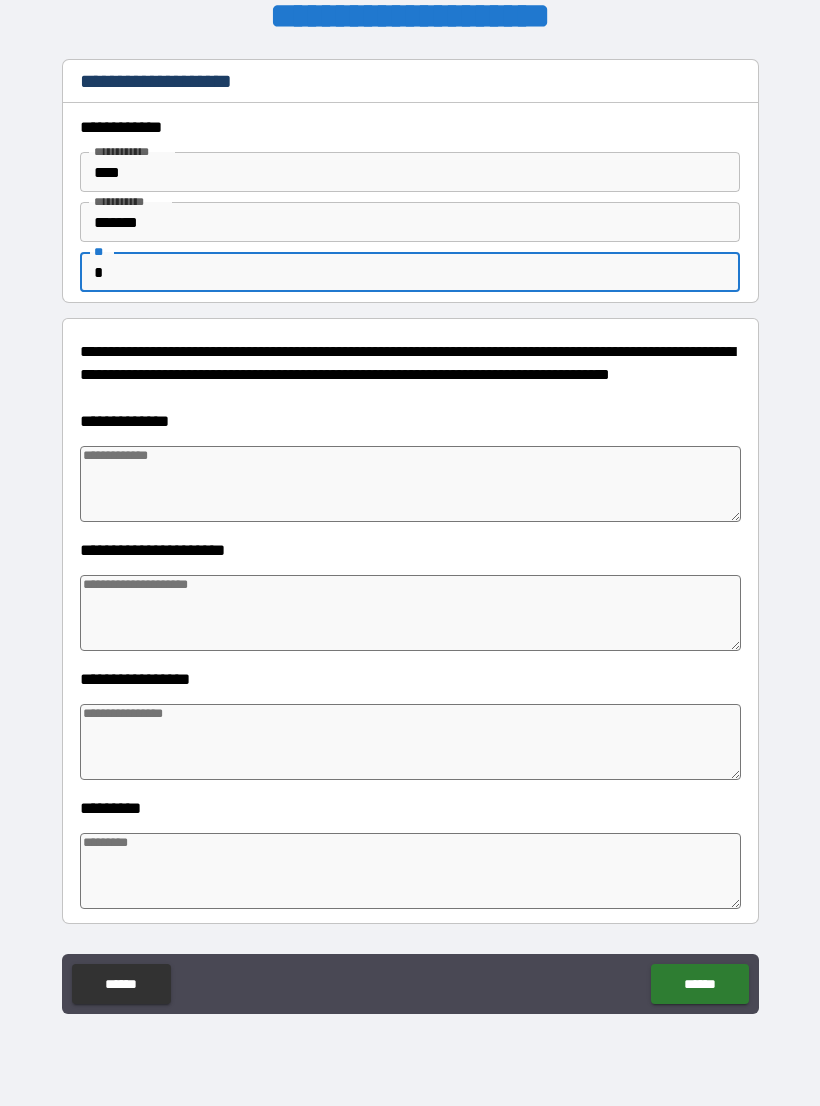 click at bounding box center [410, 484] 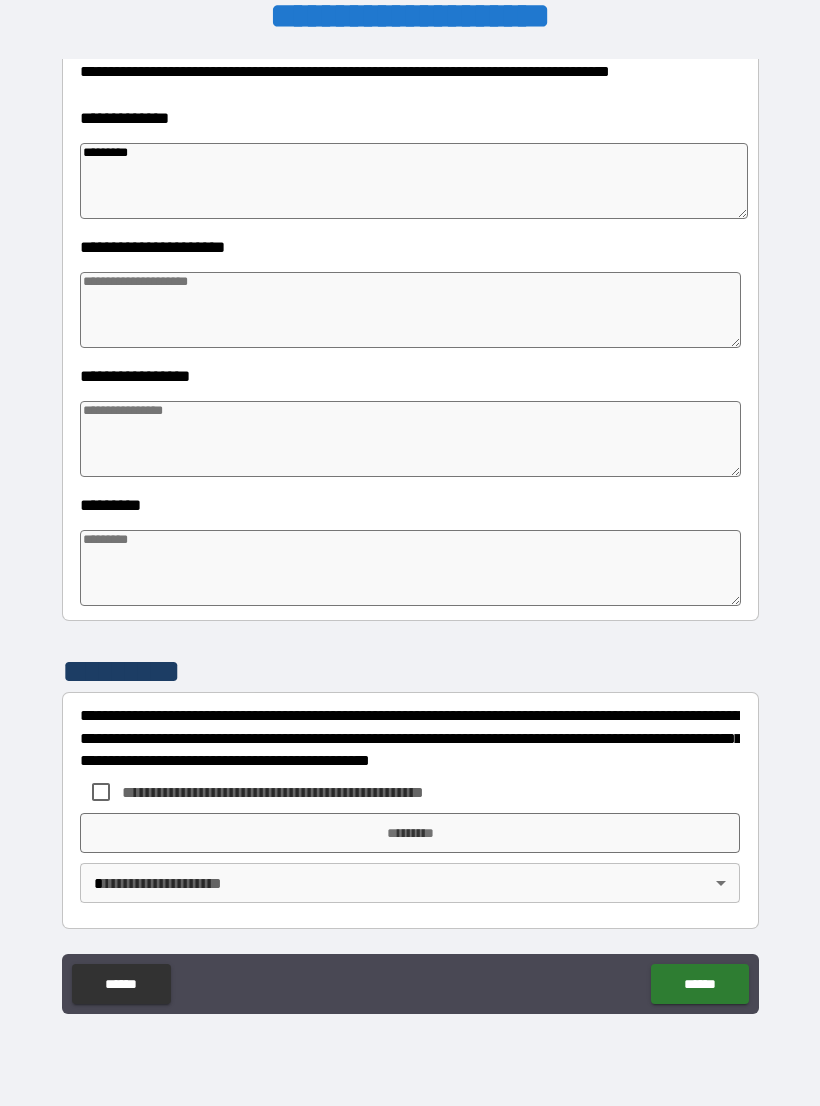 scroll, scrollTop: 303, scrollLeft: 0, axis: vertical 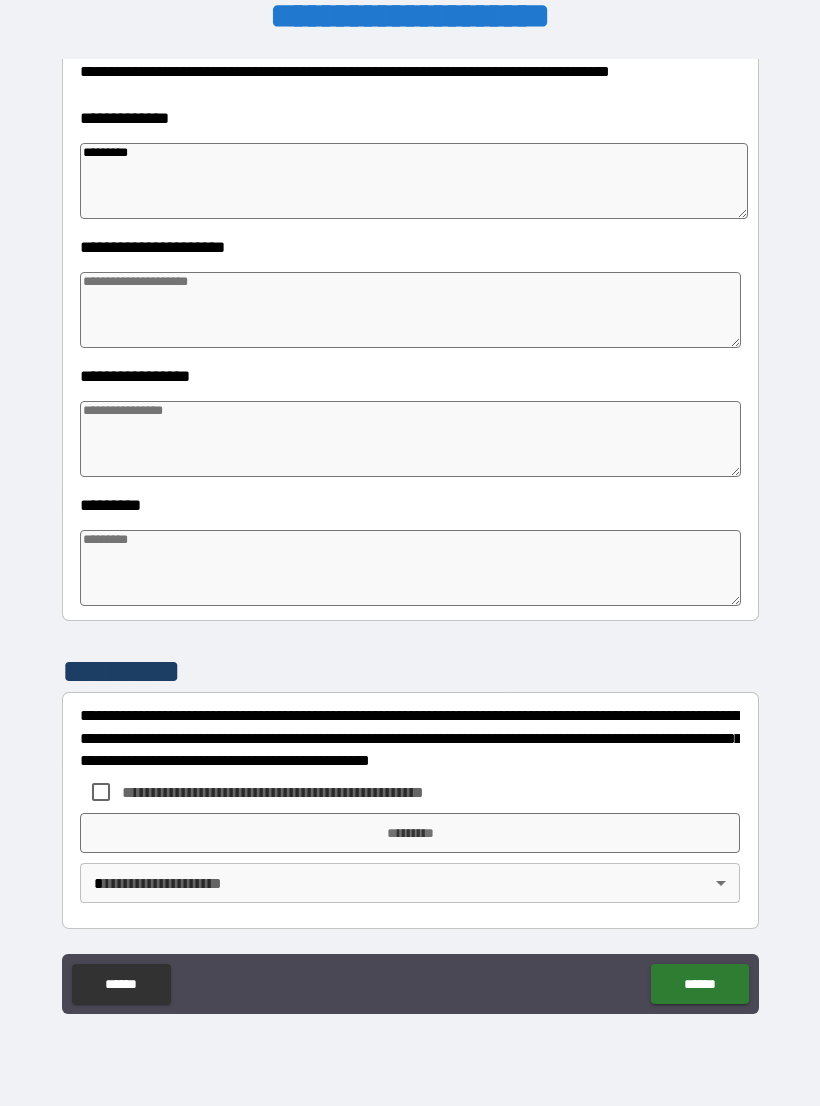 click at bounding box center [410, 310] 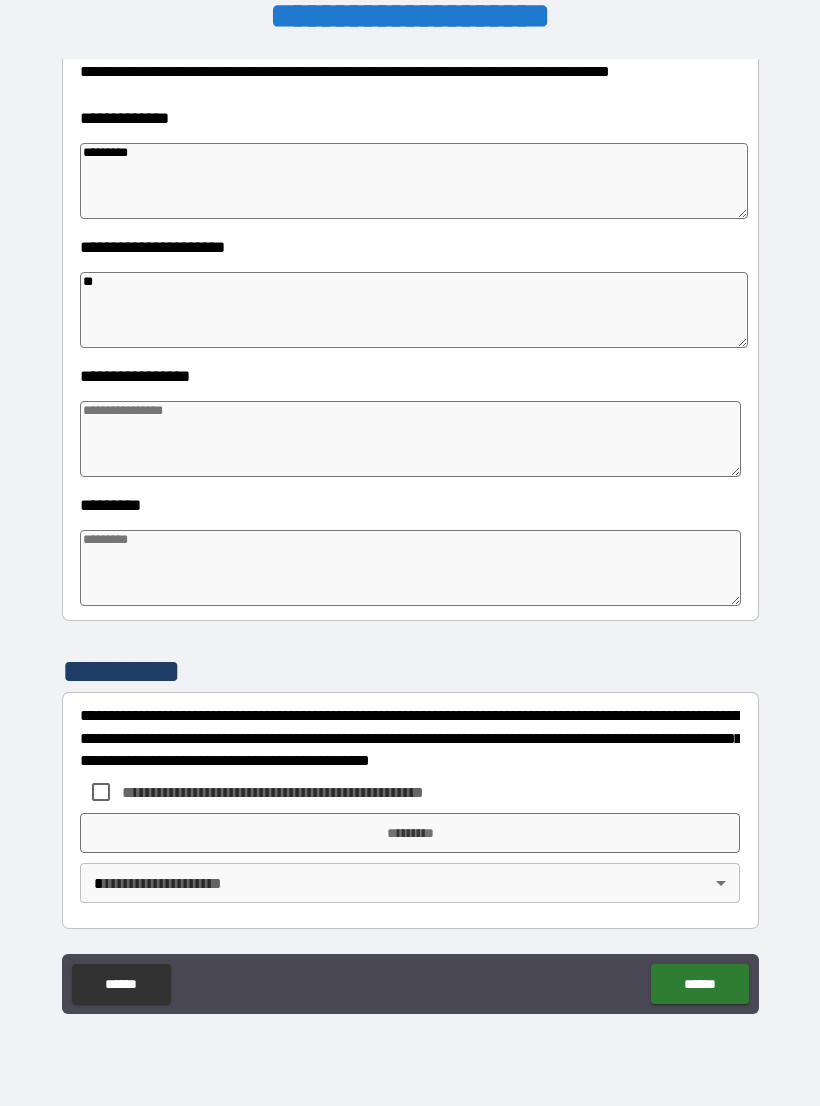click at bounding box center (410, 439) 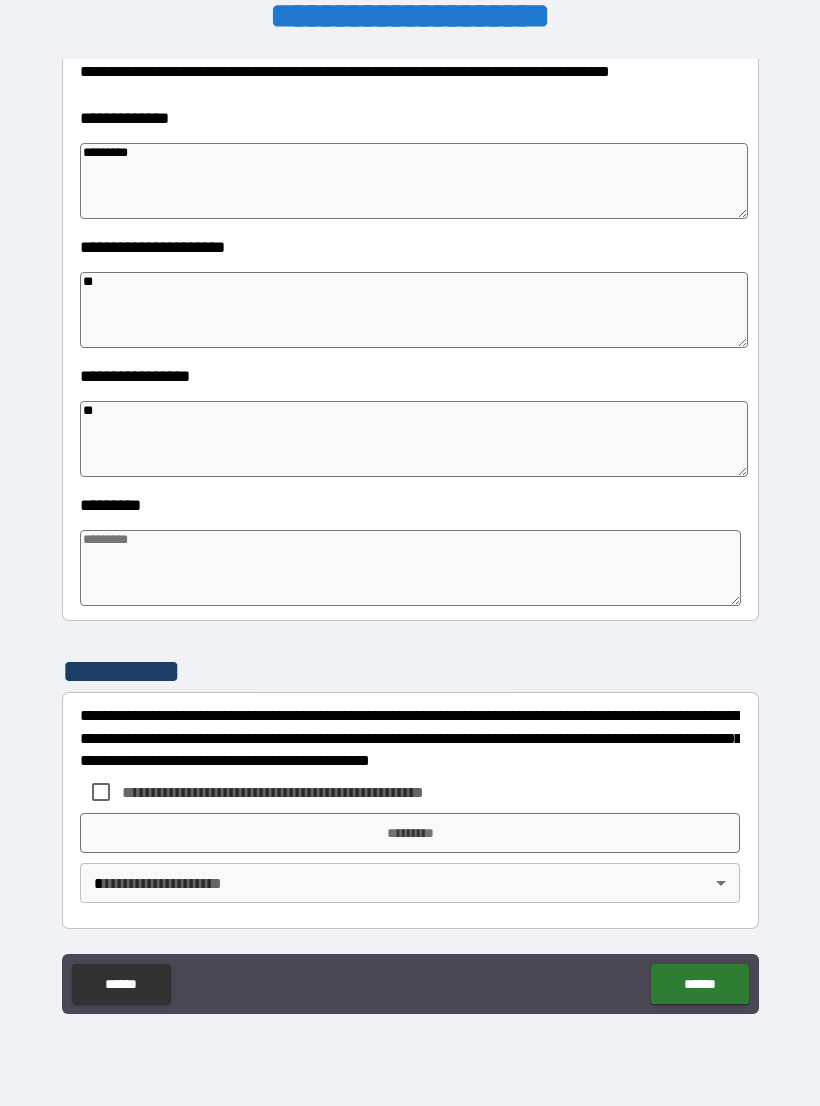 click at bounding box center (410, 568) 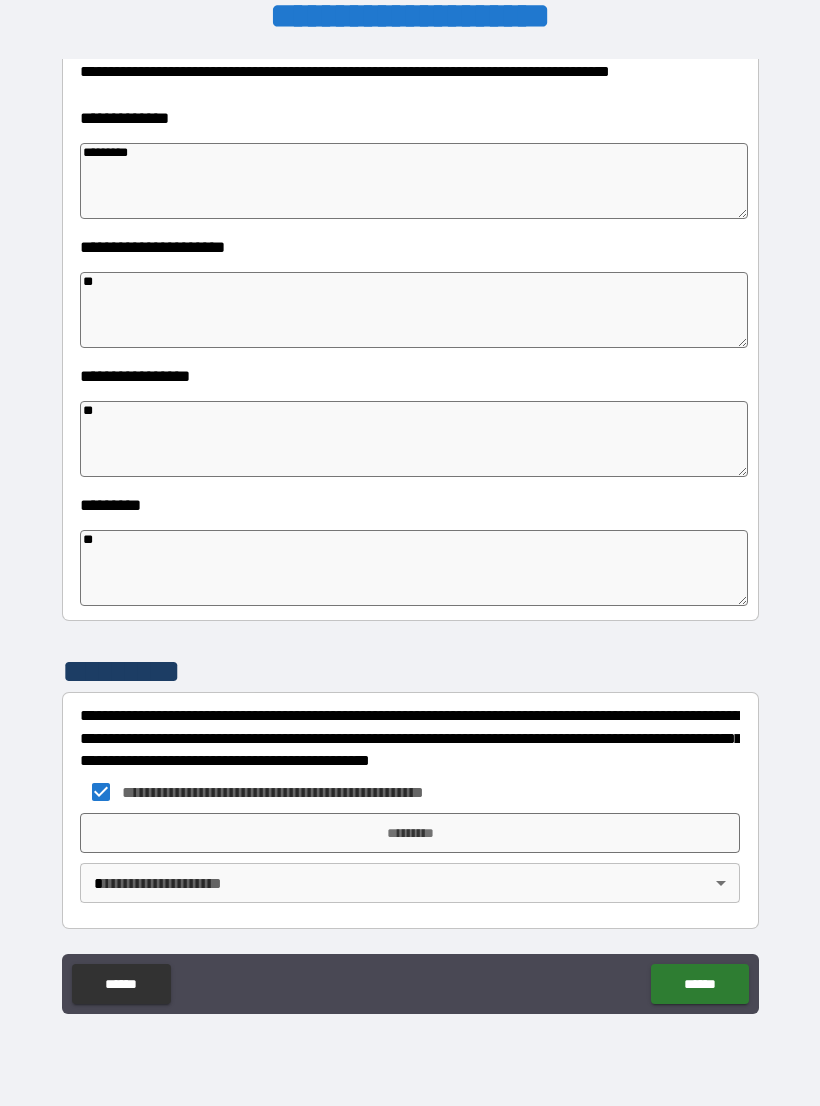 click on "*********" at bounding box center (410, 833) 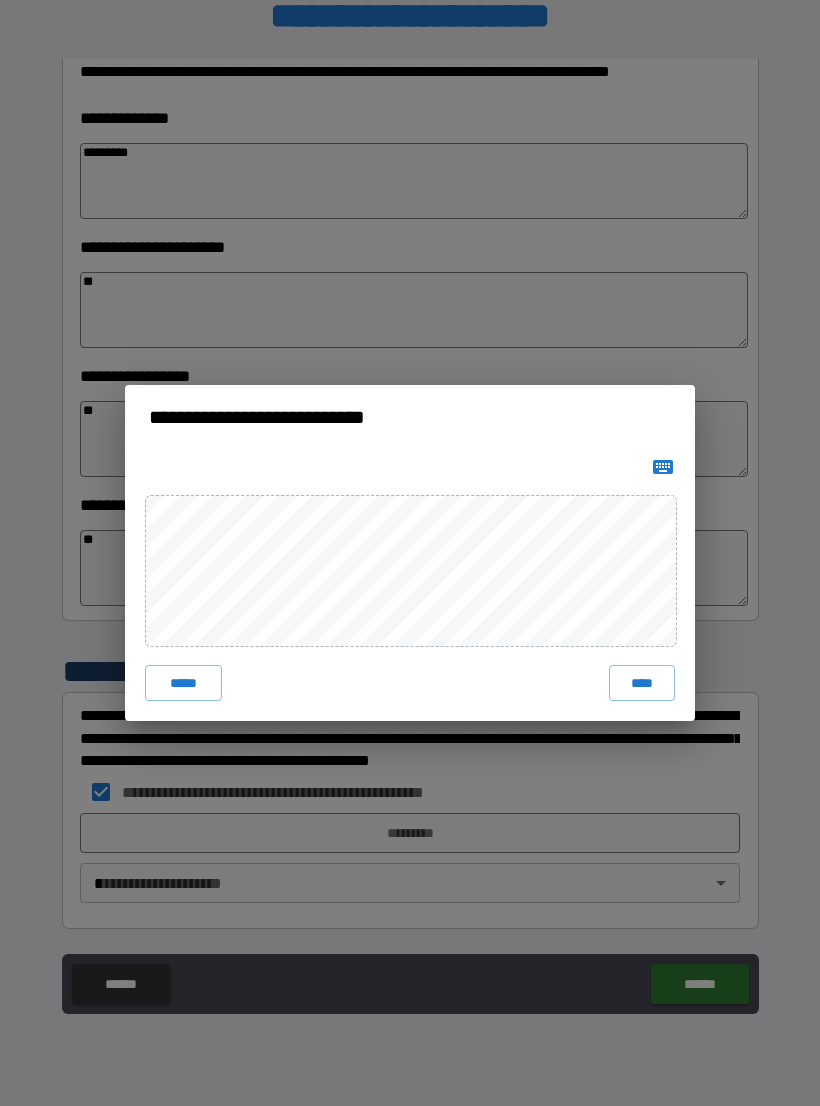 click on "****" at bounding box center [642, 683] 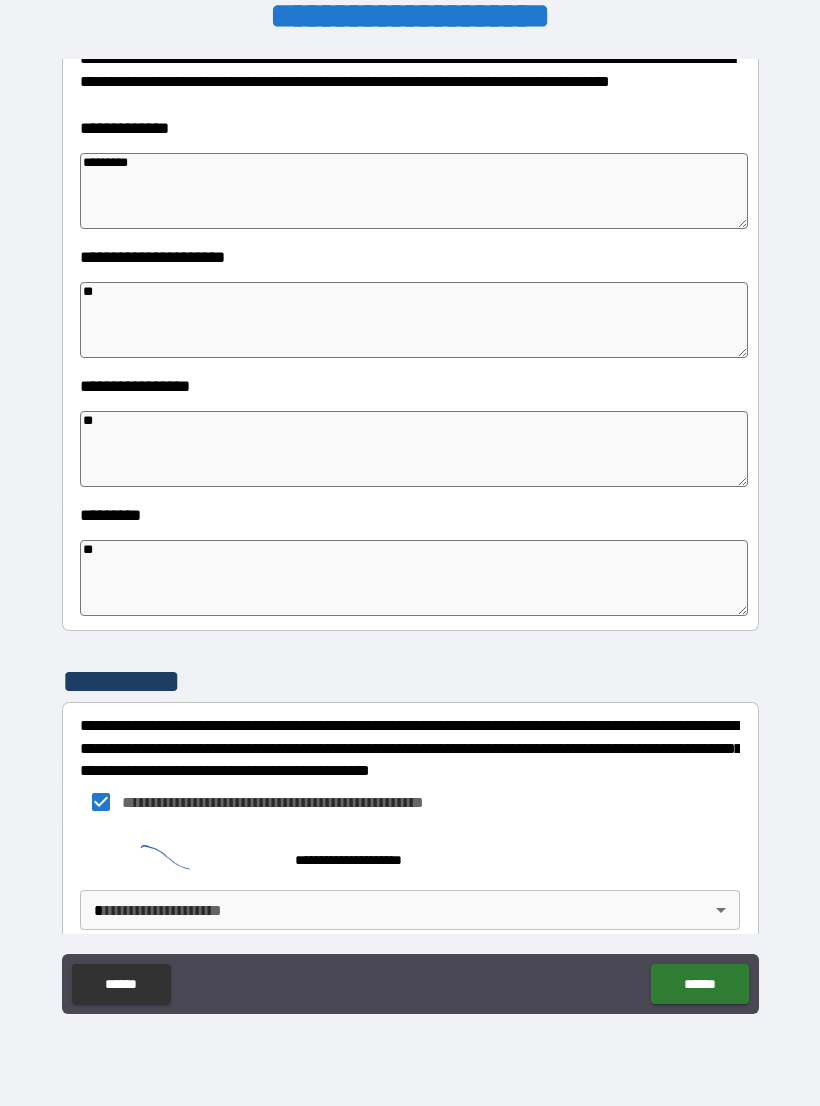 click on "**********" at bounding box center [410, 537] 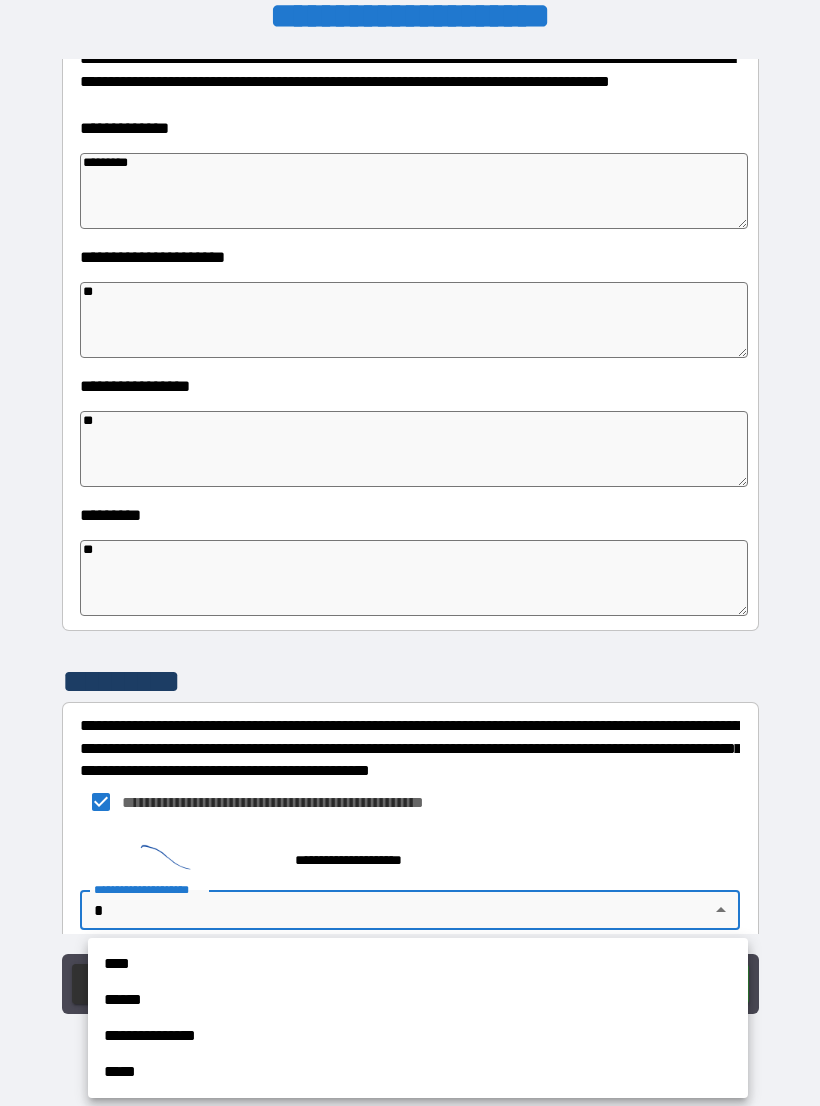 click on "**********" at bounding box center (418, 1036) 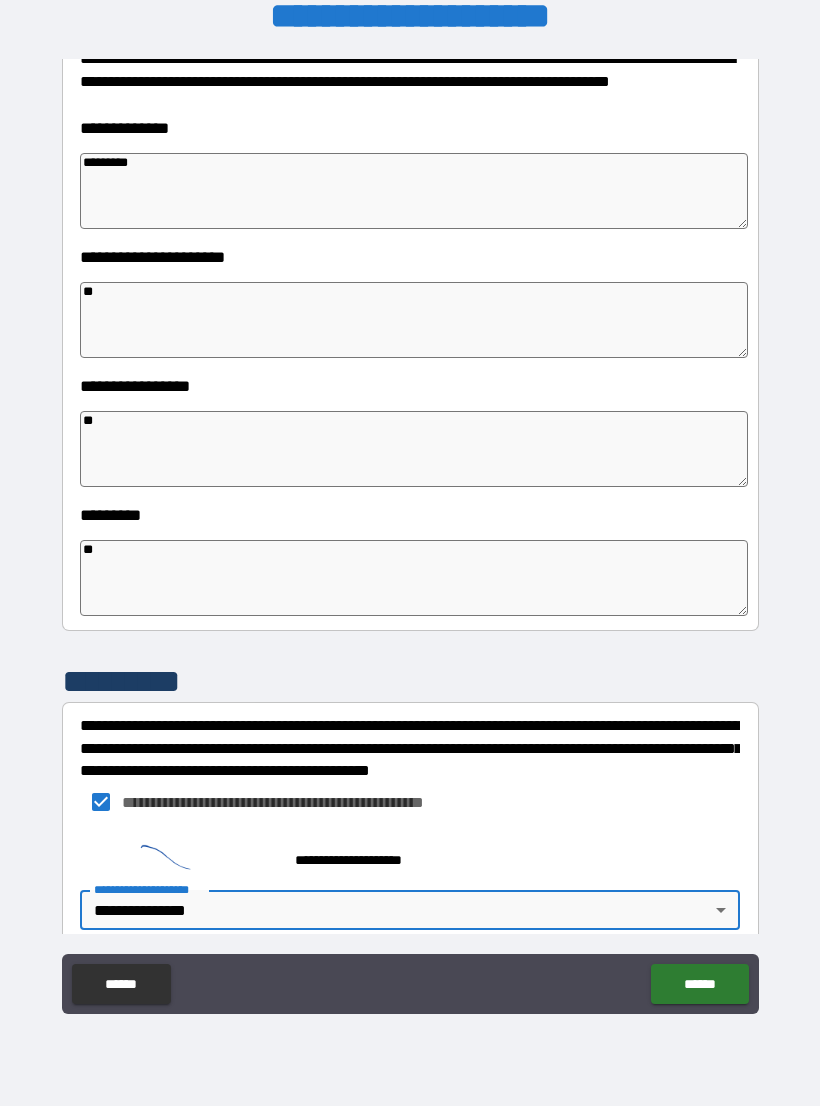 click on "******" at bounding box center [699, 984] 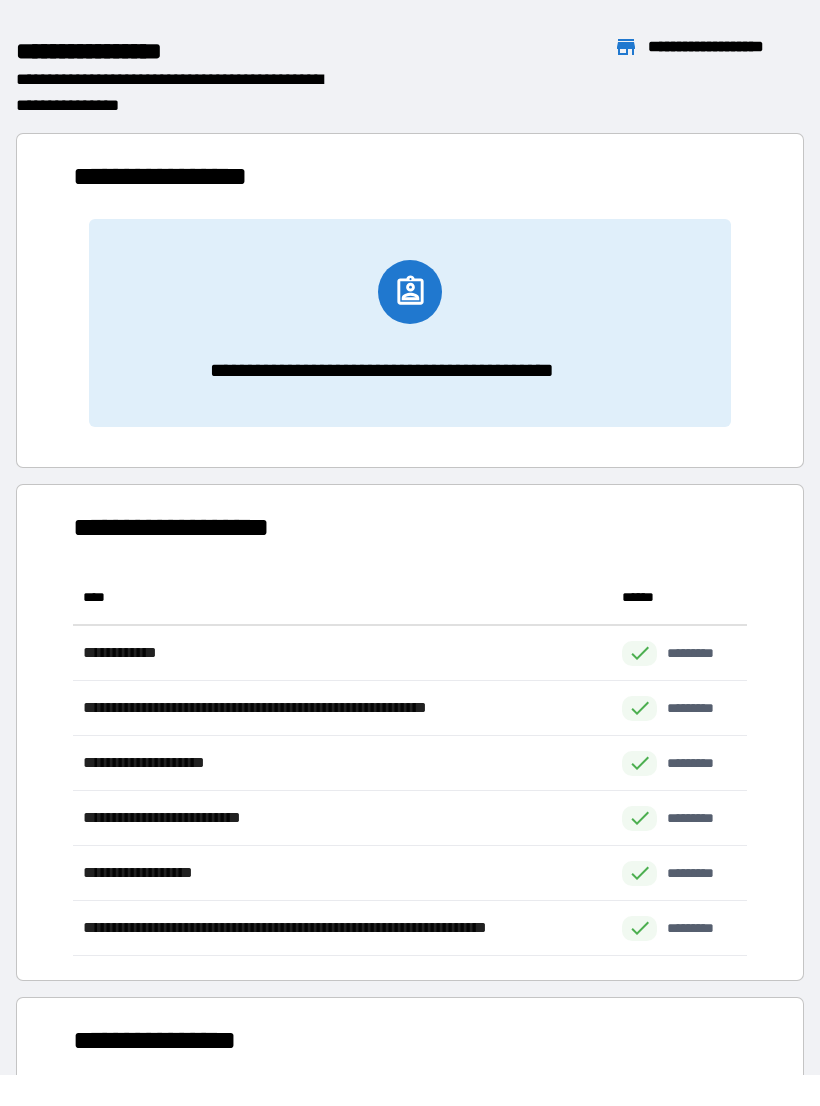 scroll, scrollTop: 386, scrollLeft: 674, axis: both 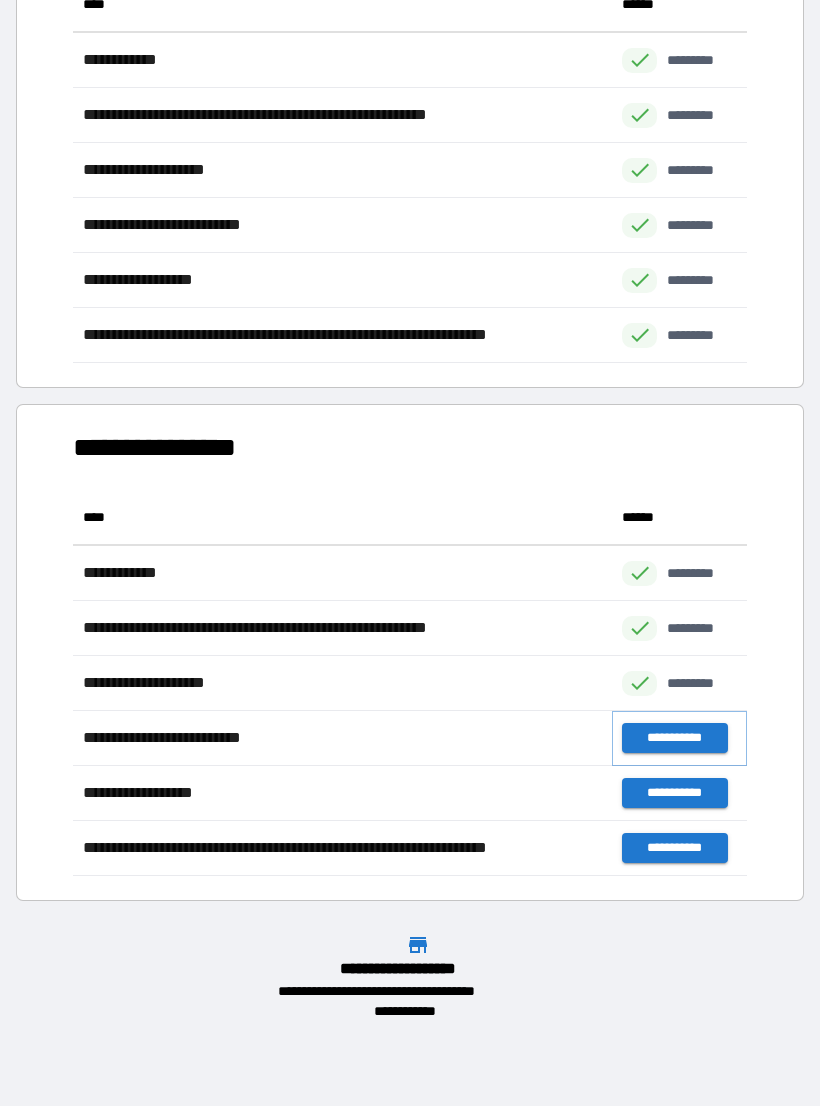 click on "**********" at bounding box center [674, 738] 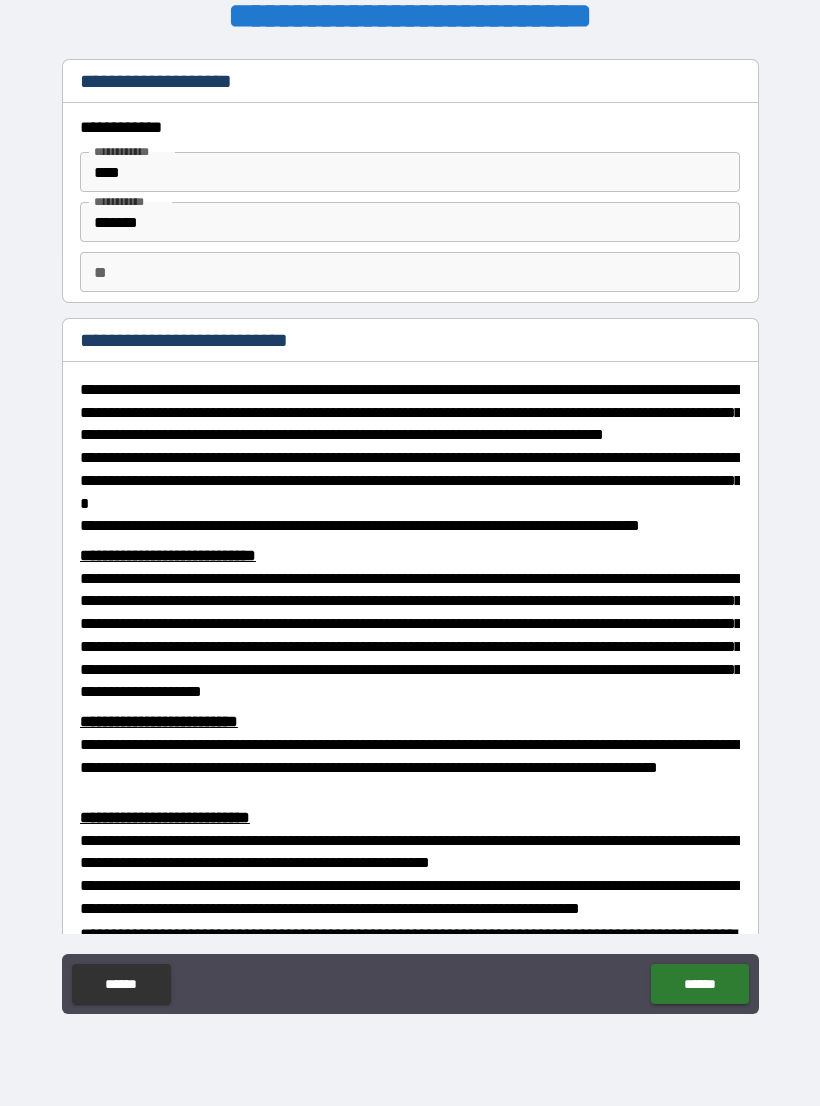 click on "**" at bounding box center (410, 272) 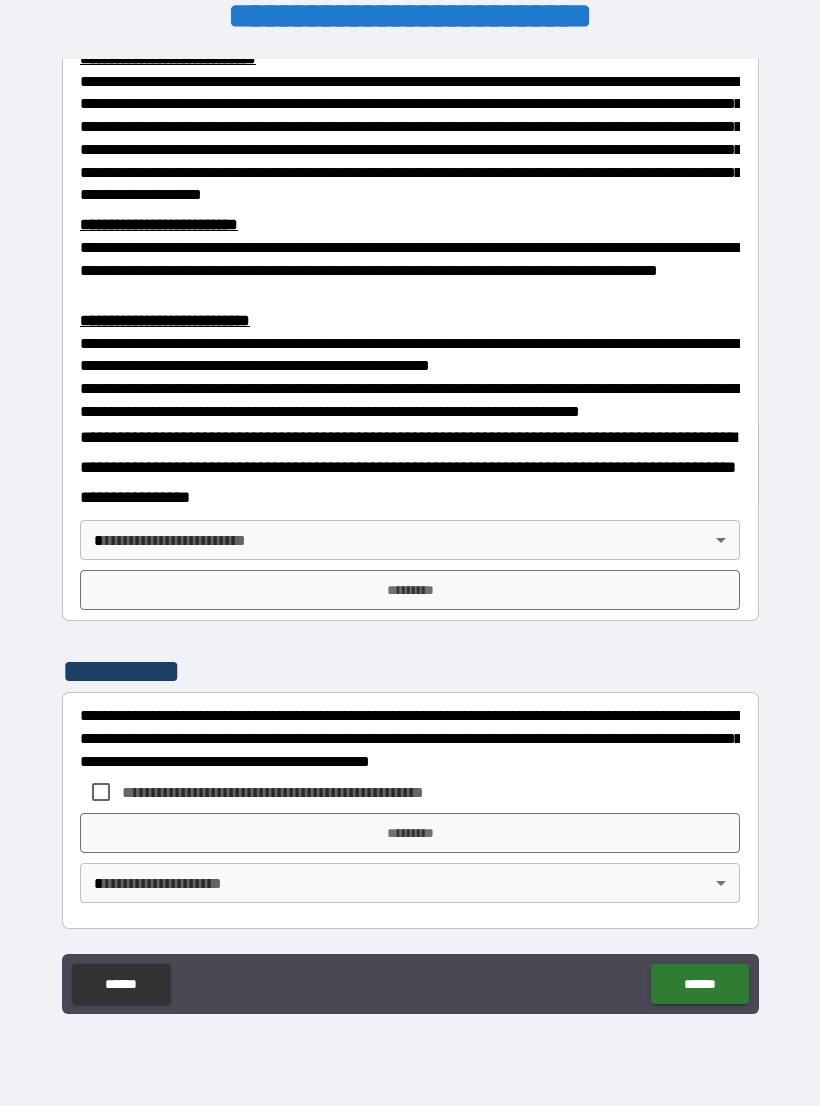 scroll, scrollTop: 549, scrollLeft: 0, axis: vertical 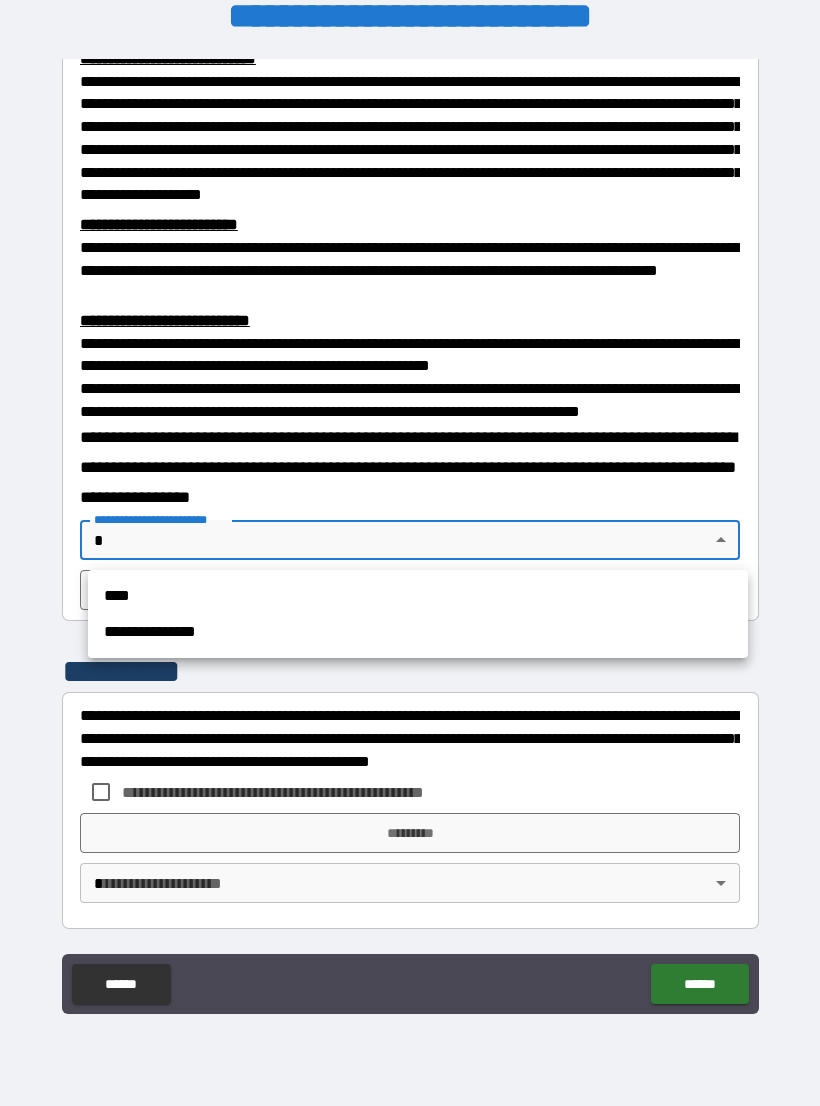 click on "**********" at bounding box center (418, 632) 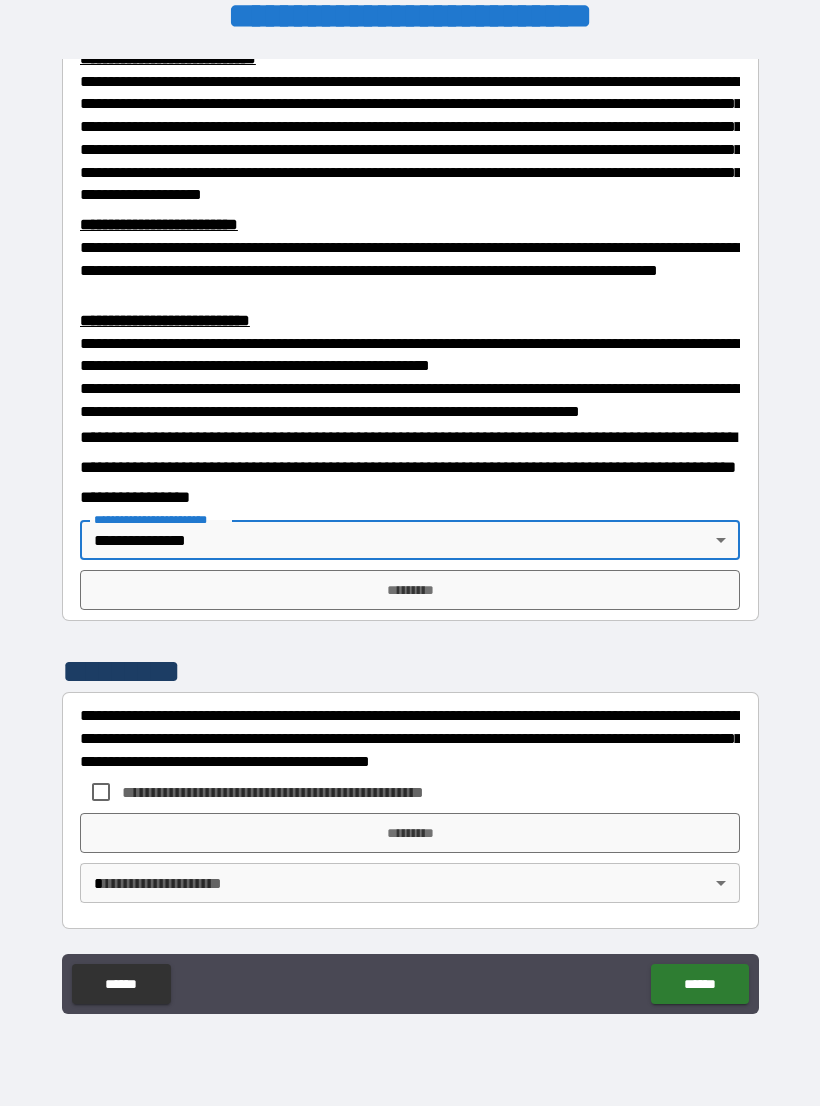 click on "*********" at bounding box center (410, 590) 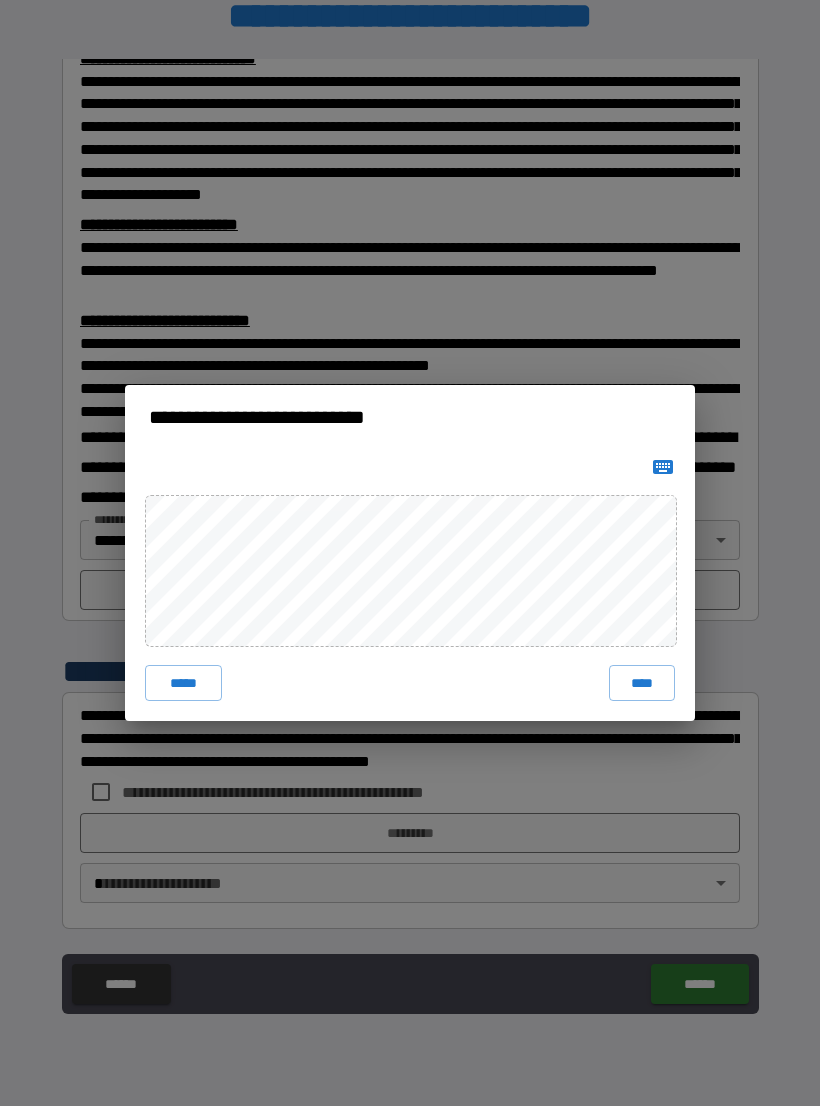 click on "****" at bounding box center (642, 683) 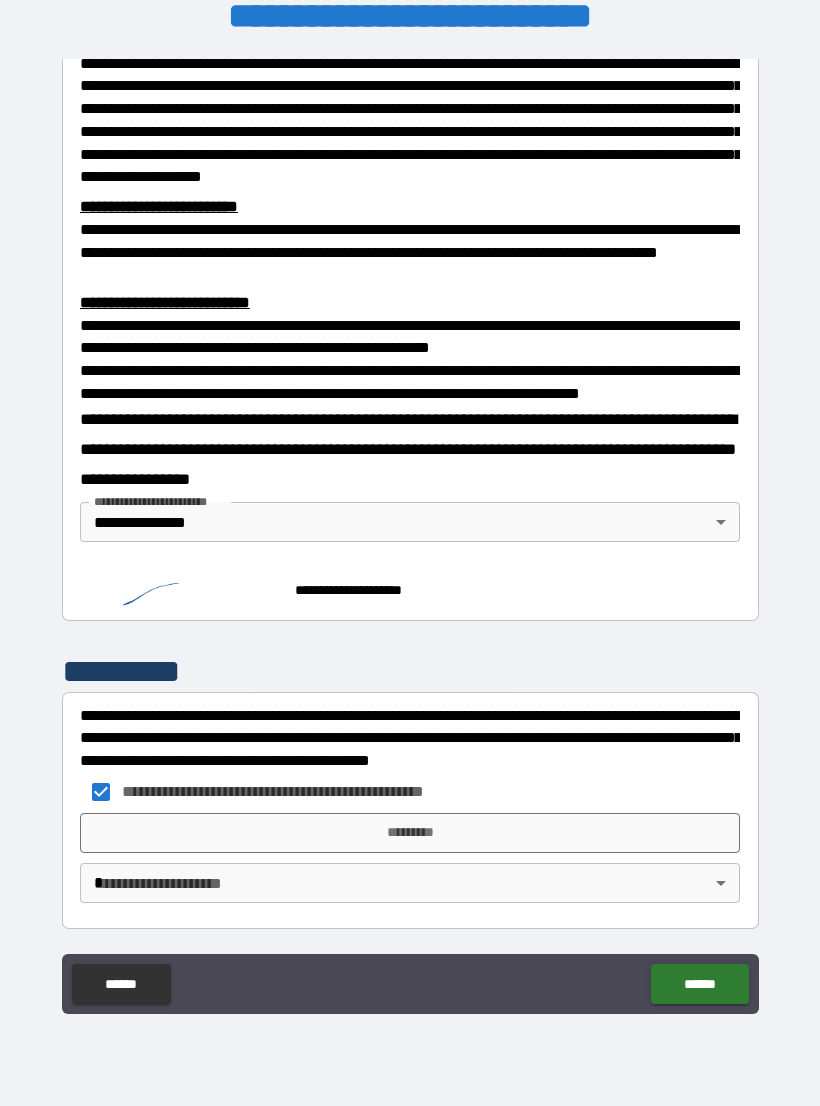 click on "*********" at bounding box center (410, 833) 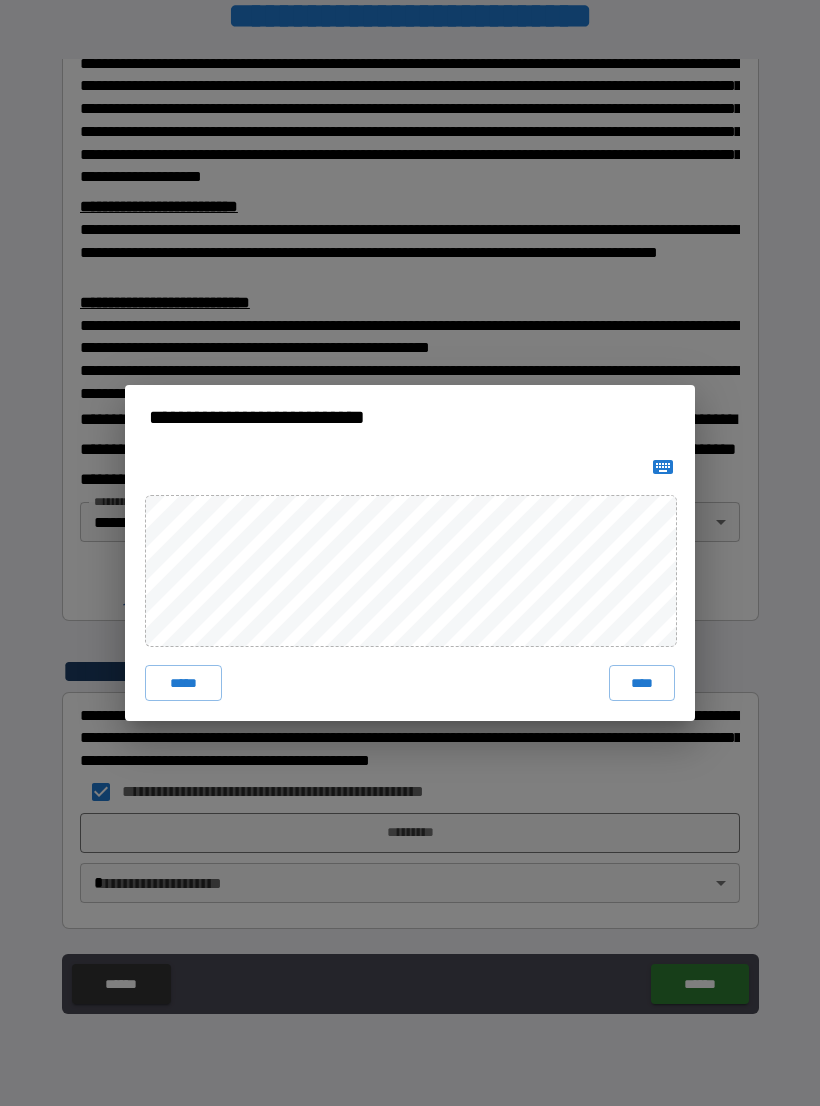 click on "****" at bounding box center (642, 683) 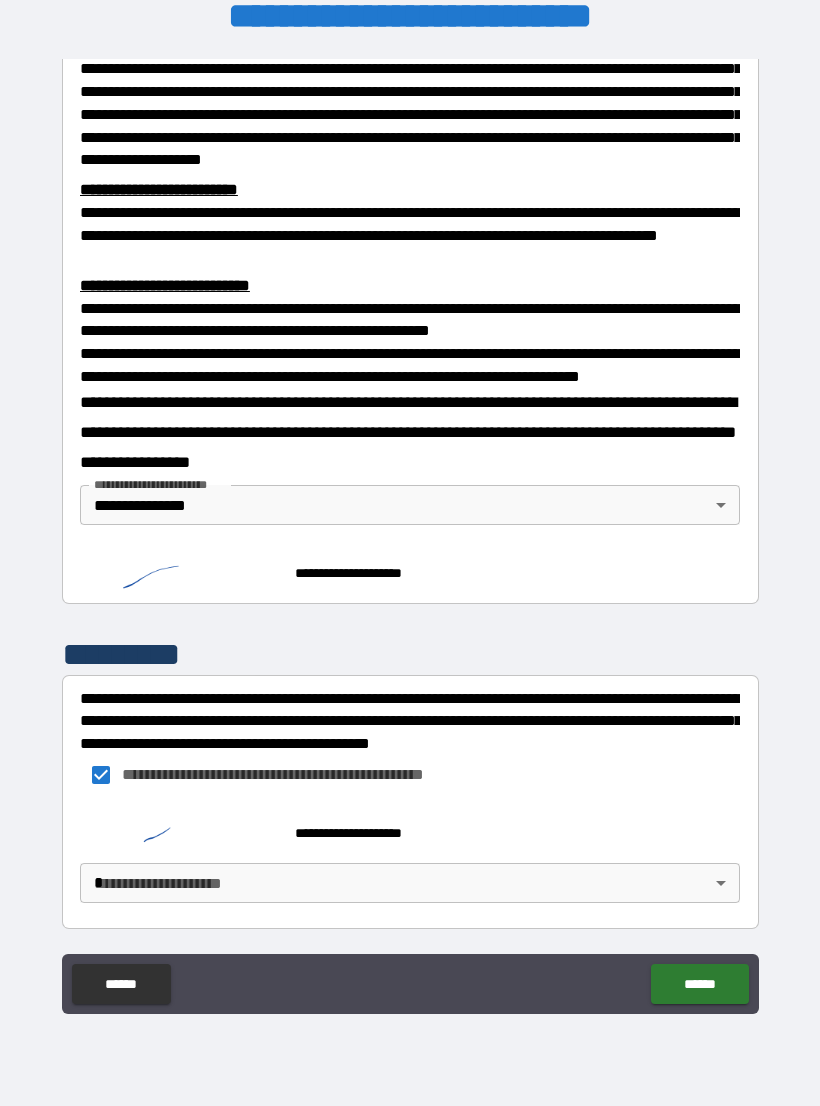 click on "**********" at bounding box center (410, 537) 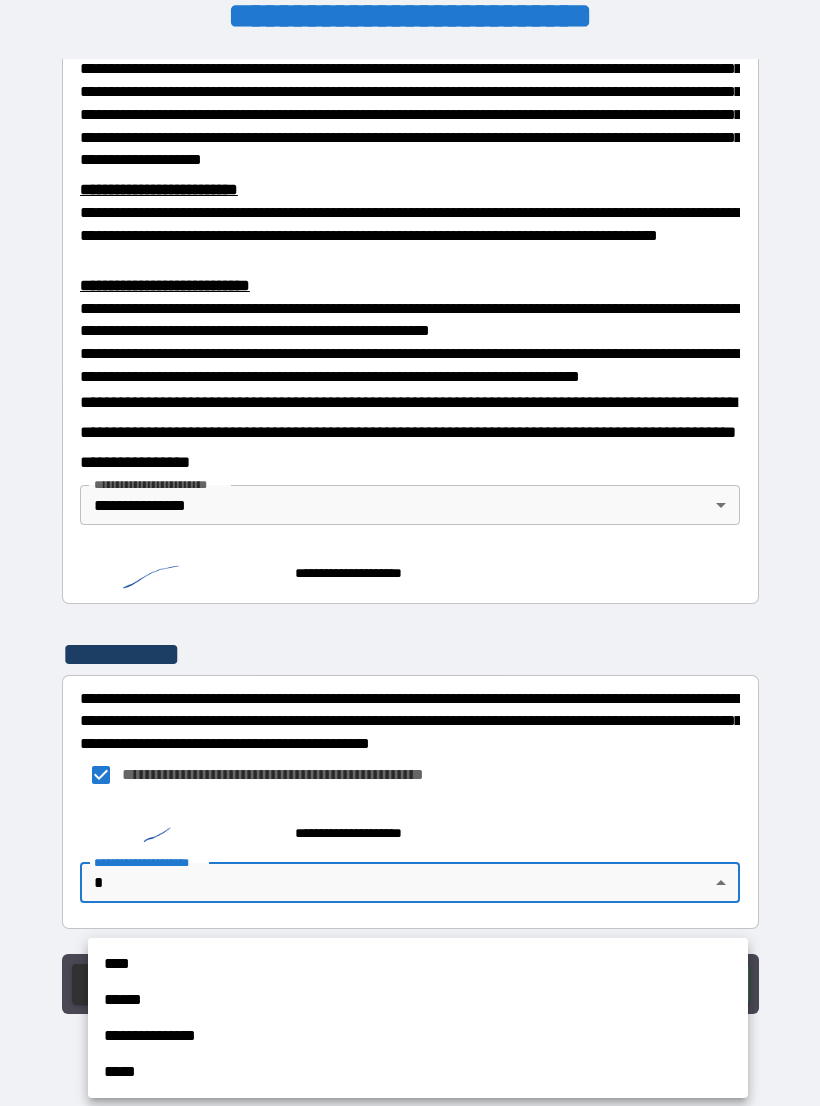 click on "**********" at bounding box center [418, 1036] 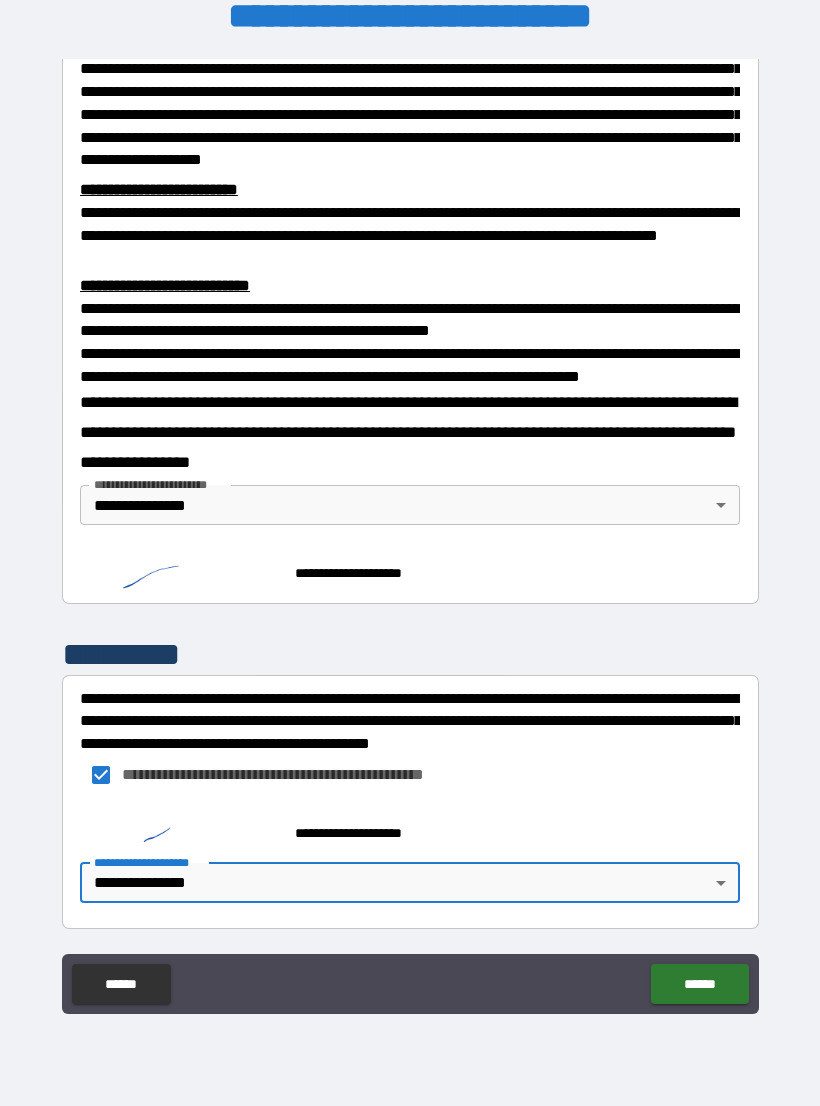 click on "******" at bounding box center (699, 984) 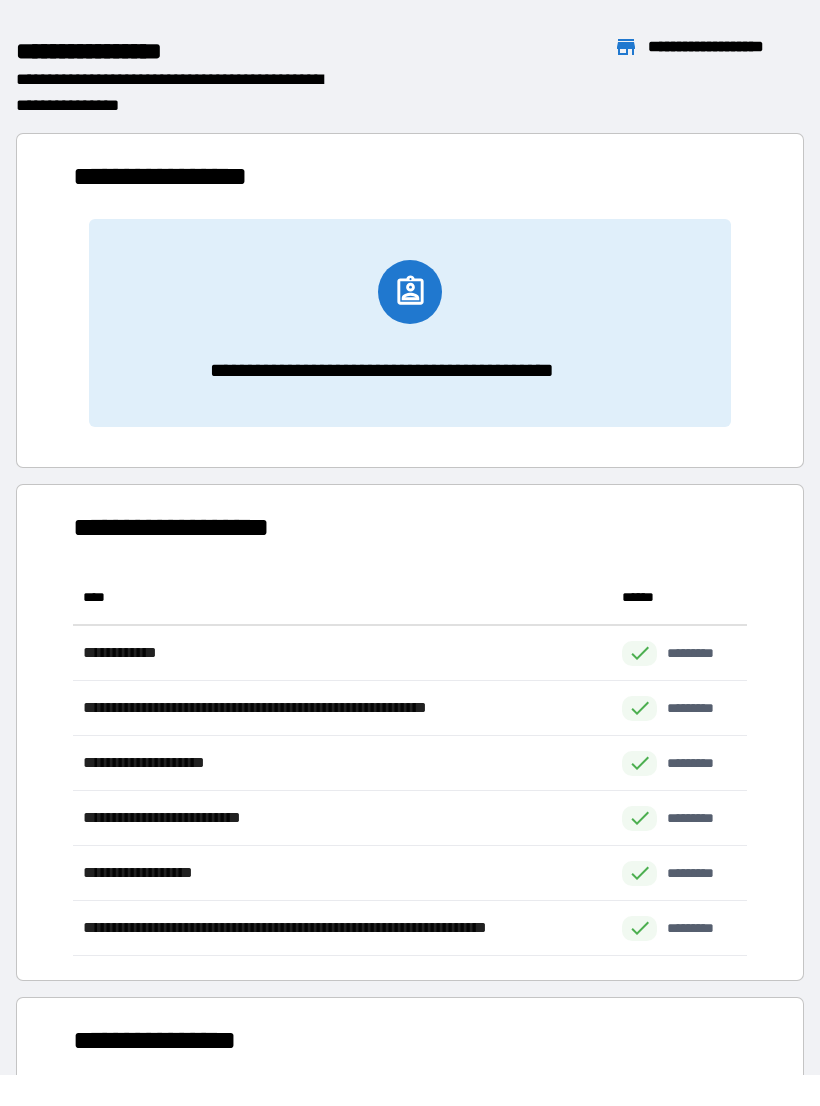 scroll, scrollTop: 1, scrollLeft: 1, axis: both 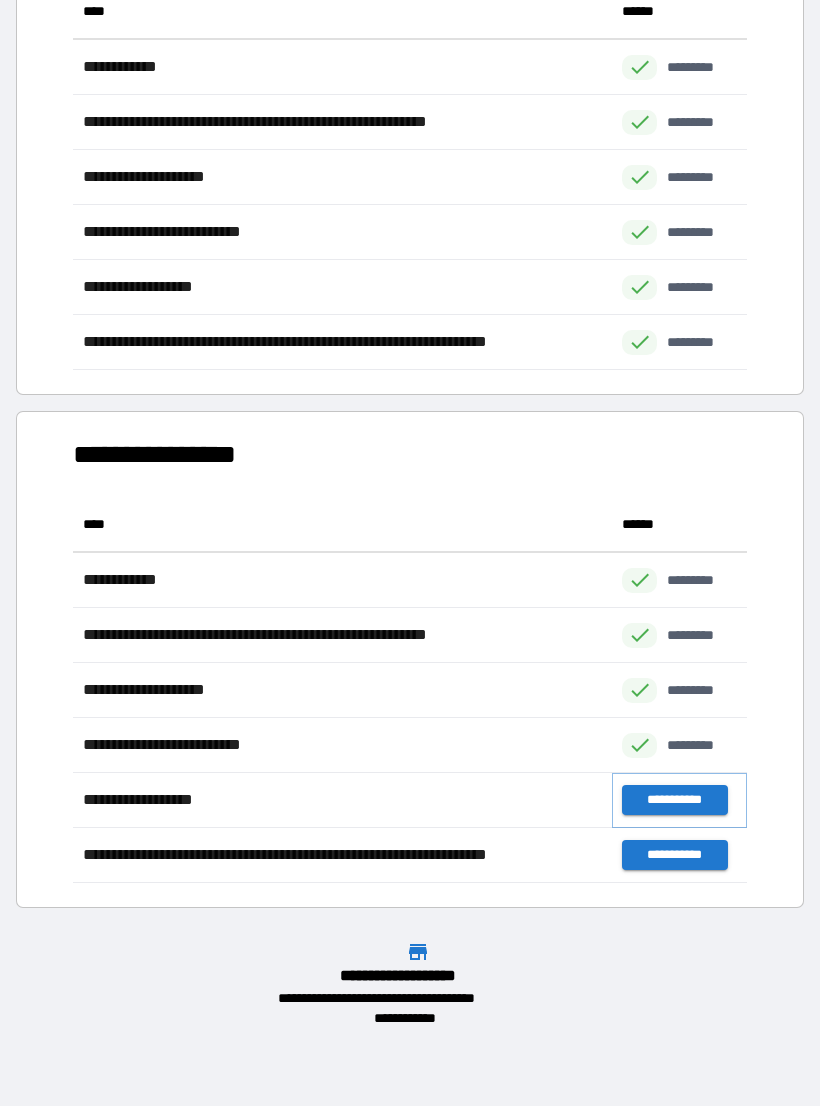 click on "**********" at bounding box center [674, 800] 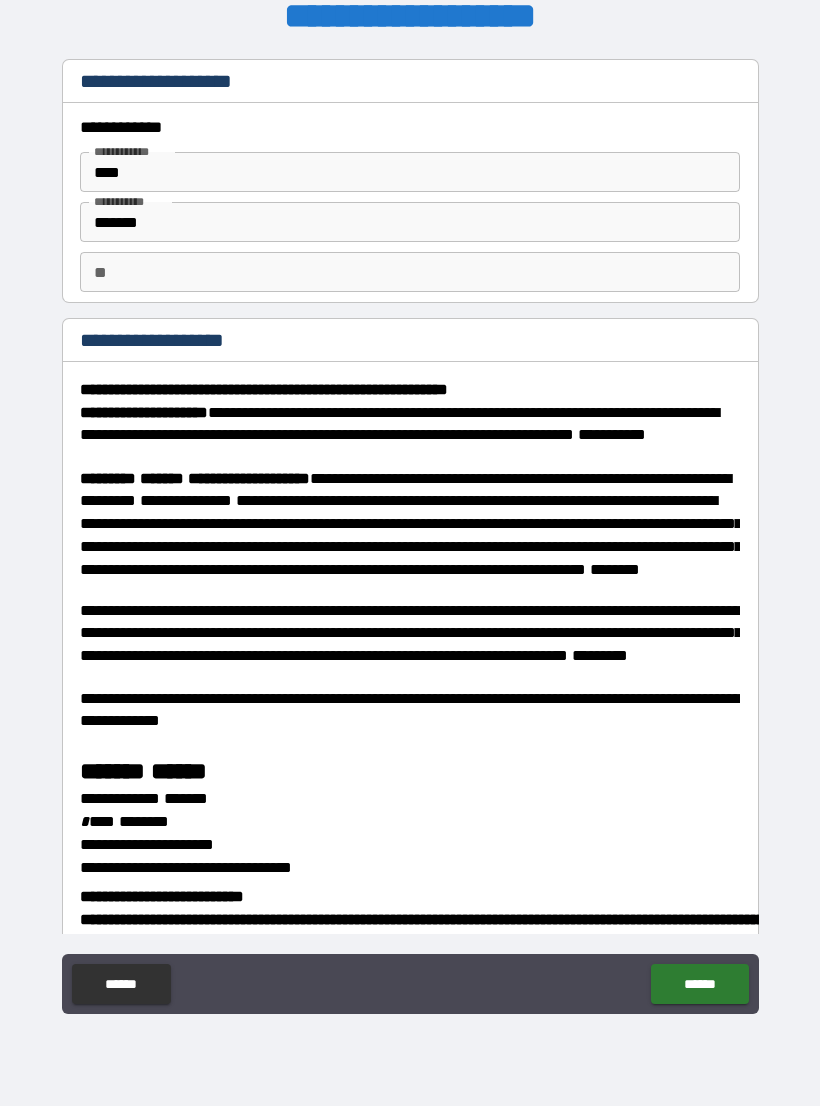 click on "**" at bounding box center [410, 272] 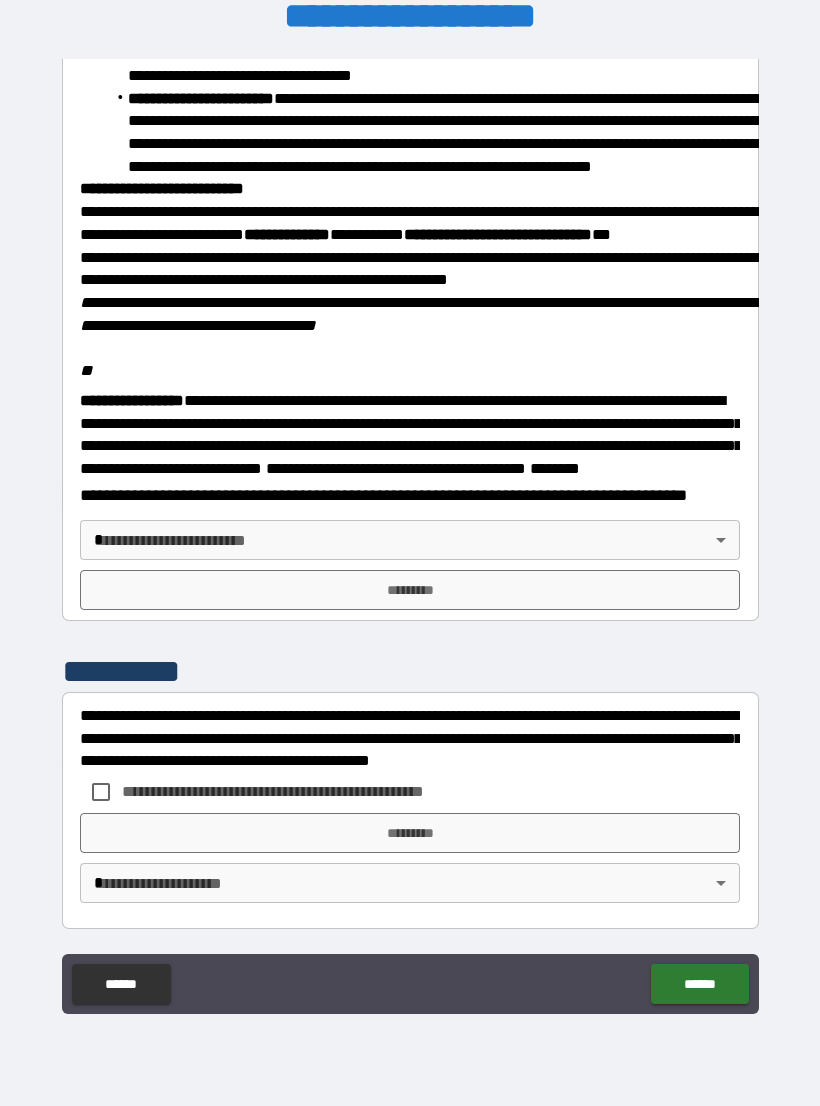 scroll, scrollTop: 2234, scrollLeft: 0, axis: vertical 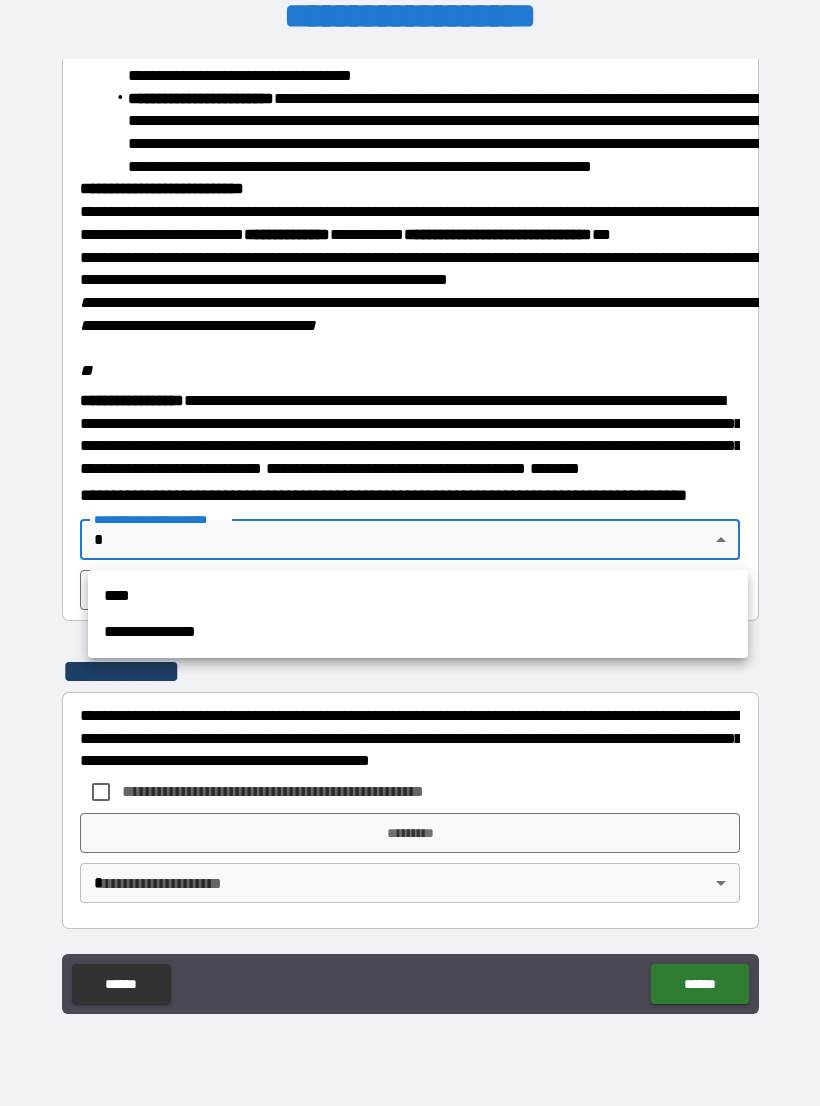 click on "**********" at bounding box center (418, 632) 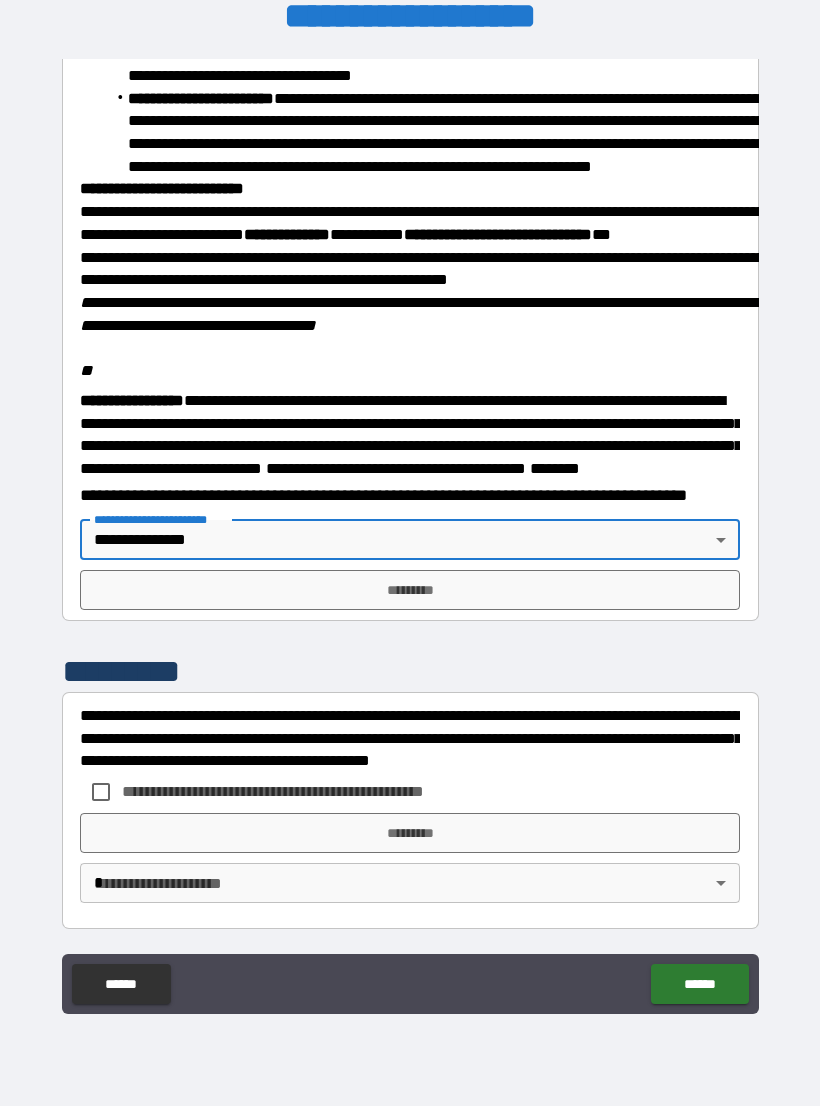 click on "*********" at bounding box center [410, 590] 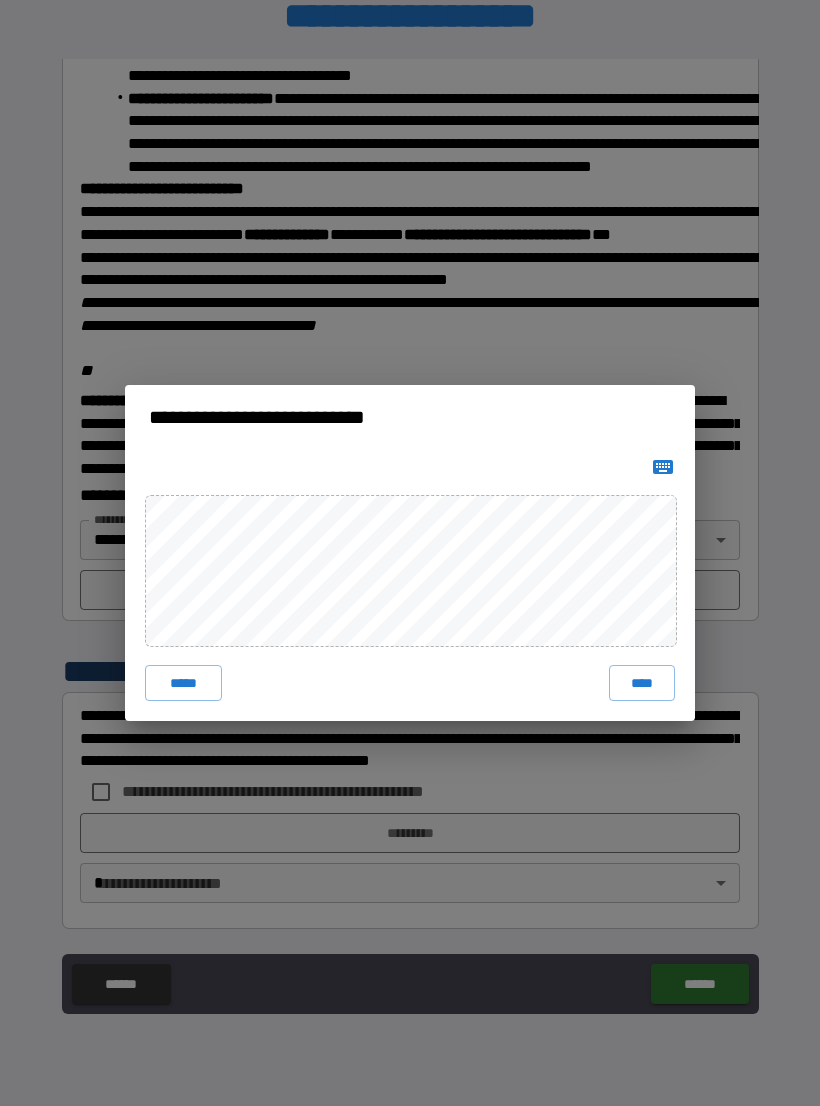 click on "****" at bounding box center [642, 683] 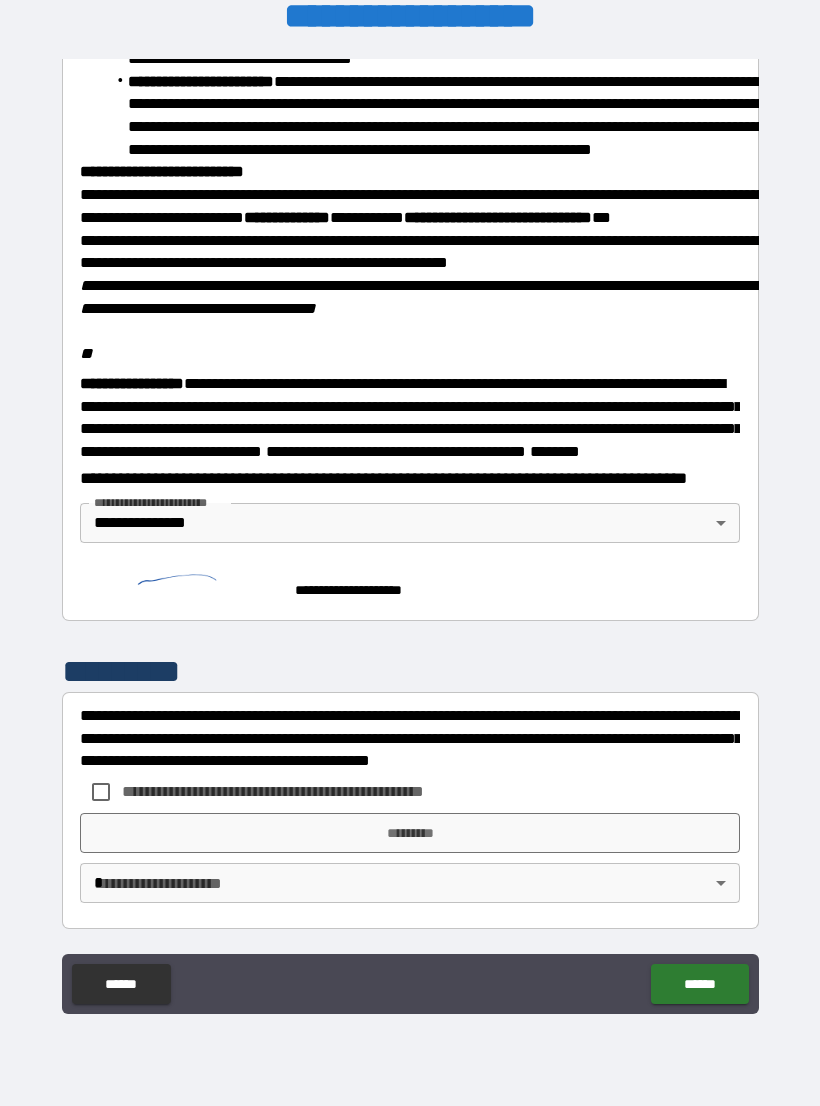 scroll, scrollTop: 2251, scrollLeft: 0, axis: vertical 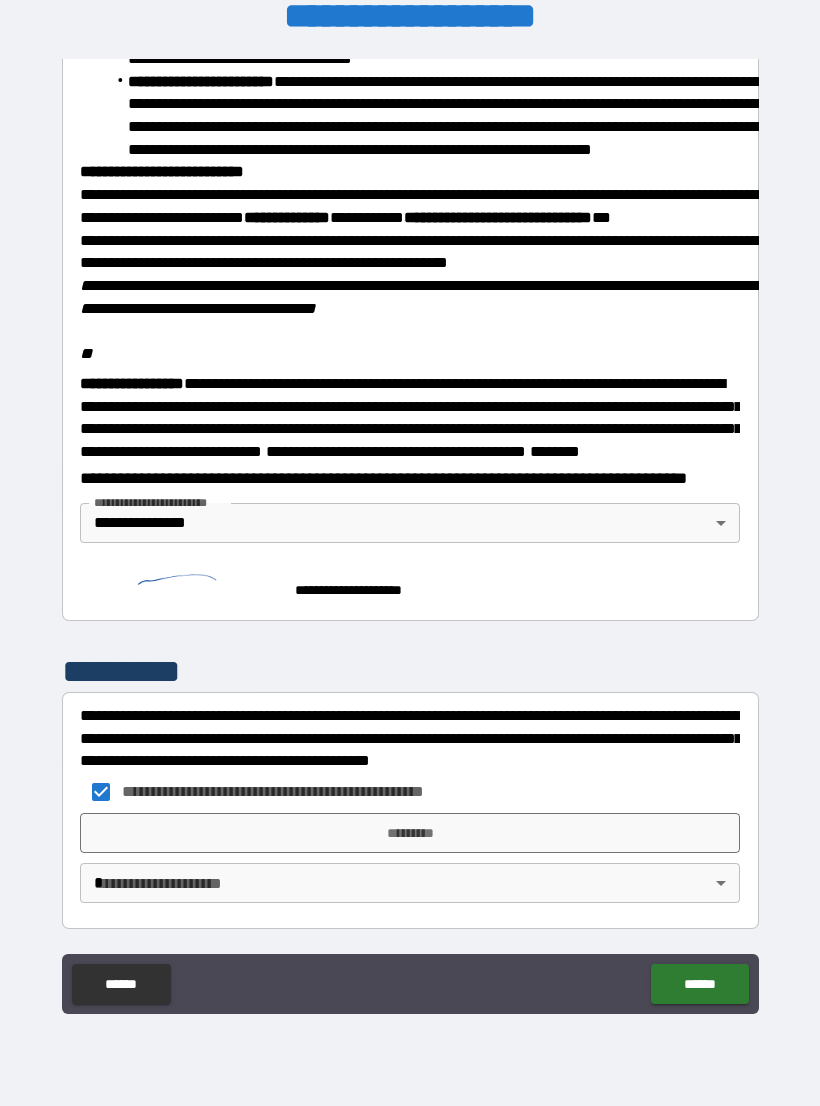 click on "*********" at bounding box center (410, 833) 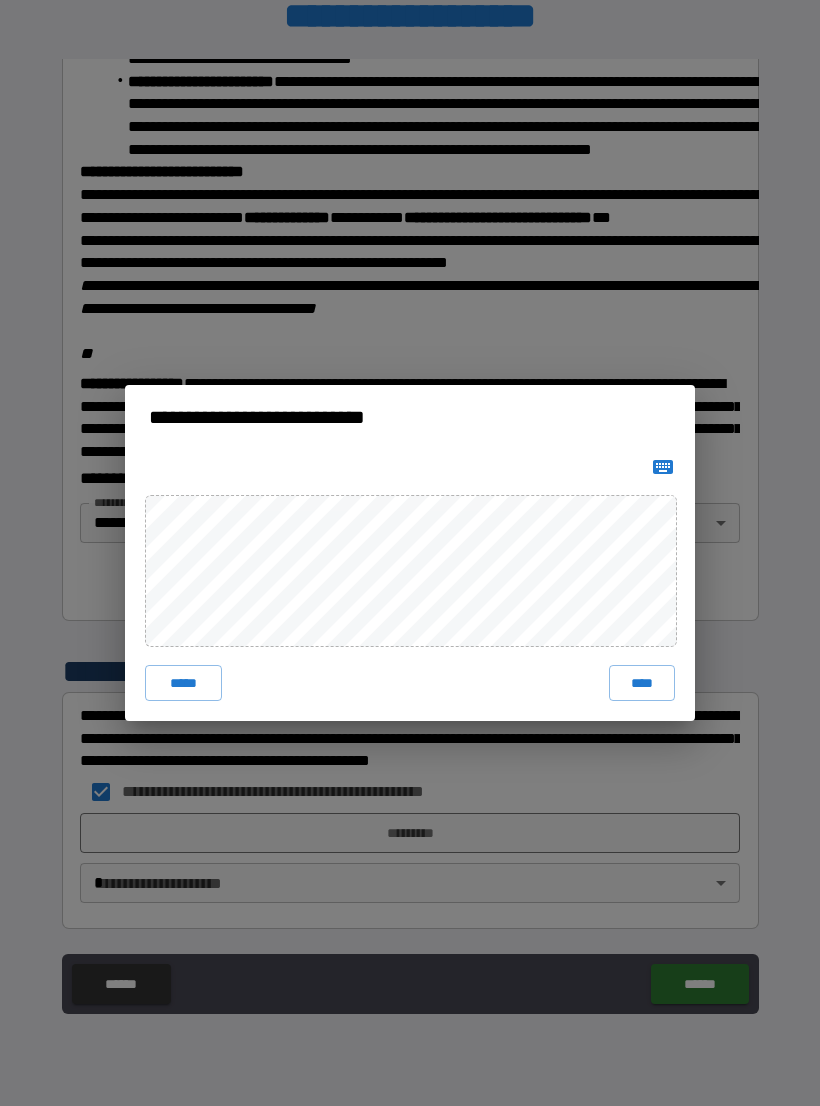 click on "****" at bounding box center (642, 683) 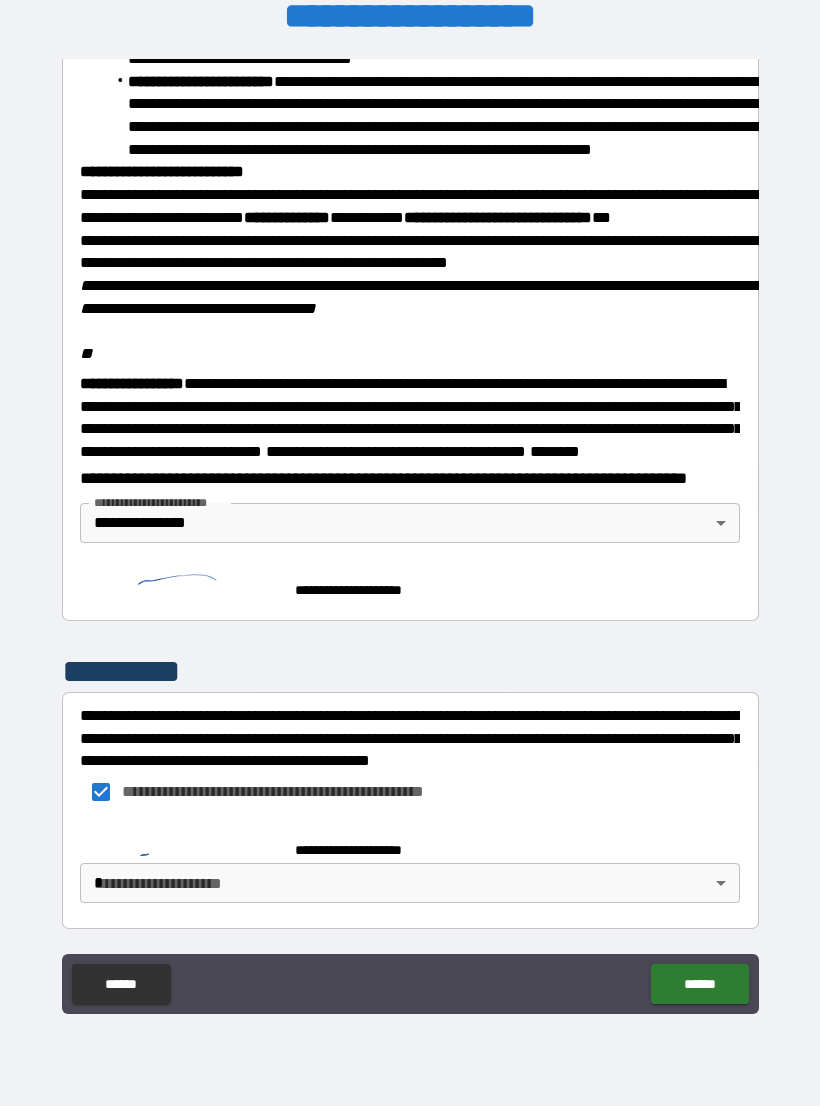 scroll, scrollTop: 2241, scrollLeft: 0, axis: vertical 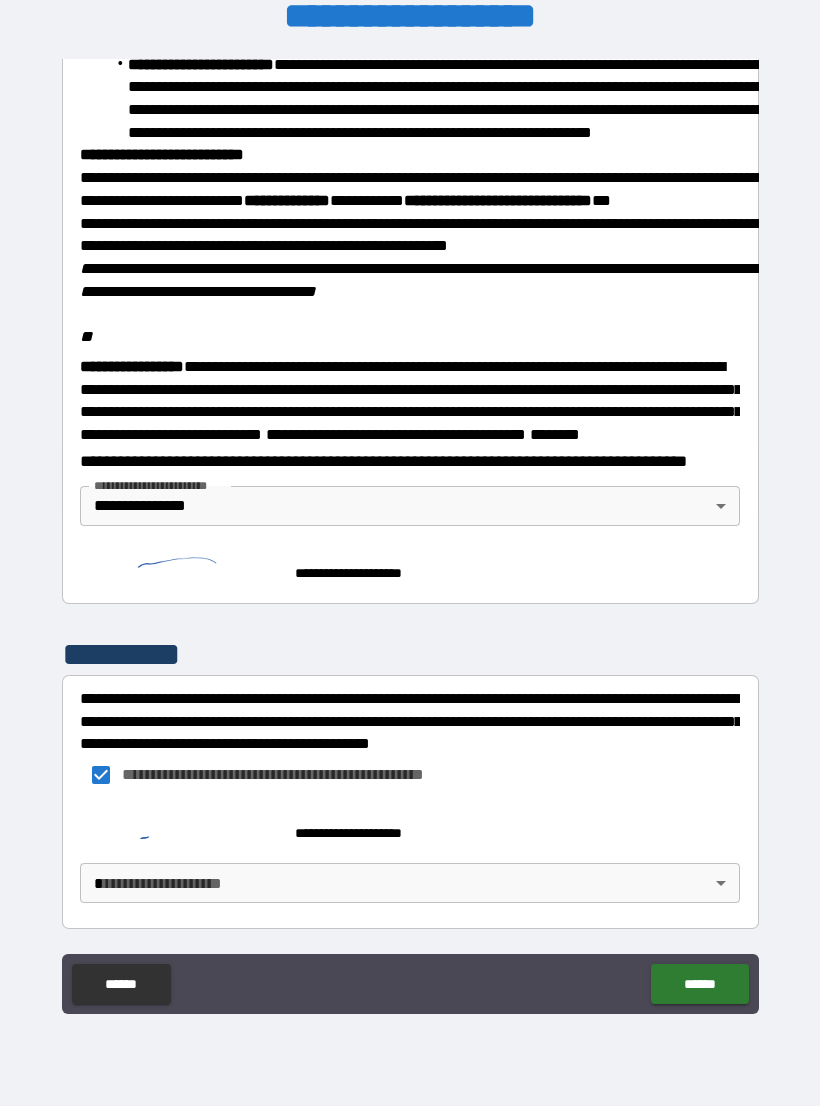 click on "**********" at bounding box center (410, 537) 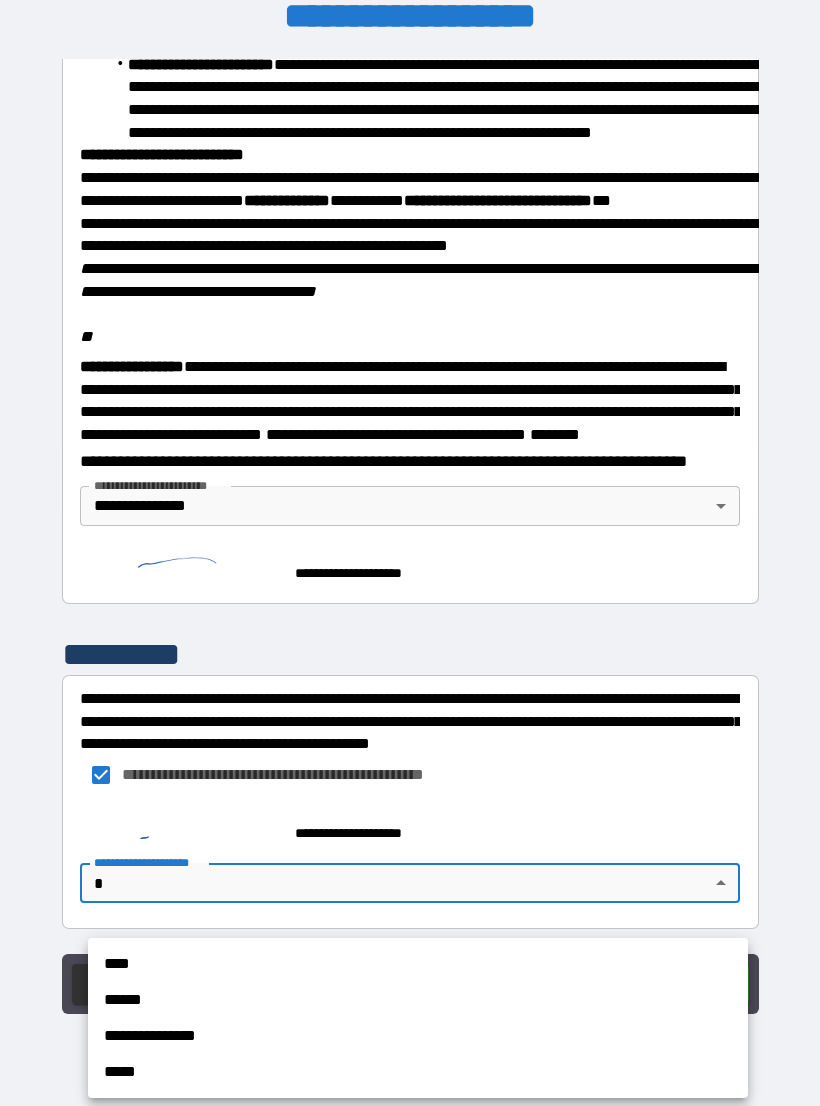 click on "**********" at bounding box center (418, 1036) 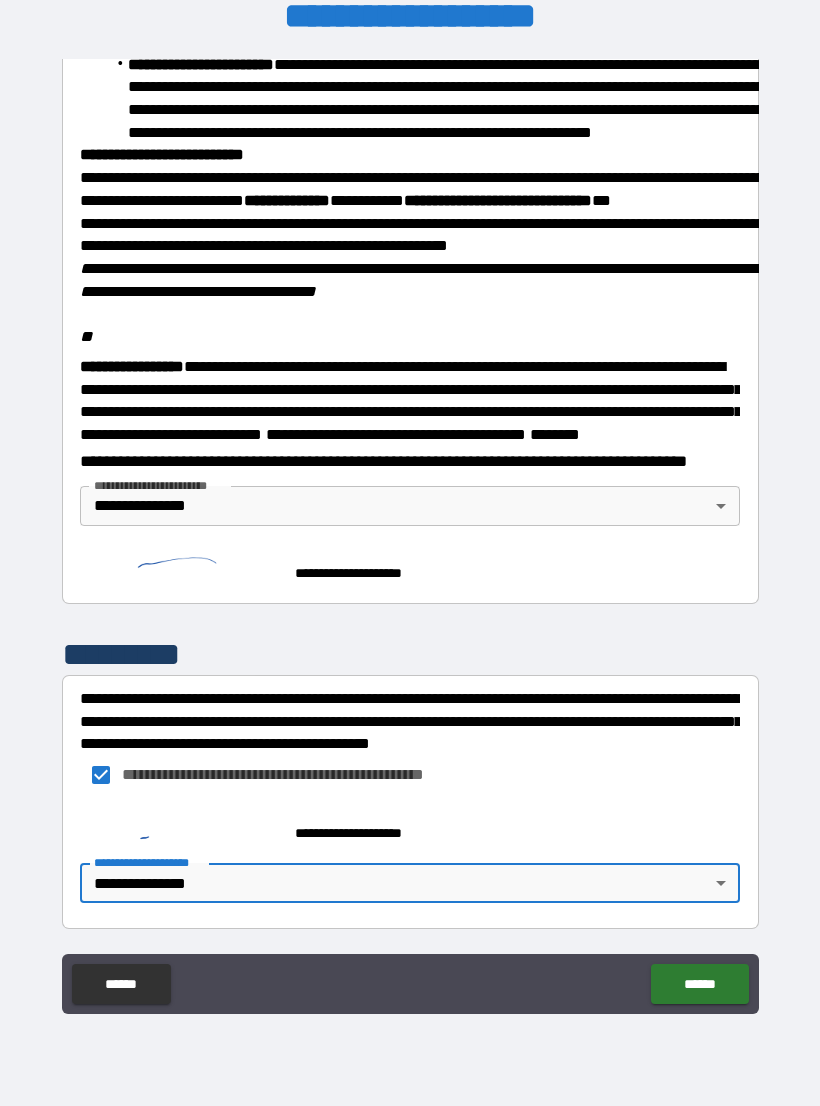click on "******" at bounding box center (699, 984) 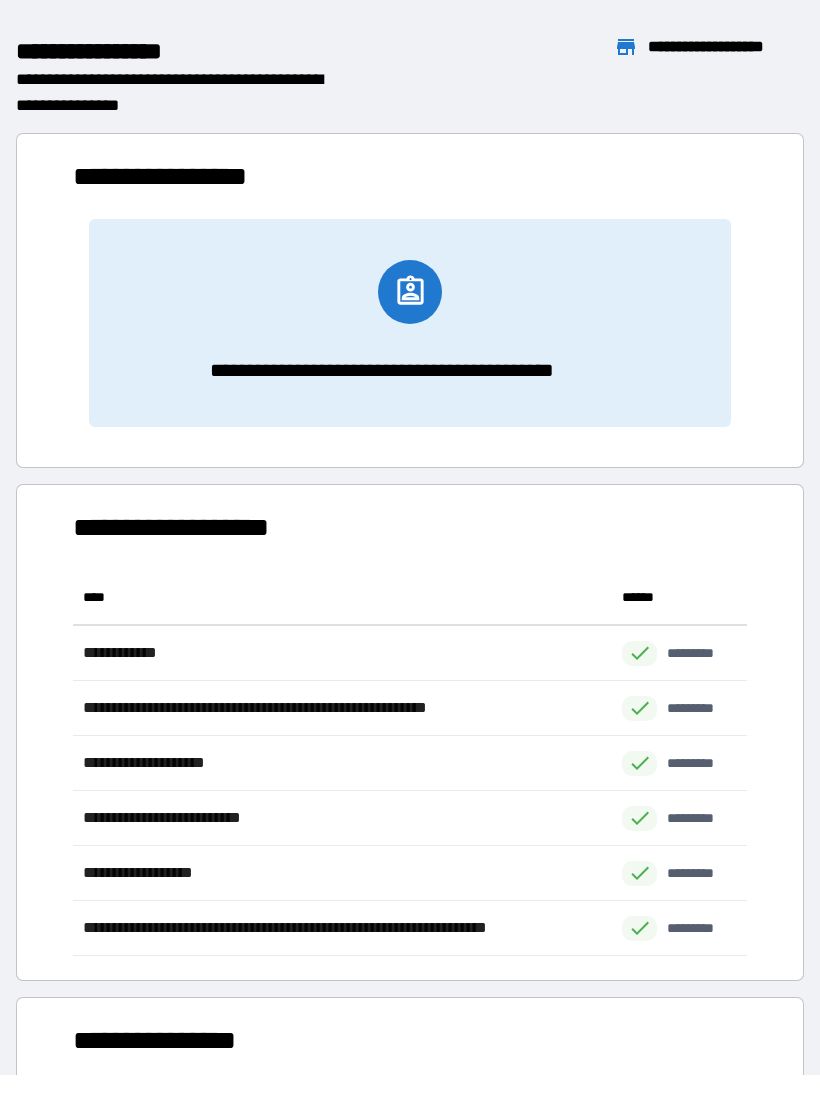 scroll, scrollTop: 1, scrollLeft: 1, axis: both 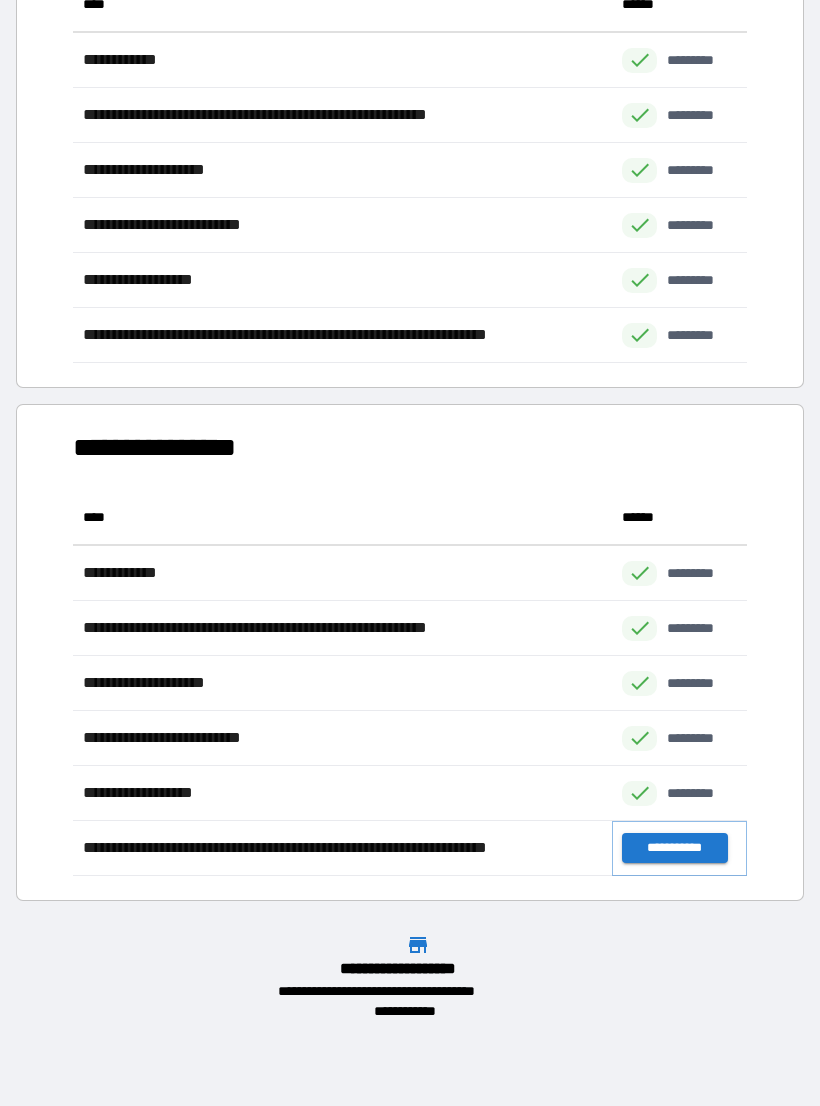 click on "**********" at bounding box center [674, 848] 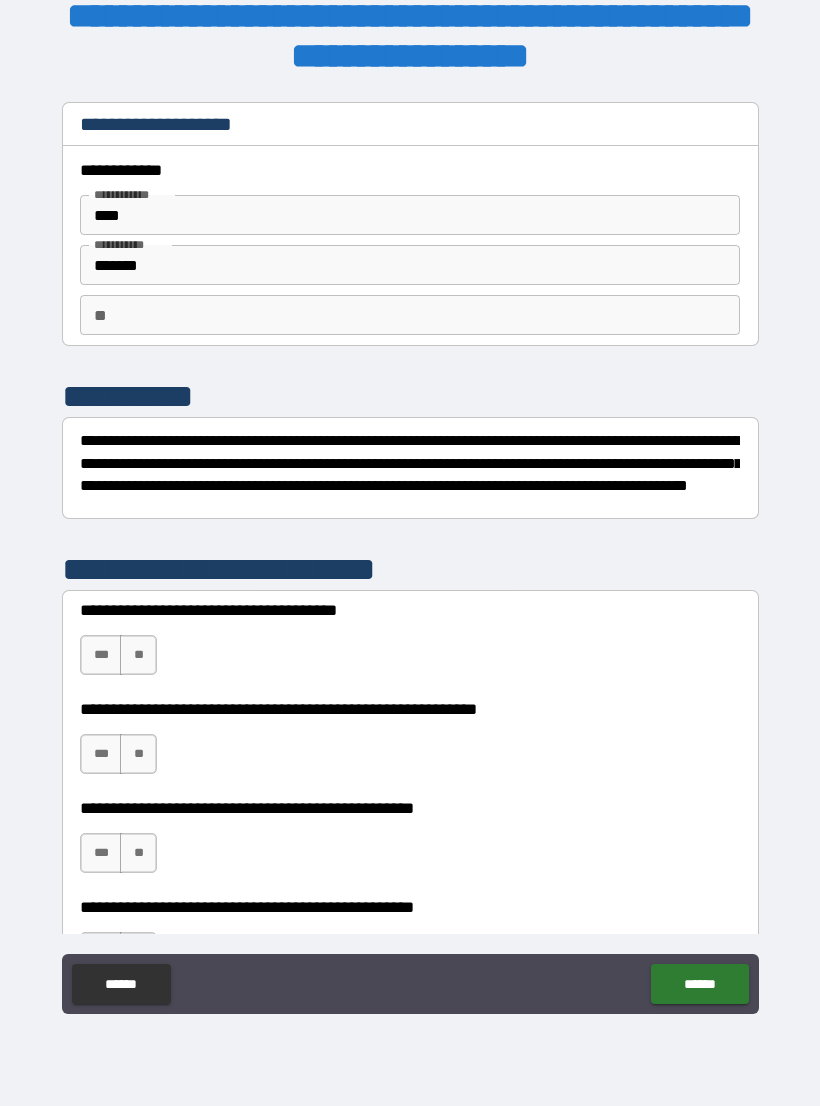 click on "**" at bounding box center (410, 315) 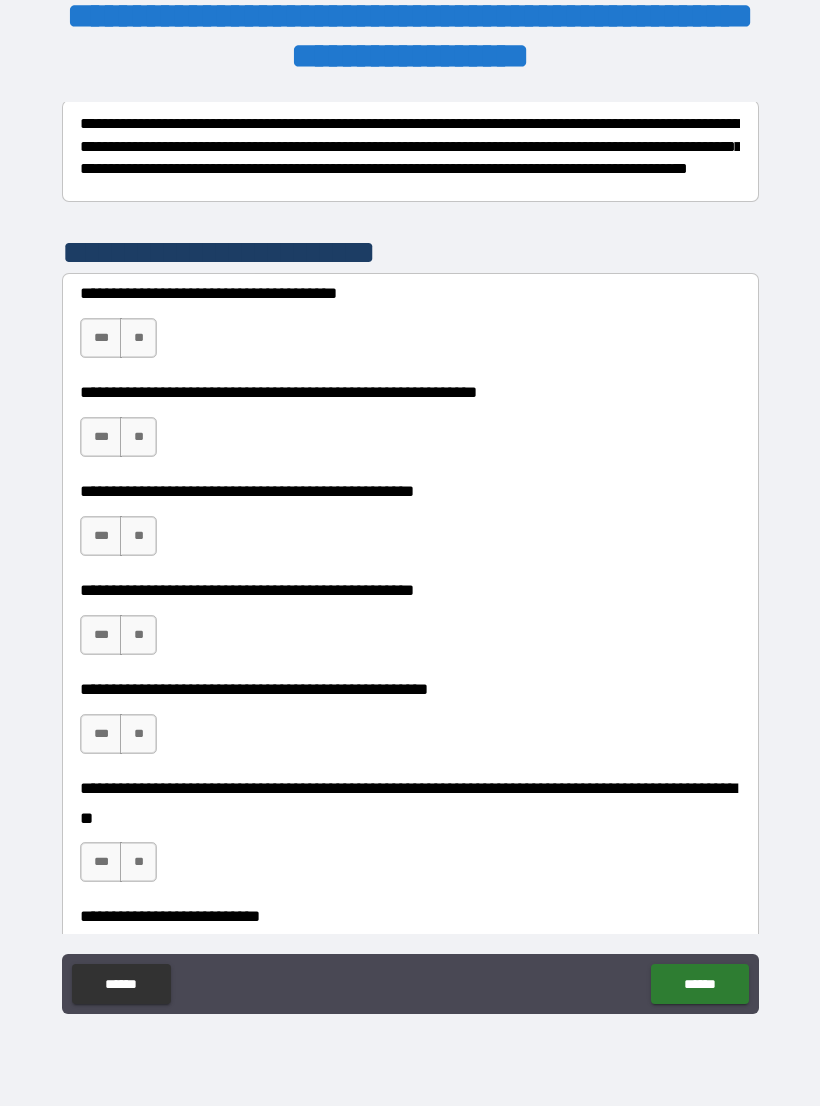 scroll, scrollTop: 313, scrollLeft: 0, axis: vertical 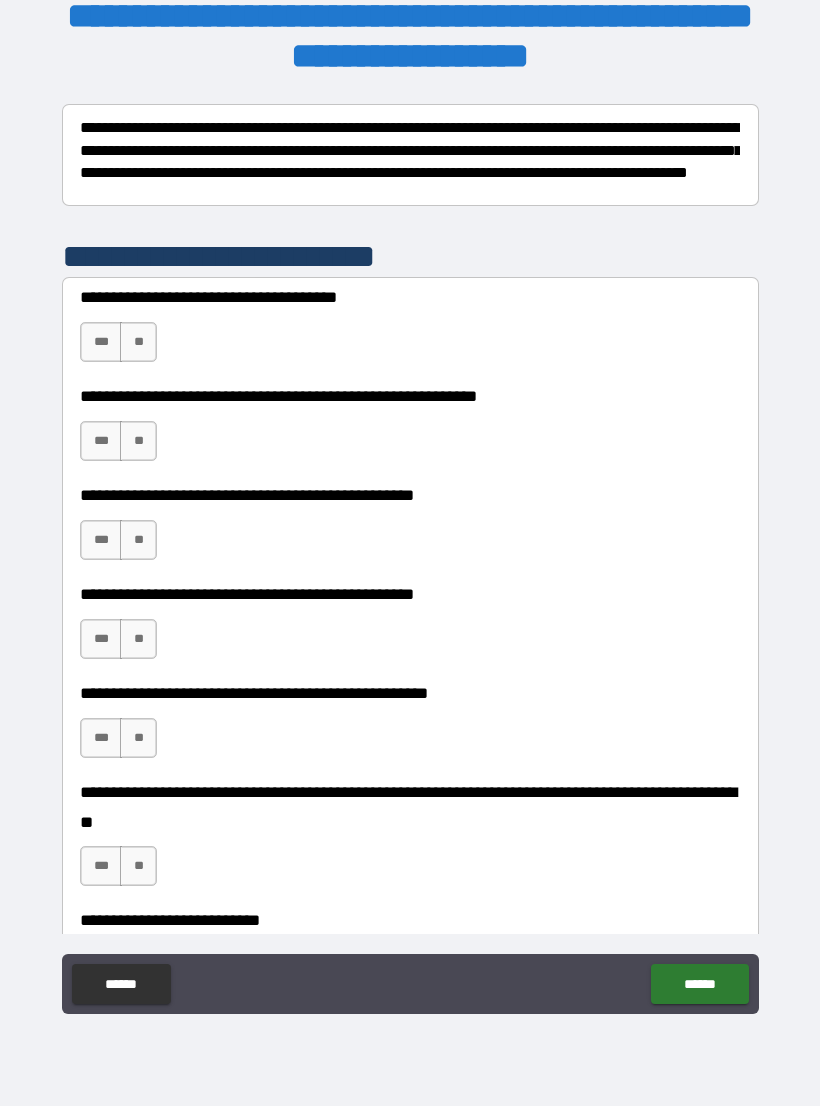 click on "***" at bounding box center [101, 342] 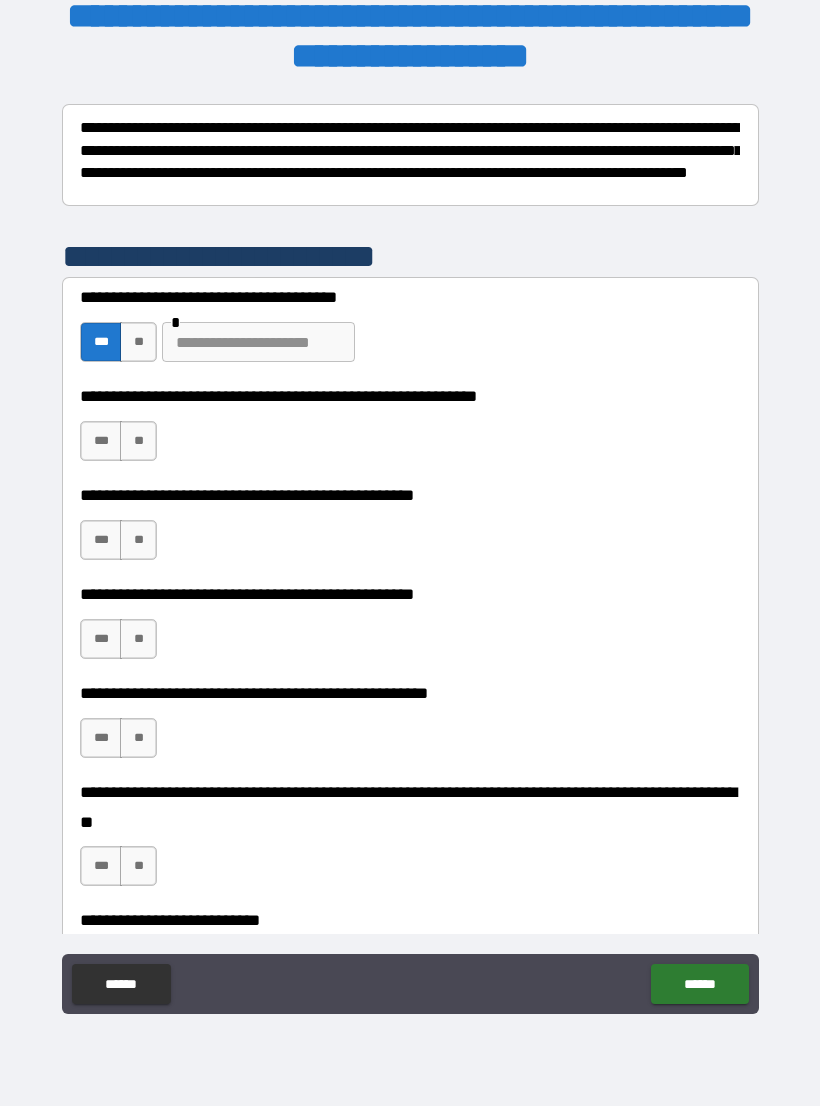 click on "**" at bounding box center [138, 342] 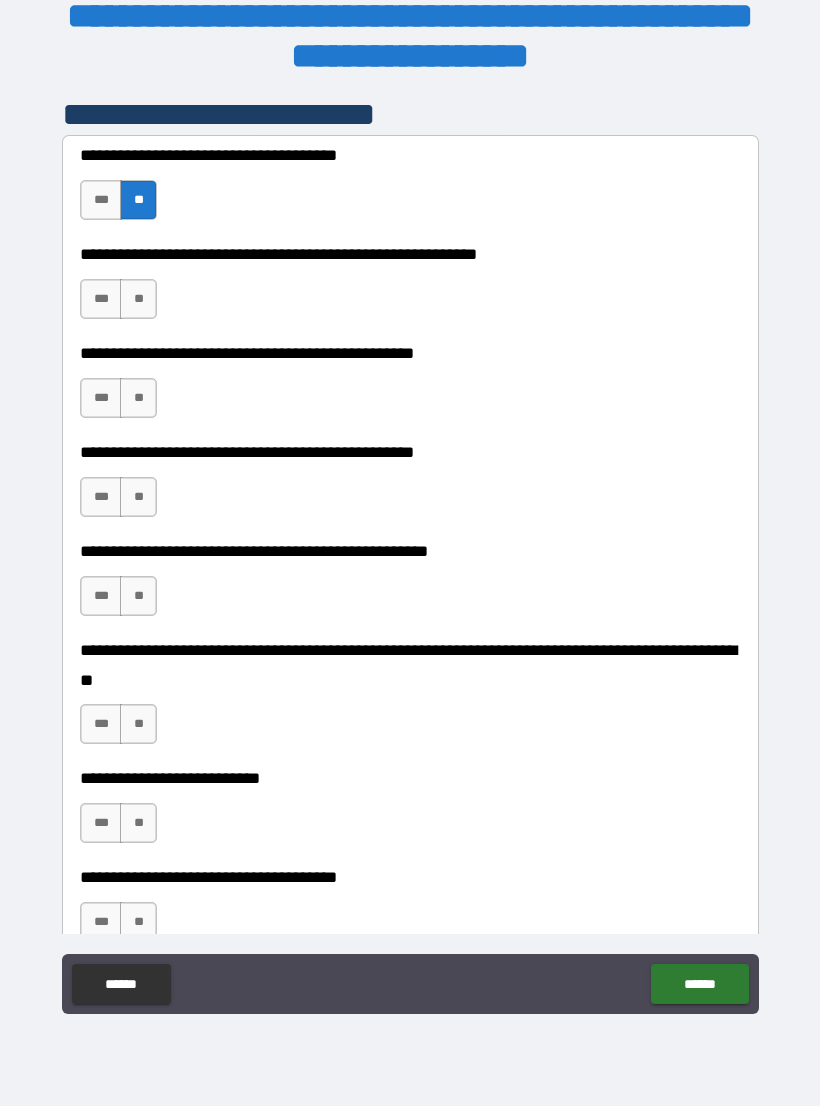 scroll, scrollTop: 456, scrollLeft: 0, axis: vertical 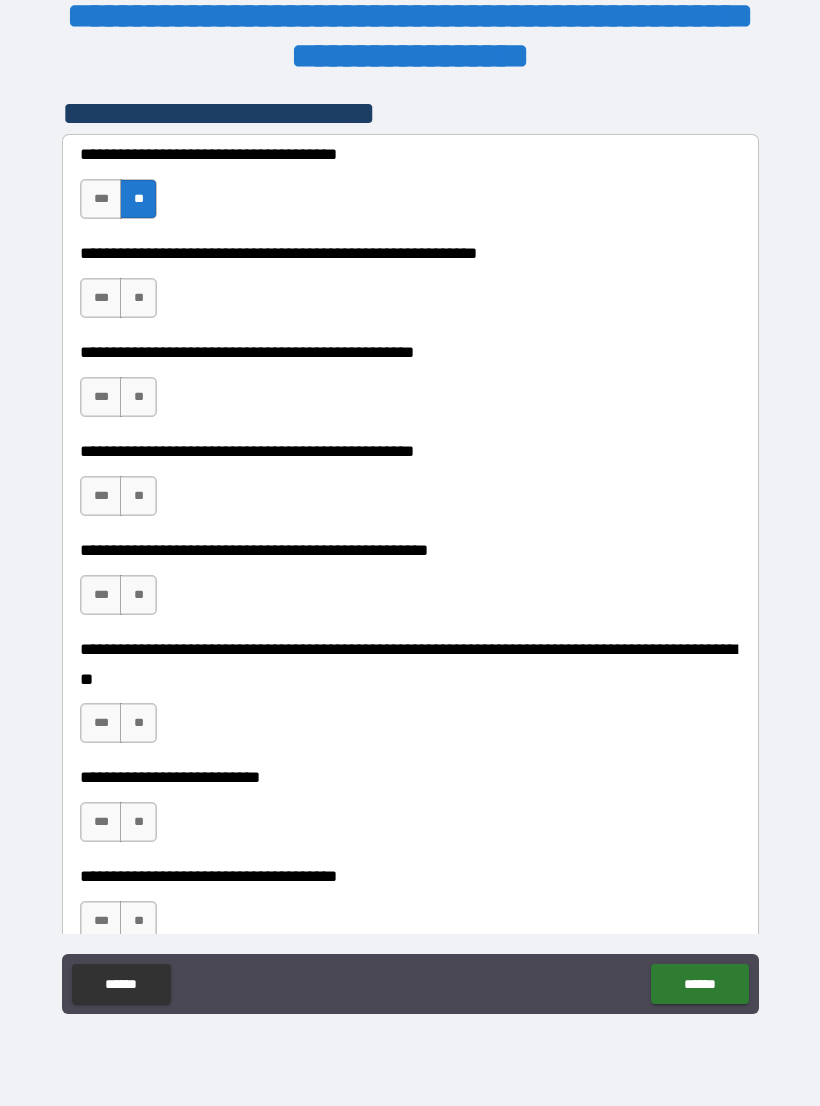click on "**" at bounding box center [138, 298] 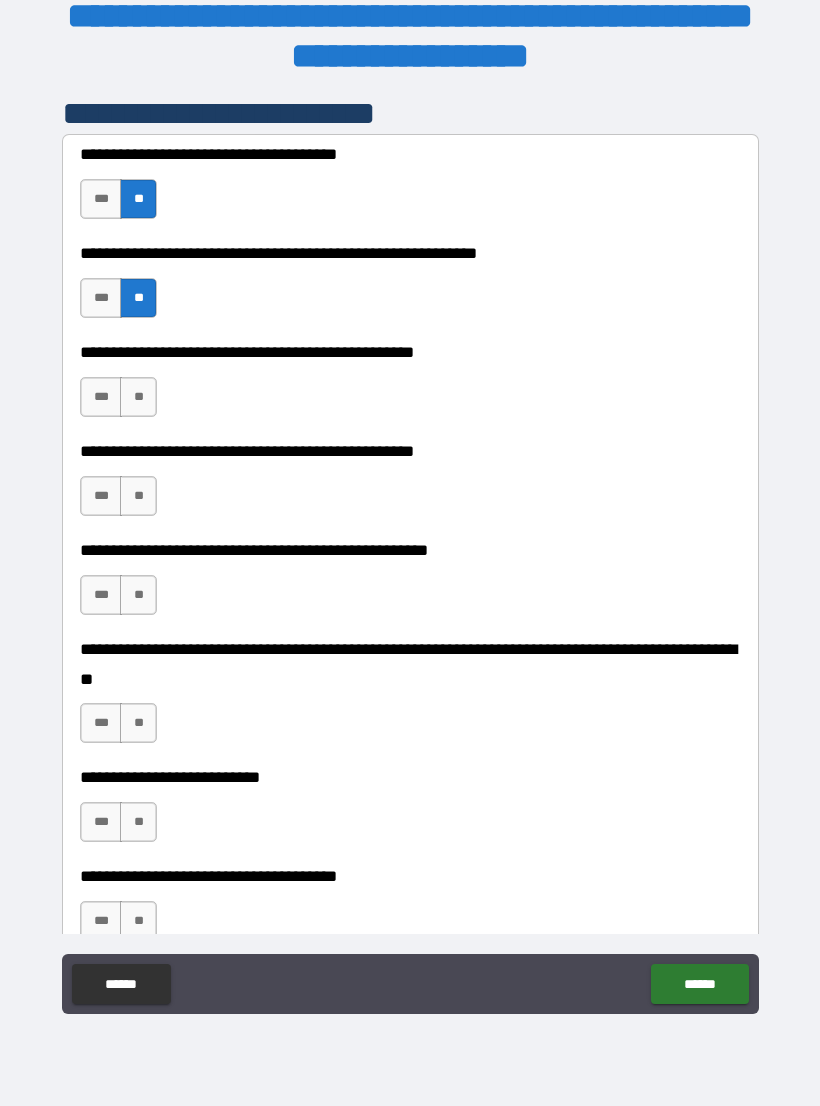 click on "**" at bounding box center (138, 397) 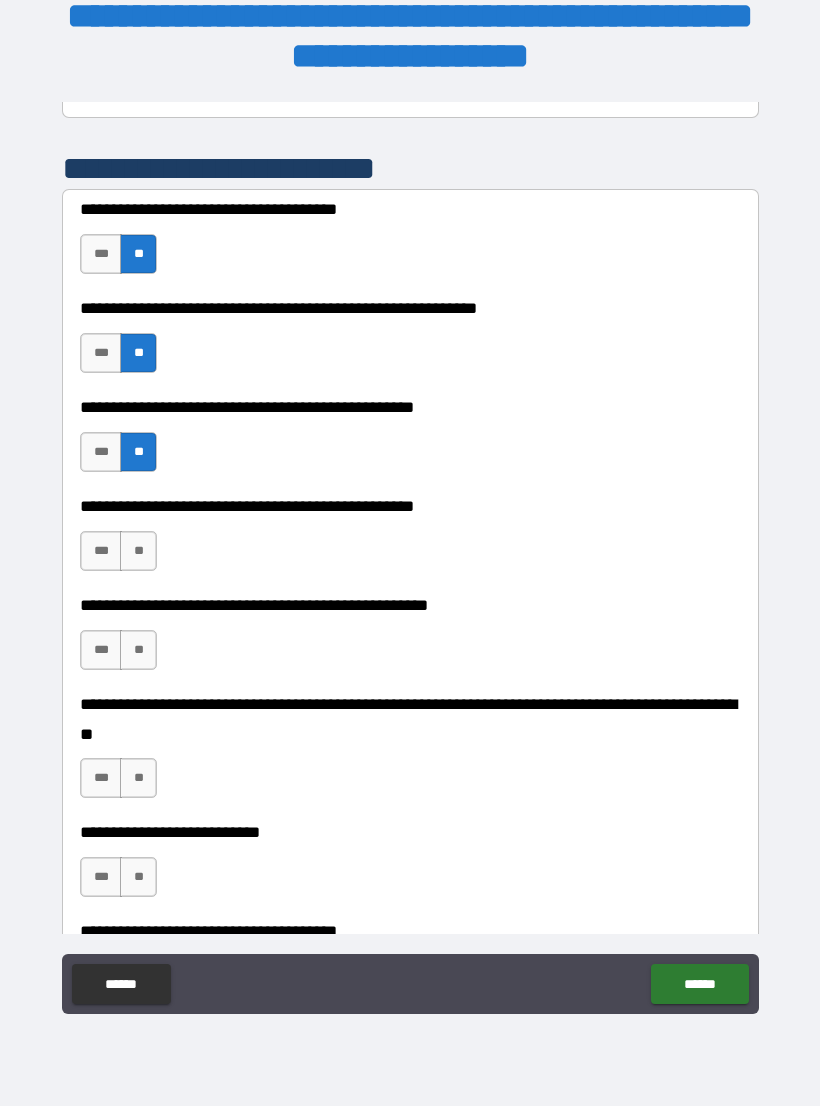 scroll, scrollTop: 381, scrollLeft: 0, axis: vertical 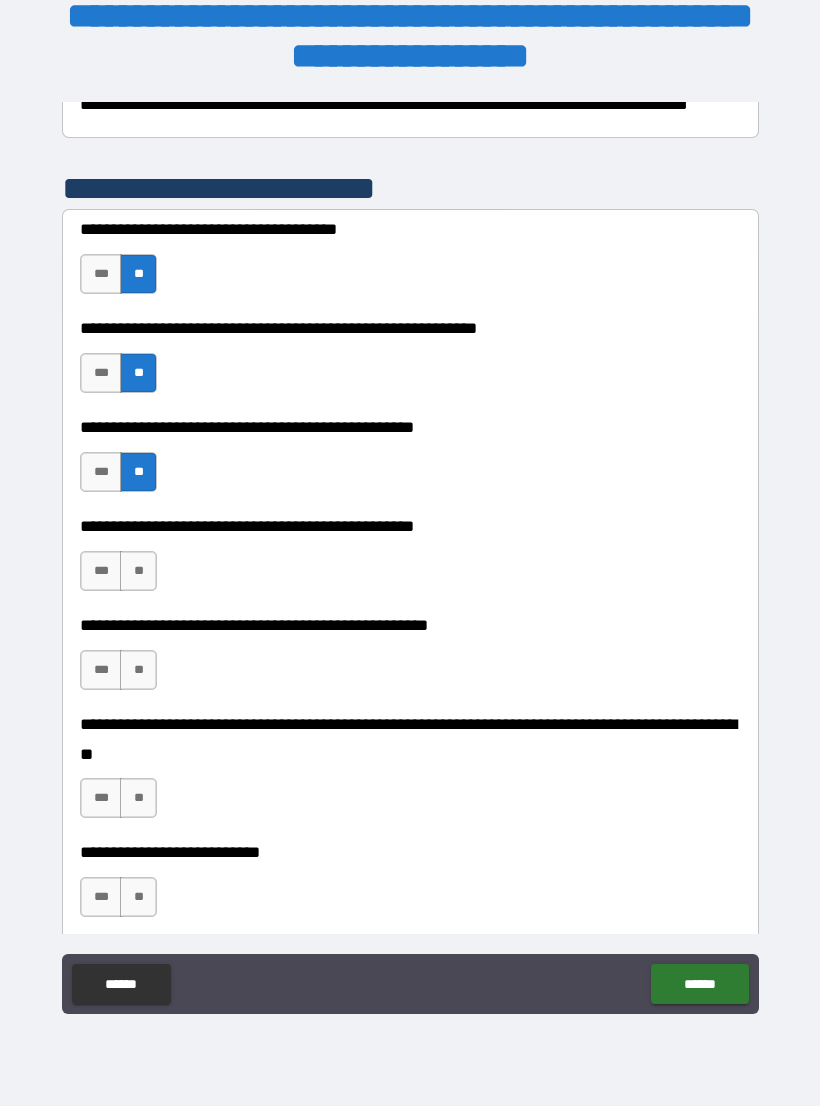 click on "**" at bounding box center [138, 670] 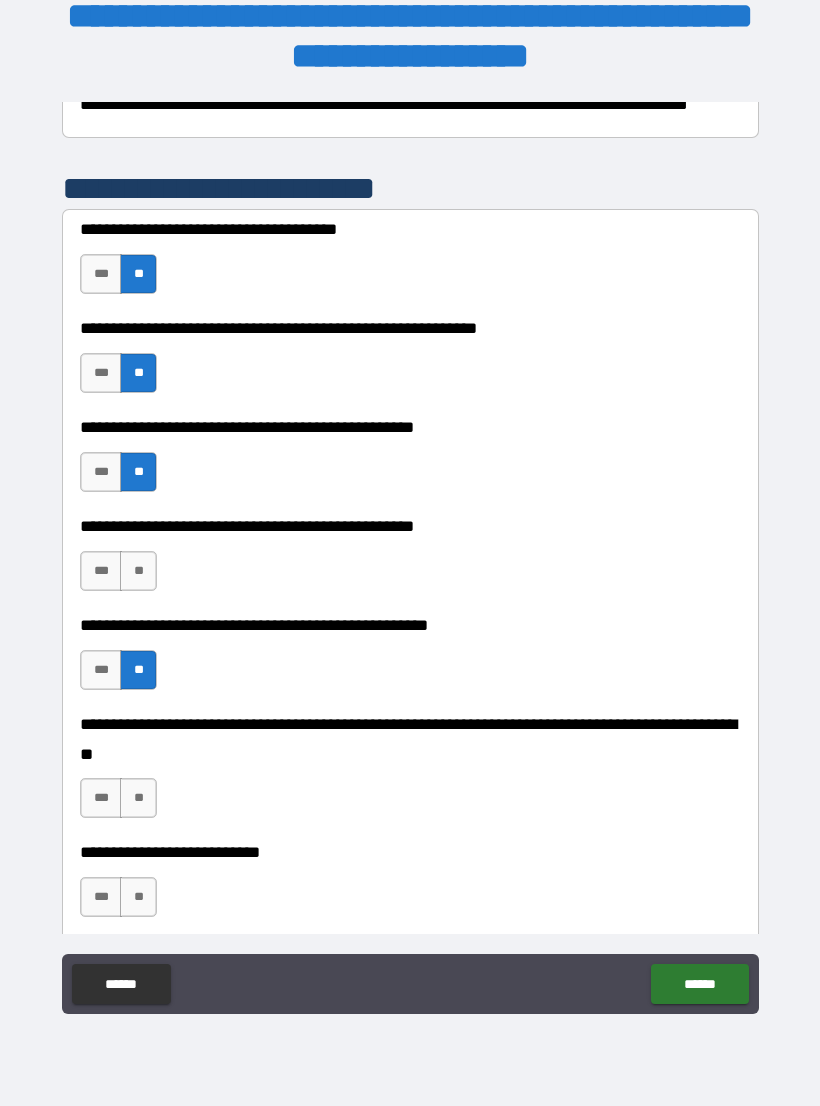 click on "**" at bounding box center (138, 571) 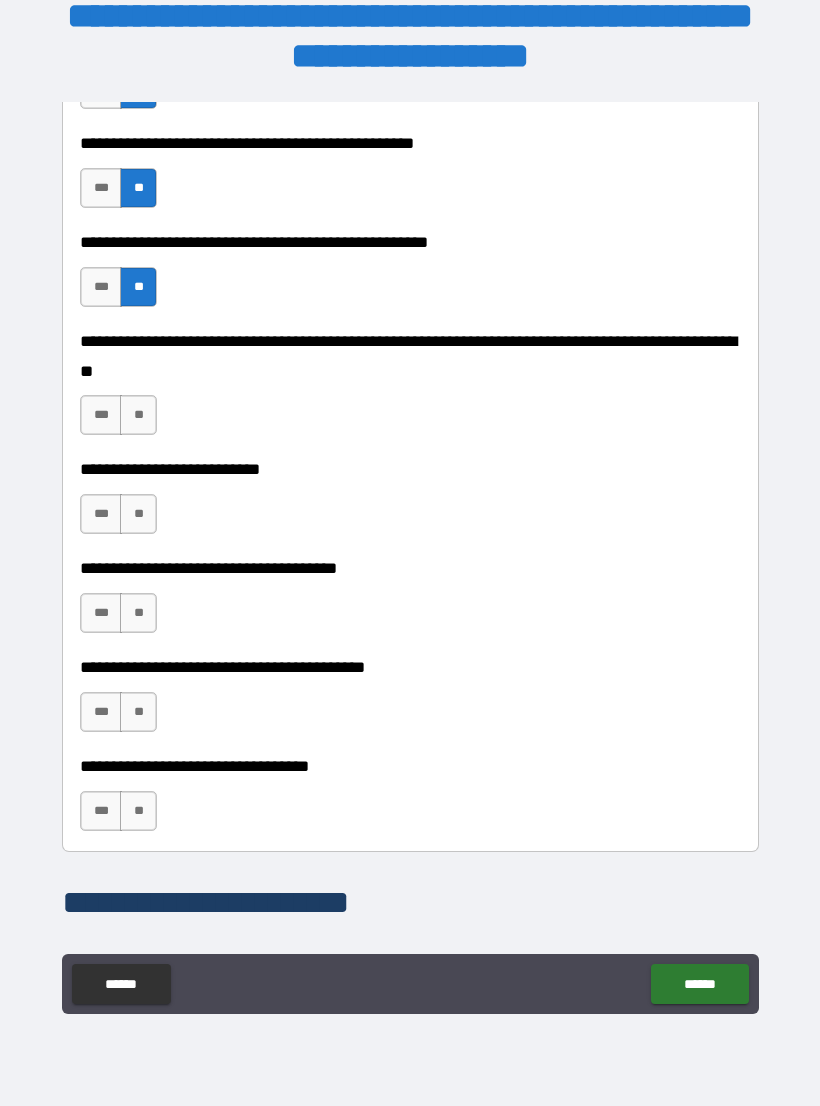 scroll, scrollTop: 780, scrollLeft: 0, axis: vertical 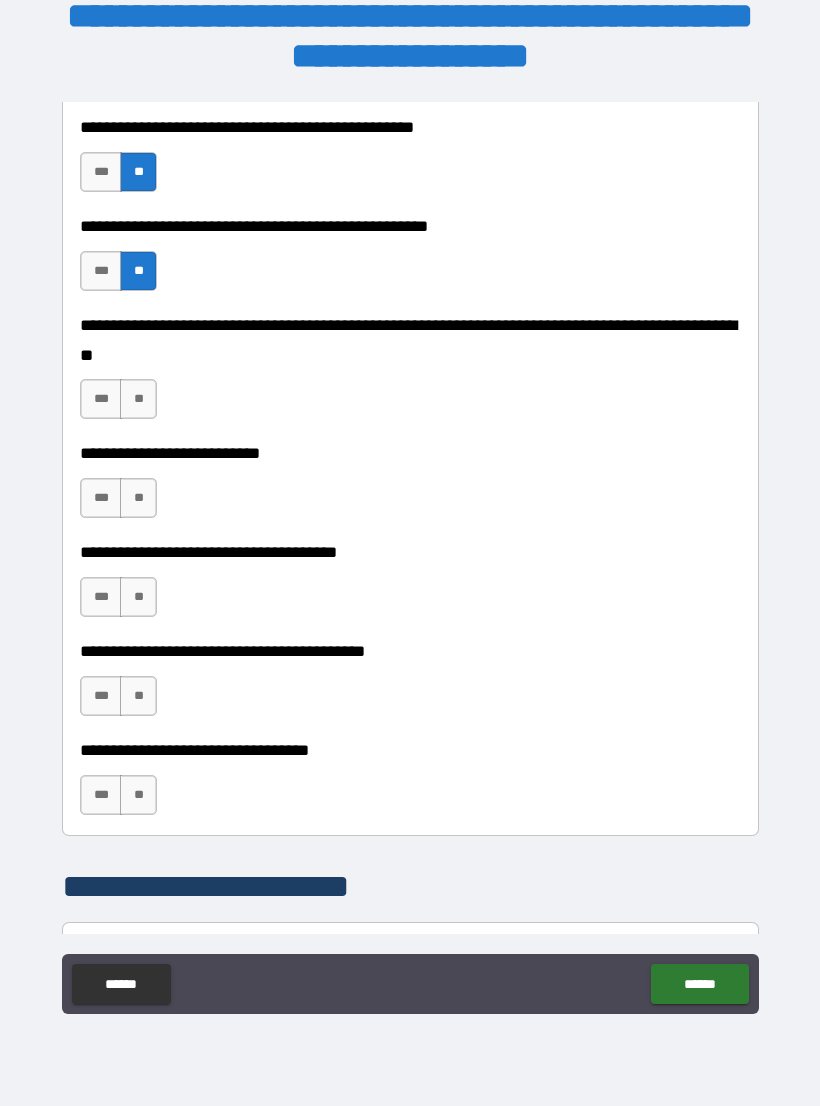 click on "**" at bounding box center (138, 399) 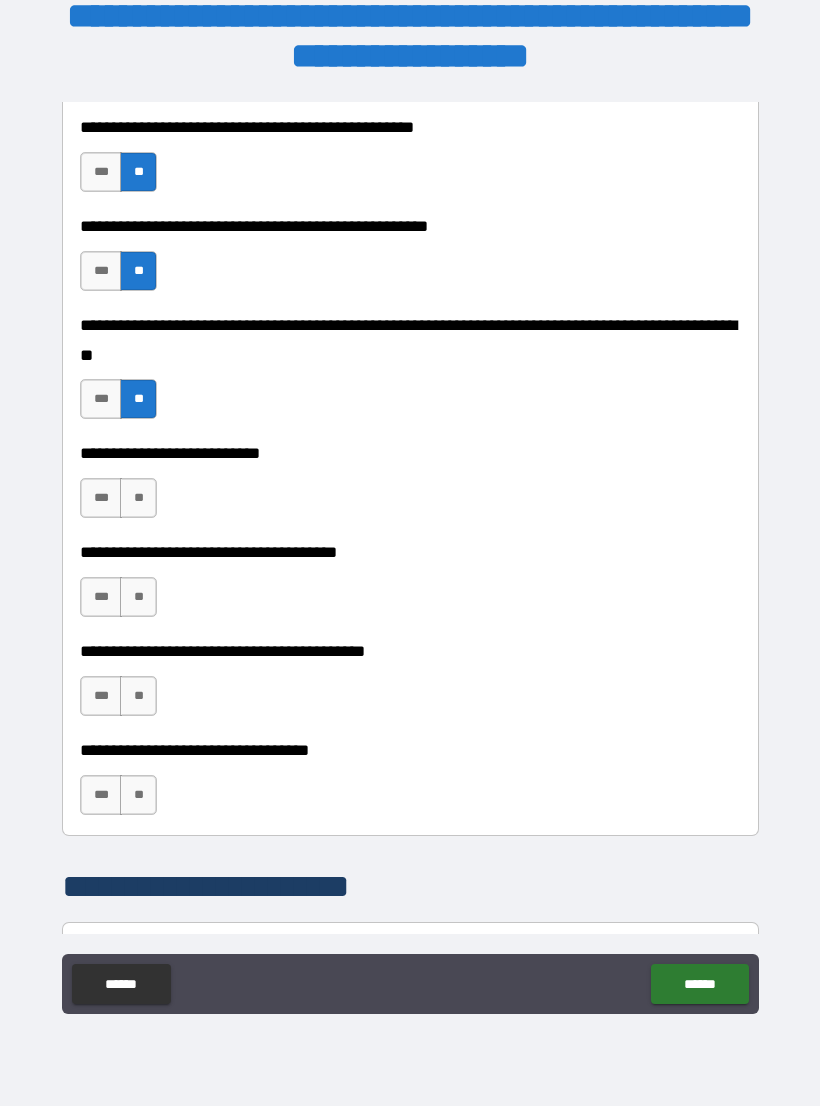 click on "**" at bounding box center (138, 498) 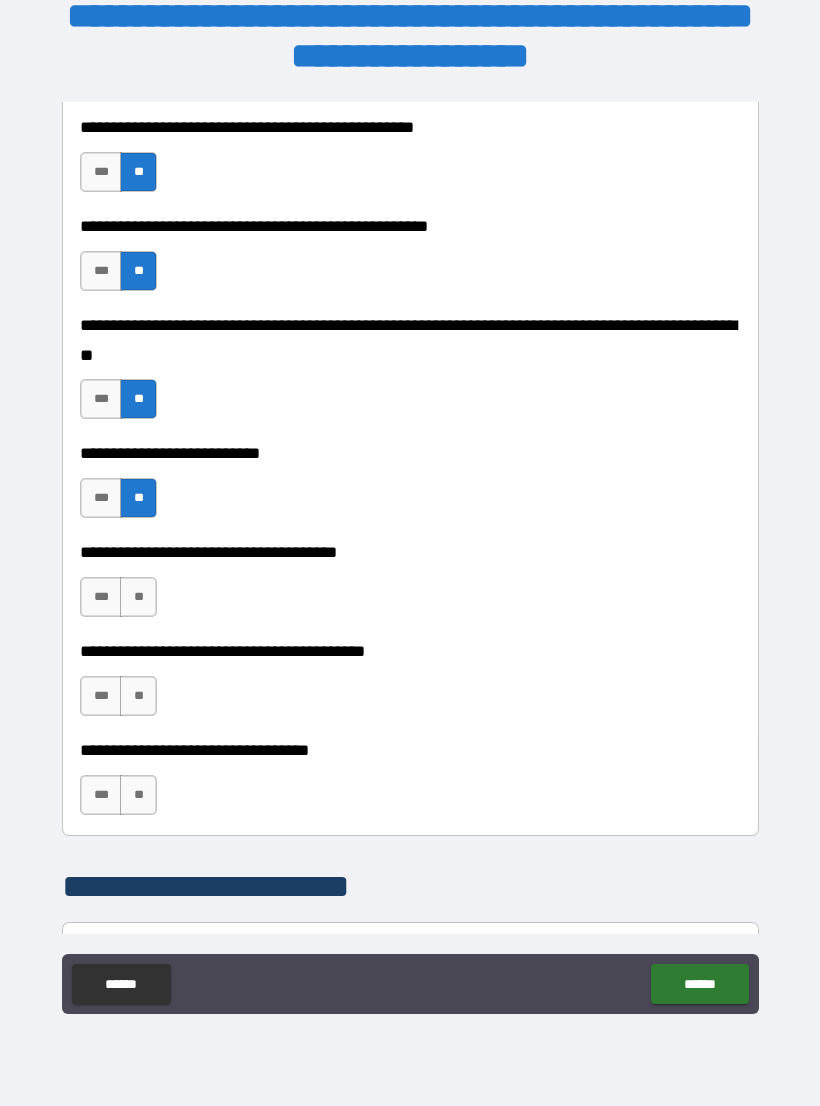 click on "**" at bounding box center [138, 696] 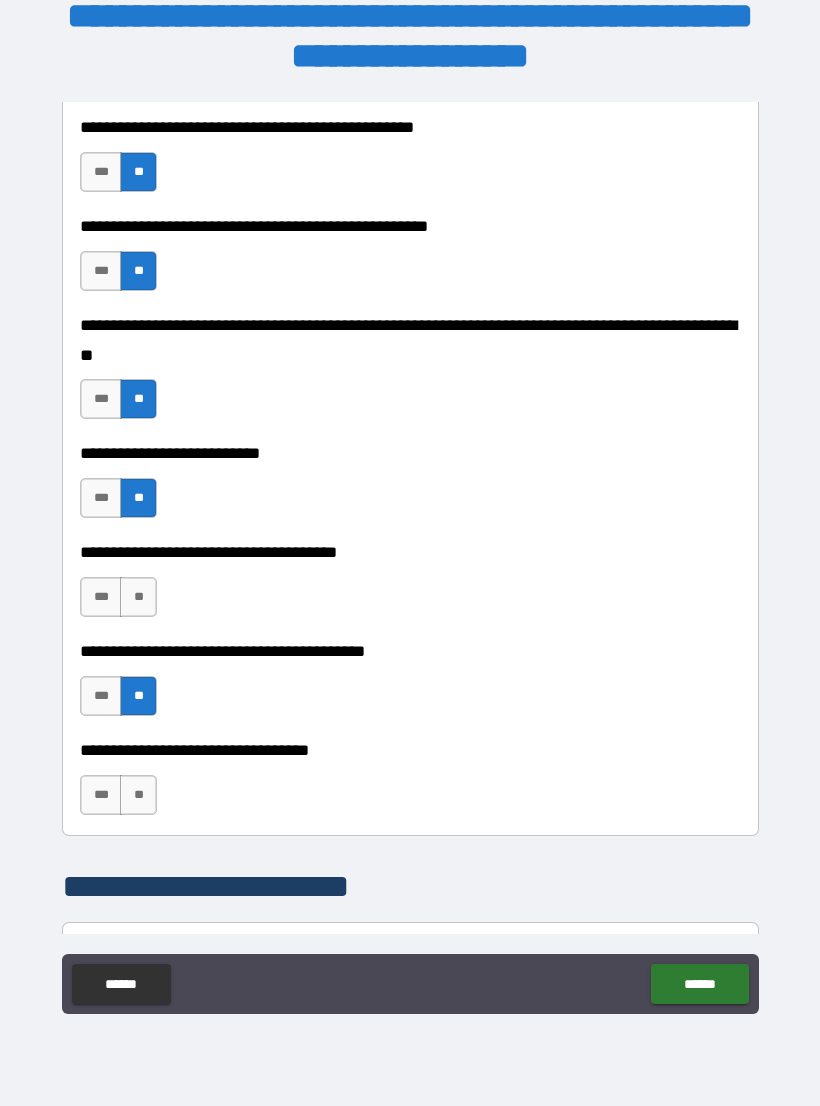 click on "**" at bounding box center [138, 597] 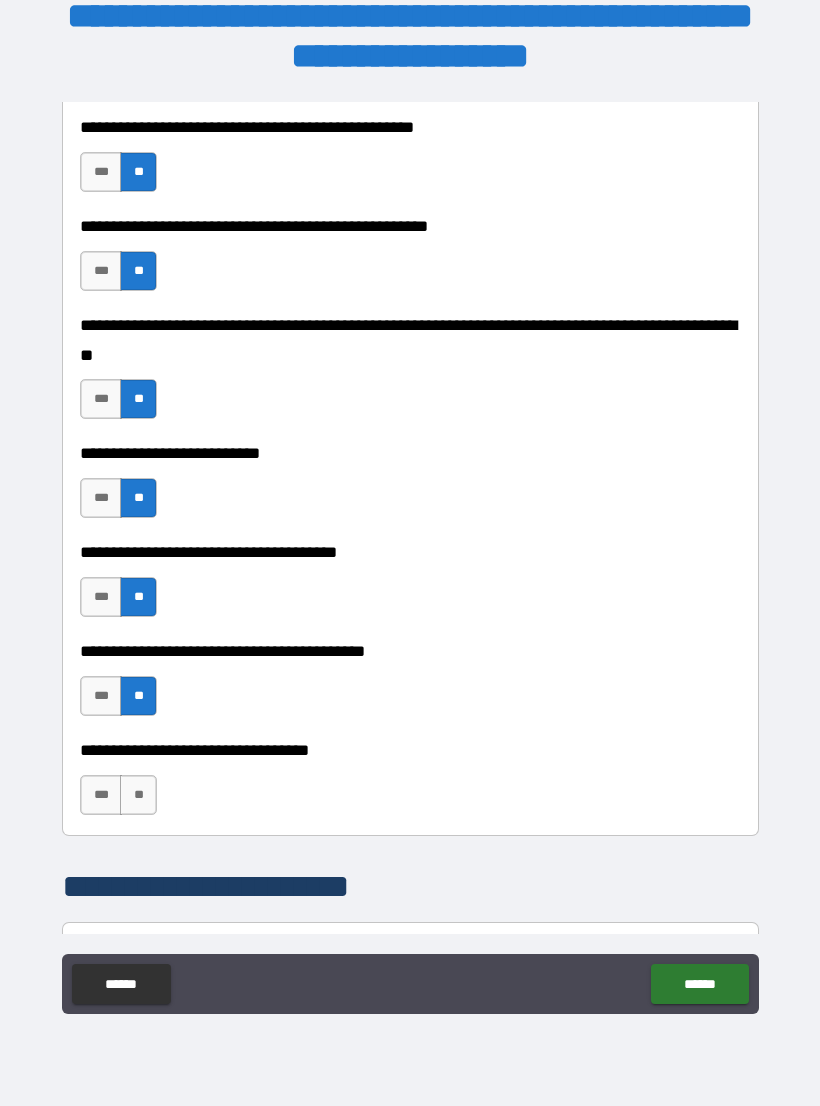 click on "**" at bounding box center (138, 795) 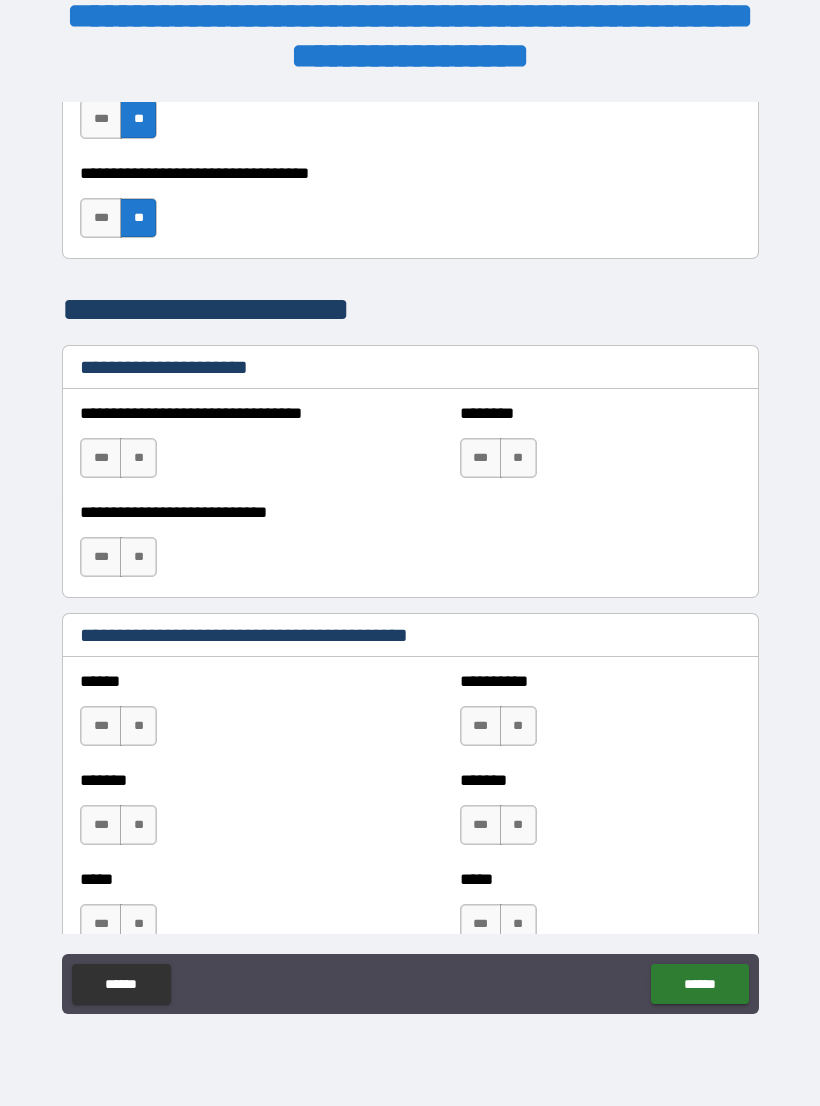scroll, scrollTop: 1366, scrollLeft: 0, axis: vertical 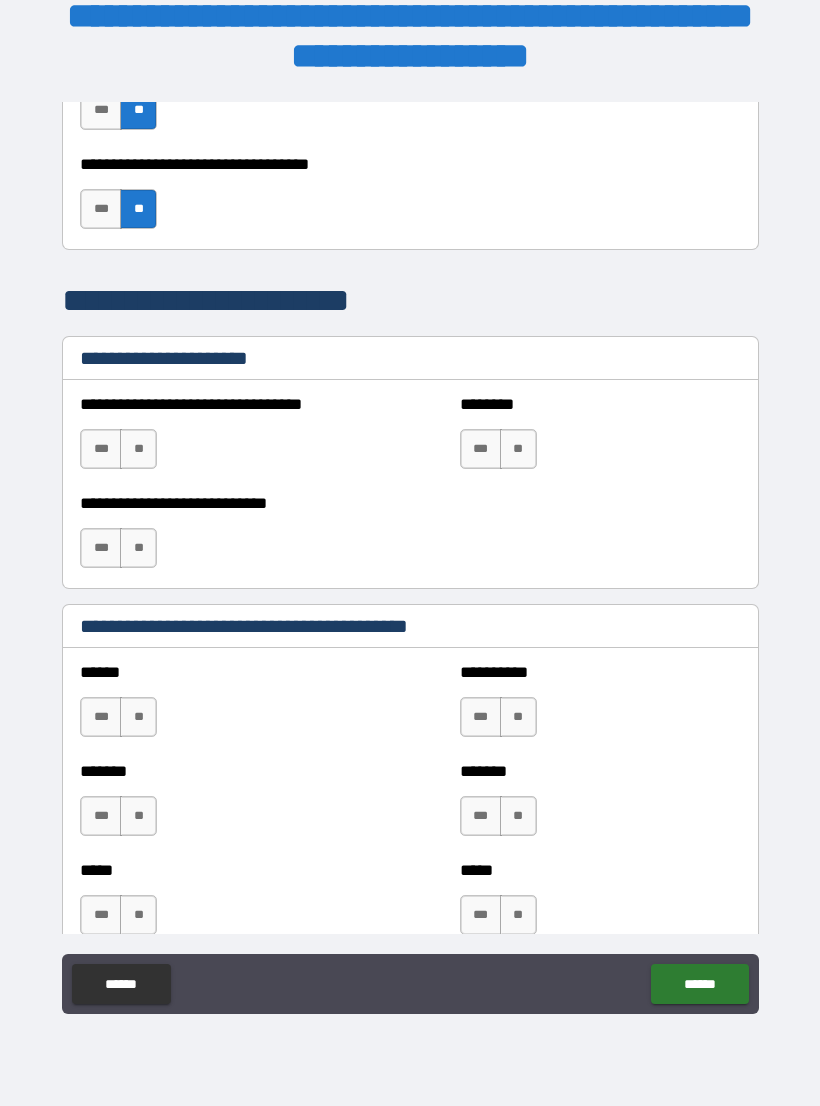 click on "**" at bounding box center [138, 449] 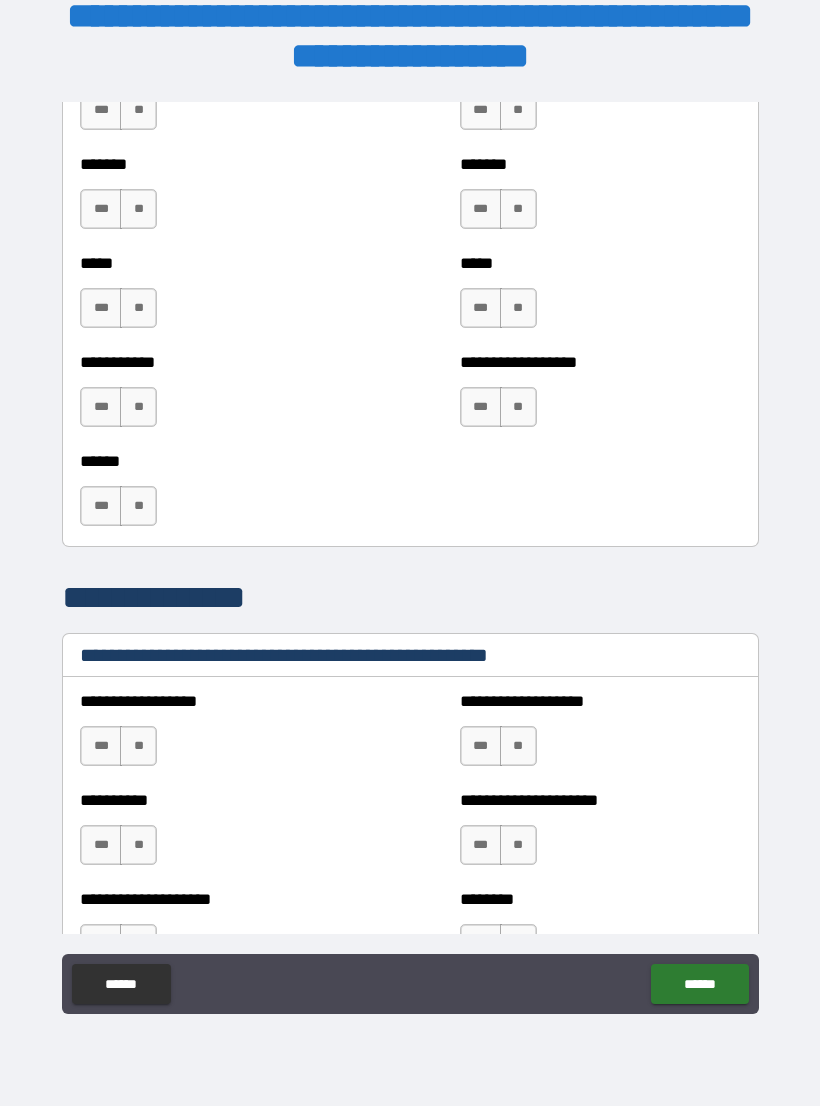 scroll, scrollTop: 1982, scrollLeft: 0, axis: vertical 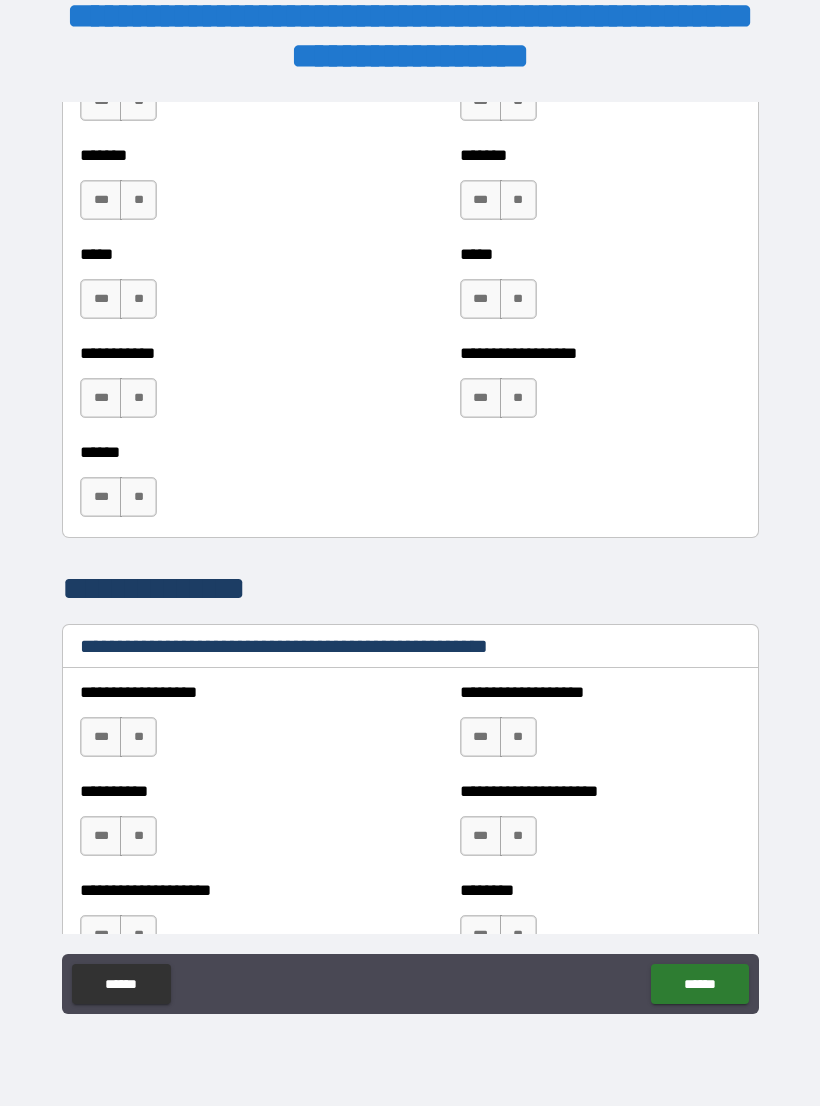 click on "**" at bounding box center [138, 497] 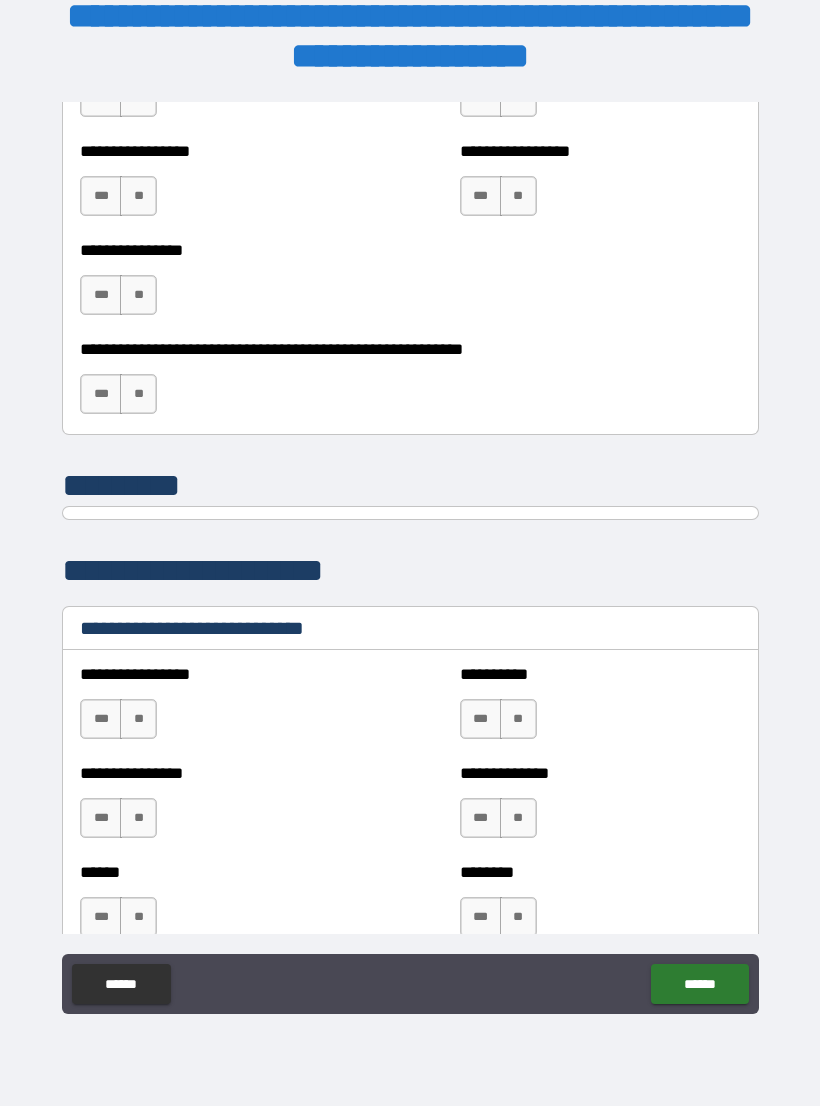scroll, scrollTop: 6186, scrollLeft: 0, axis: vertical 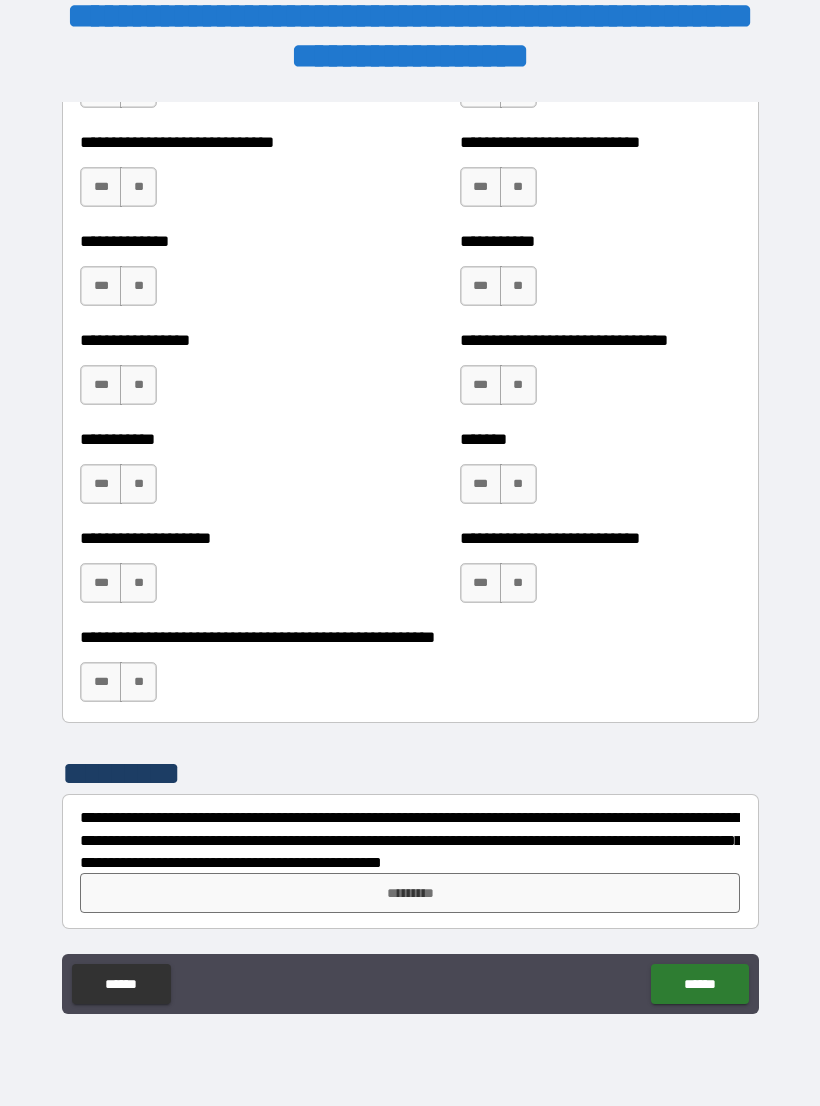 click on "**" at bounding box center [138, 682] 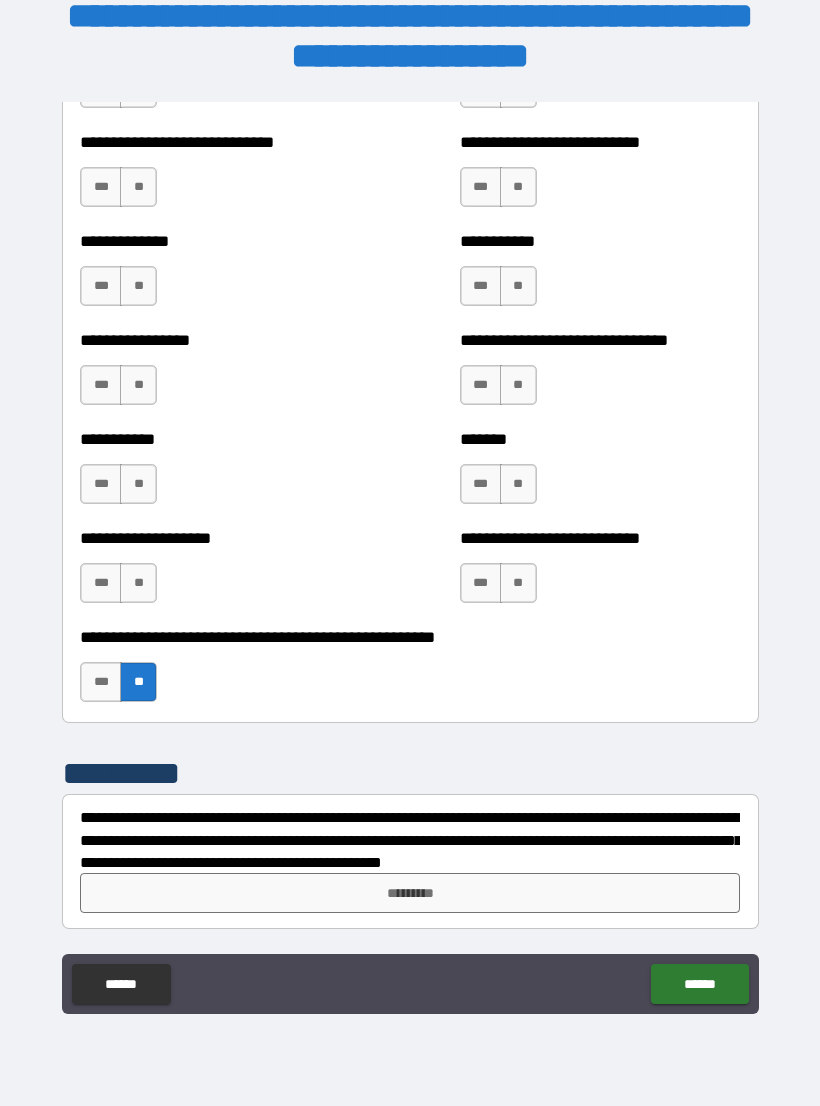 click on "**********" at bounding box center (410, 840) 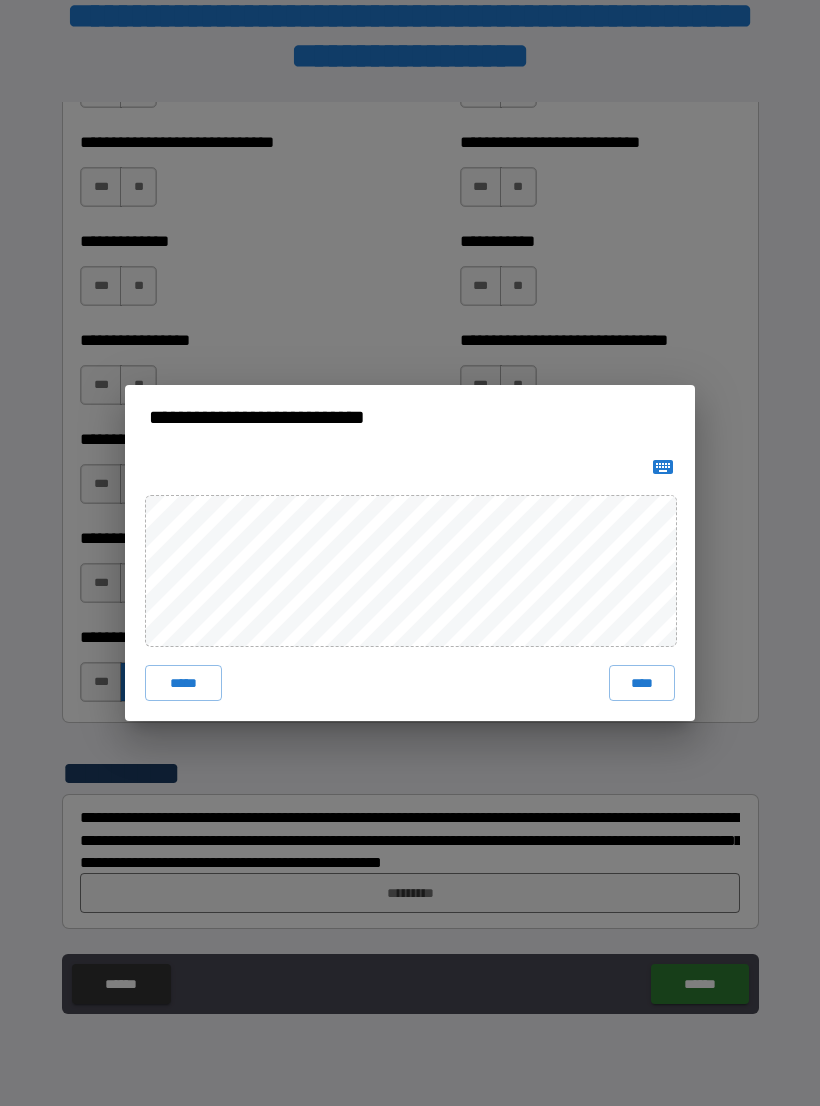 click on "****" at bounding box center (642, 683) 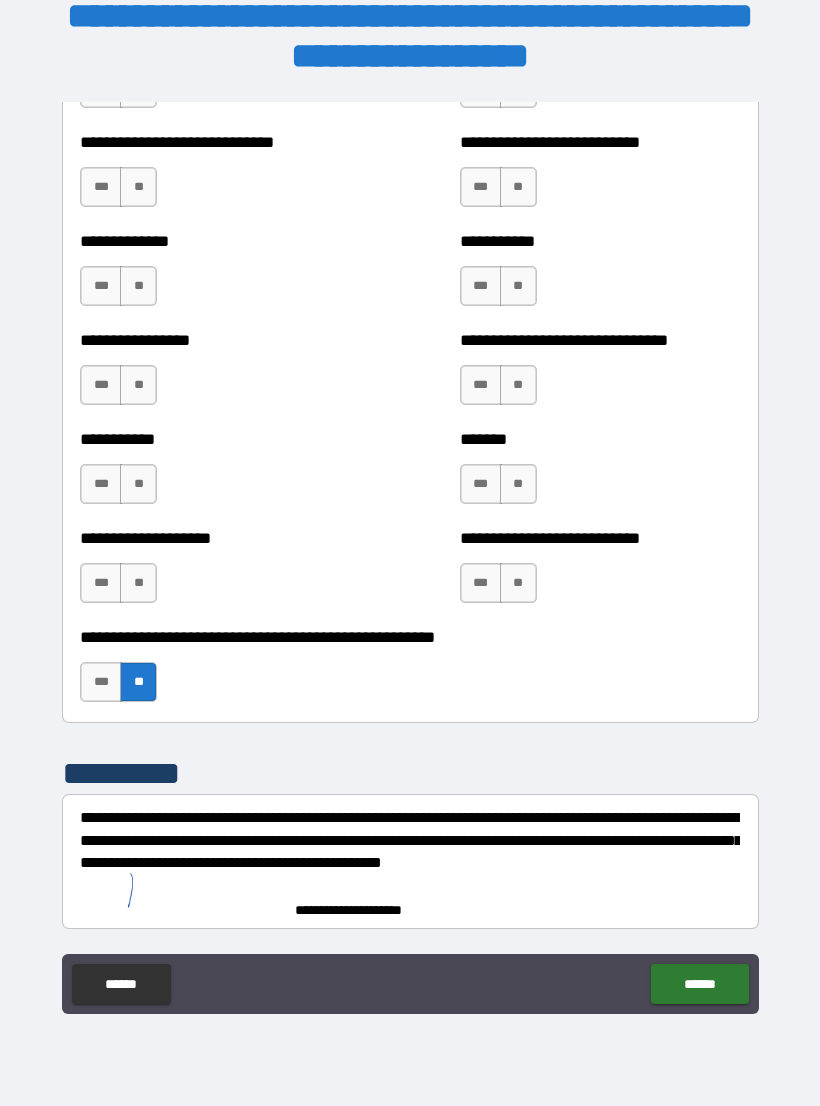 scroll, scrollTop: 7698, scrollLeft: 0, axis: vertical 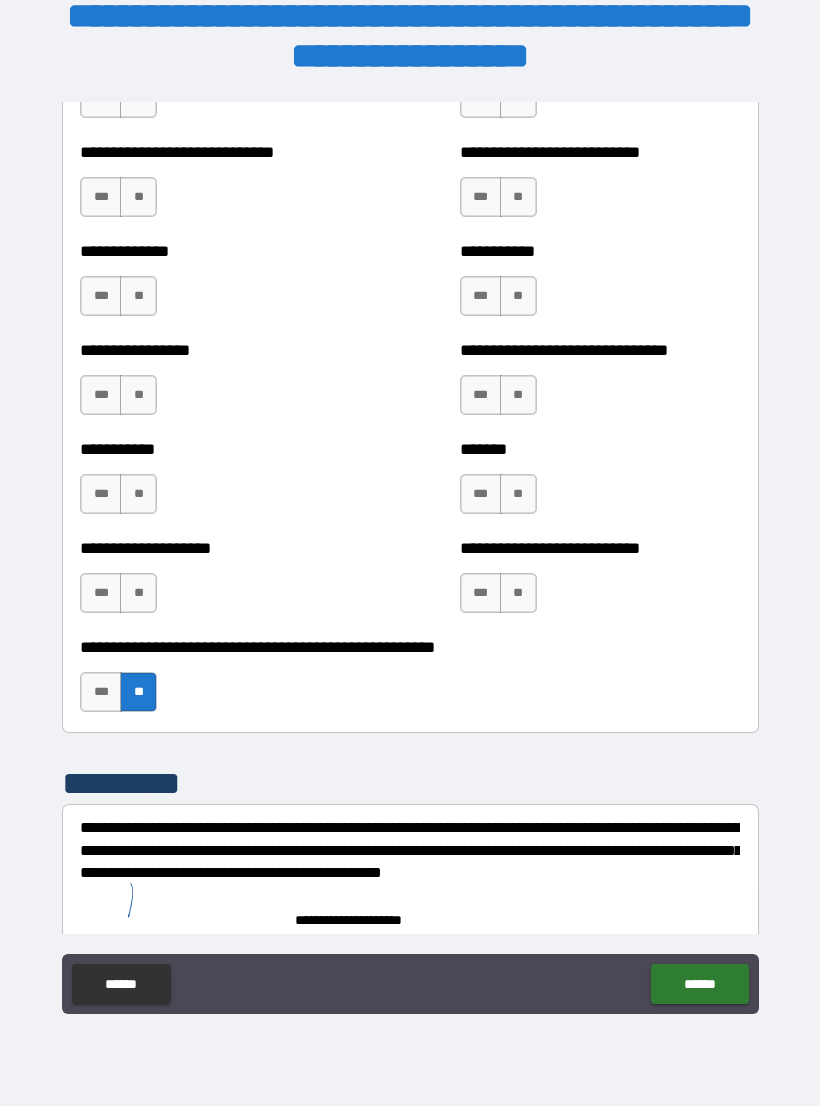 click on "******" at bounding box center [699, 984] 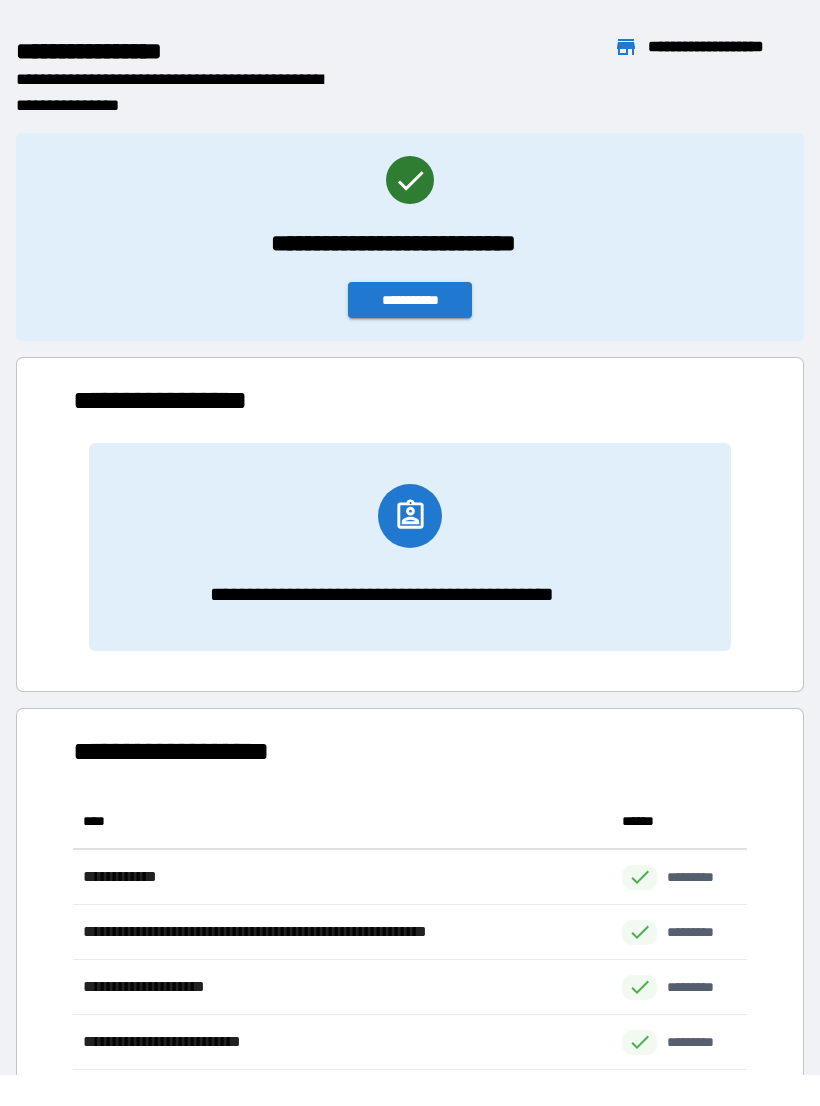 scroll, scrollTop: 1, scrollLeft: 1, axis: both 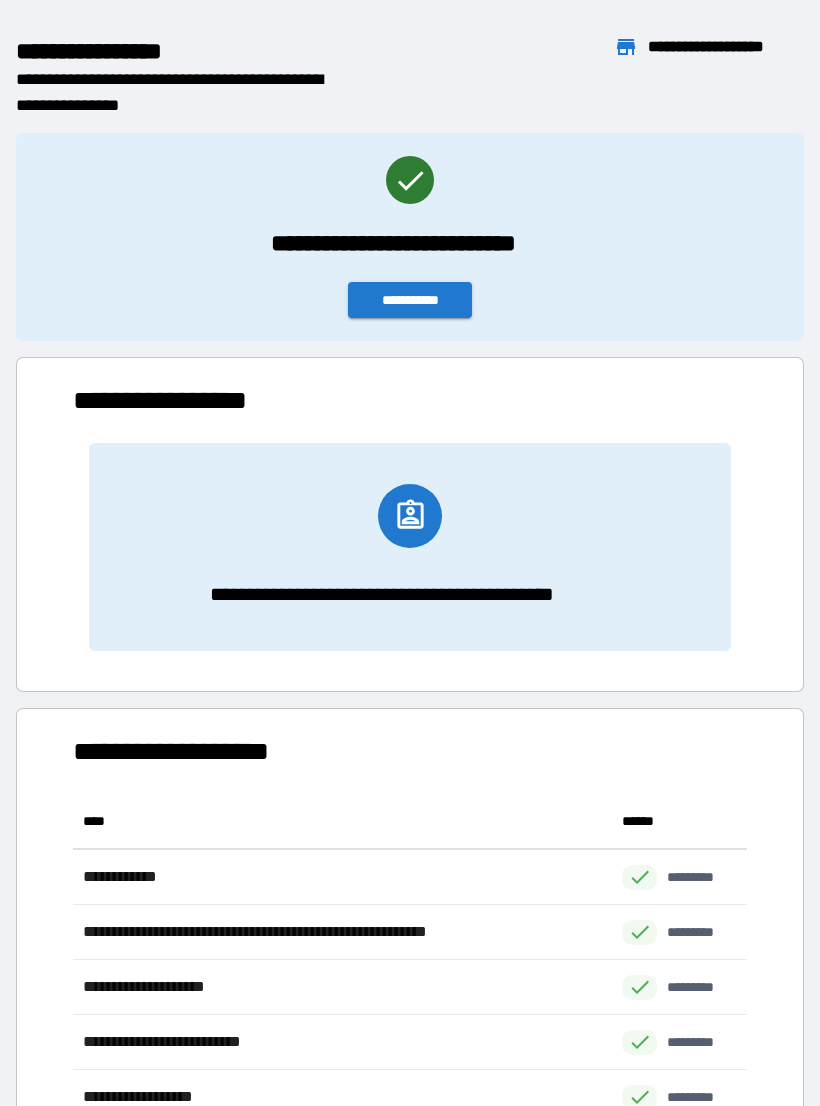 click on "**********" at bounding box center [410, 300] 